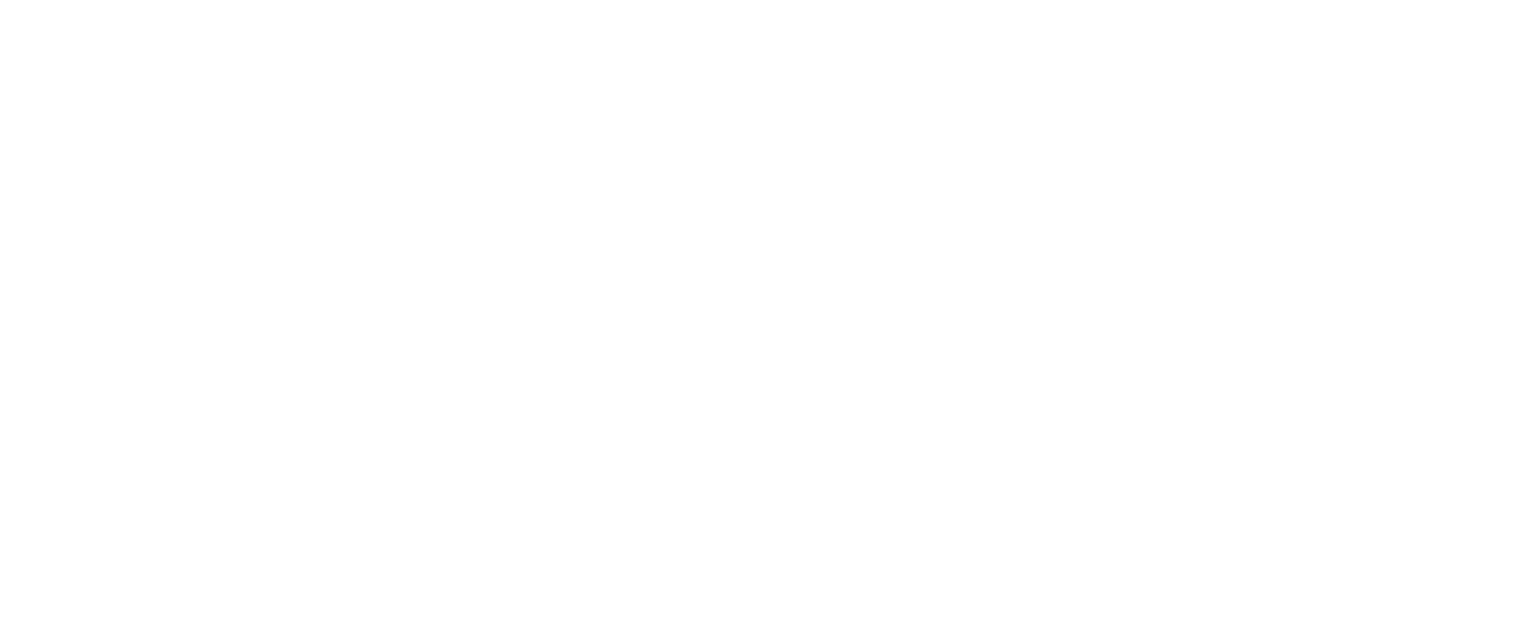 scroll, scrollTop: 0, scrollLeft: 0, axis: both 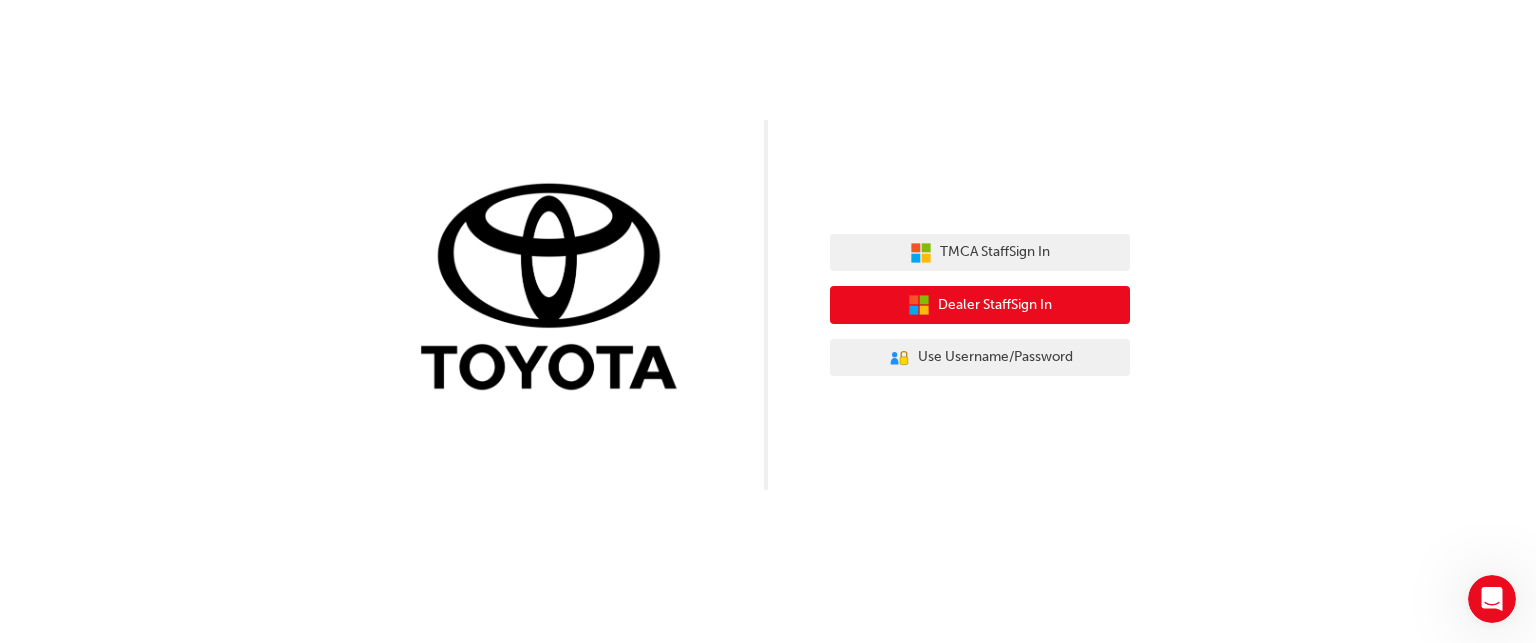 click on "Dealer Staff  Sign In" at bounding box center [995, 305] 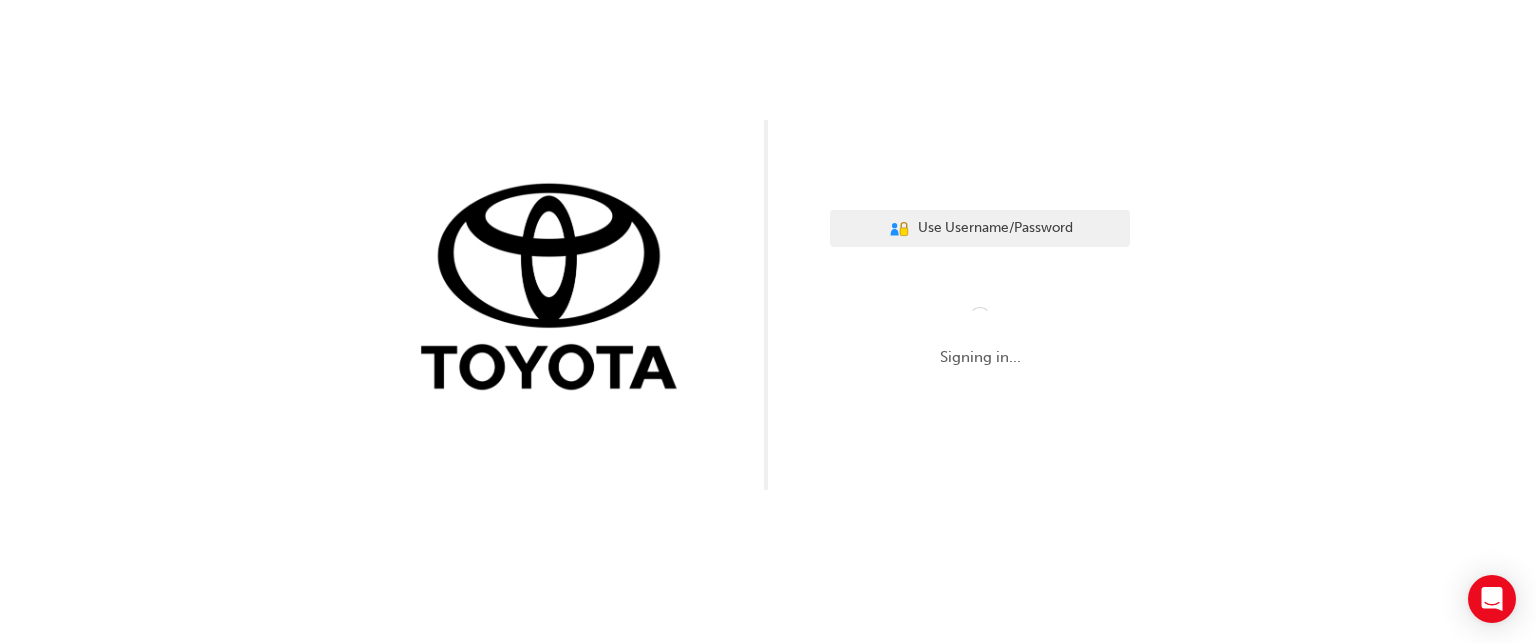 scroll, scrollTop: 0, scrollLeft: 0, axis: both 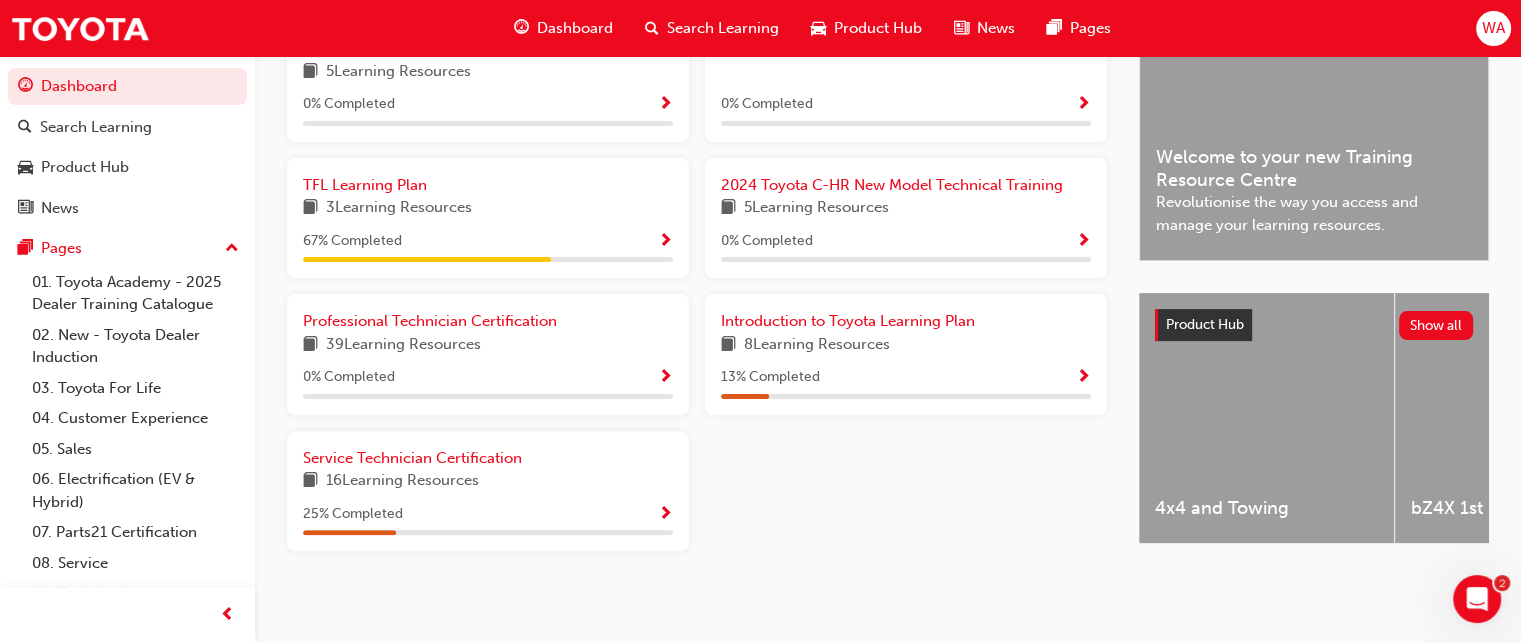 click on "16  Learning Resources" at bounding box center [488, 481] 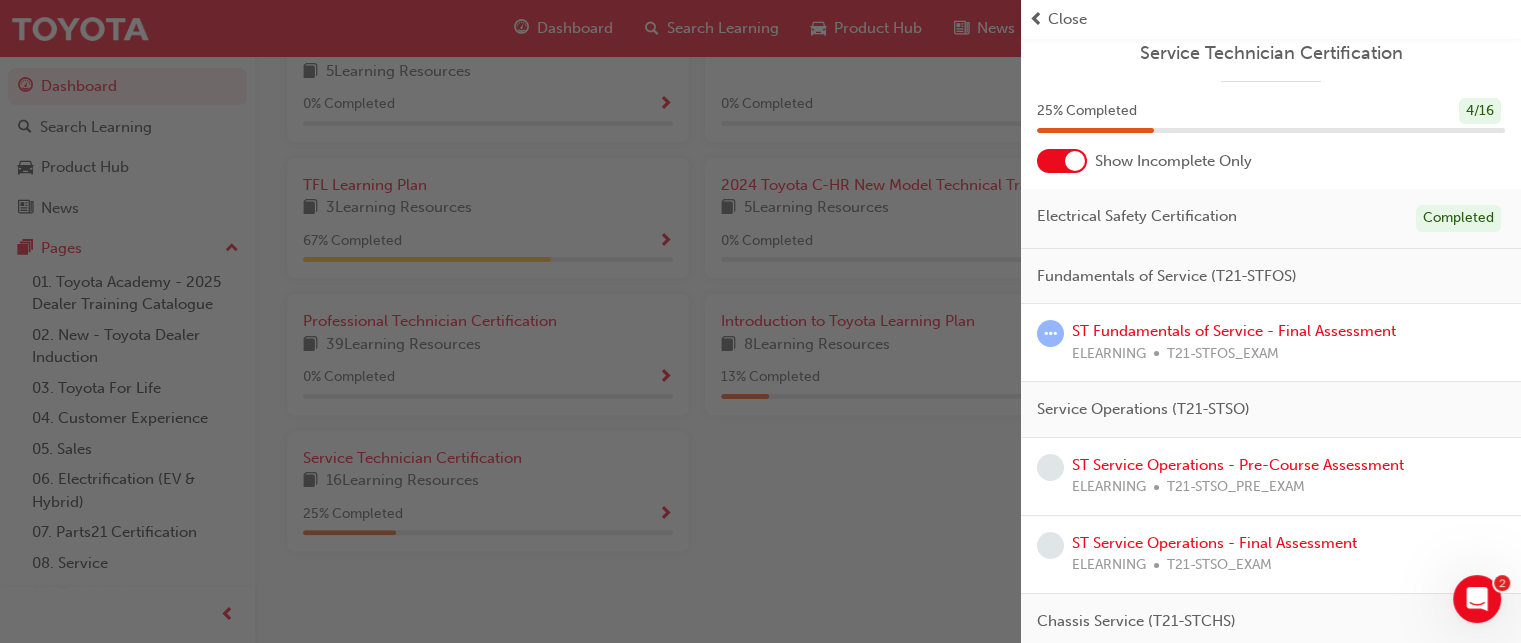 scroll, scrollTop: 0, scrollLeft: 0, axis: both 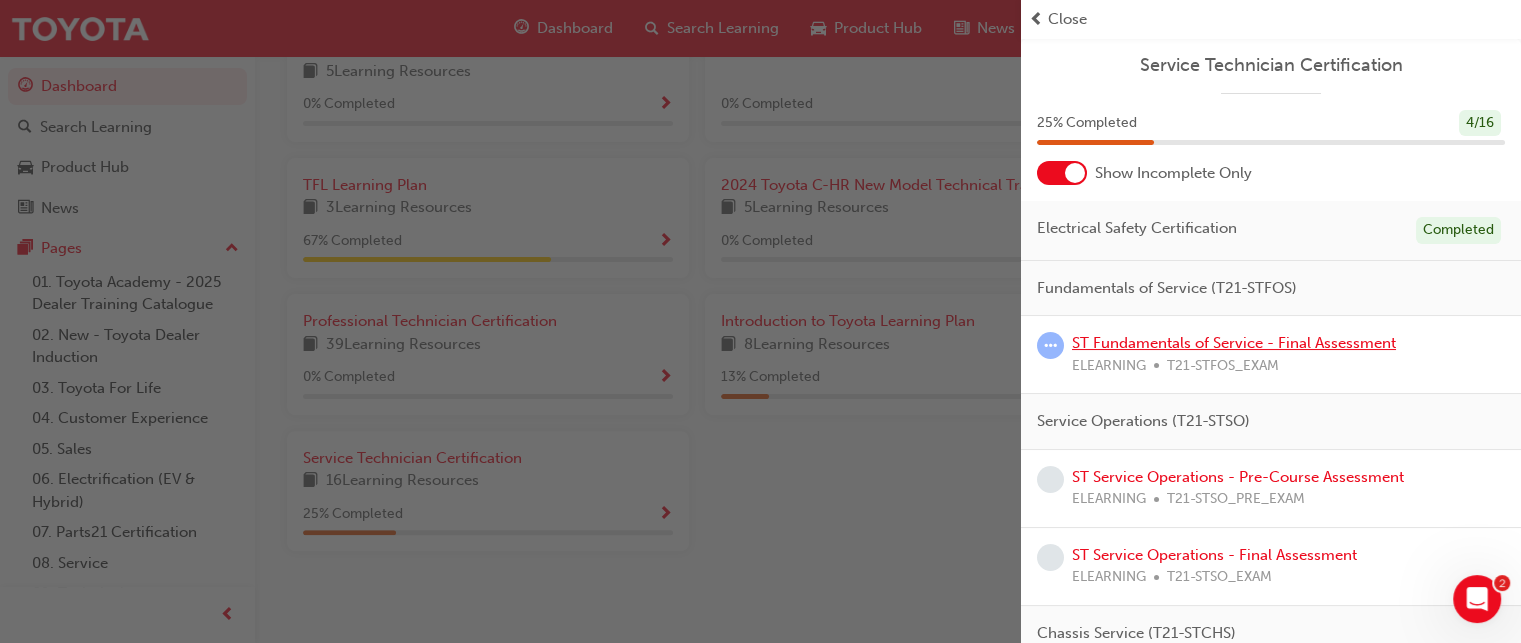click on "ST Fundamentals of Service - Final Assessment" at bounding box center (1234, 343) 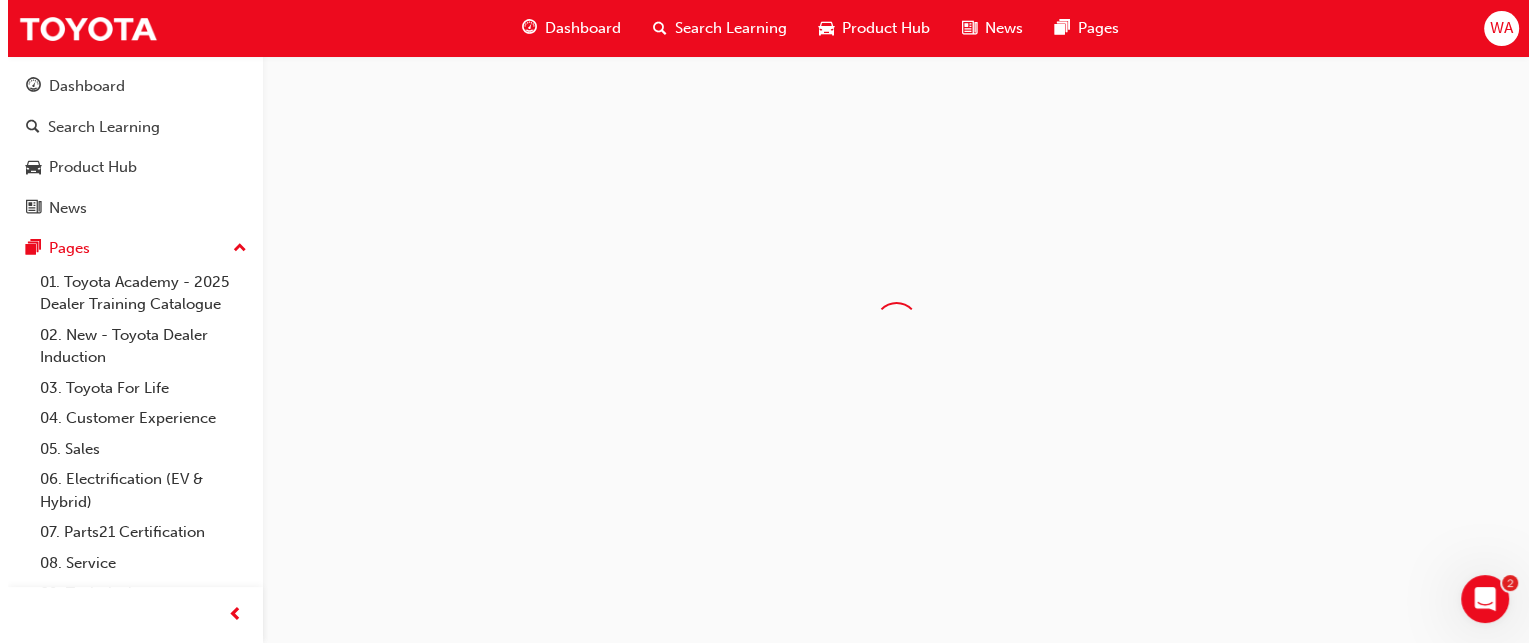 scroll, scrollTop: 0, scrollLeft: 0, axis: both 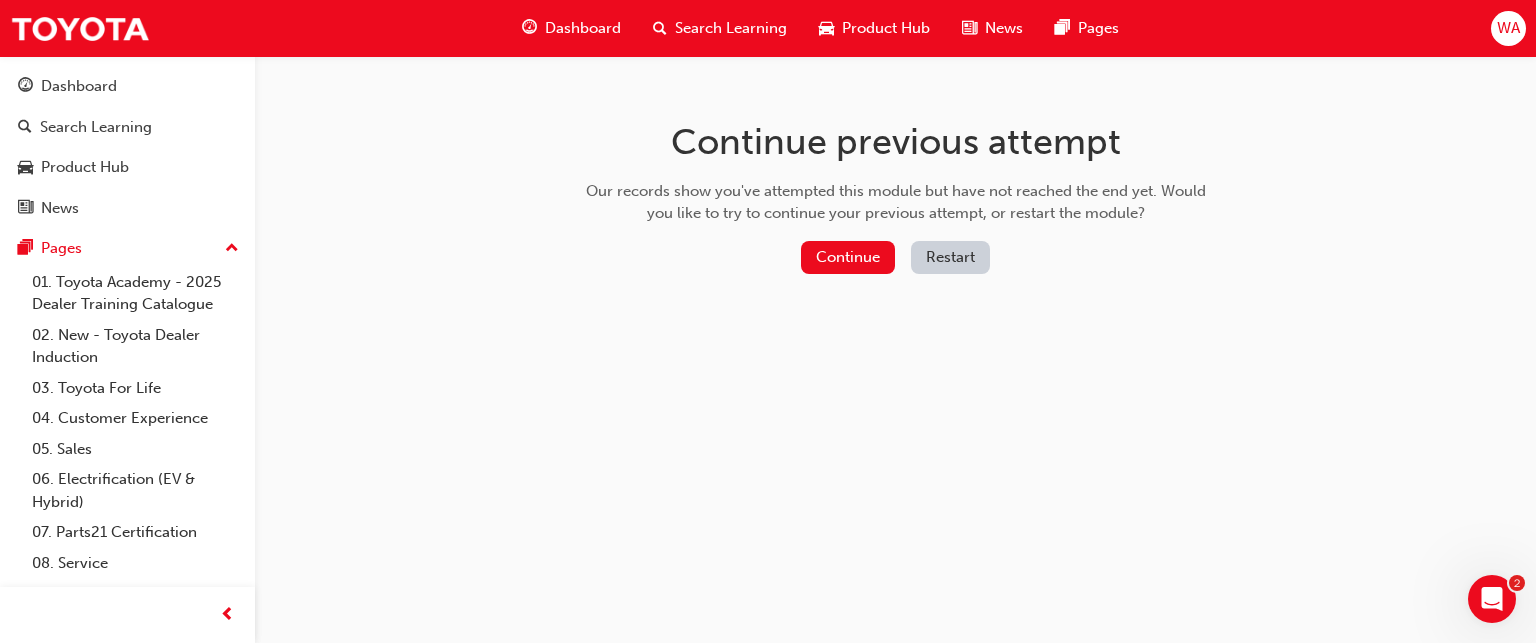 click on "Continue previous attempt Our records show you've attempted this module but have not reached the end yet. Would you like to try to continue your previous attempt, or restart the module? Continue Restart" at bounding box center [896, 201] 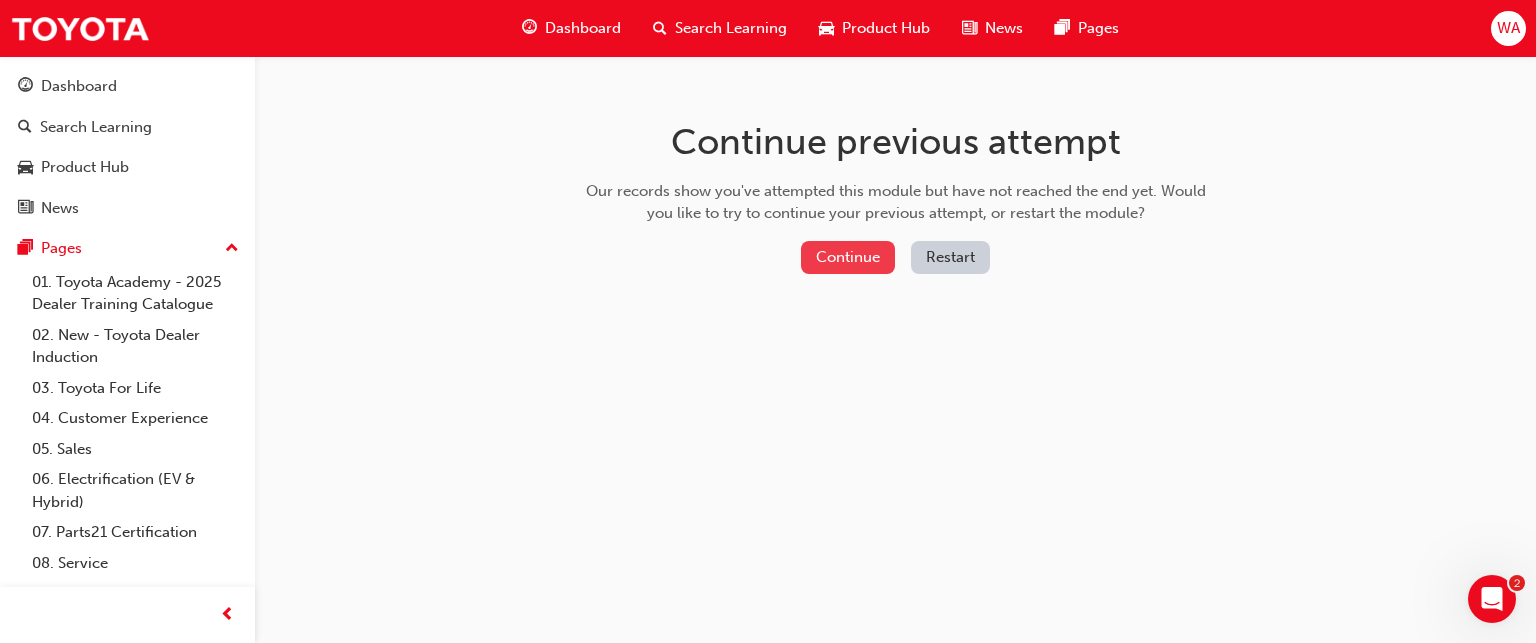 click on "Continue" at bounding box center [848, 257] 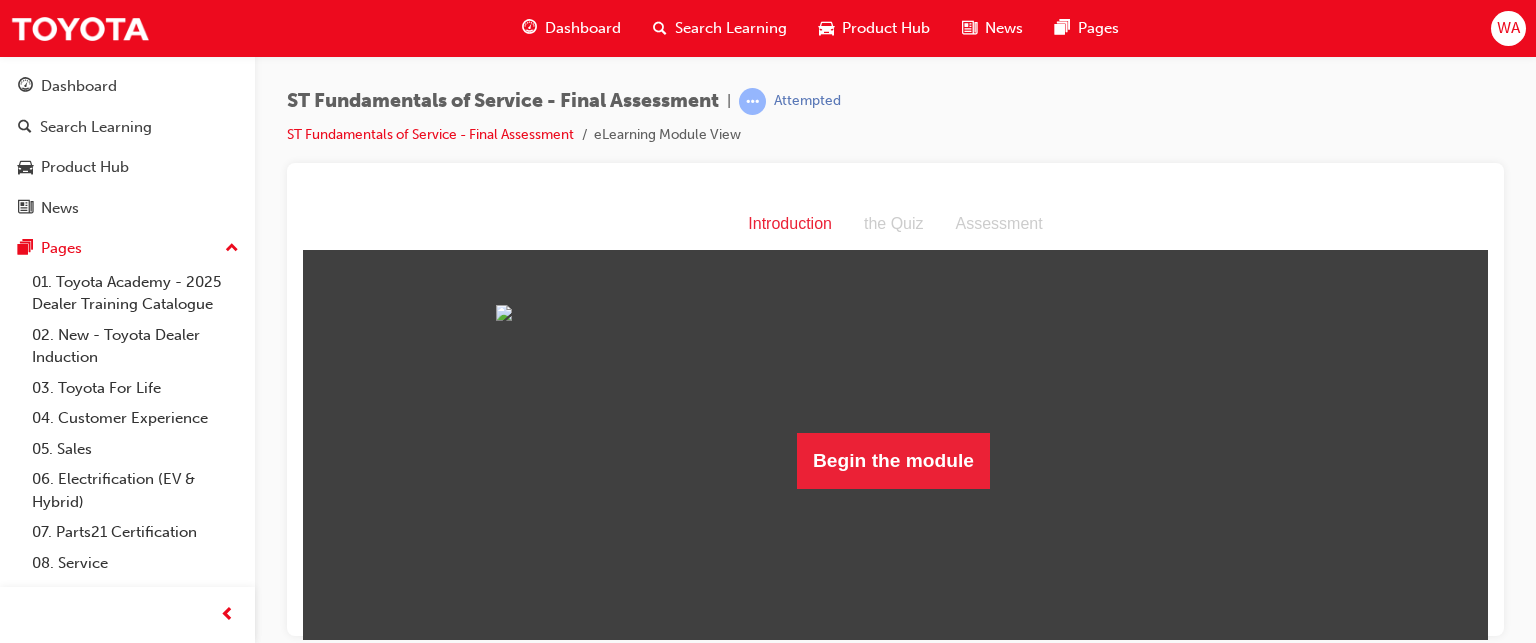 scroll, scrollTop: 0, scrollLeft: 0, axis: both 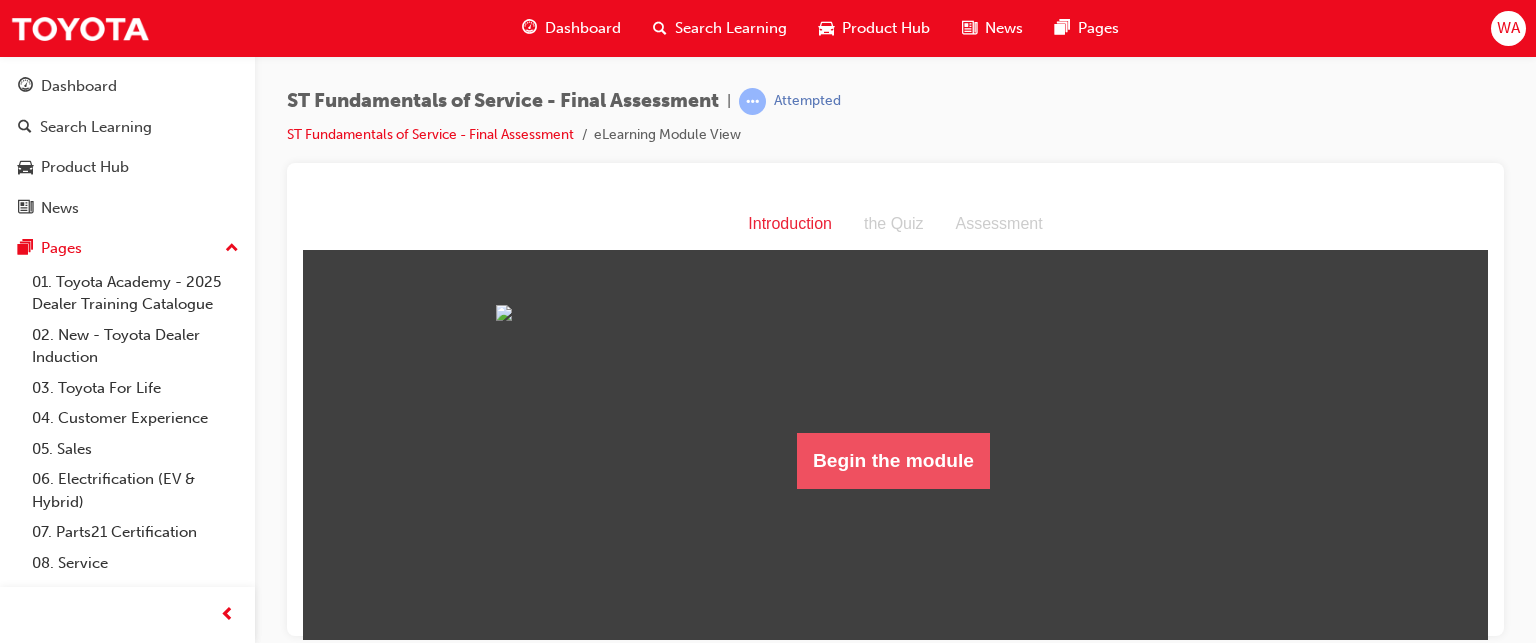 click on "Begin the module" at bounding box center [893, 460] 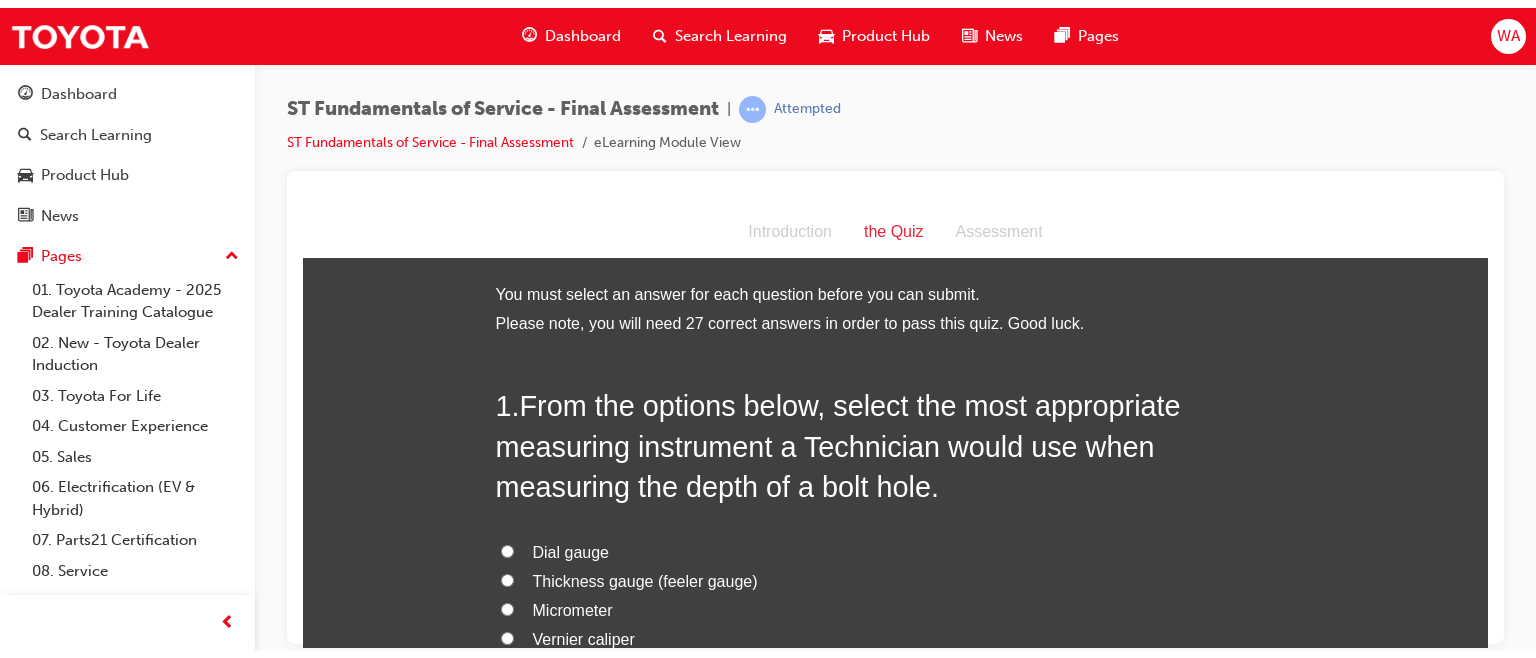 scroll, scrollTop: 39, scrollLeft: 0, axis: vertical 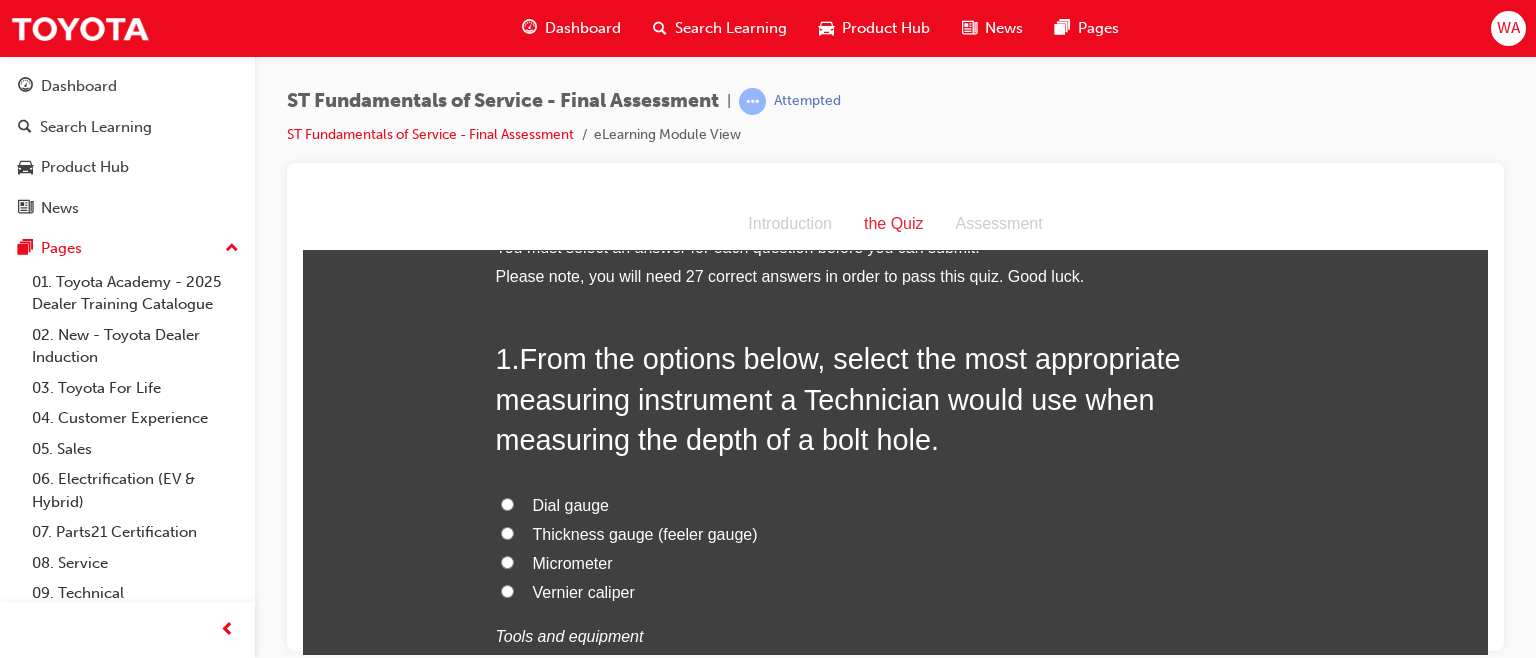 click on "04. Customer Experience" at bounding box center [135, 418] 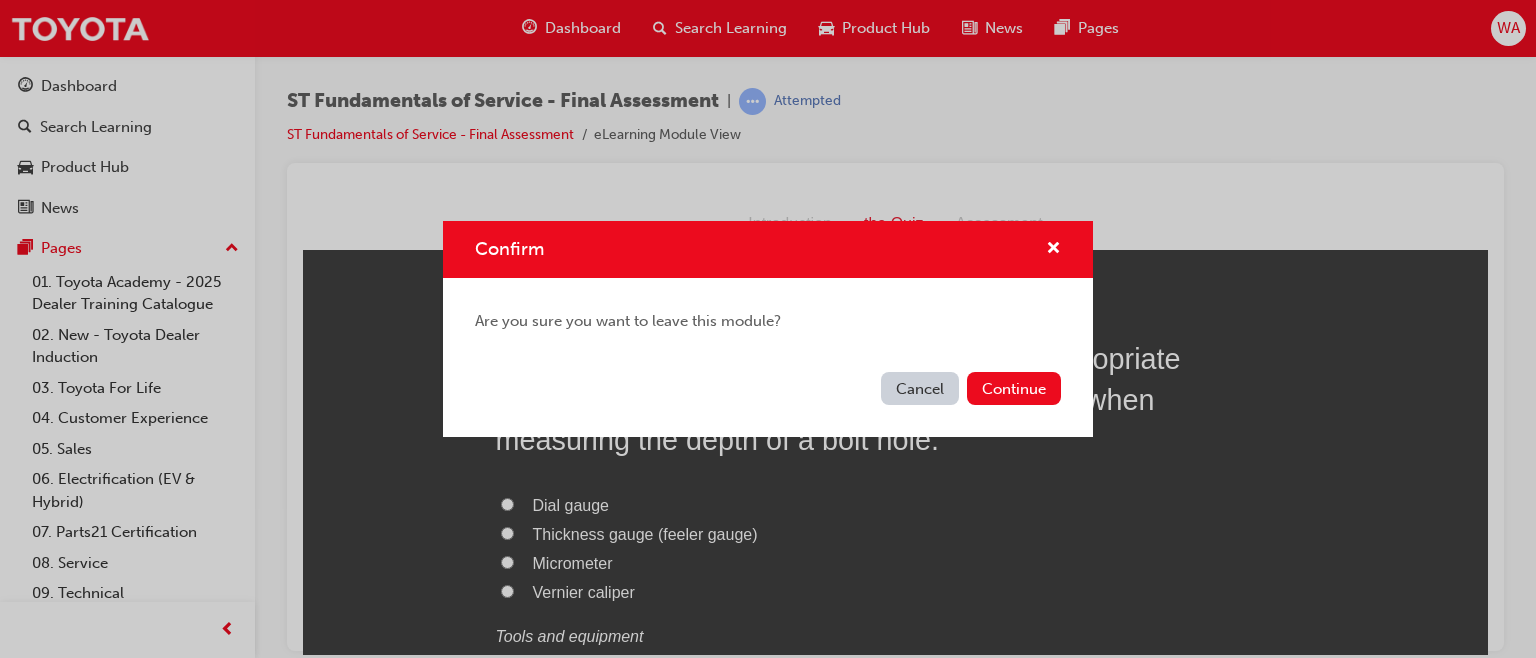 click on "Cancel" at bounding box center (920, 388) 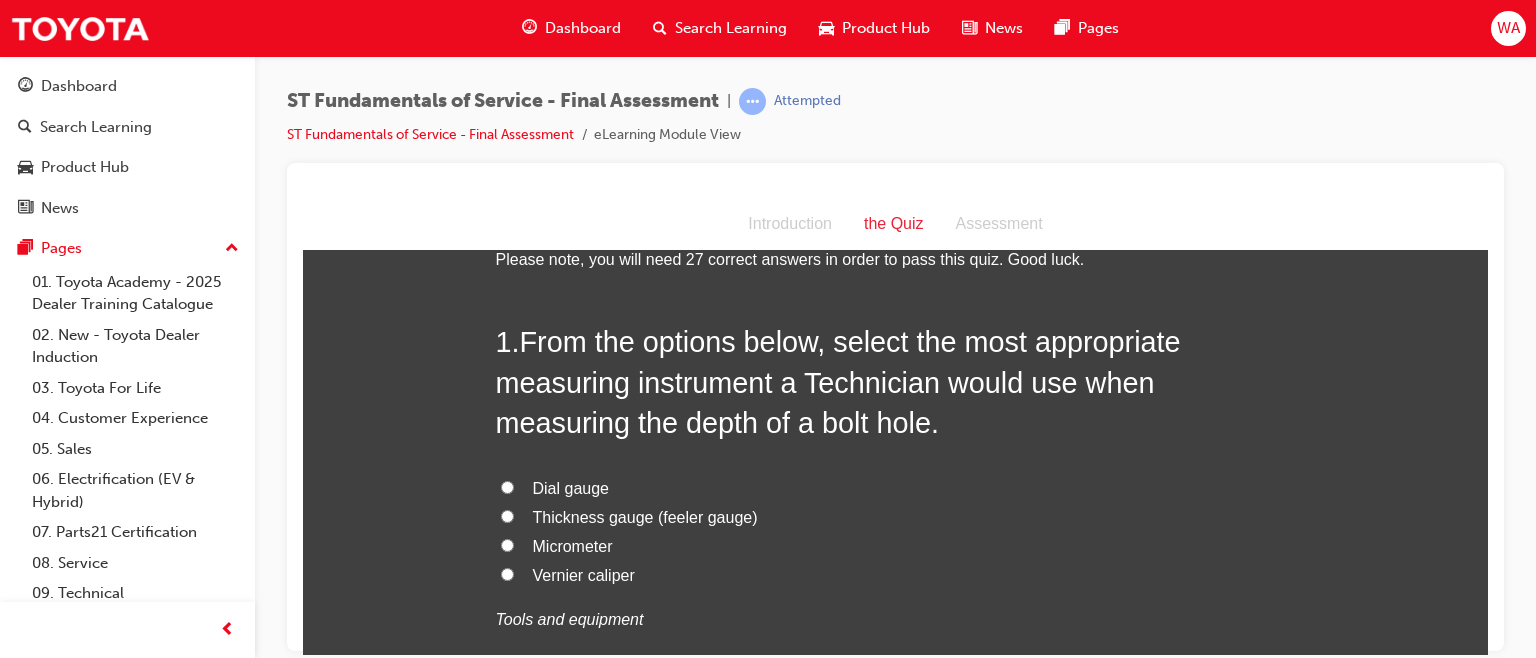 scroll, scrollTop: 60, scrollLeft: 0, axis: vertical 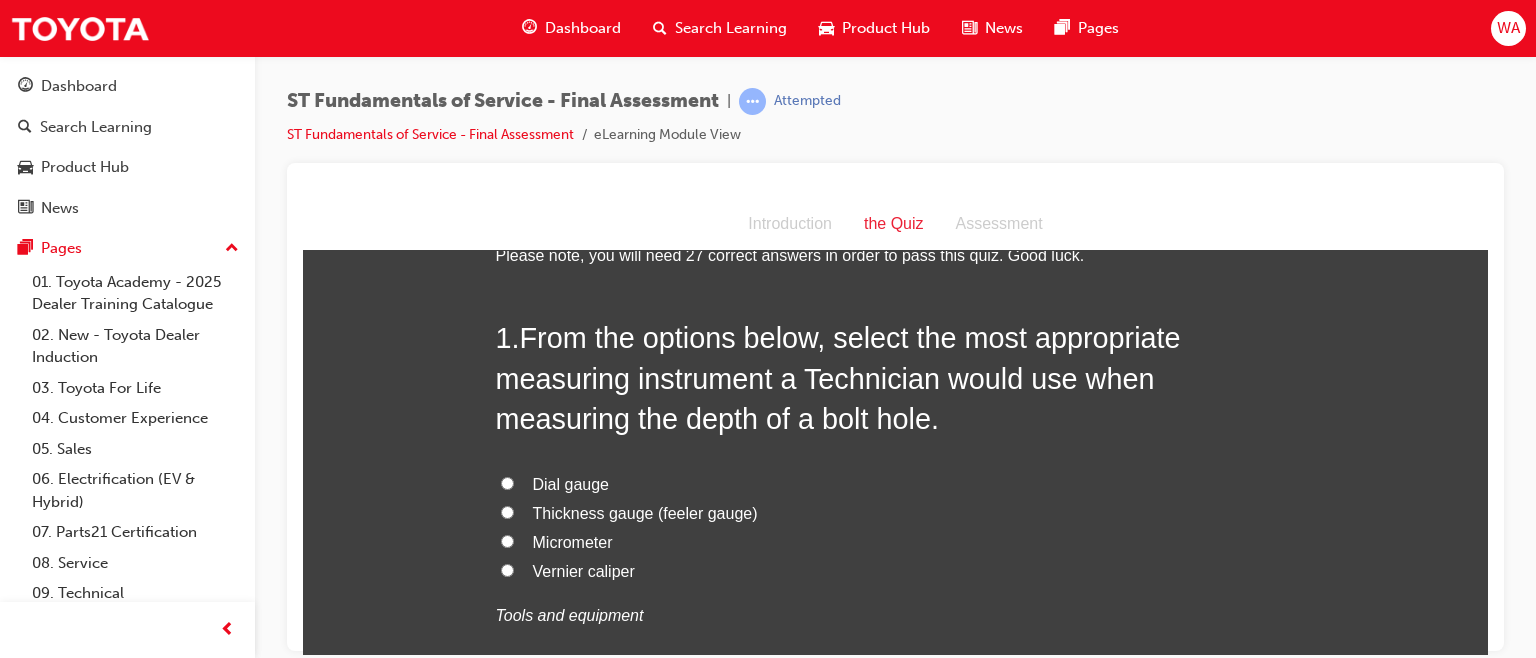 click on "Vernier caliper" at bounding box center [507, 569] 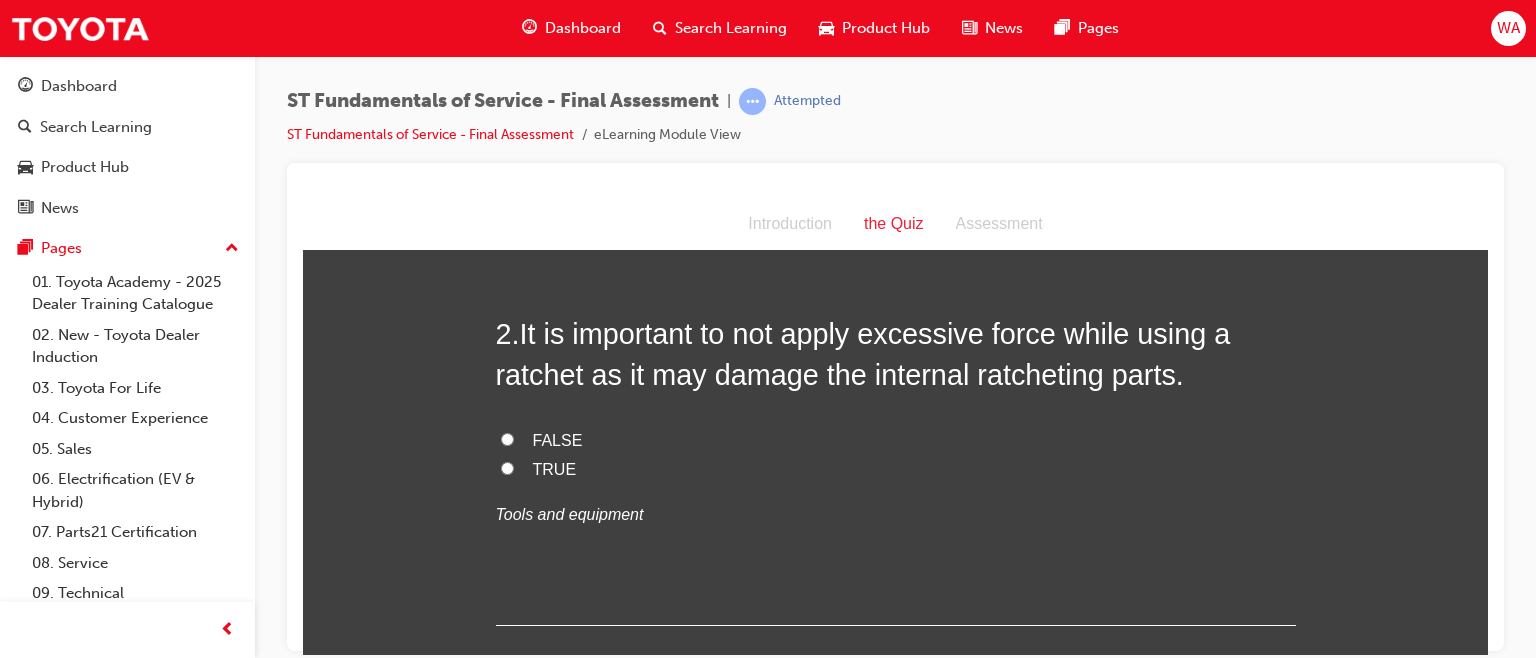 scroll, scrollTop: 569, scrollLeft: 0, axis: vertical 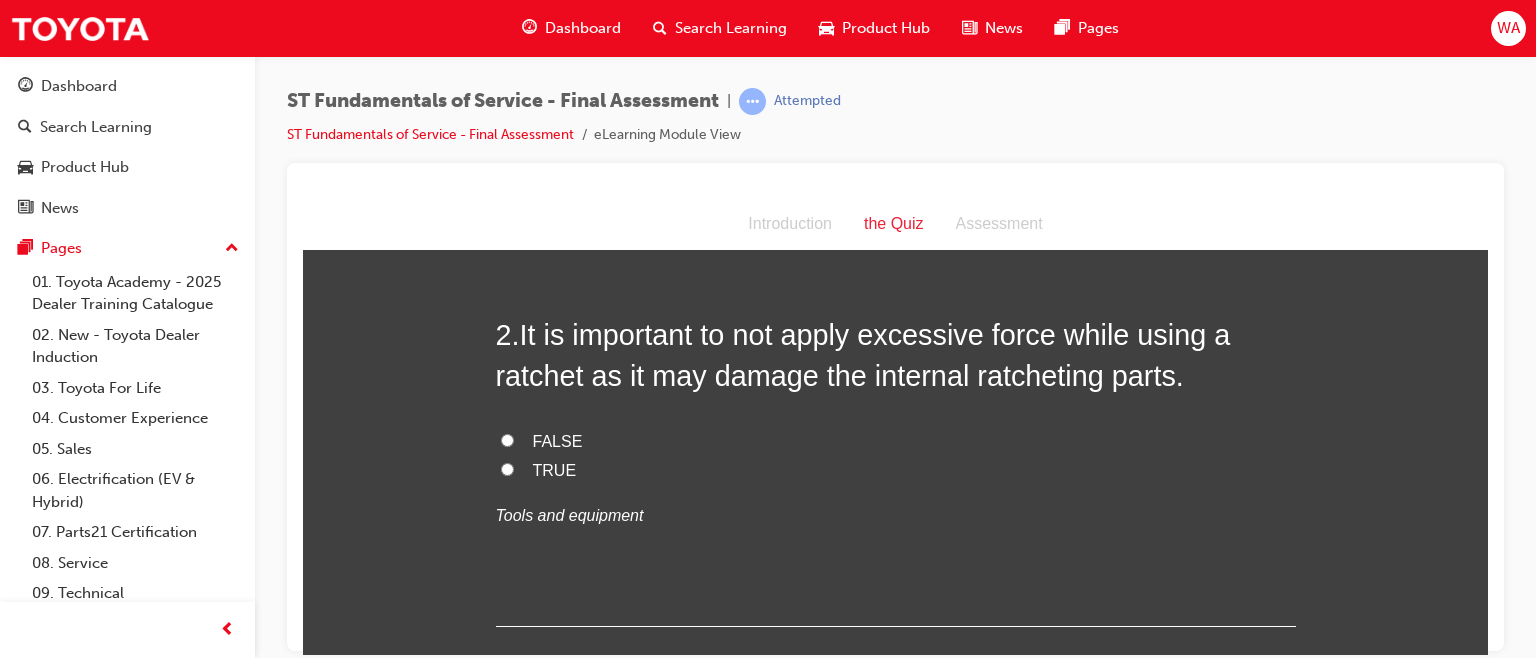 click on "TRUE" at bounding box center (507, 468) 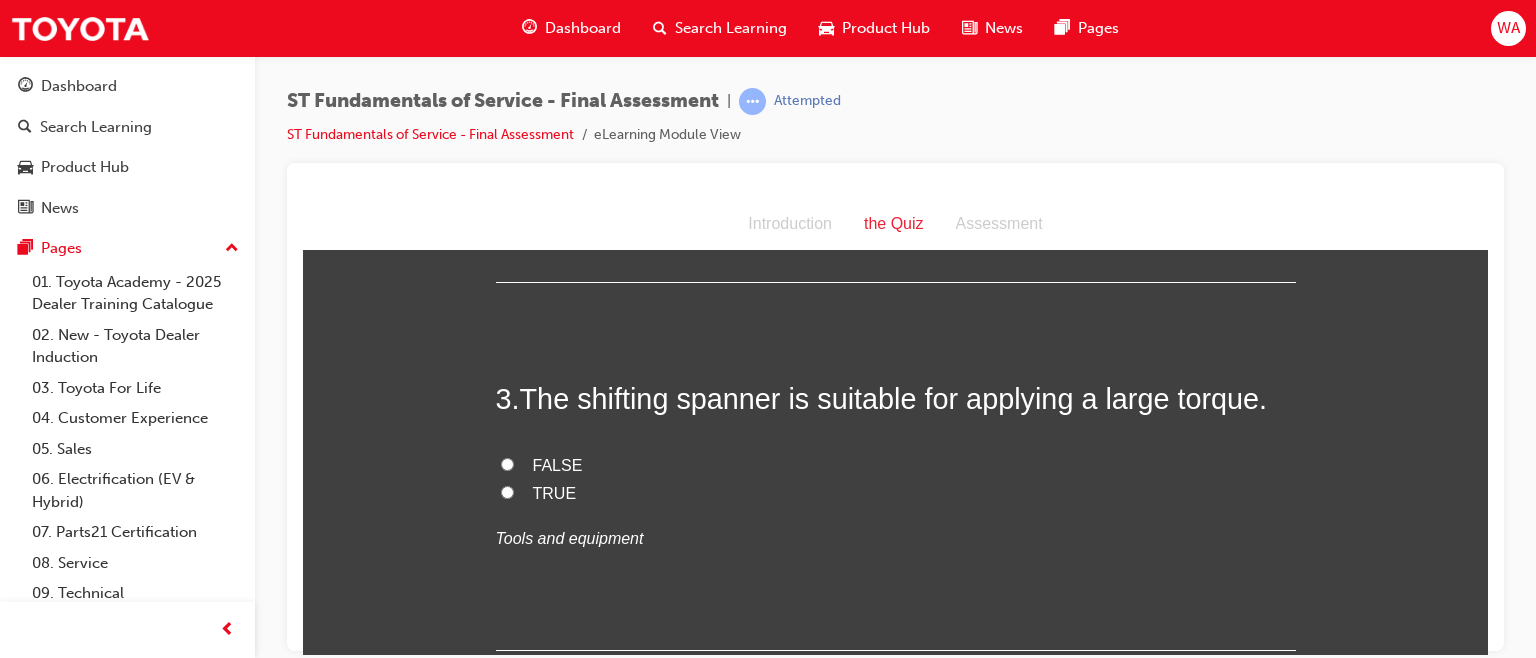 scroll, scrollTop: 915, scrollLeft: 0, axis: vertical 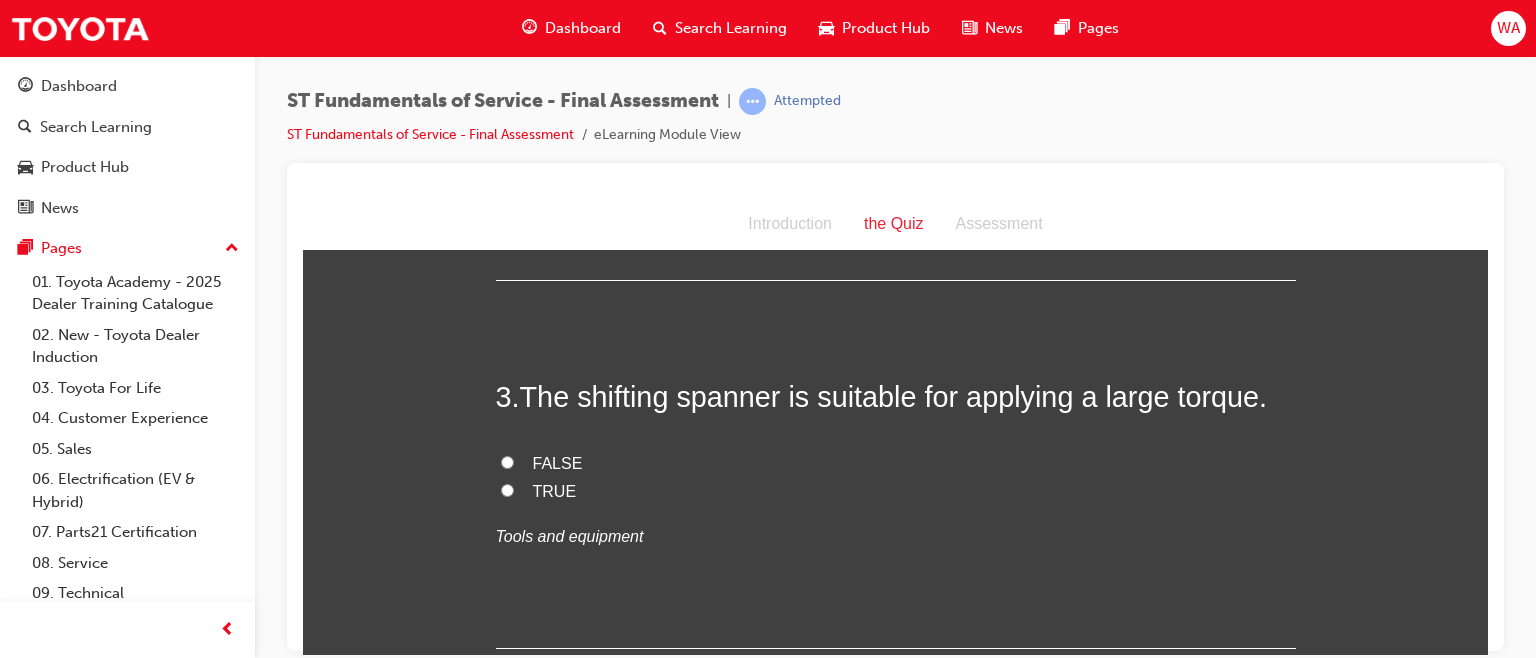 click on "FALSE" at bounding box center [507, 461] 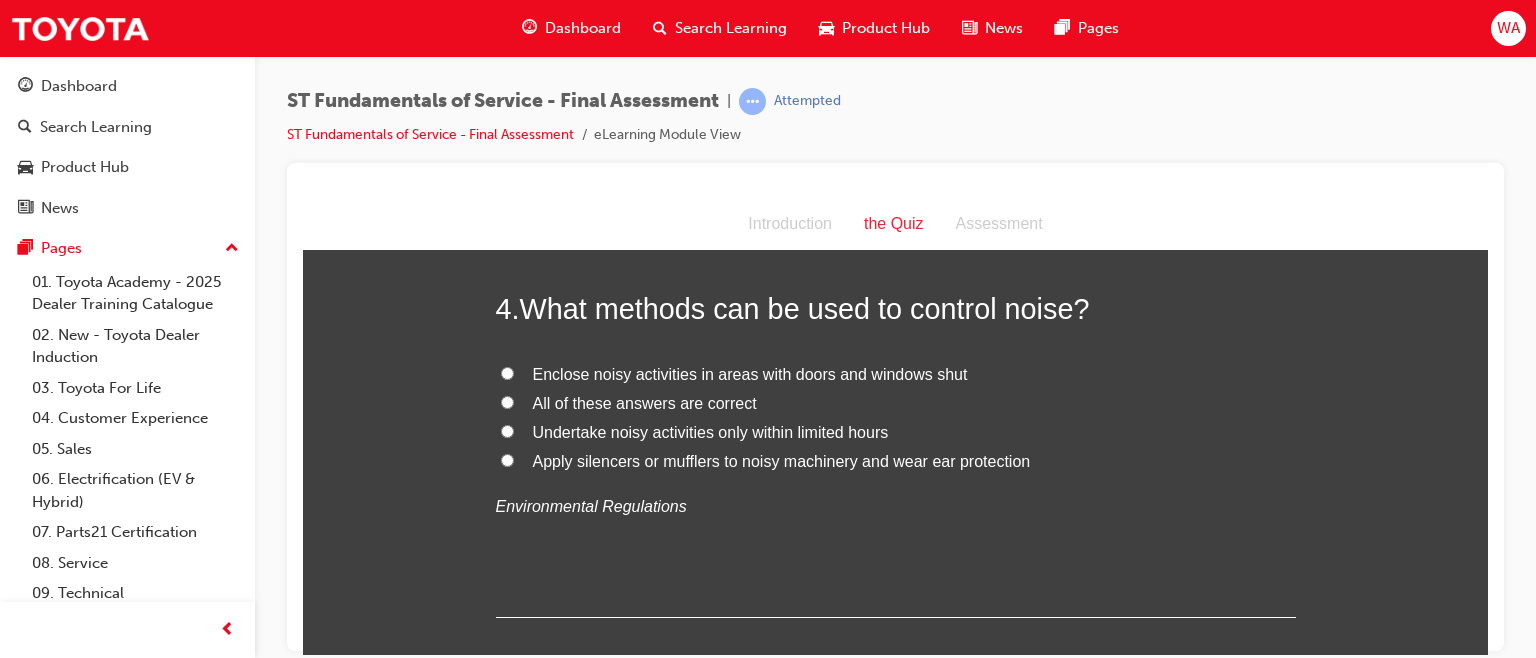 scroll, scrollTop: 1370, scrollLeft: 0, axis: vertical 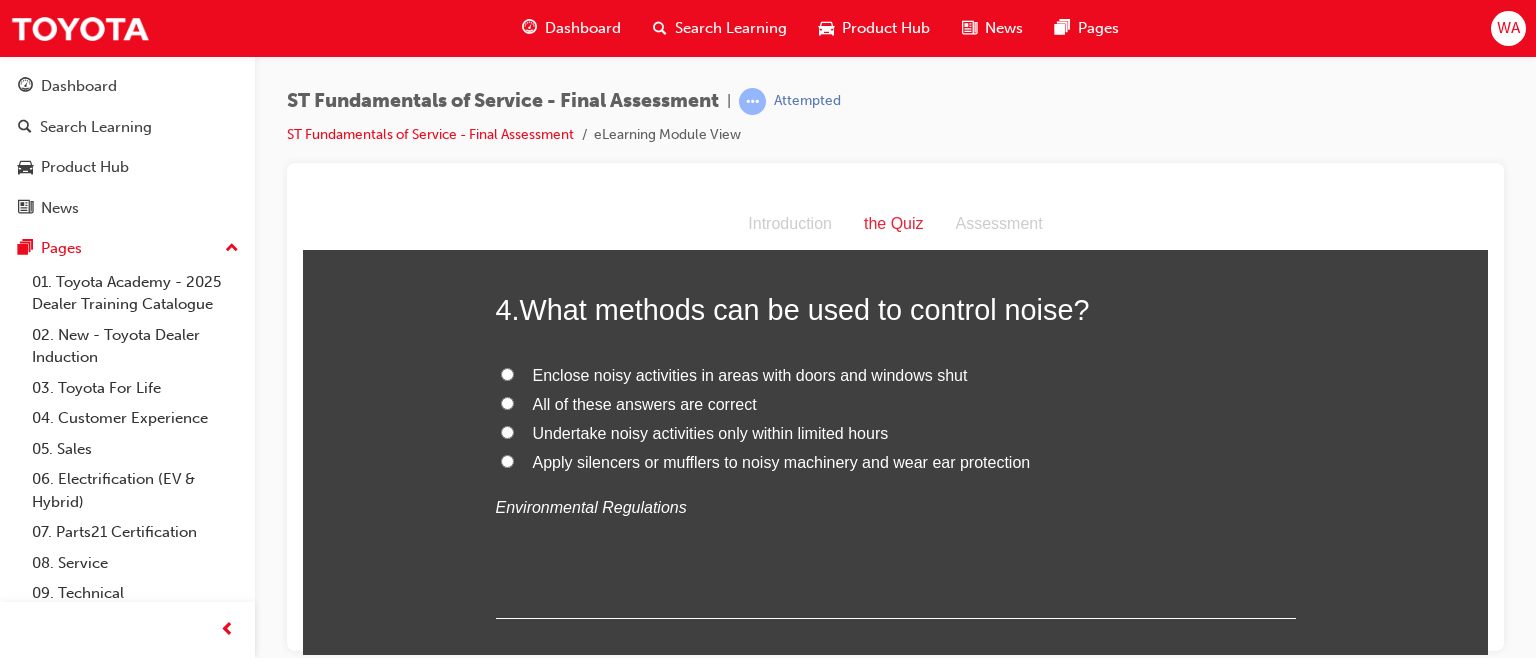 click on "All of these answers are correct" at bounding box center [507, 402] 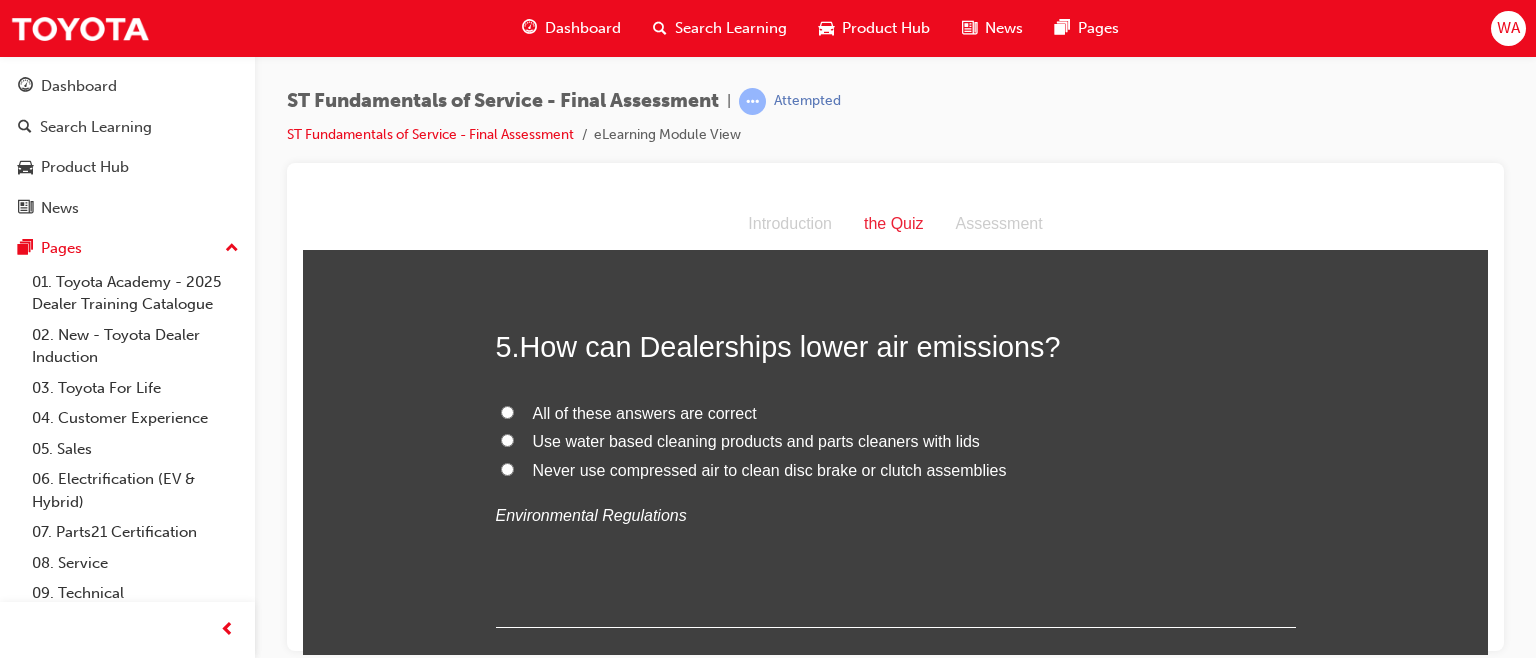scroll, scrollTop: 1760, scrollLeft: 0, axis: vertical 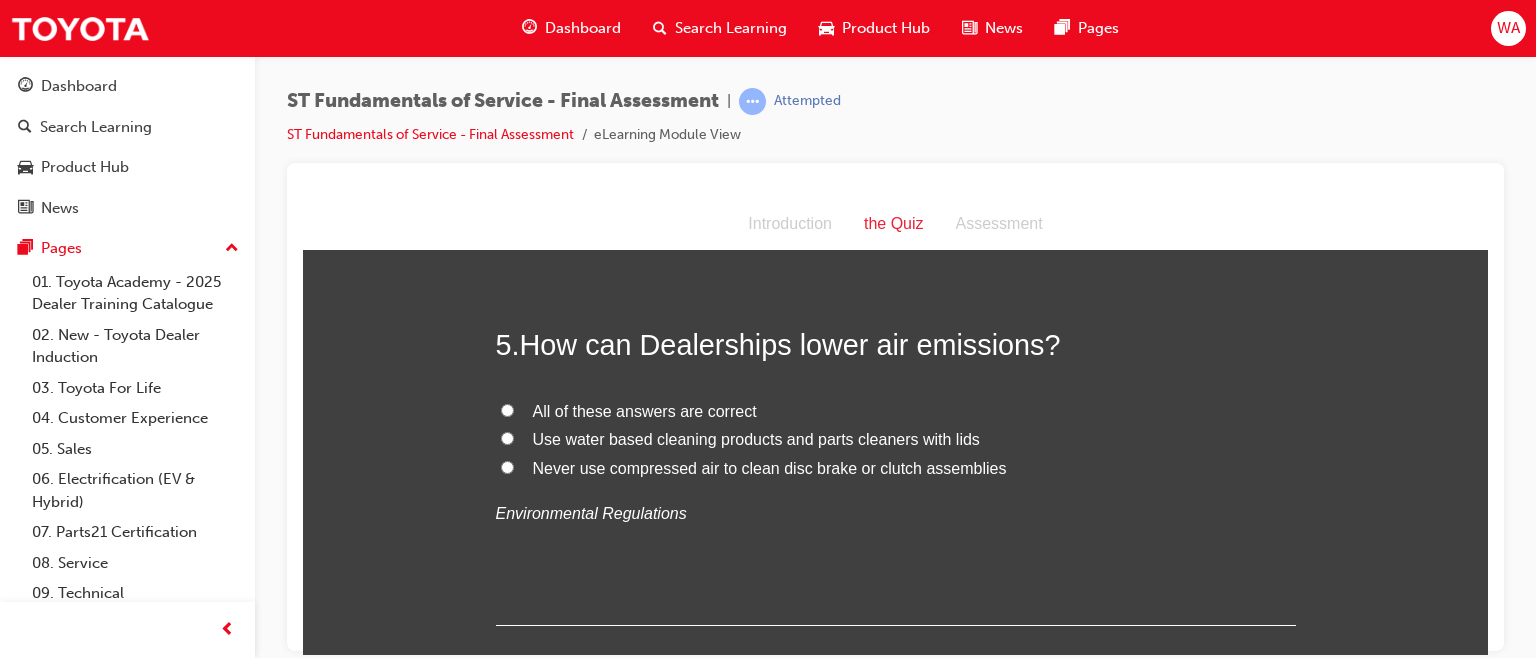 click on "All of these answers are correct" at bounding box center (507, 409) 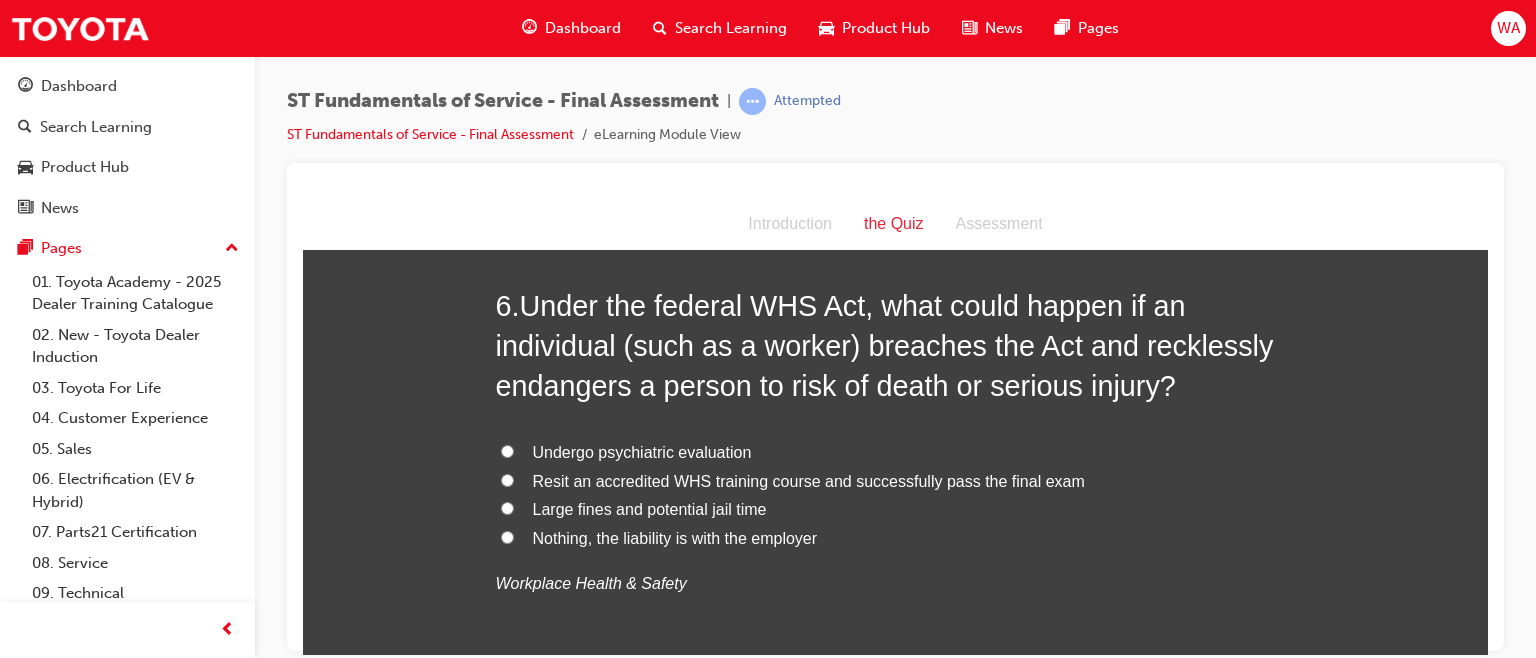 scroll, scrollTop: 2194, scrollLeft: 0, axis: vertical 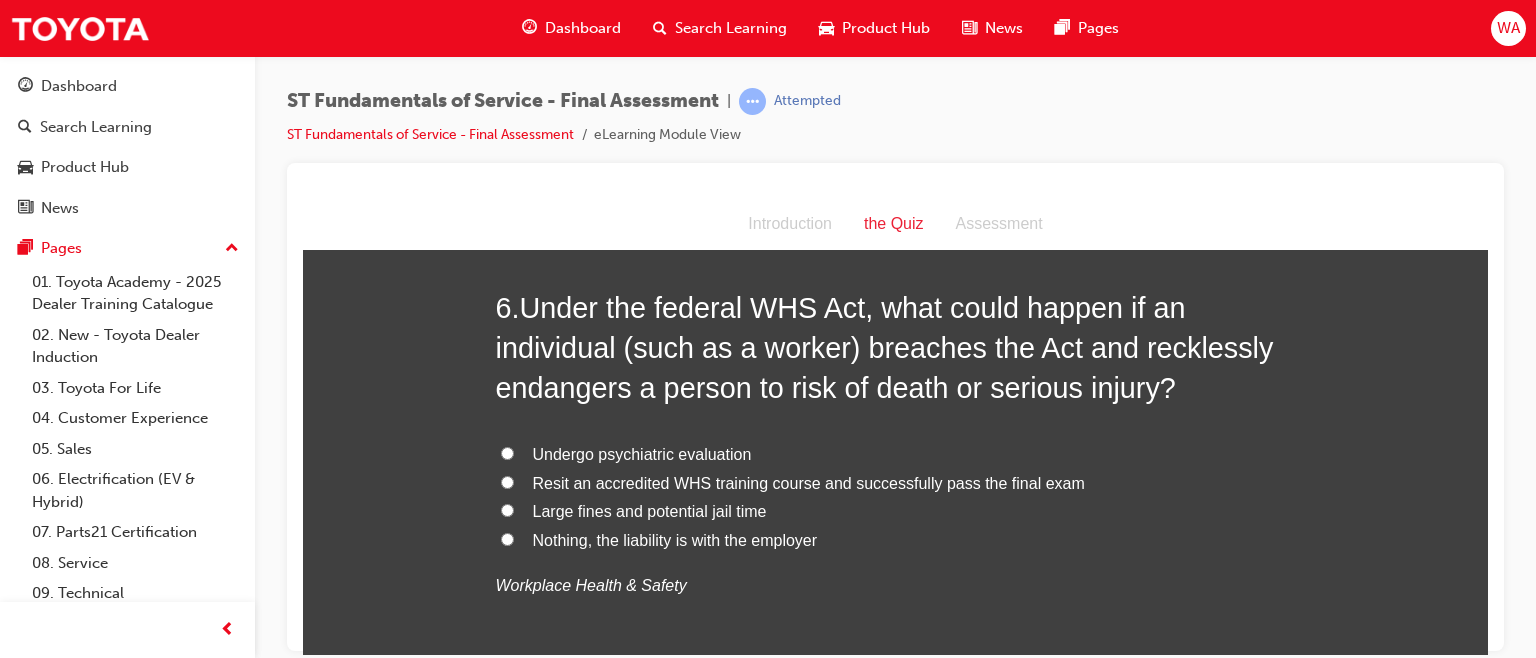 click on "Large fines and potential jail time" at bounding box center [507, 509] 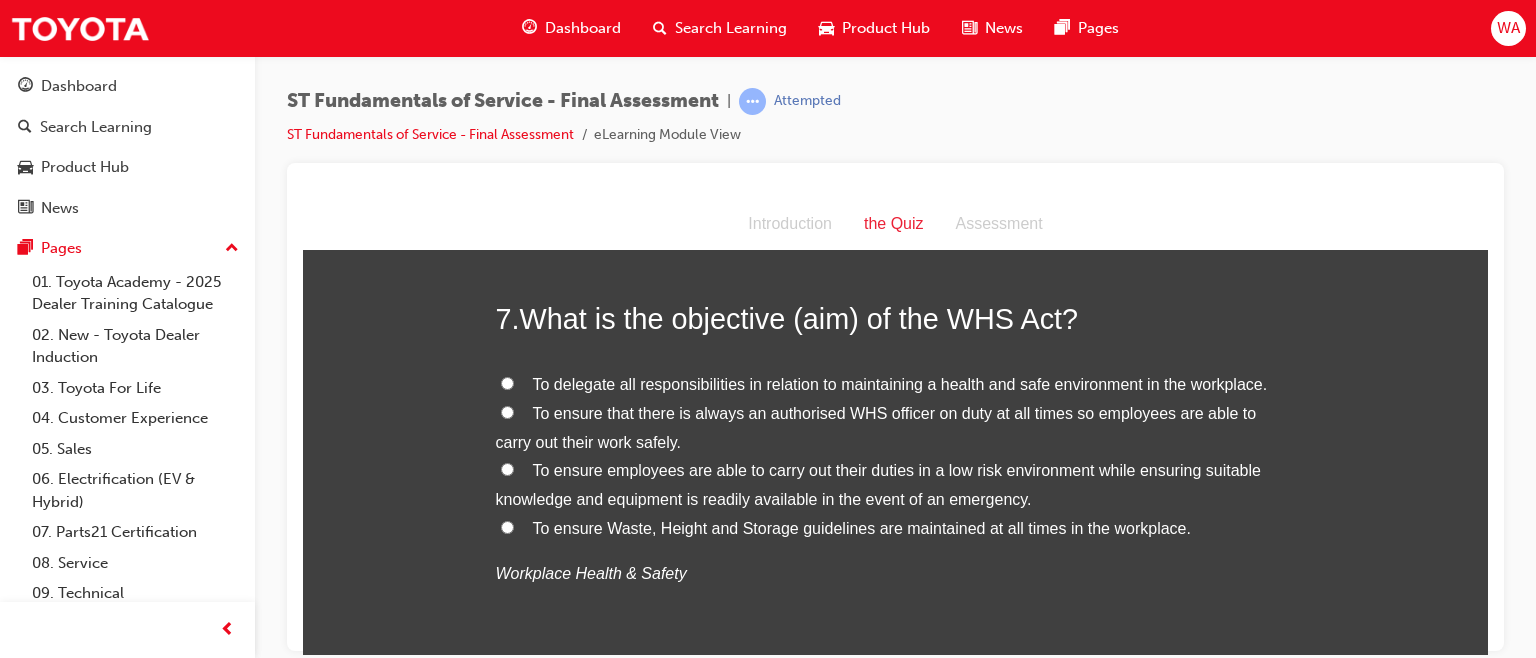 scroll, scrollTop: 2691, scrollLeft: 0, axis: vertical 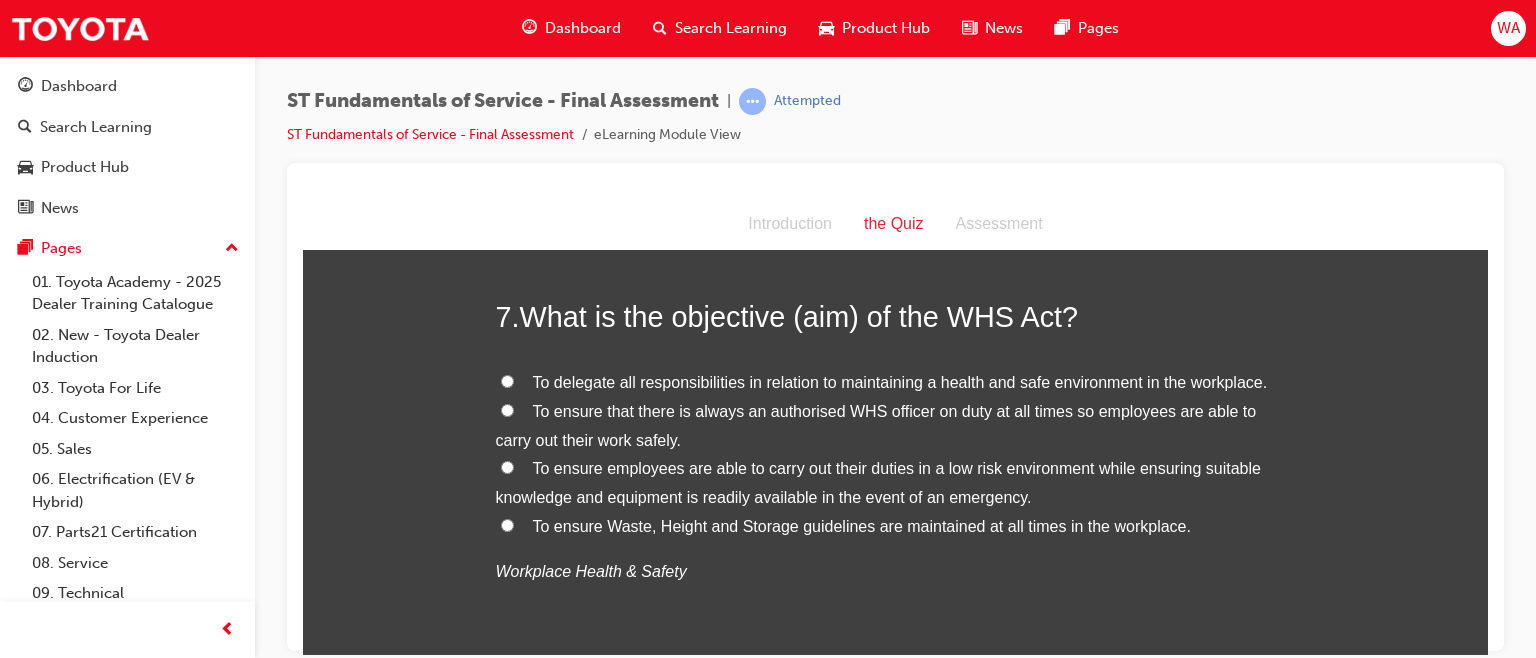 click on "To delegate all responsibilities in relation to maintaining a health and safe environment in the workplace." at bounding box center (507, 380) 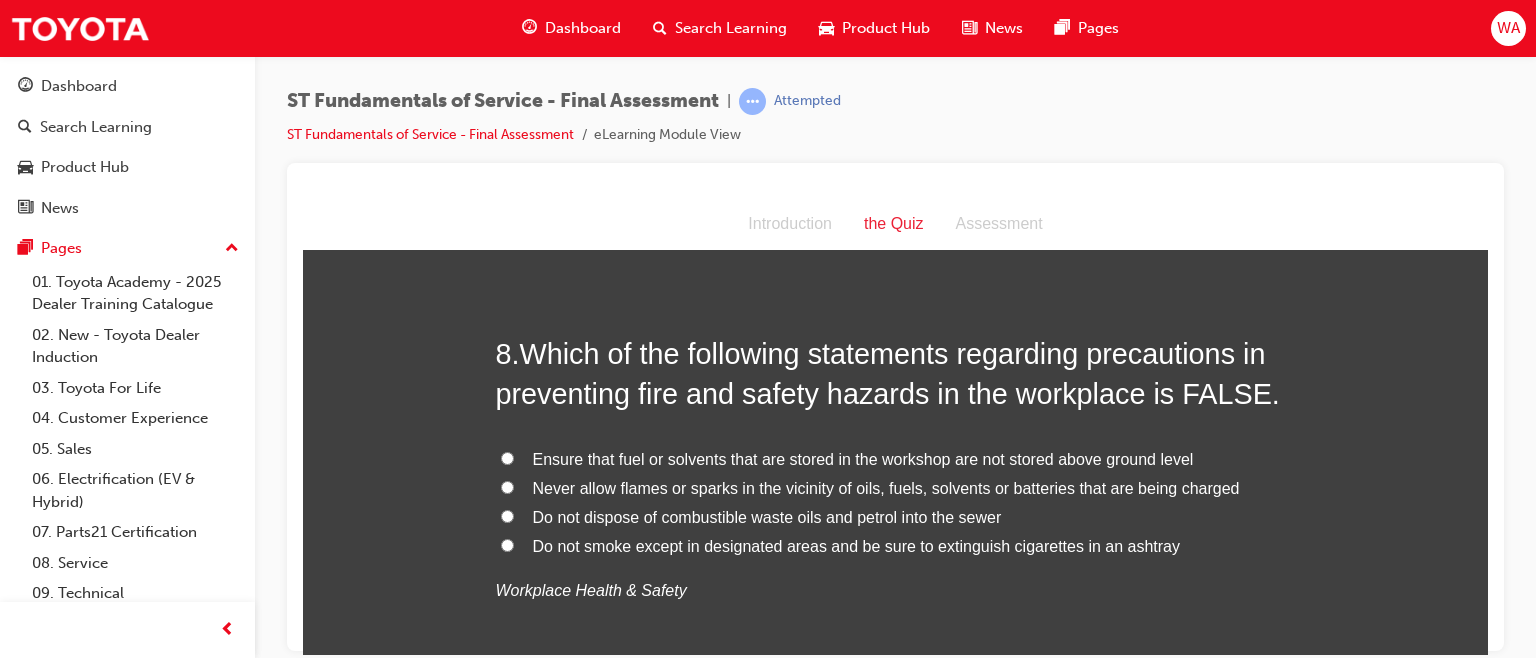 scroll, scrollTop: 3138, scrollLeft: 0, axis: vertical 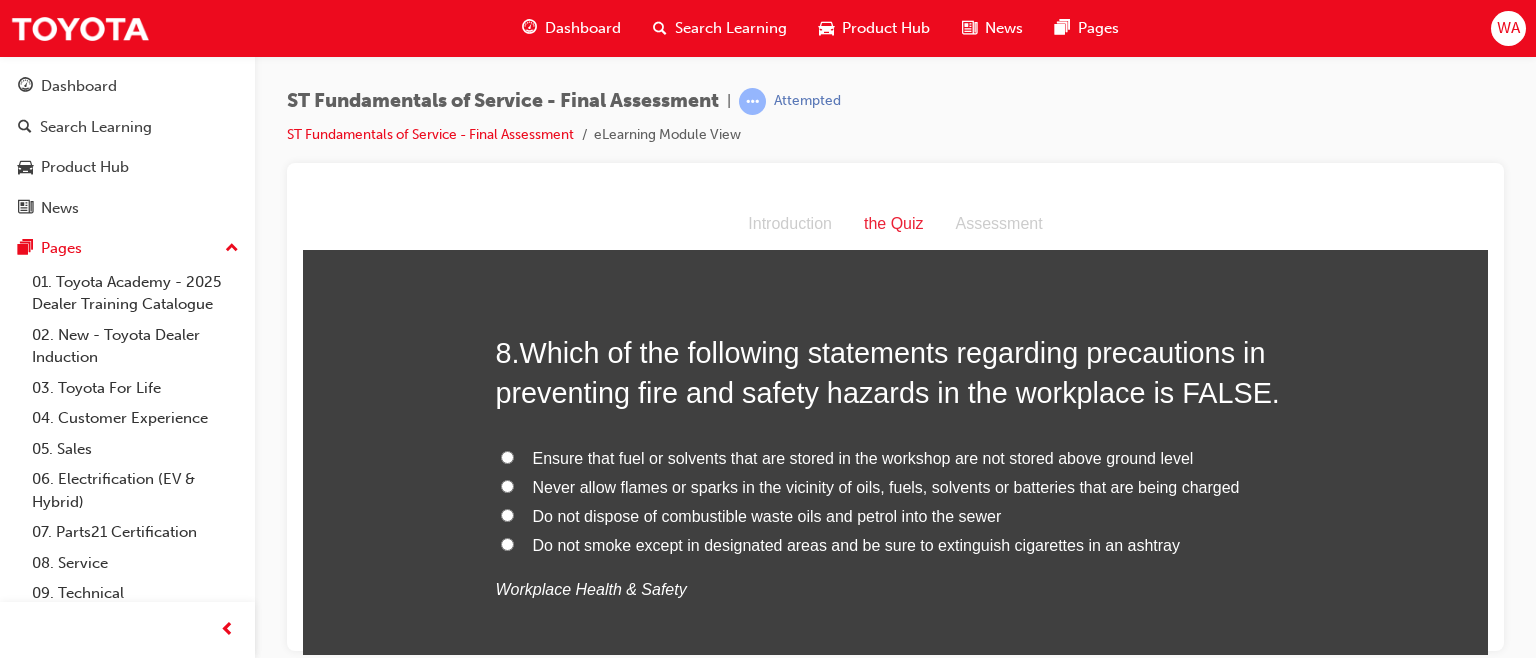 click on "Do not smoke except in designated areas and be sure to extinguish cigarettes in an ashtray" at bounding box center (507, 543) 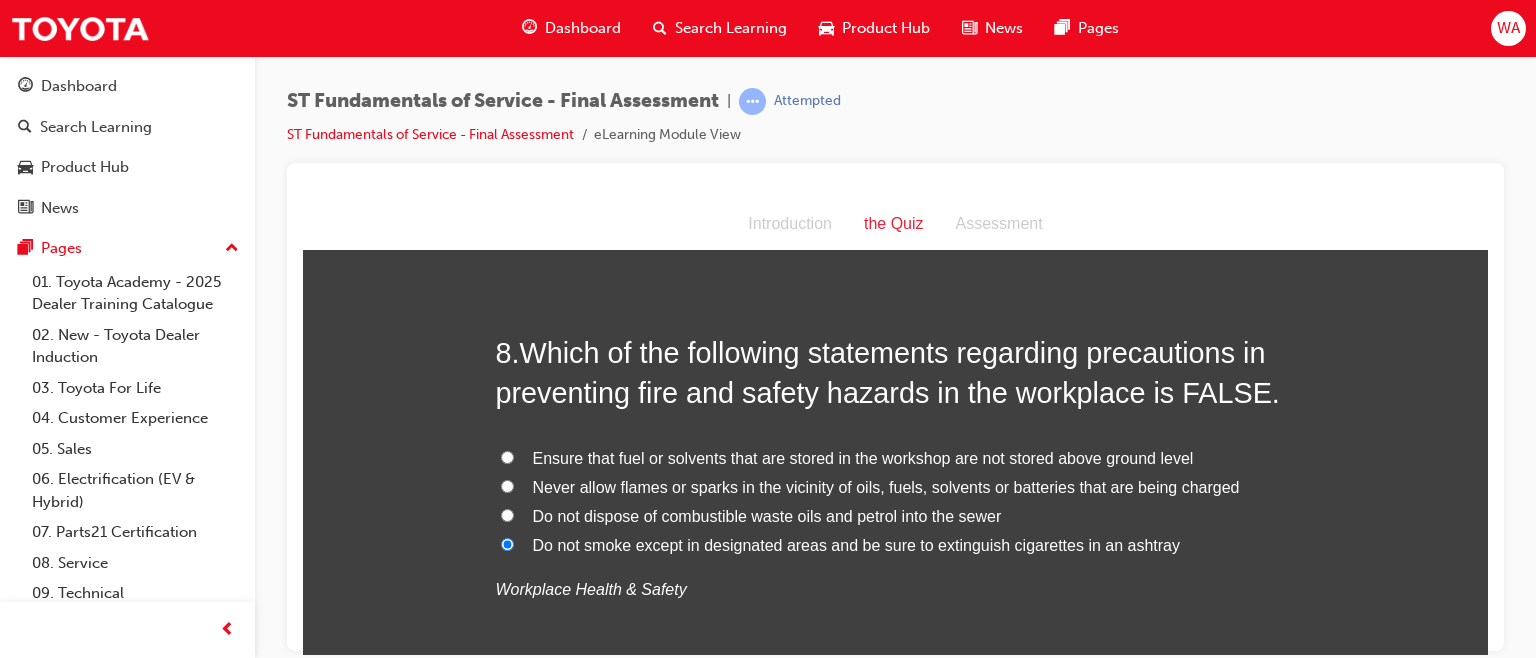 click on "Do not dispose of combustible waste oils and petrol into the sewer" at bounding box center (507, 514) 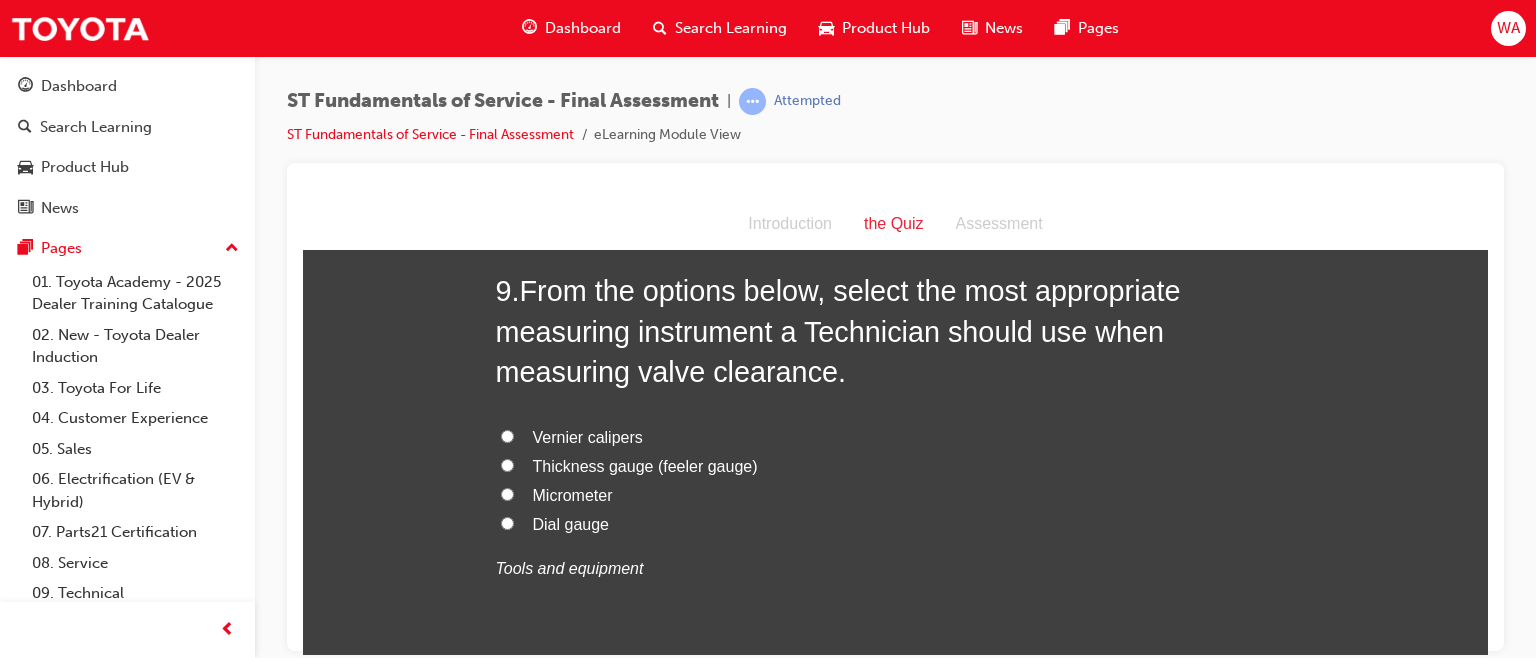 scroll, scrollTop: 3662, scrollLeft: 0, axis: vertical 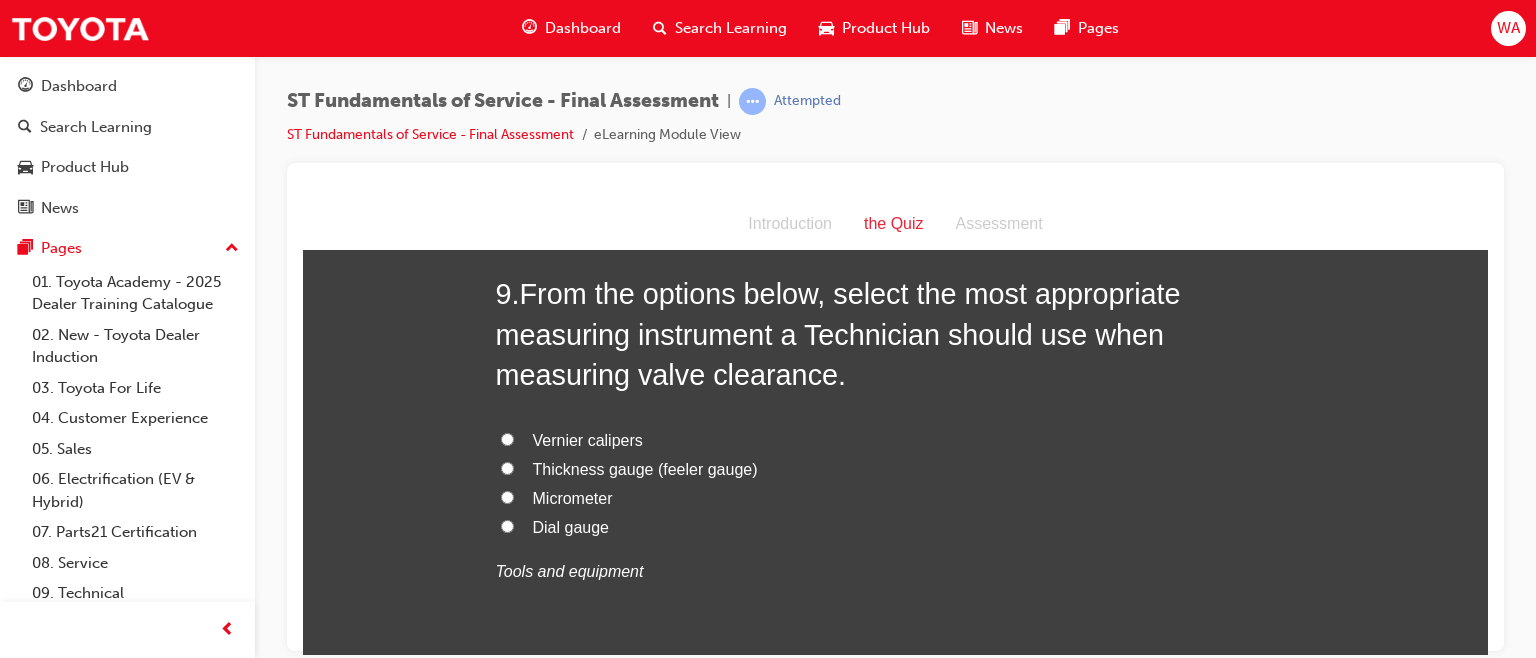 click on "Thickness gauge (feeler gauge)" at bounding box center [507, 467] 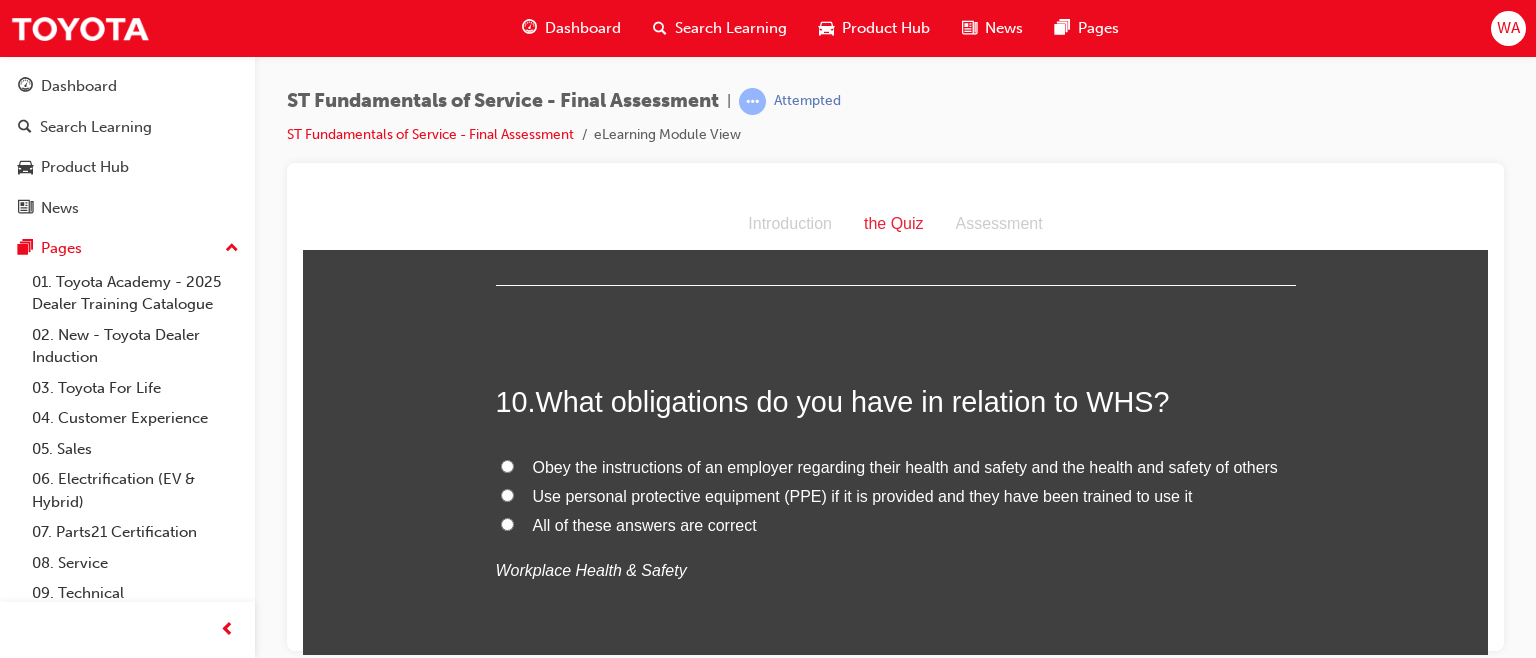 scroll, scrollTop: 4061, scrollLeft: 0, axis: vertical 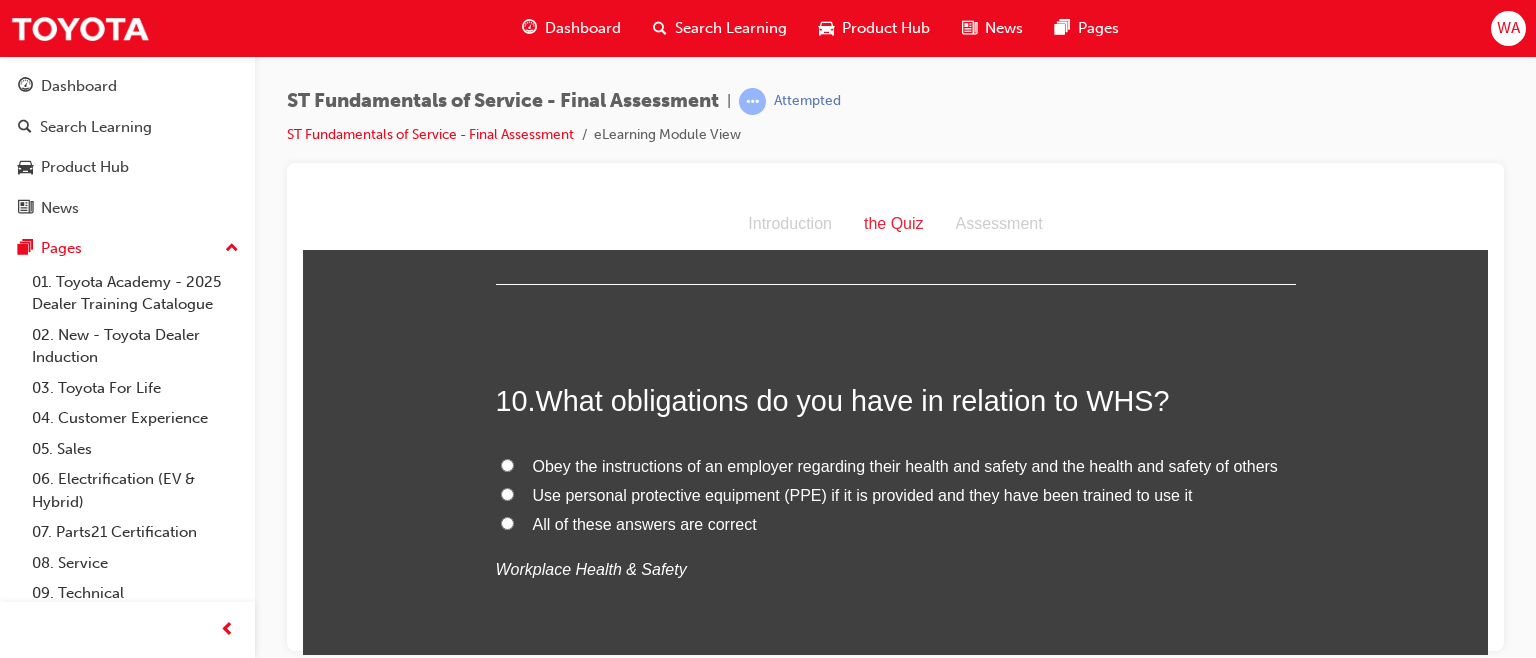 click on "All of these answers are correct" at bounding box center (507, 522) 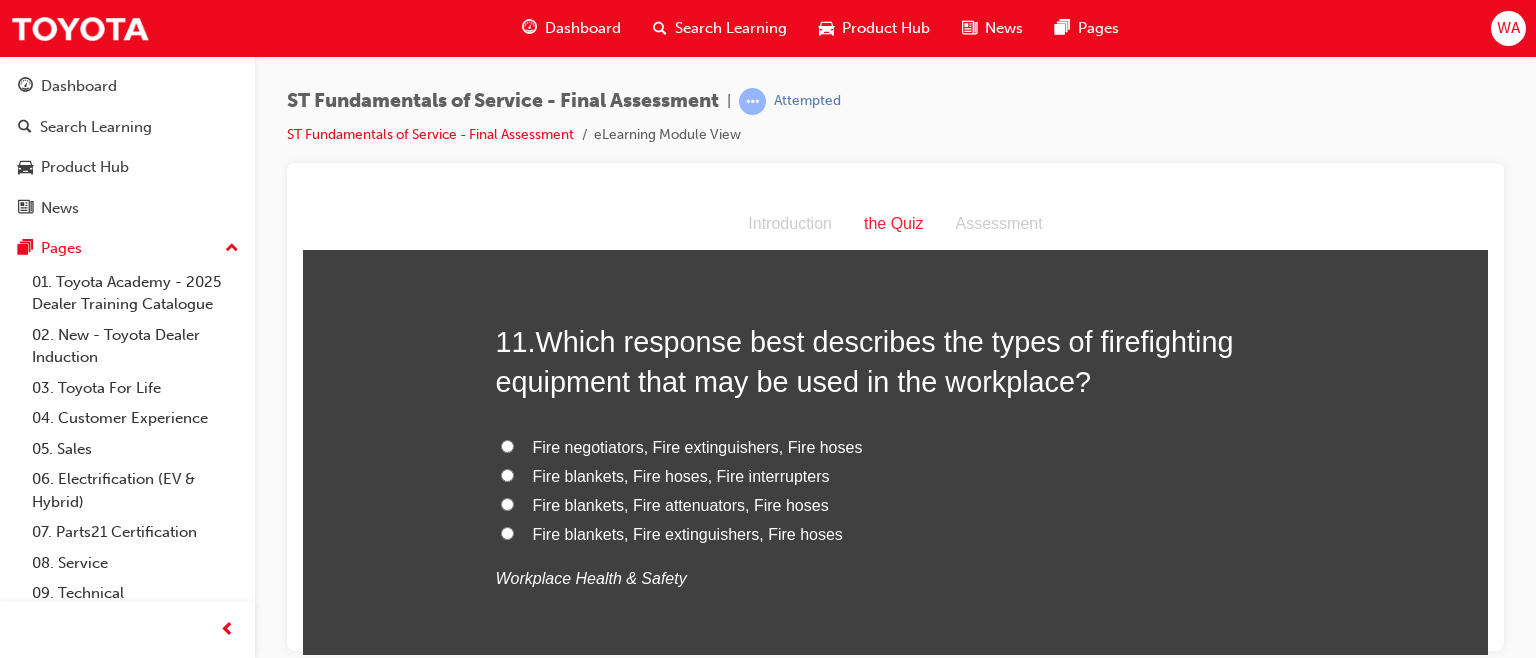 scroll, scrollTop: 4518, scrollLeft: 0, axis: vertical 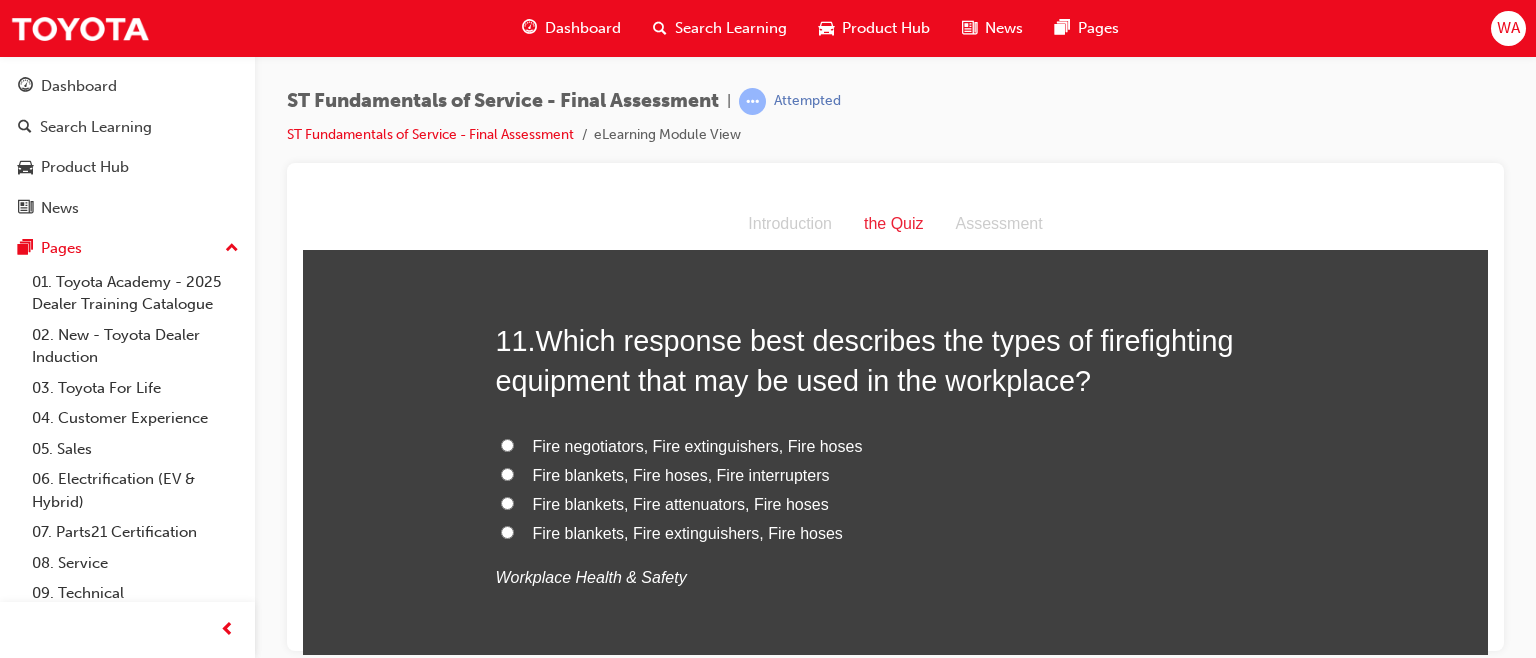 click on "Fire negotiators, Fire extinguishers, Fire hoses" at bounding box center (507, 444) 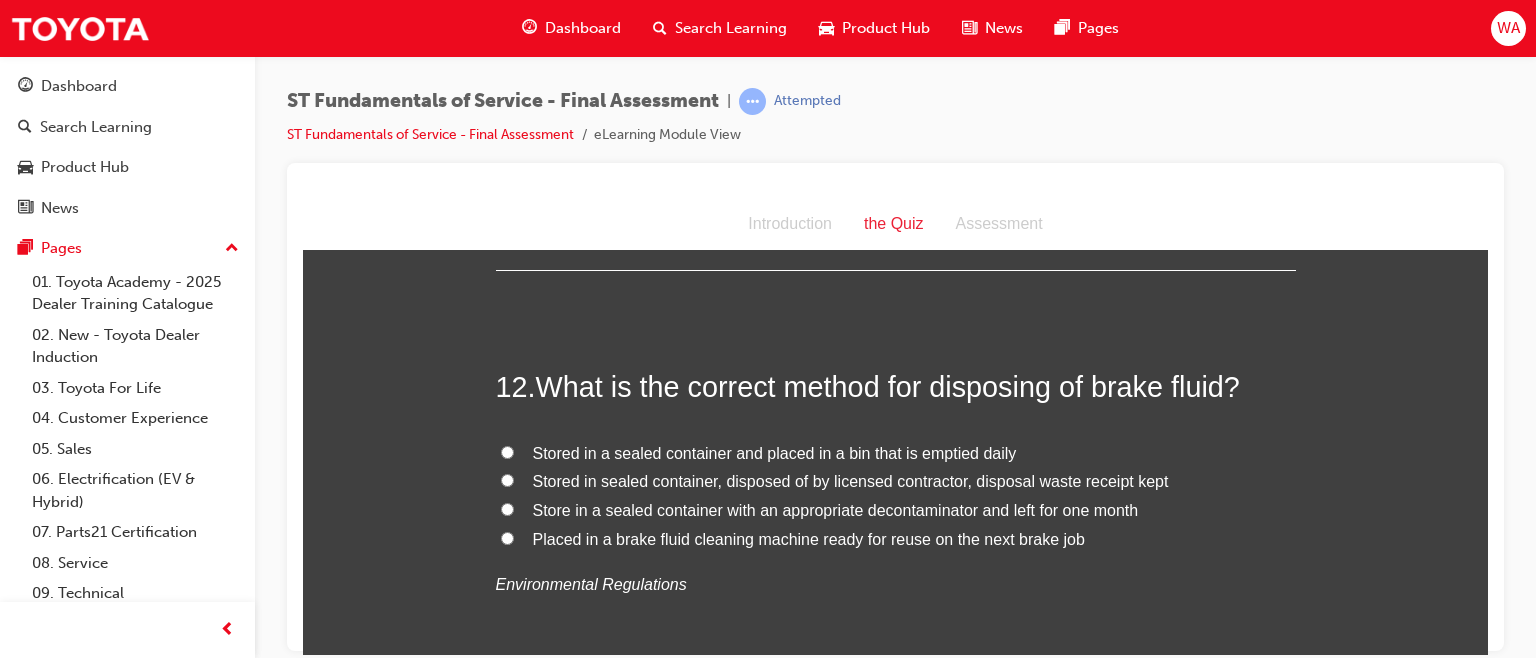 scroll, scrollTop: 4948, scrollLeft: 0, axis: vertical 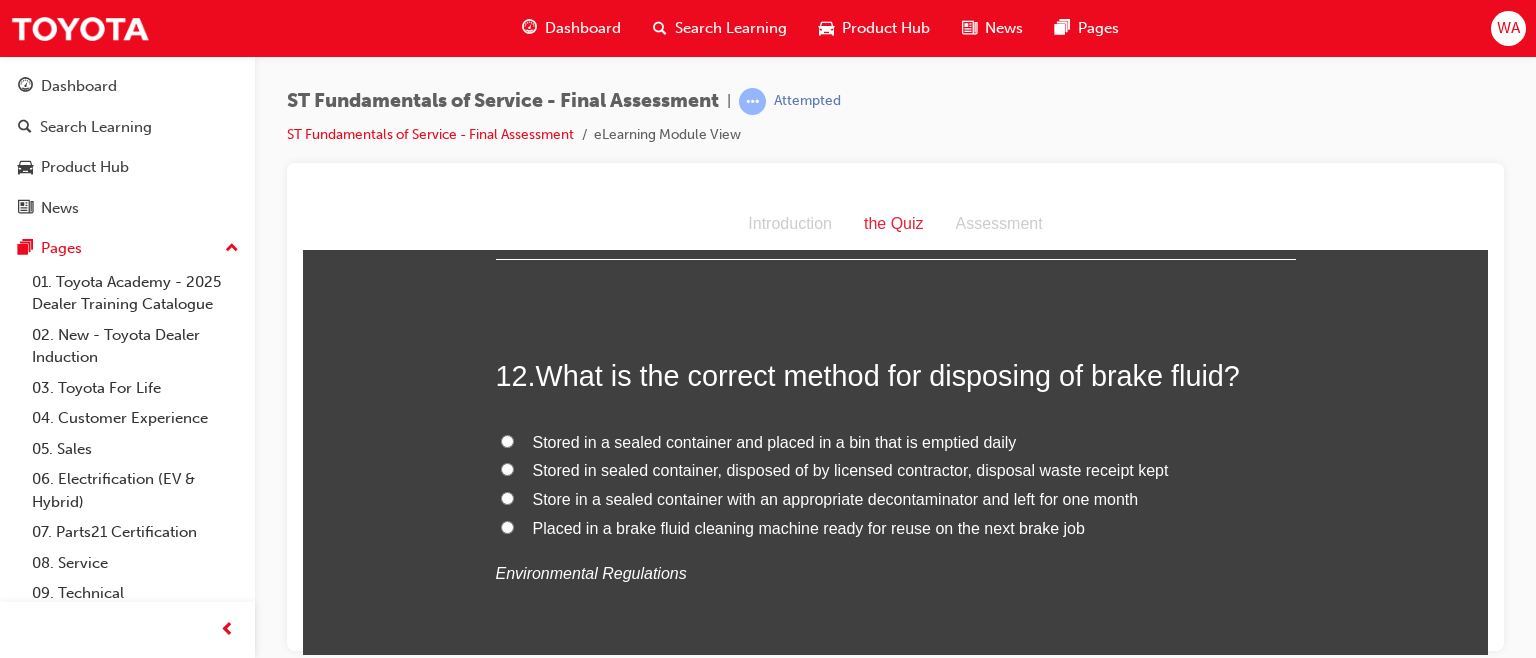 click on "Stored in sealed container, disposed of by licensed contractor, disposal waste receipt kept" at bounding box center (507, 468) 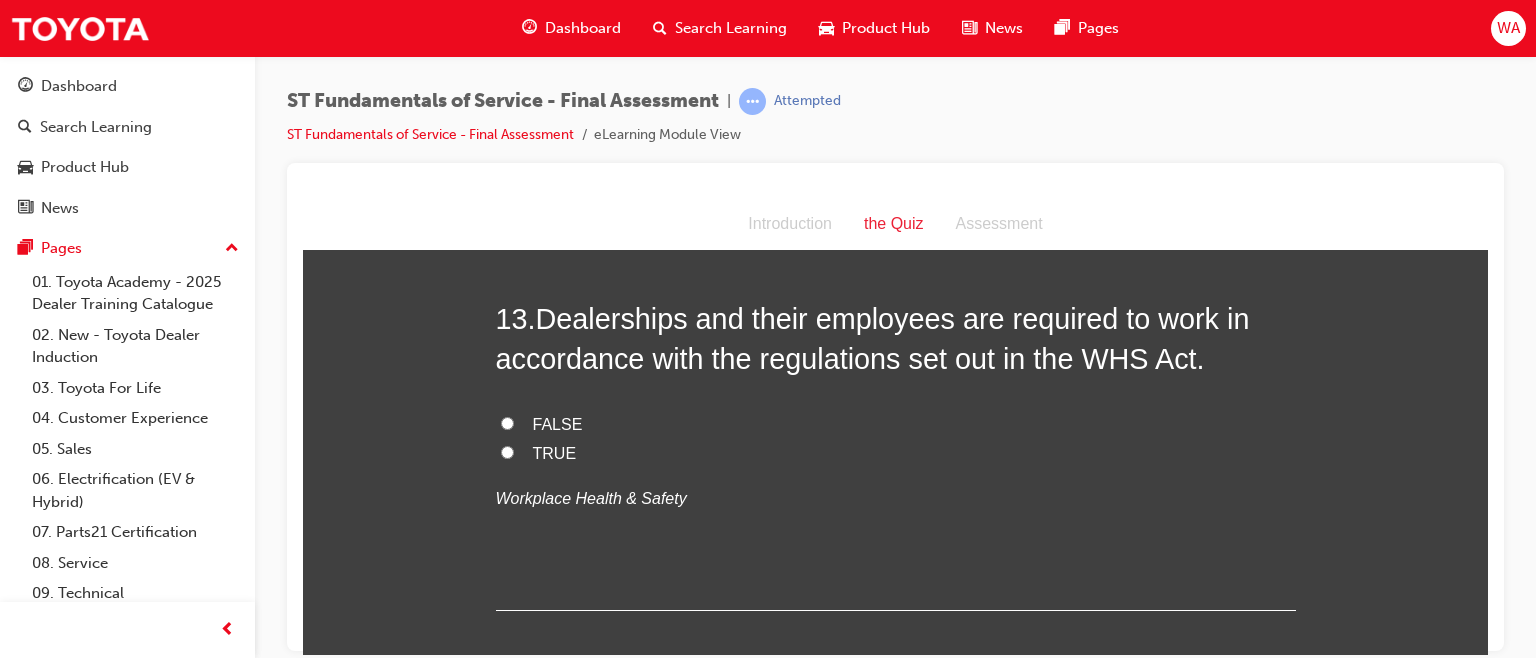 scroll, scrollTop: 5433, scrollLeft: 0, axis: vertical 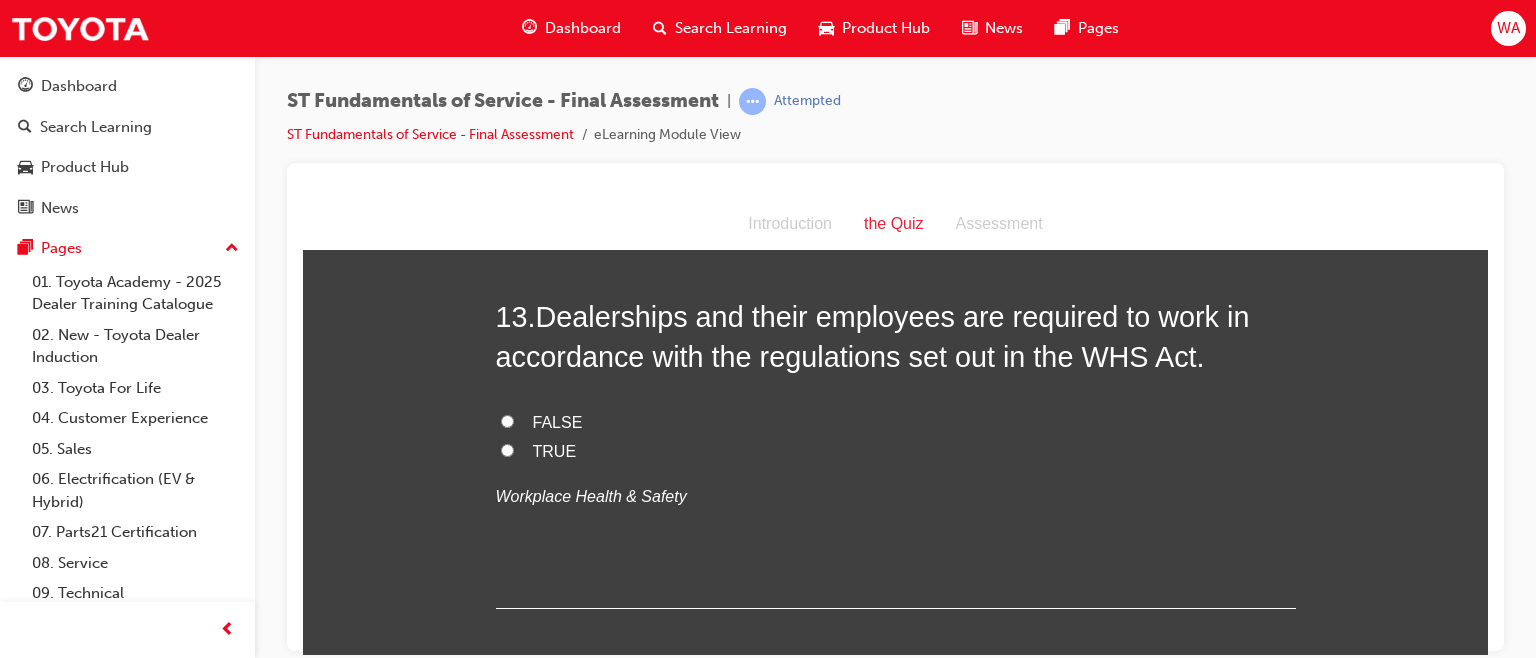 click on "TRUE" at bounding box center [507, 449] 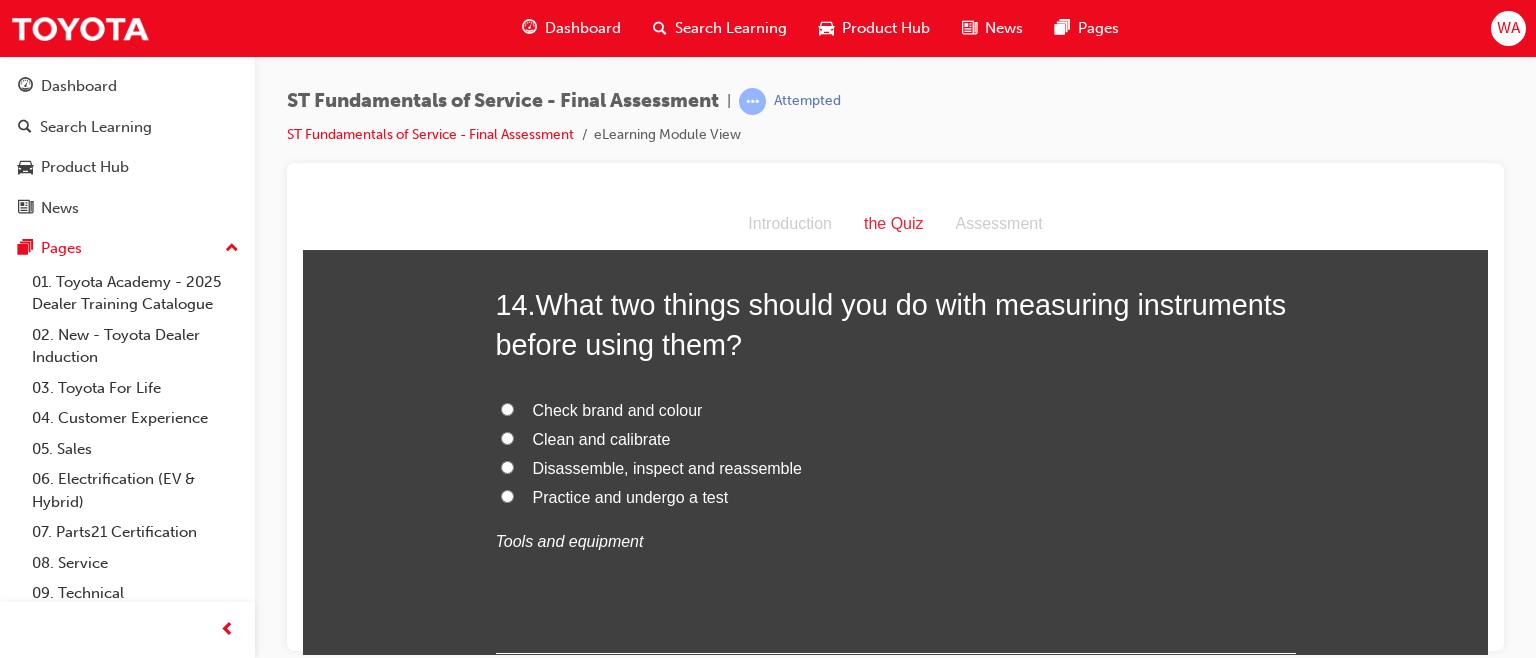 scroll, scrollTop: 5852, scrollLeft: 0, axis: vertical 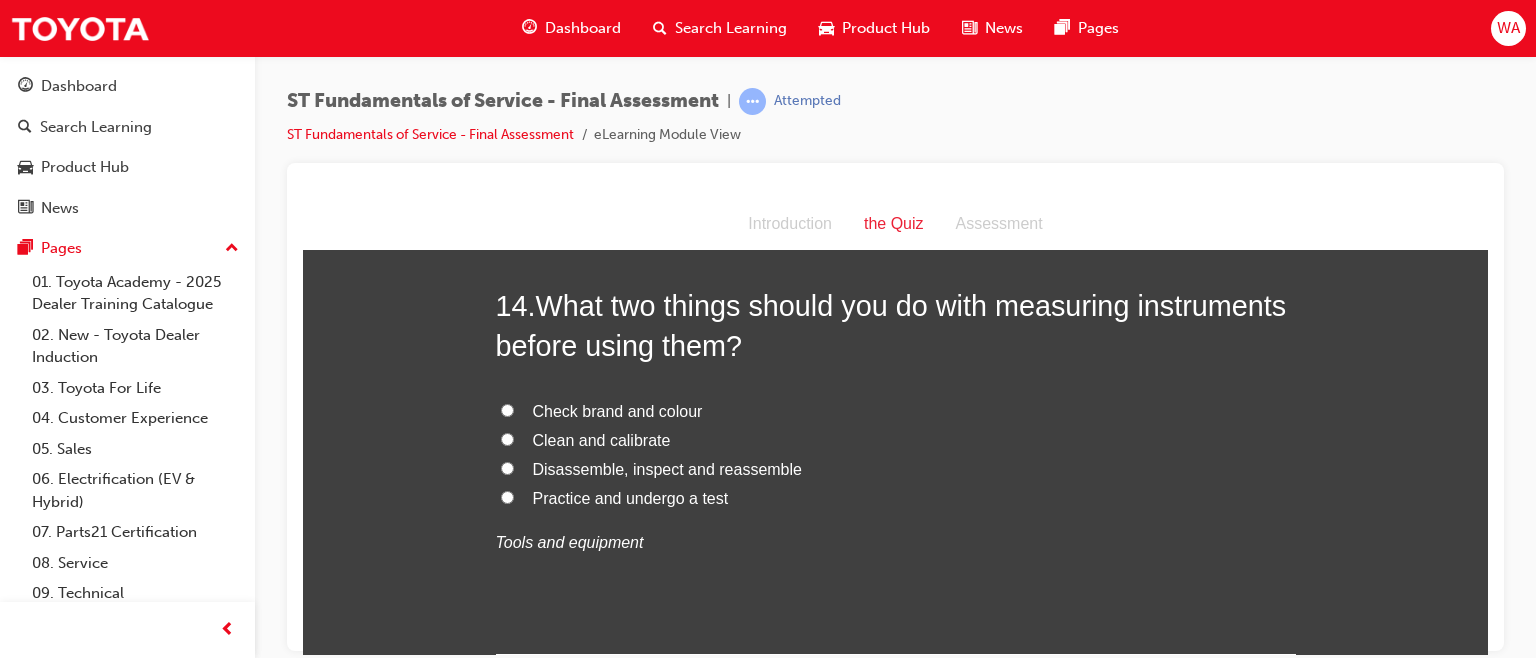 click on "Clean and calibrate" at bounding box center (507, 438) 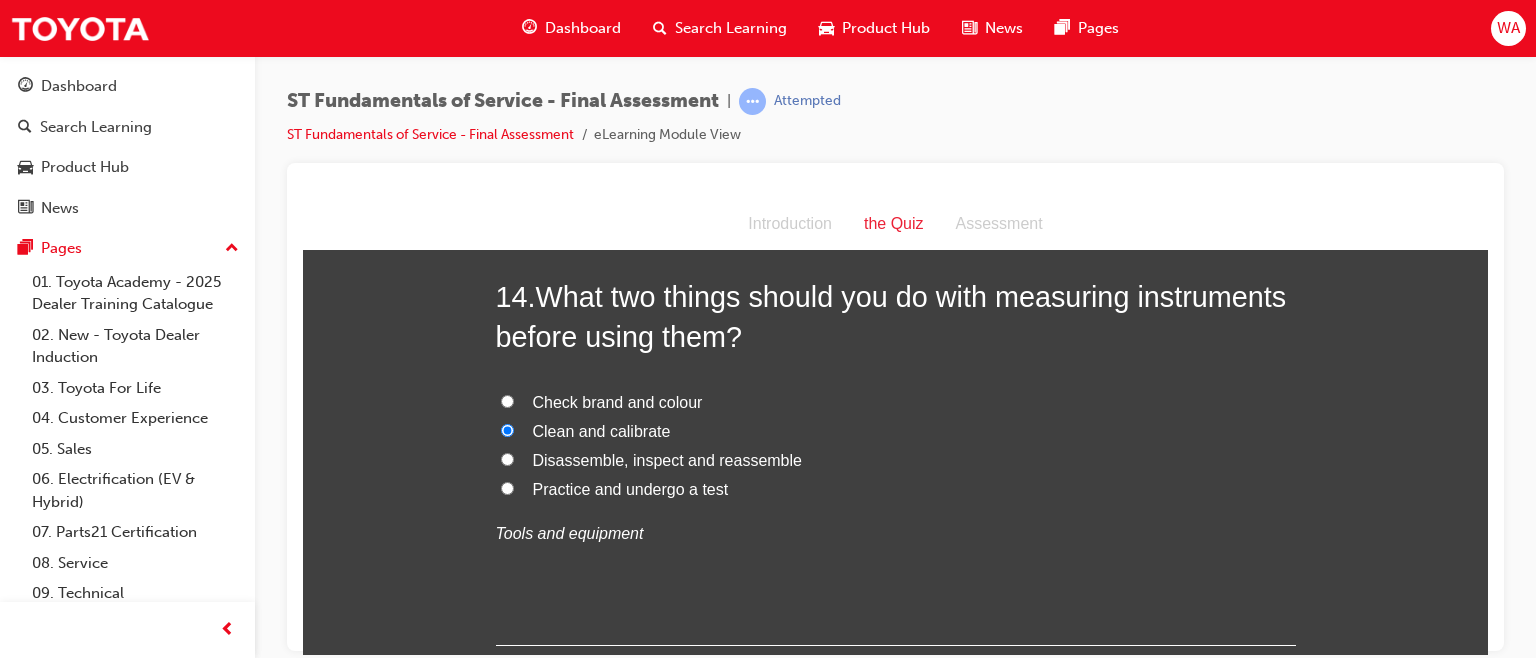 scroll, scrollTop: 5860, scrollLeft: 0, axis: vertical 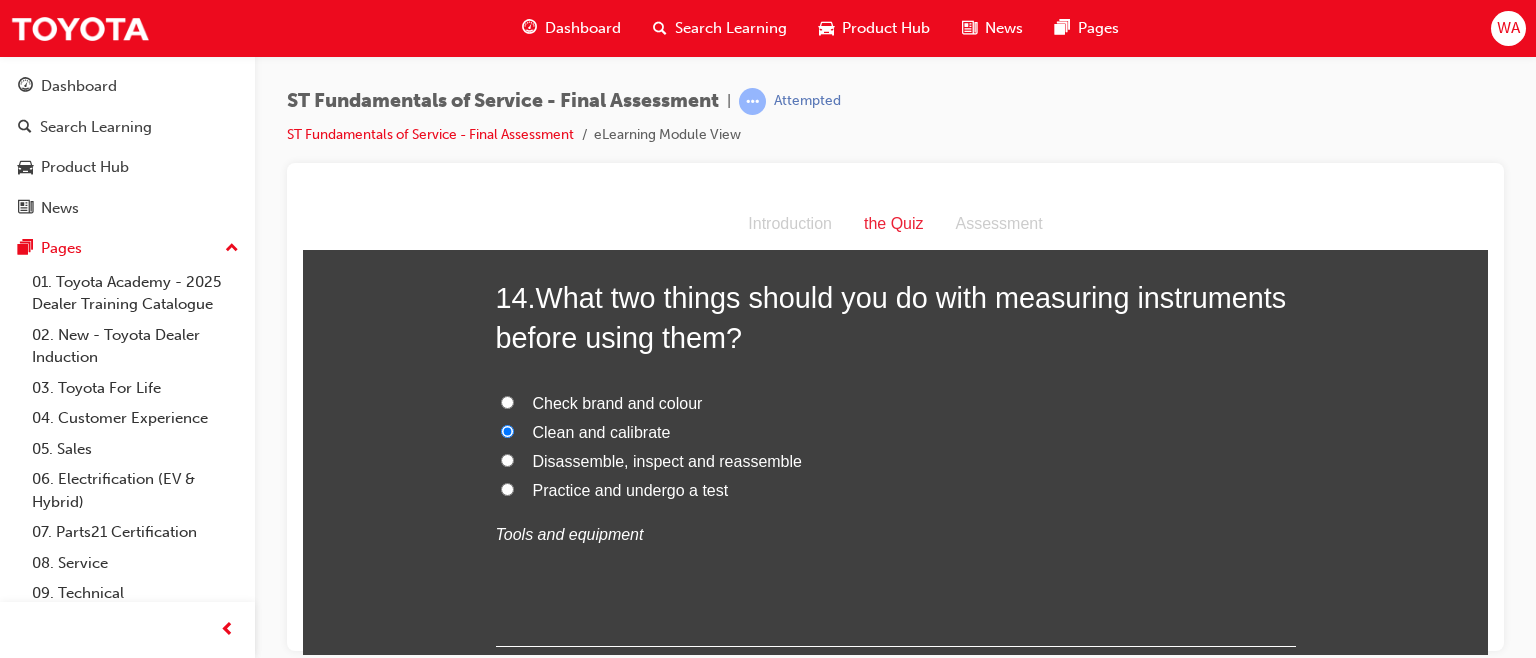 click on "Practice and undergo a test" at bounding box center [507, 488] 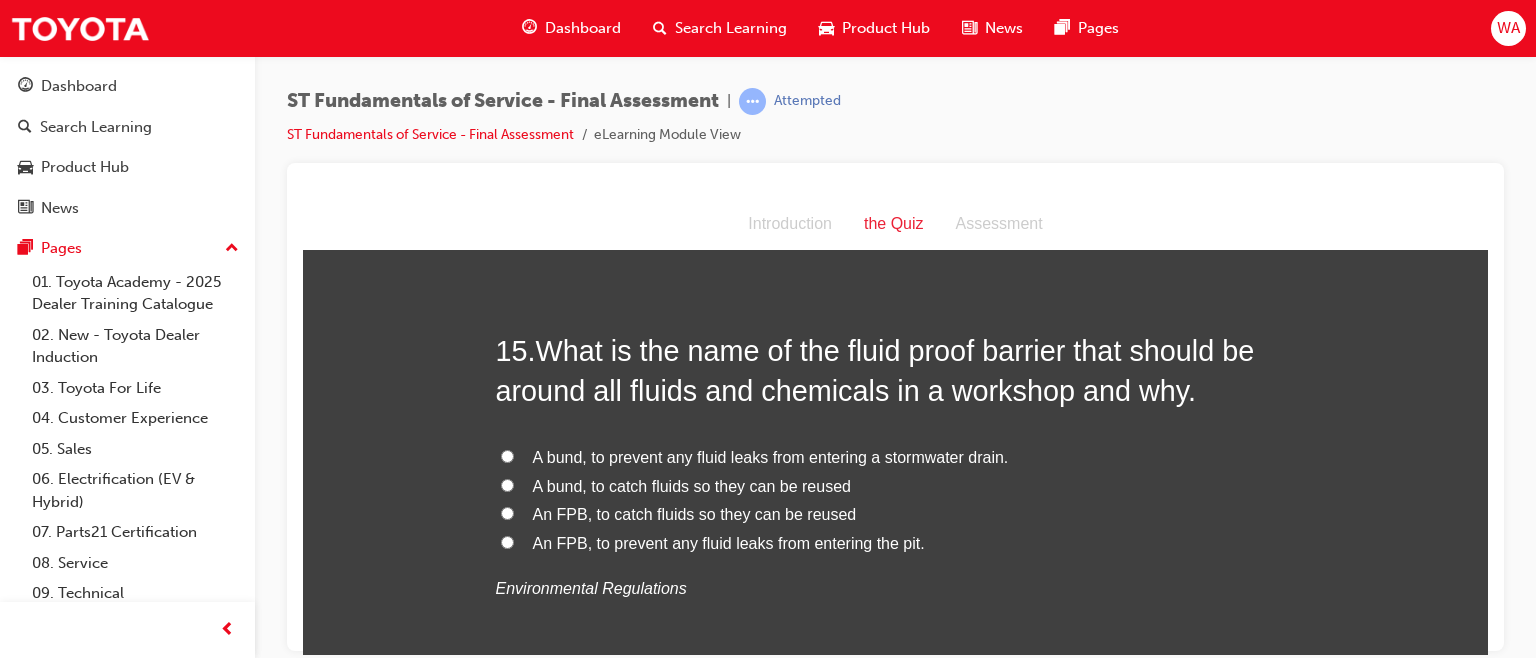 scroll, scrollTop: 6271, scrollLeft: 0, axis: vertical 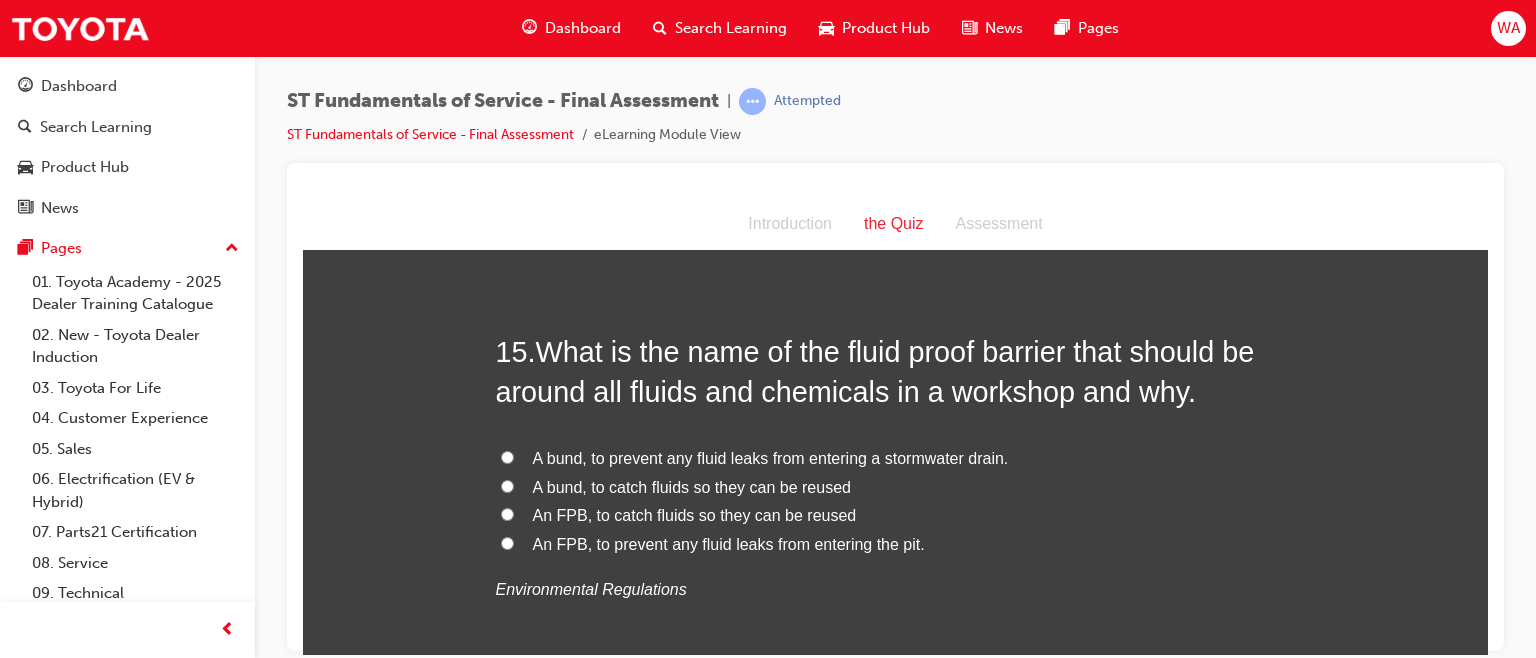click on "A bund, to prevent any fluid leaks from entering a stormwater drain." at bounding box center [507, 456] 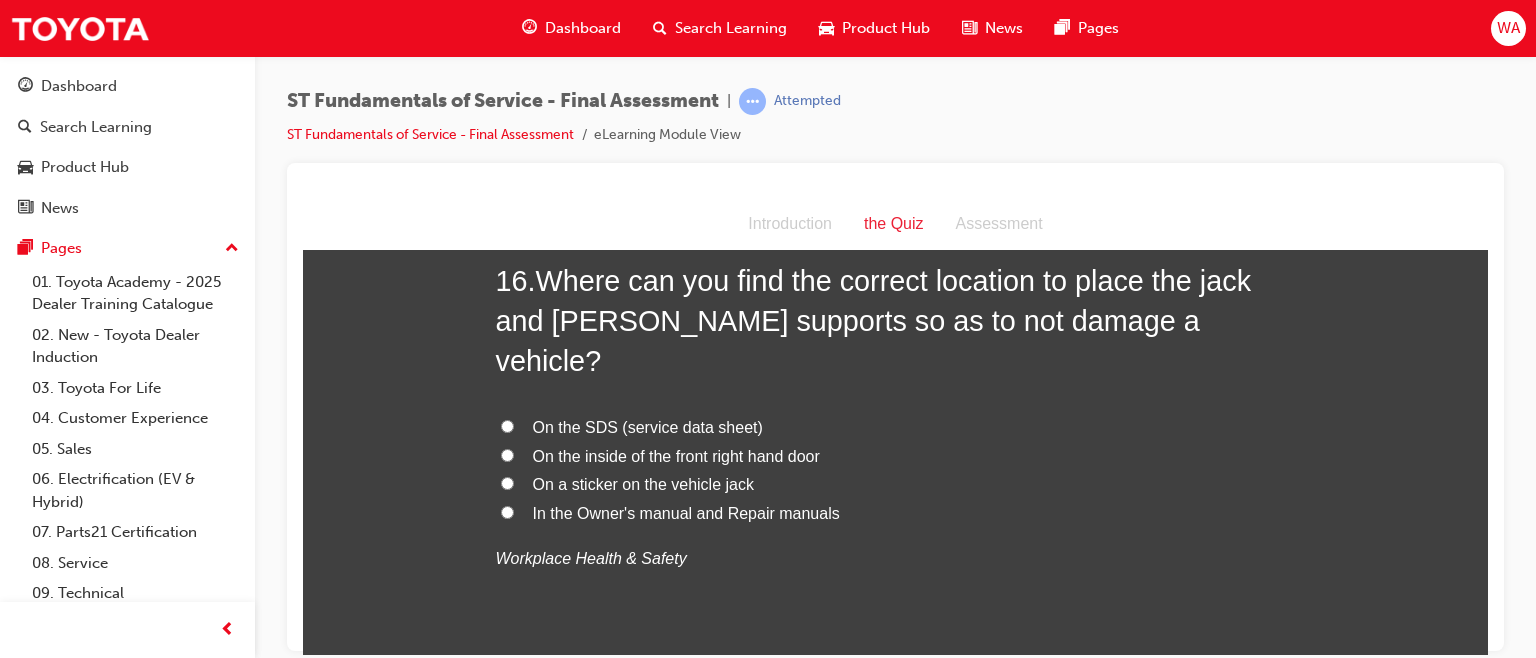 scroll, scrollTop: 6810, scrollLeft: 0, axis: vertical 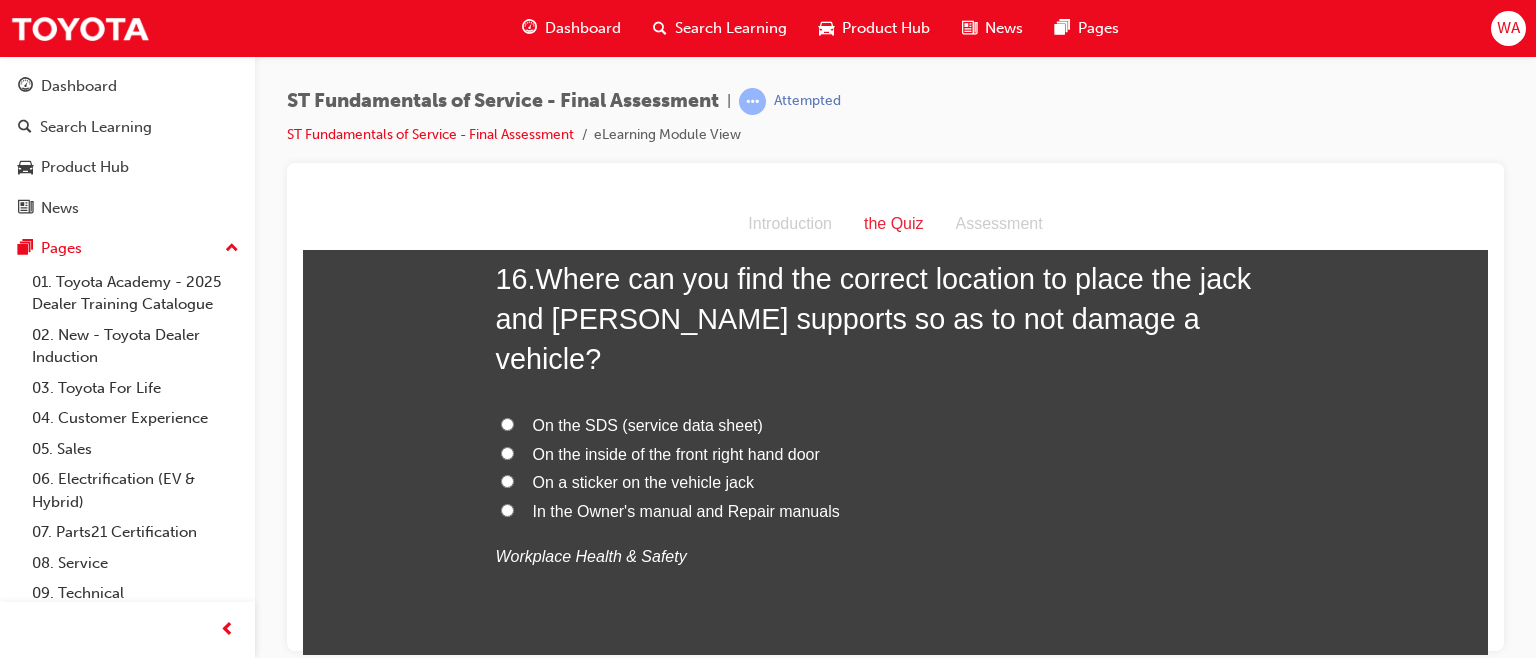 click on "In the Owner's manual and Repair manuals" at bounding box center [507, 509] 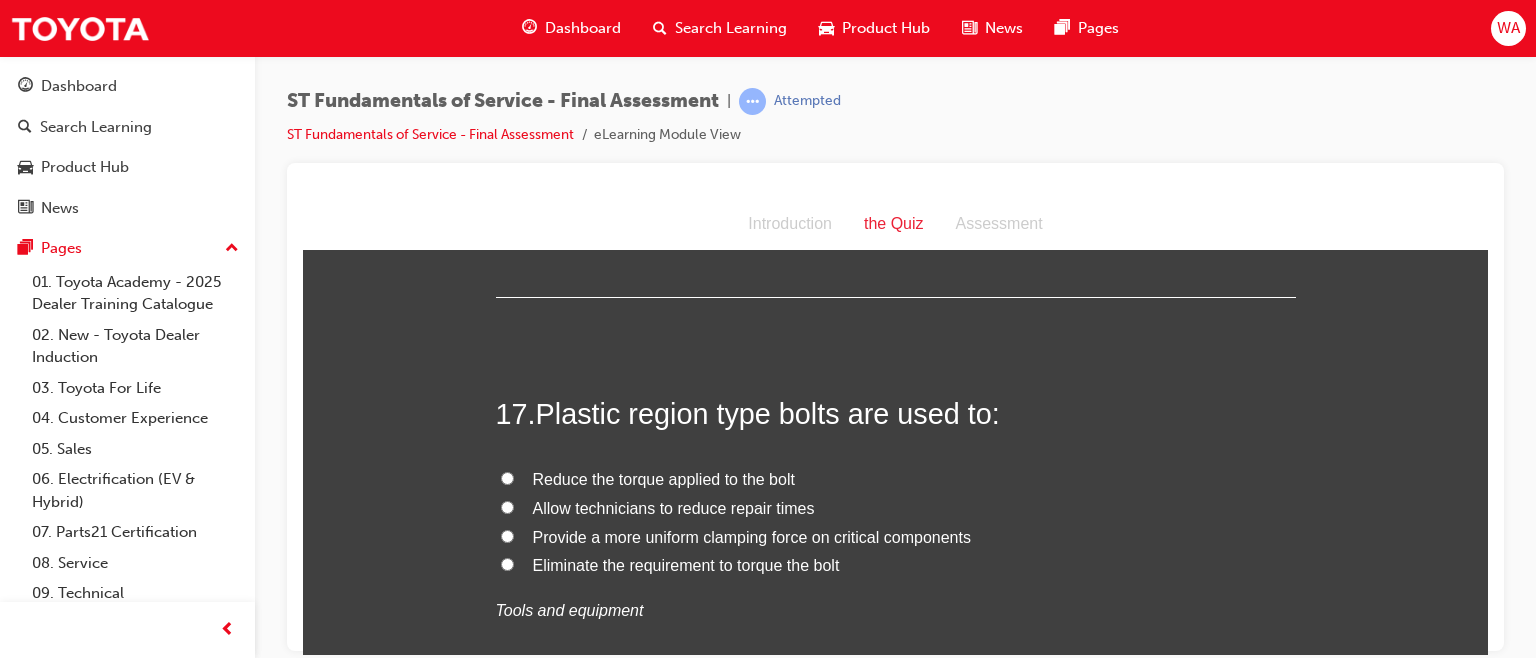 scroll, scrollTop: 7182, scrollLeft: 0, axis: vertical 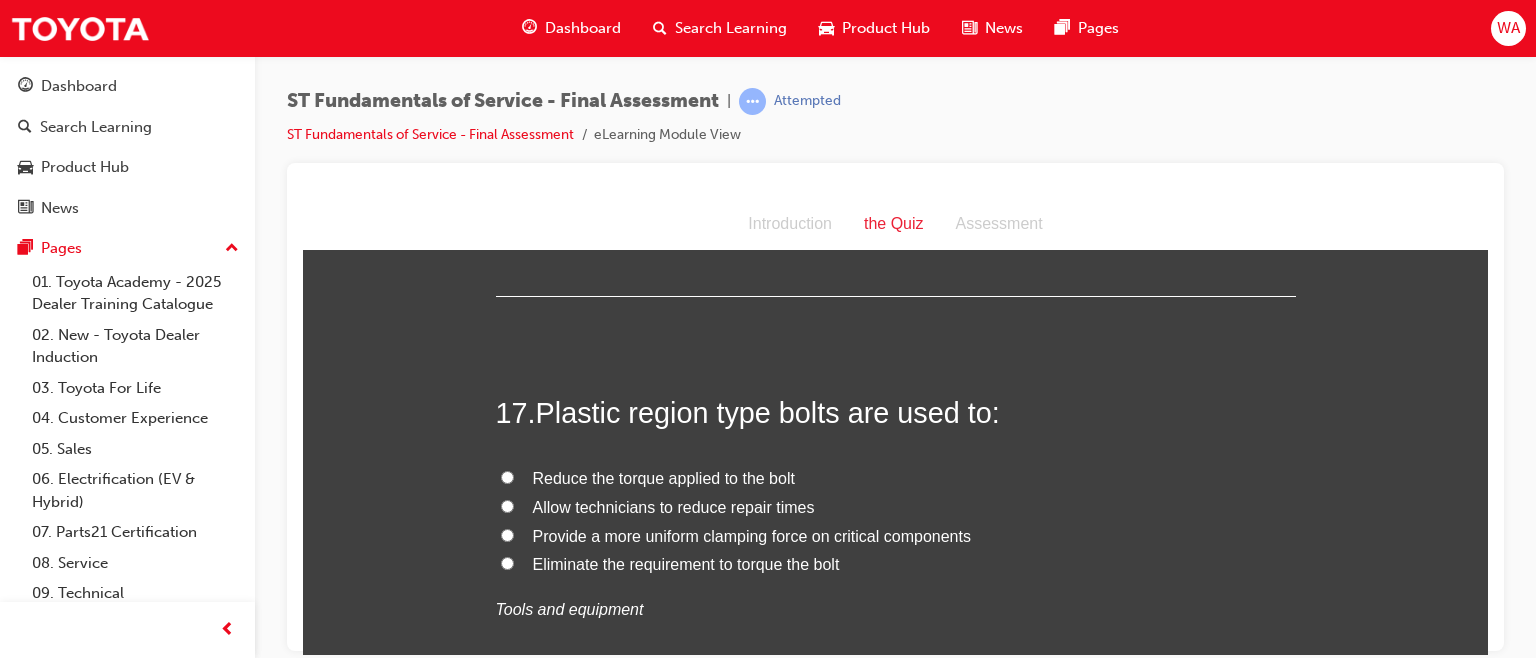 click on "Provide a more uniform clamping force on critical components" at bounding box center [507, 534] 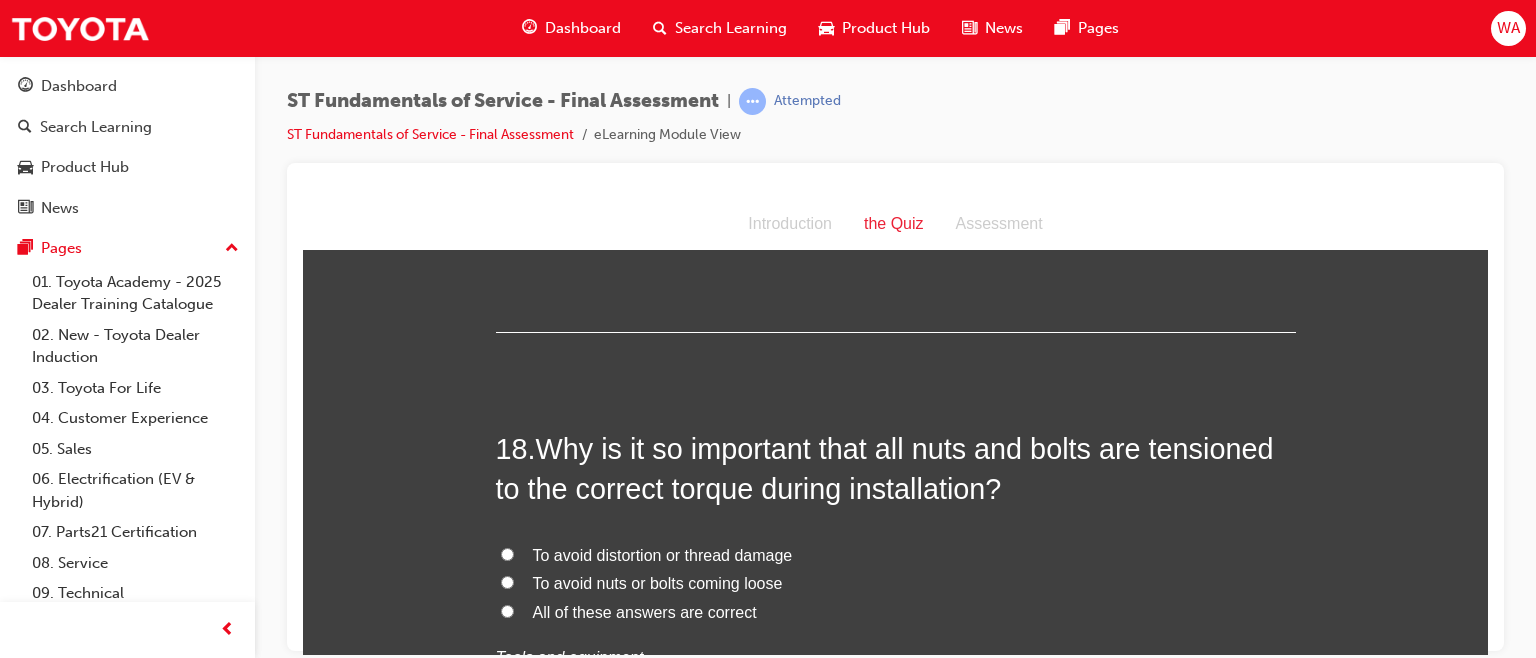 scroll, scrollTop: 7600, scrollLeft: 0, axis: vertical 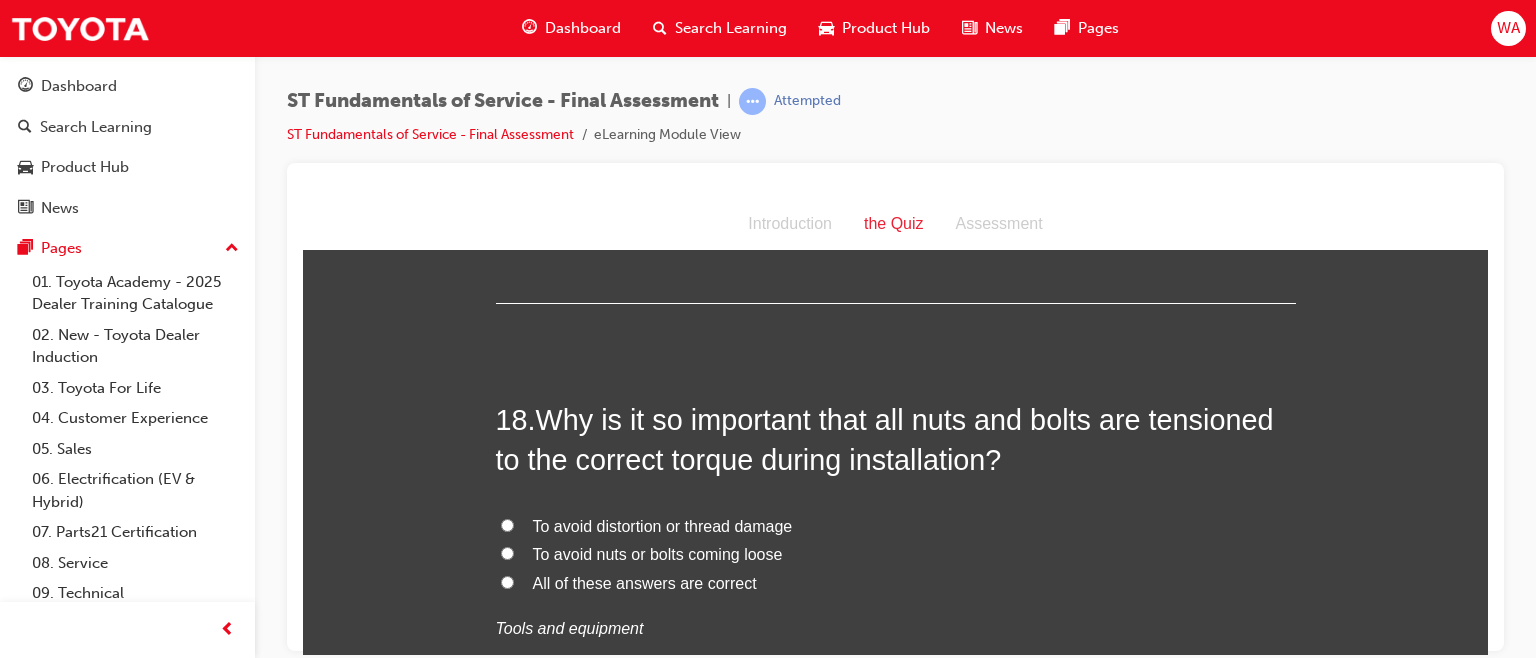 click on "All of these answers are correct" at bounding box center (507, 581) 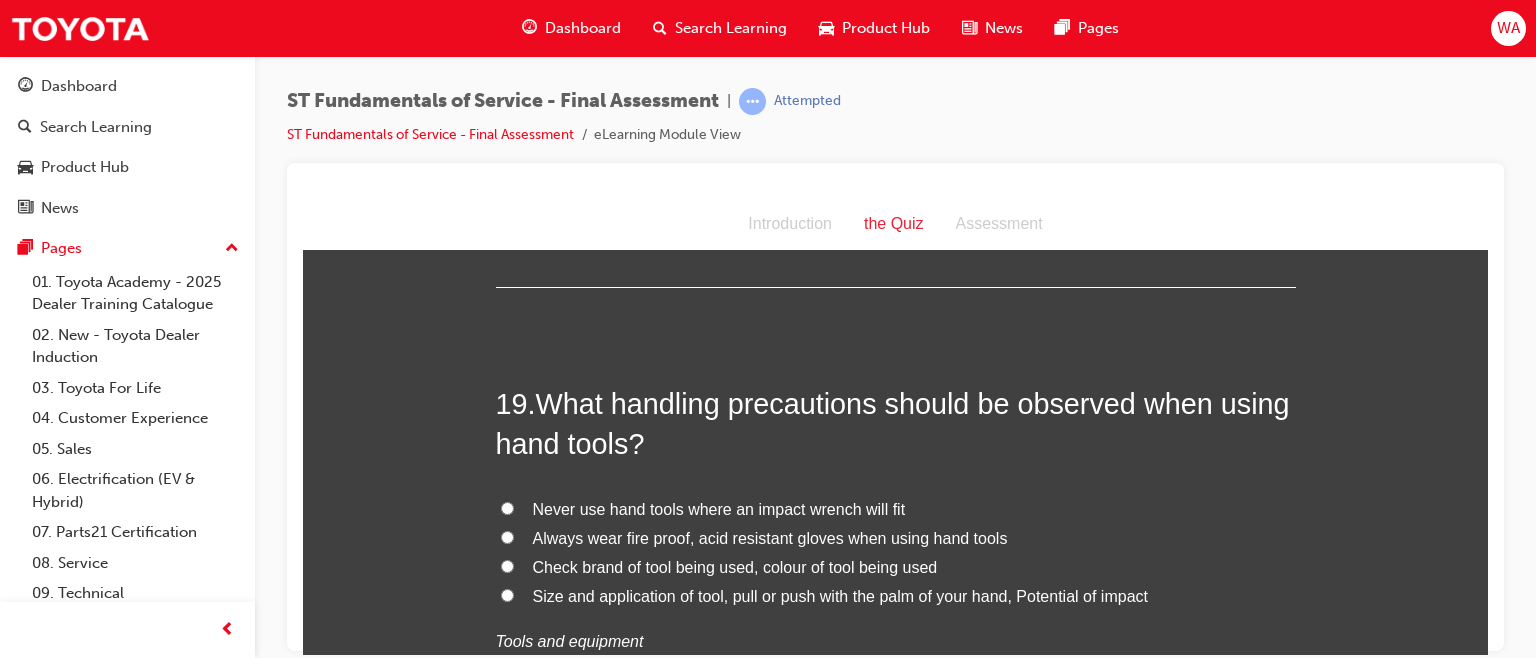 scroll, scrollTop: 8055, scrollLeft: 0, axis: vertical 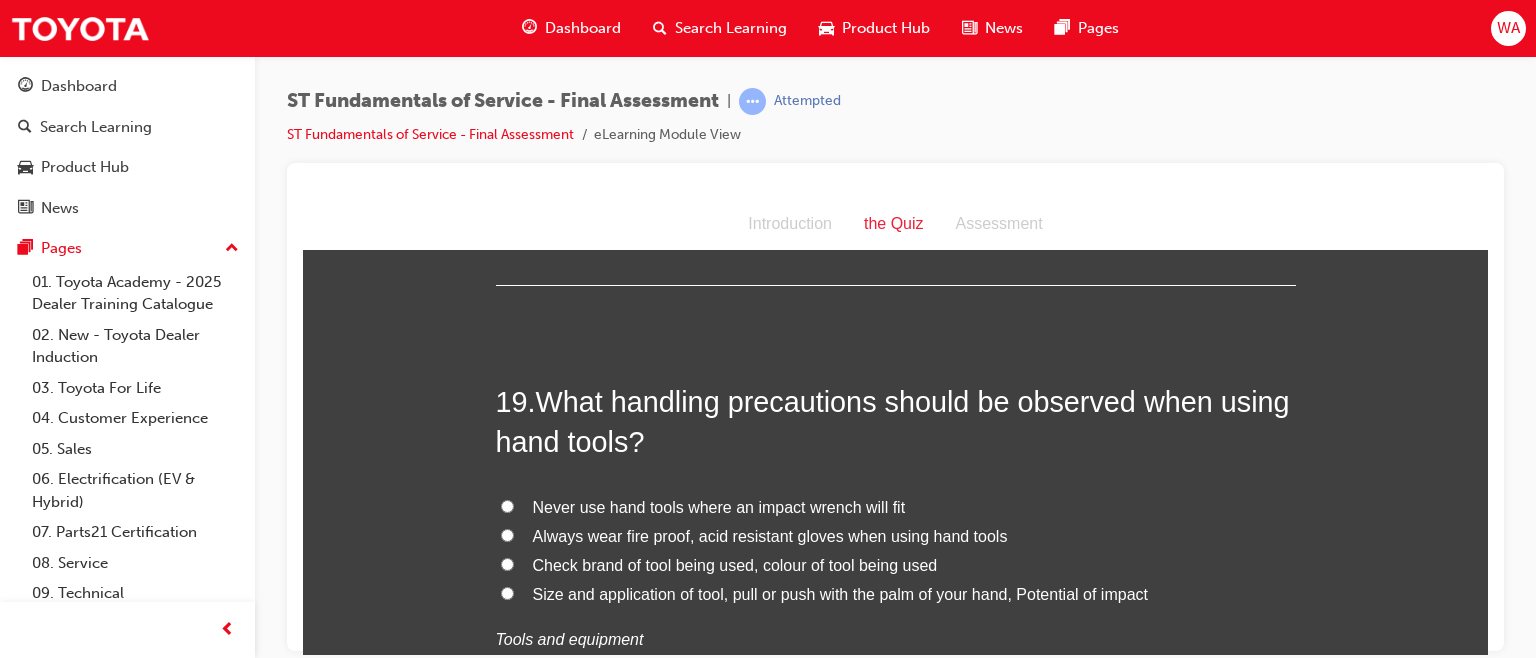 click on "Size and application of tool, pull or push with the palm of your hand, Potential of impact" at bounding box center (507, 592) 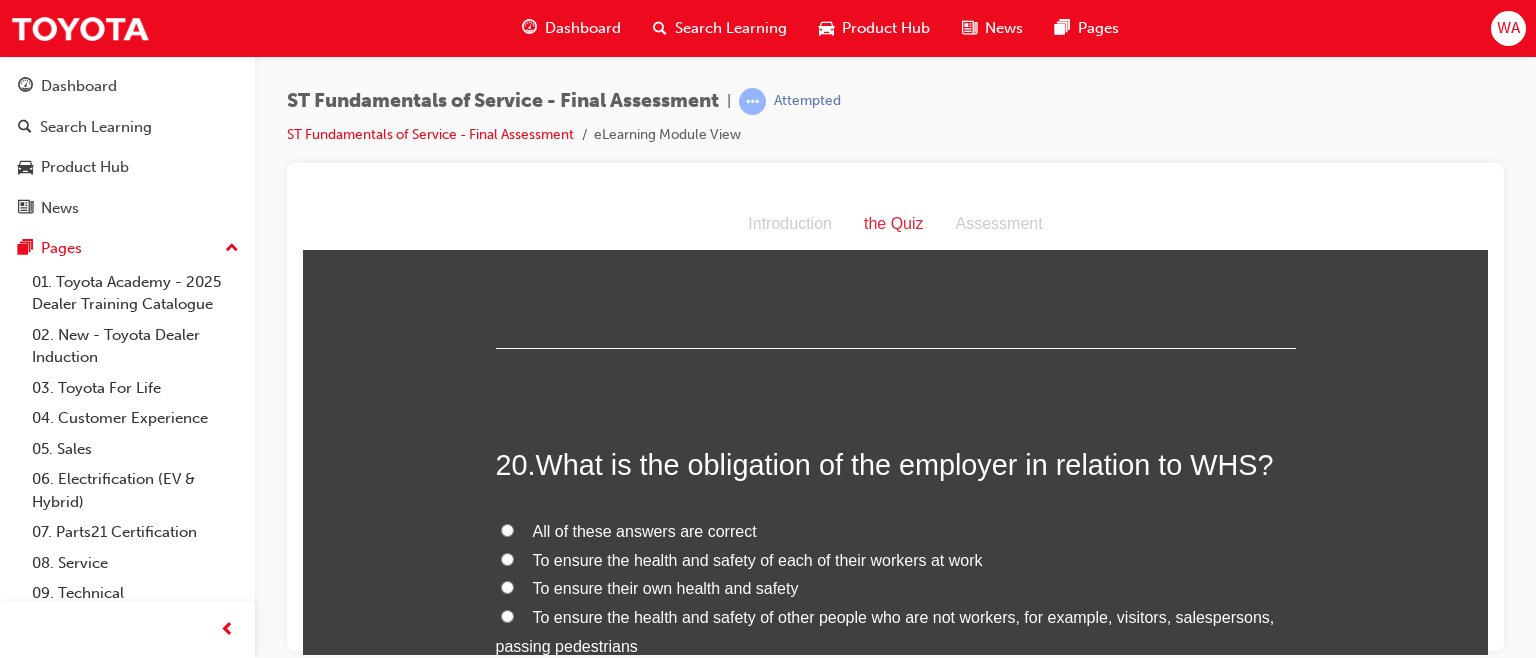 scroll, scrollTop: 8466, scrollLeft: 0, axis: vertical 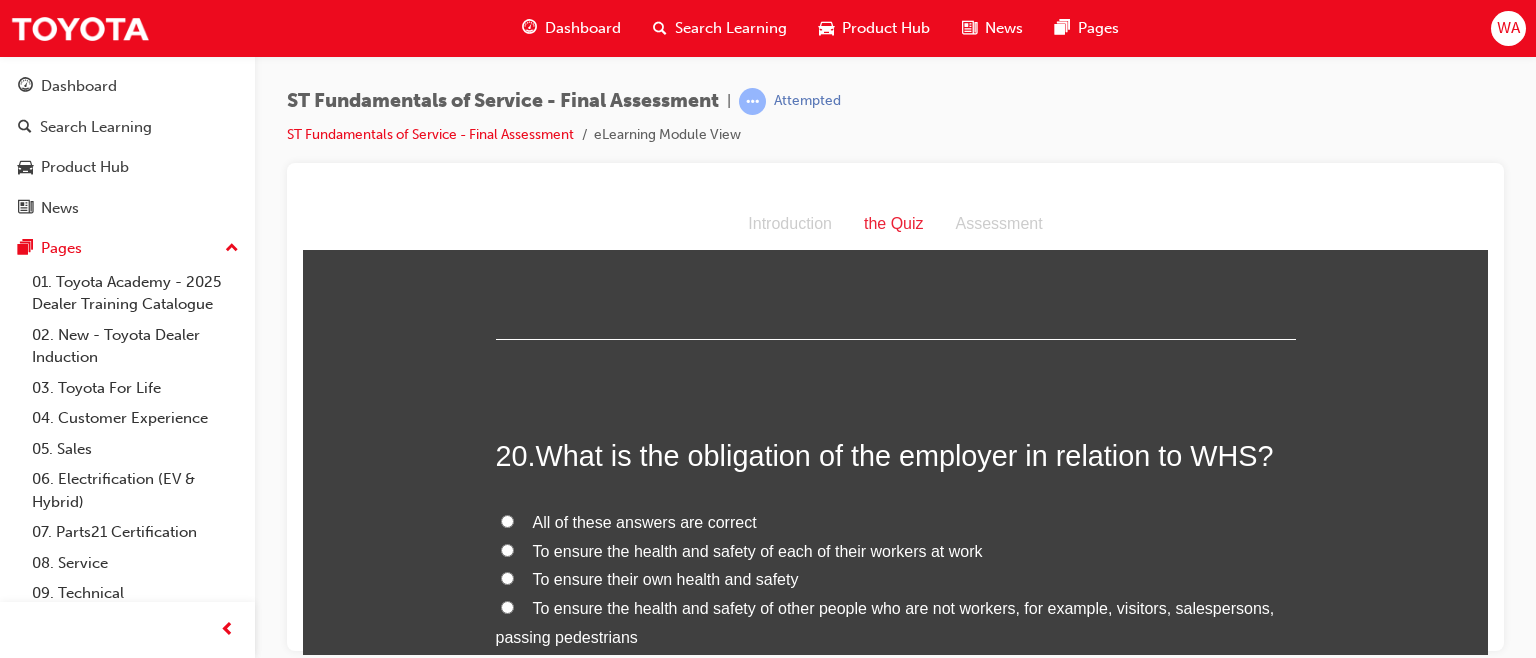 click on "All of these answers are correct" at bounding box center [507, 520] 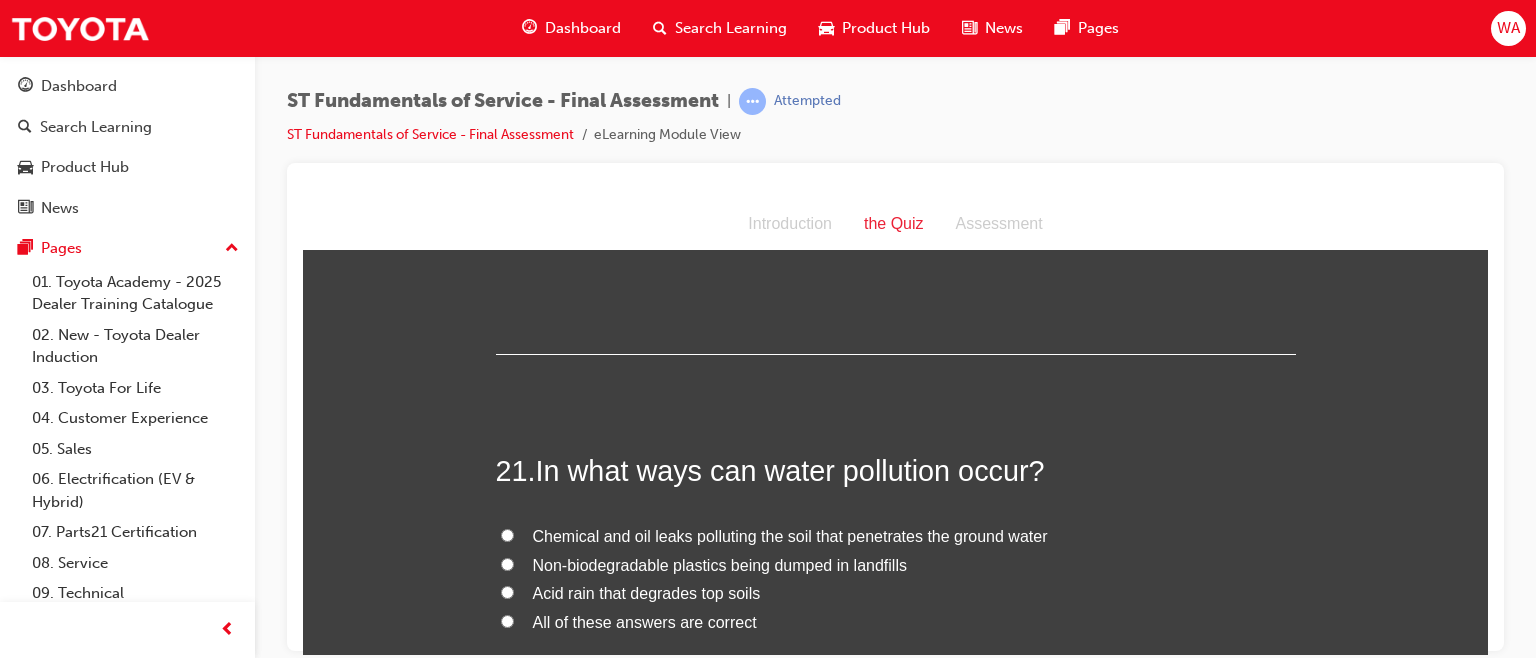 scroll, scrollTop: 8911, scrollLeft: 0, axis: vertical 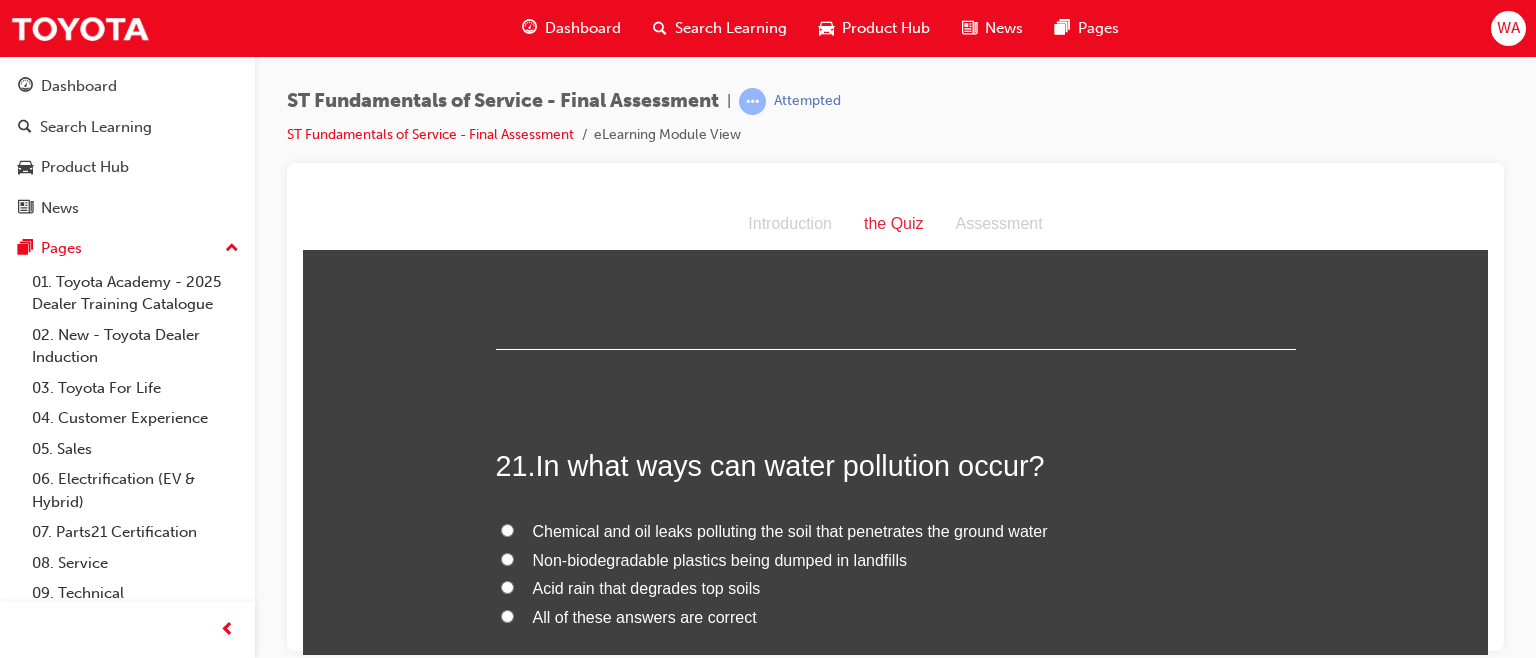 click on "All of these answers are correct" at bounding box center [507, 615] 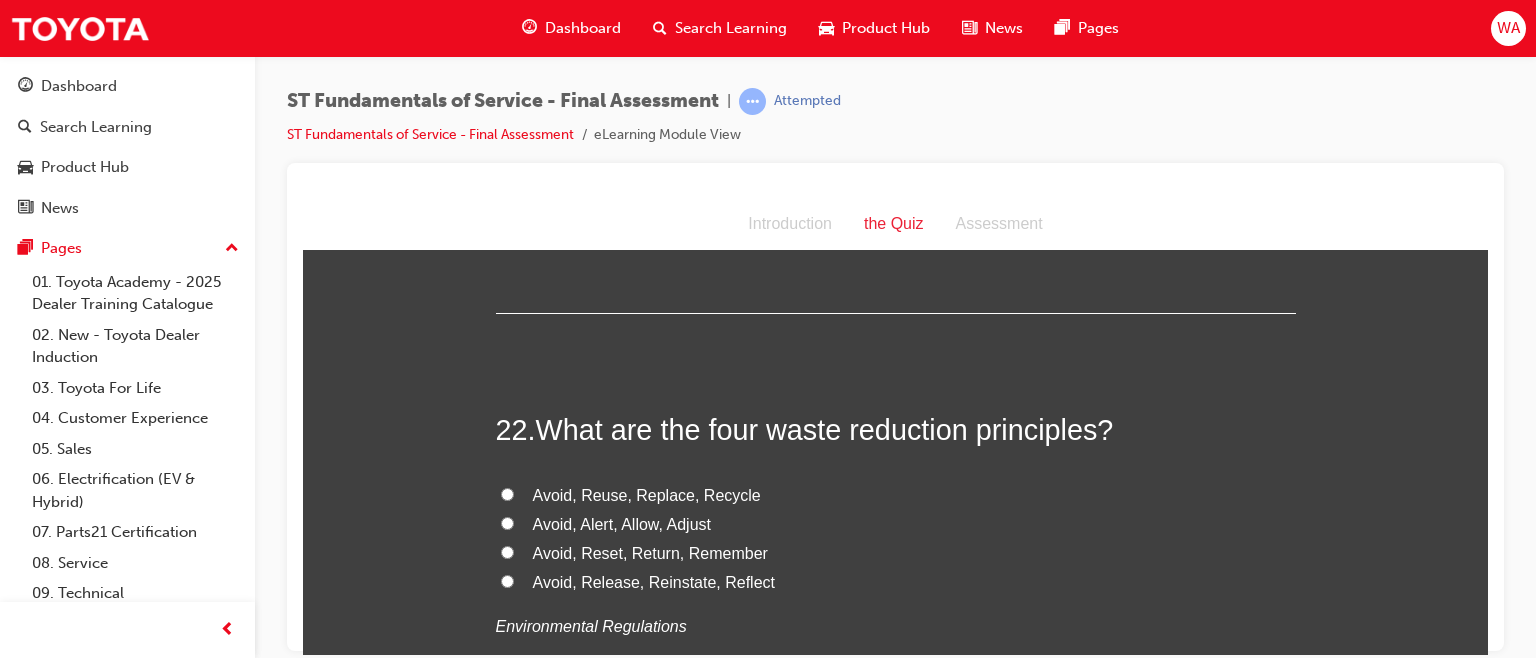 scroll, scrollTop: 9374, scrollLeft: 0, axis: vertical 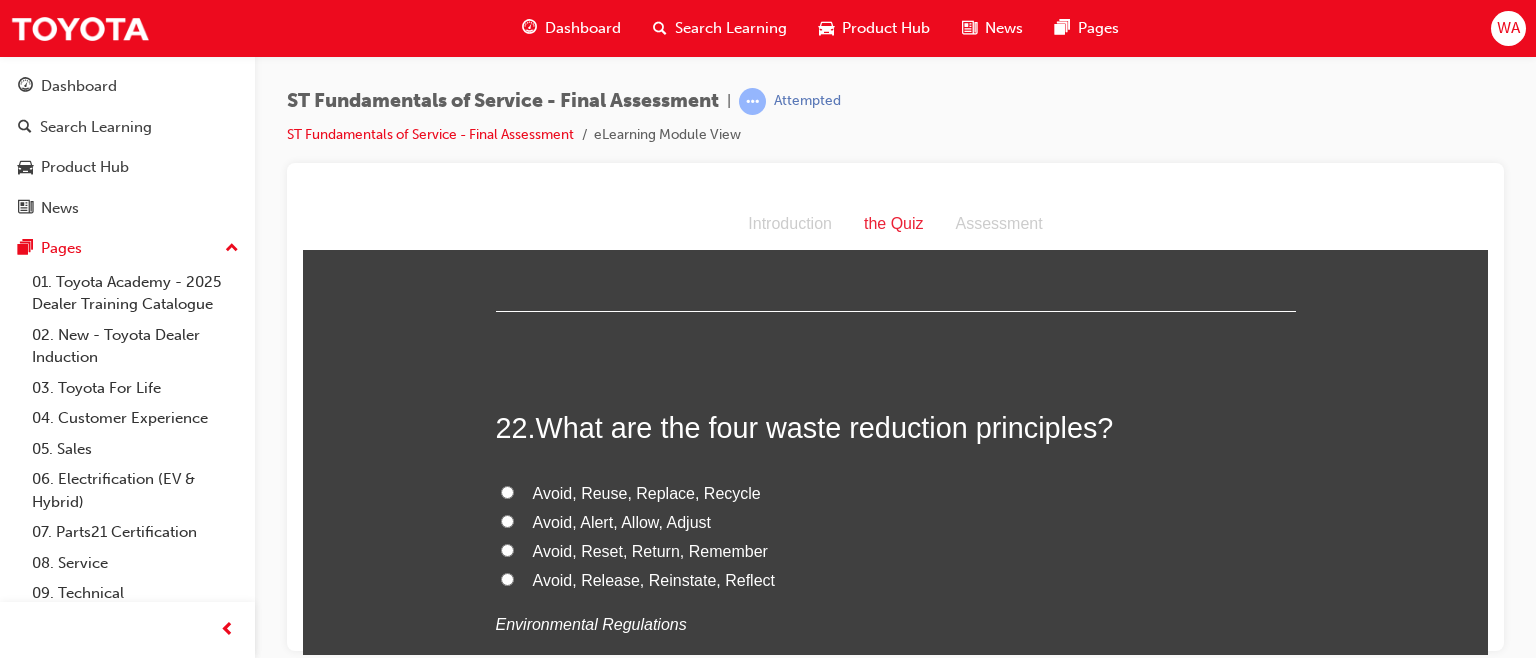 click on "Avoid, Reuse, Replace, Recycle" at bounding box center [507, 491] 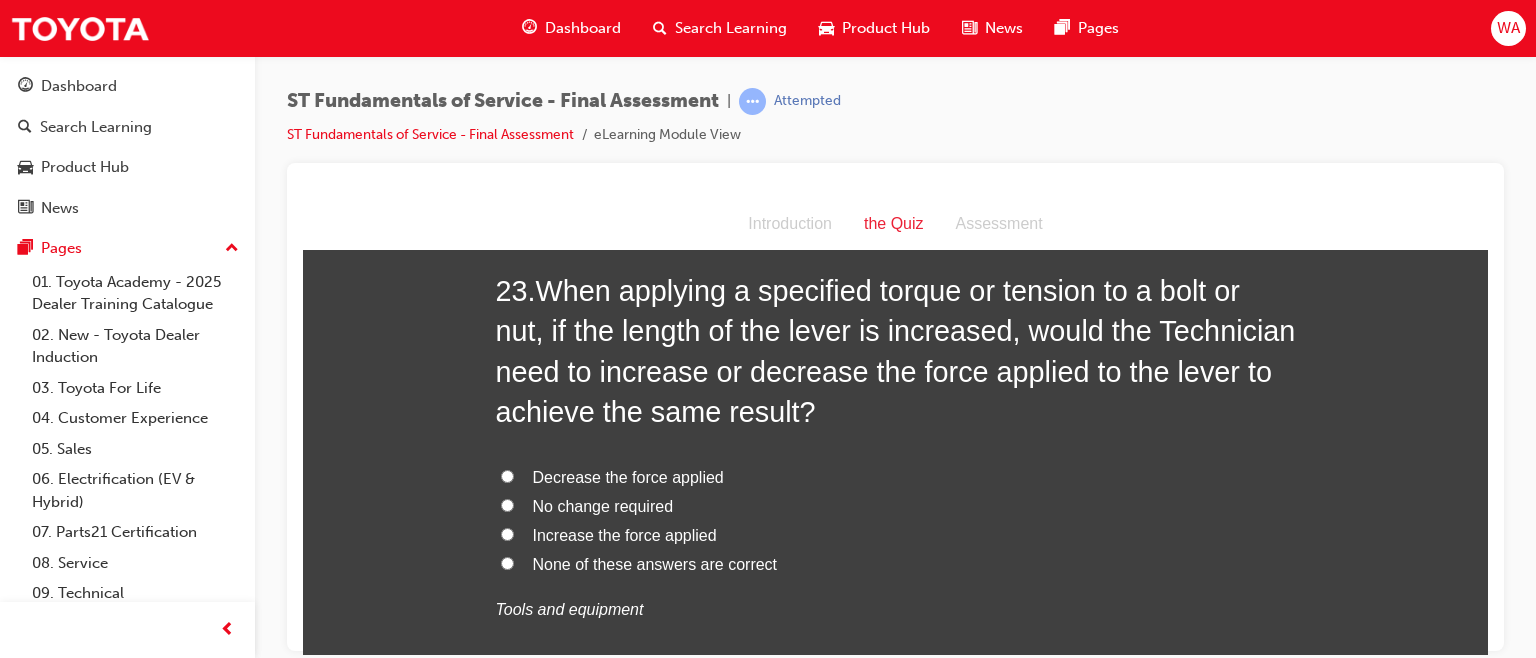 scroll, scrollTop: 9937, scrollLeft: 0, axis: vertical 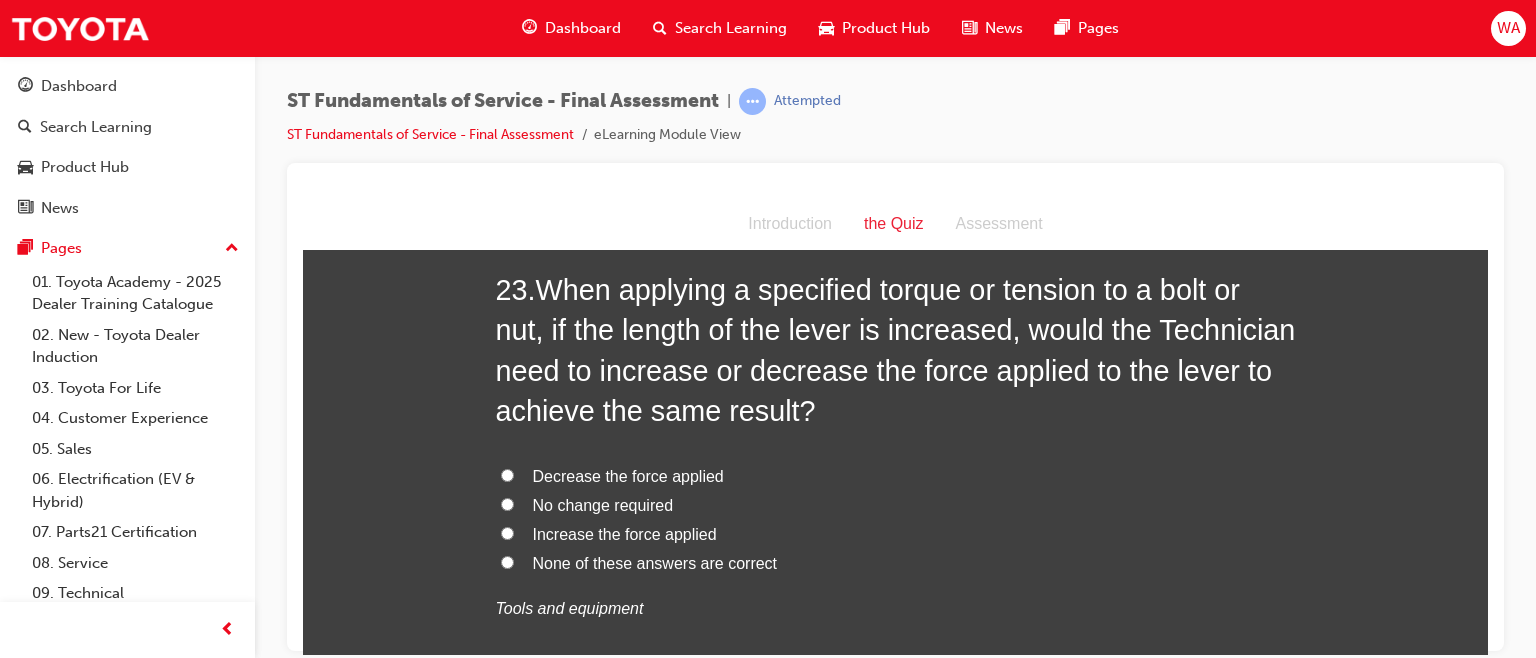 click on "Increase the force applied" at bounding box center (507, 532) 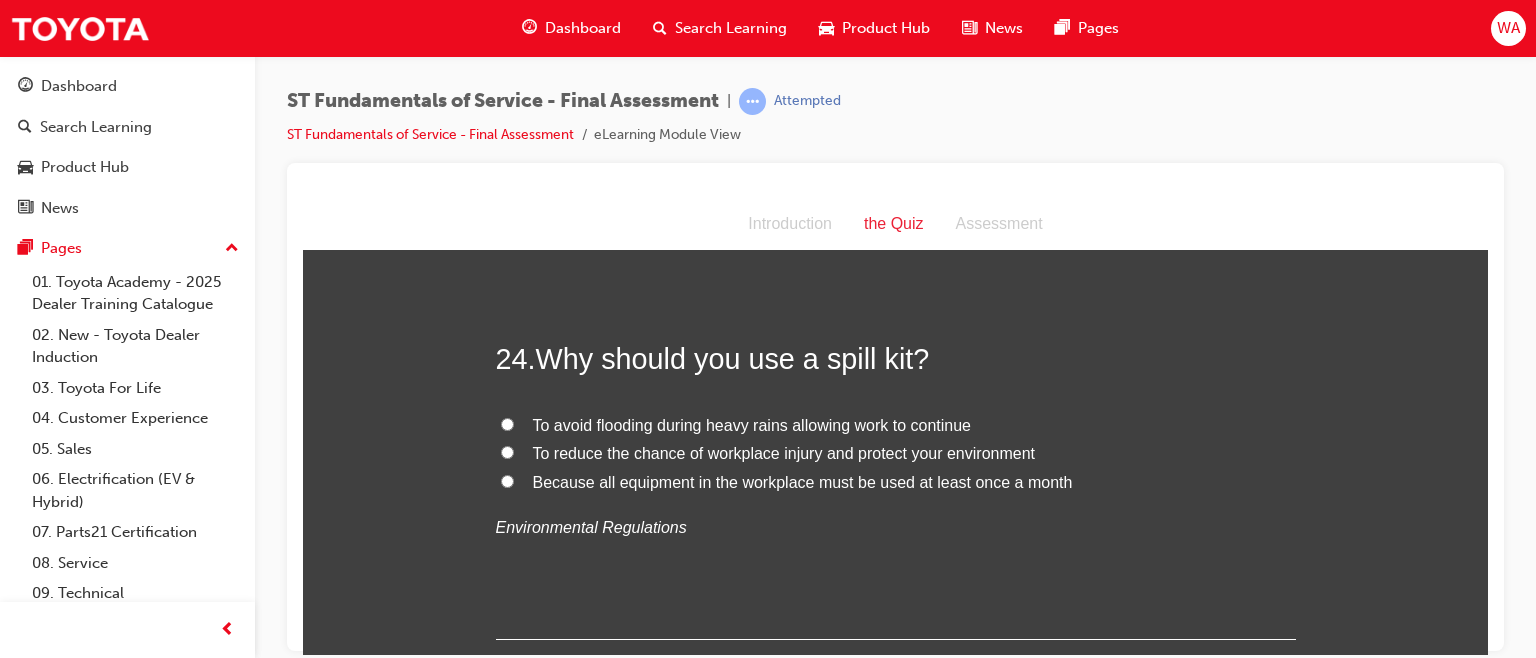 scroll, scrollTop: 10420, scrollLeft: 0, axis: vertical 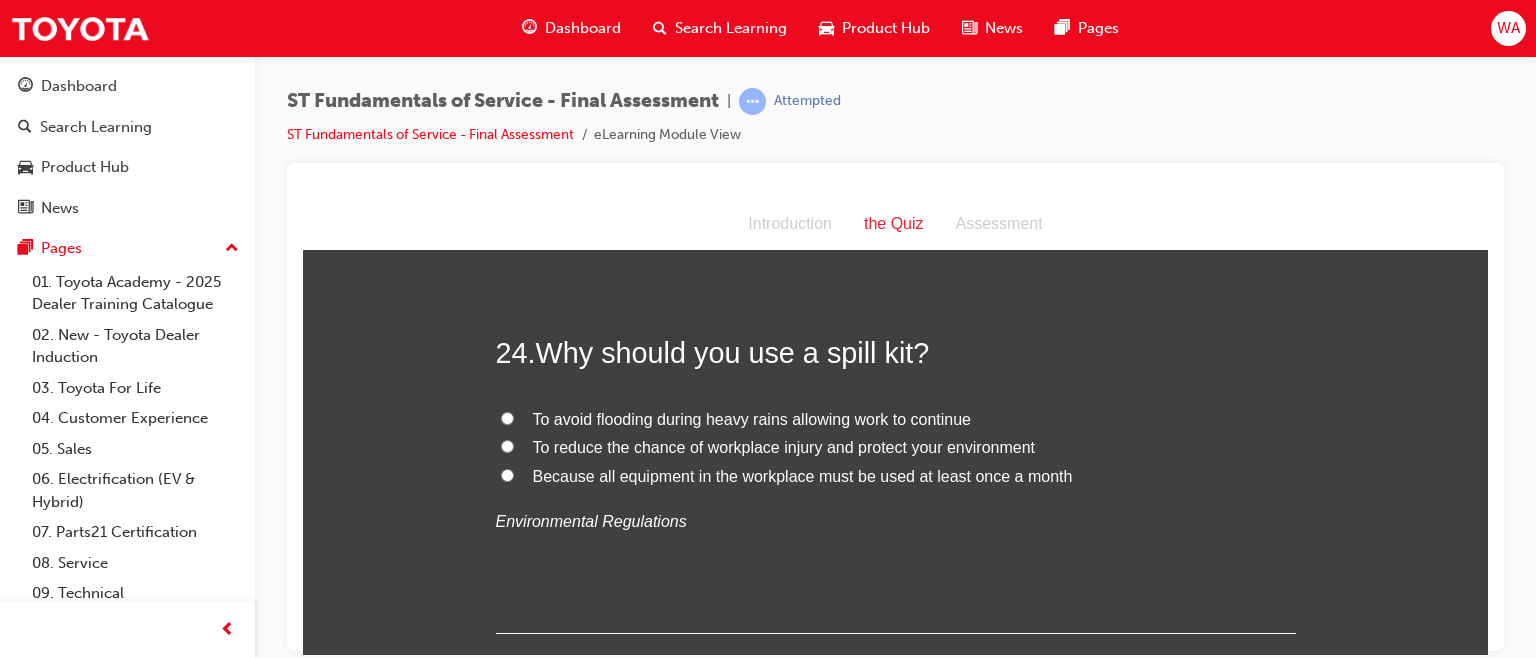 click on "To reduce the chance of workplace injury and protect your environment" at bounding box center [507, 445] 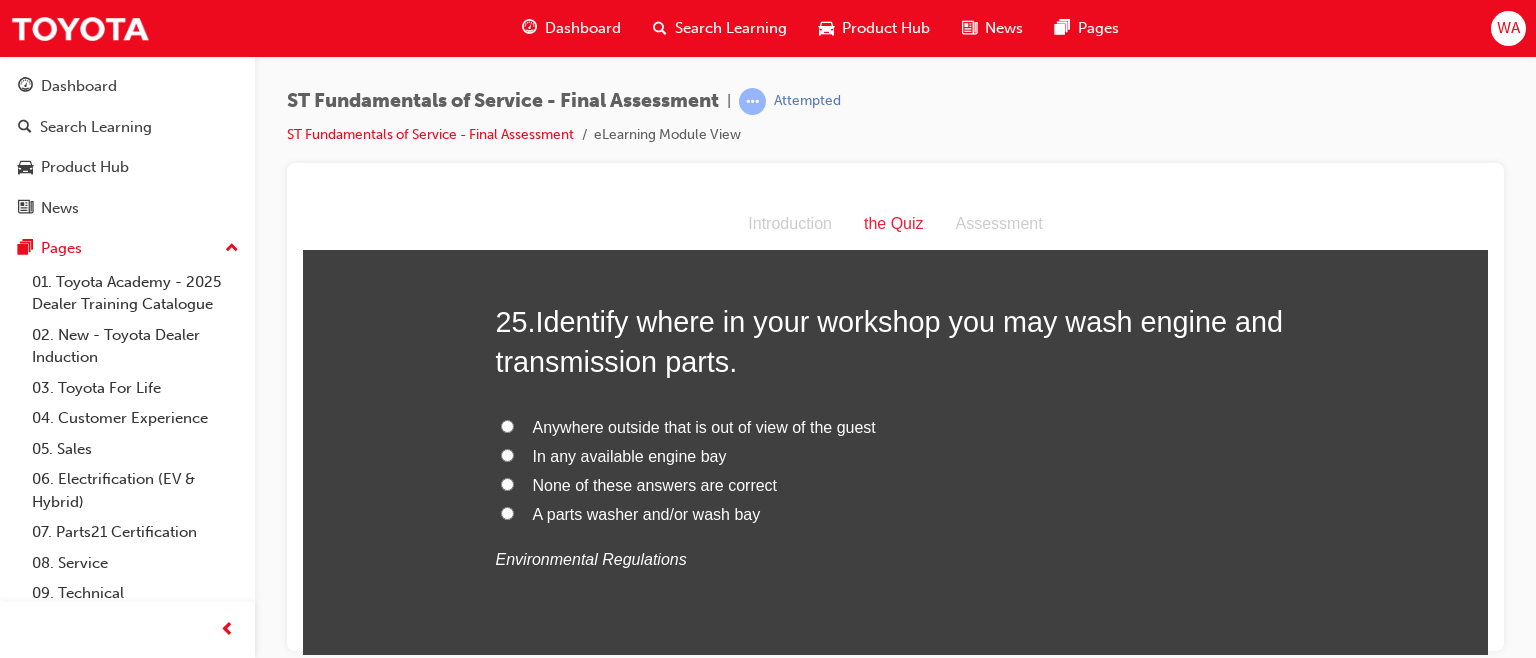 scroll, scrollTop: 10862, scrollLeft: 0, axis: vertical 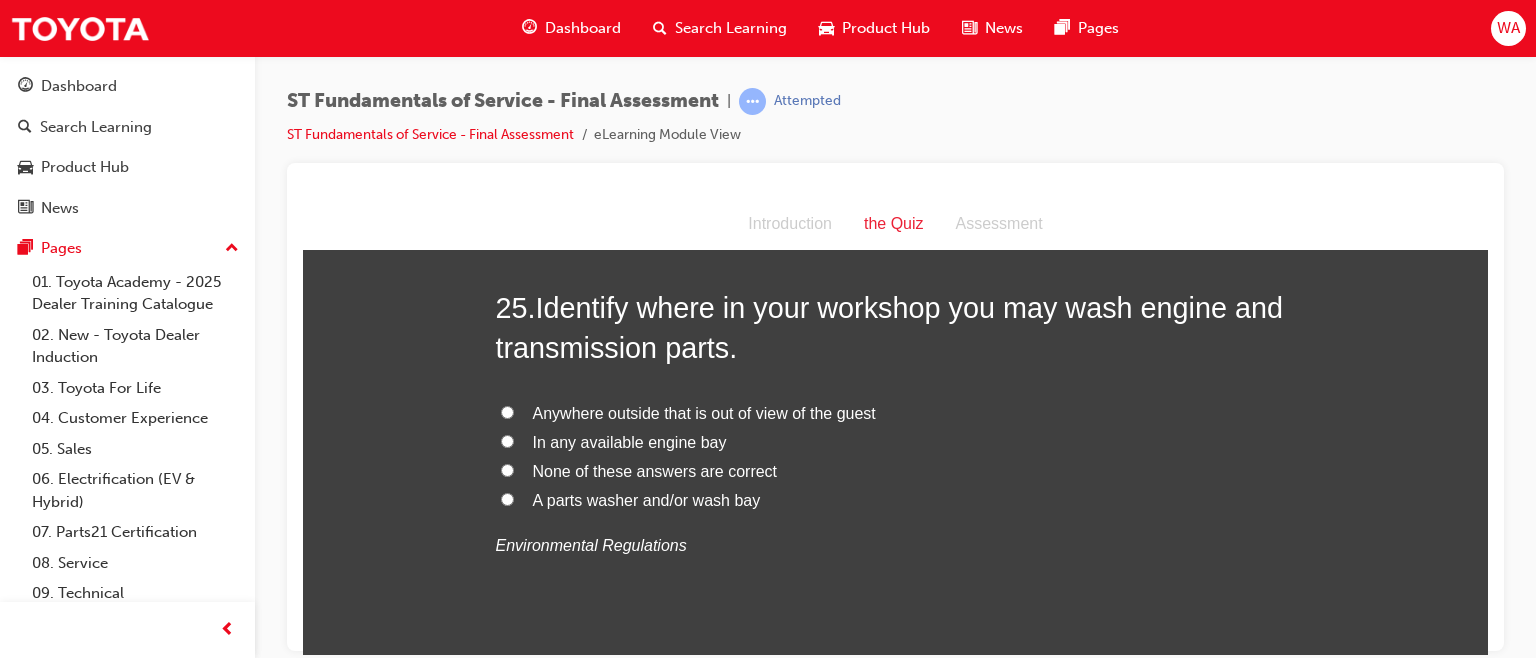 click on "In any available engine bay" at bounding box center (507, 440) 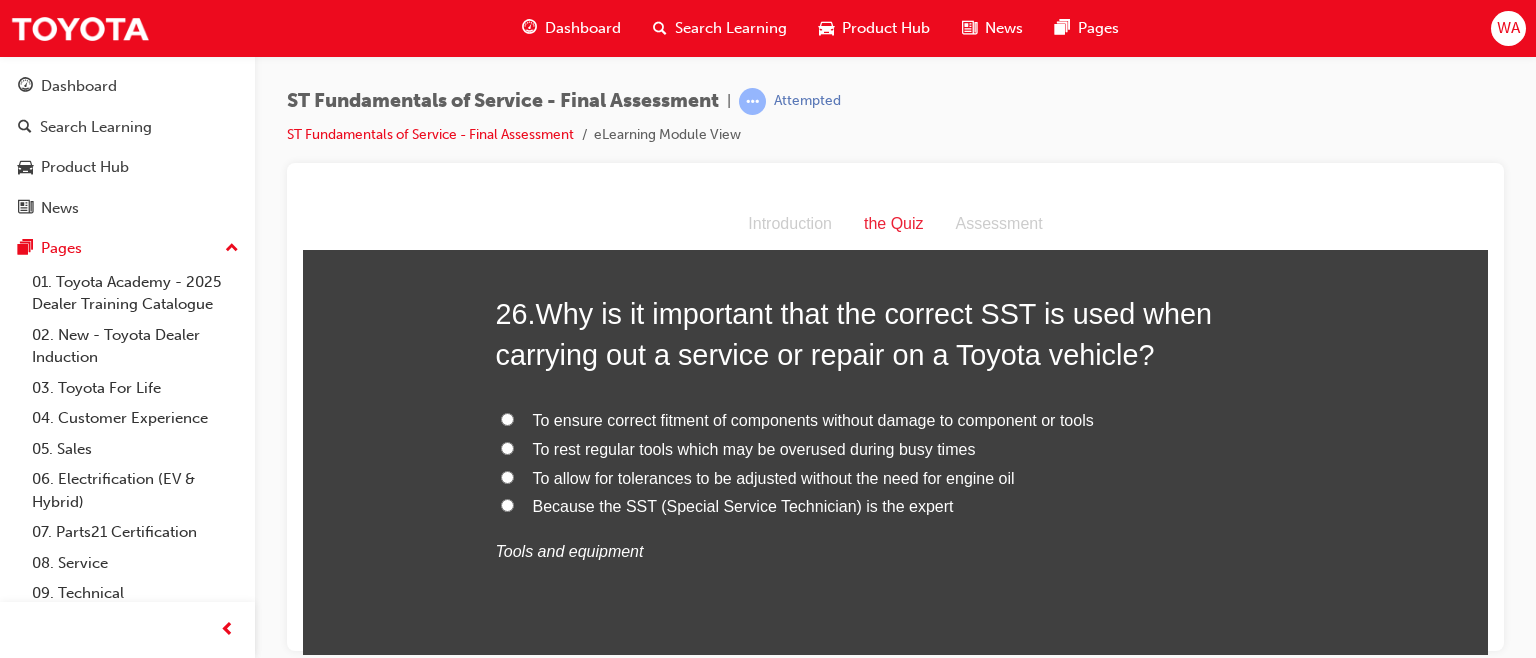scroll, scrollTop: 11323, scrollLeft: 0, axis: vertical 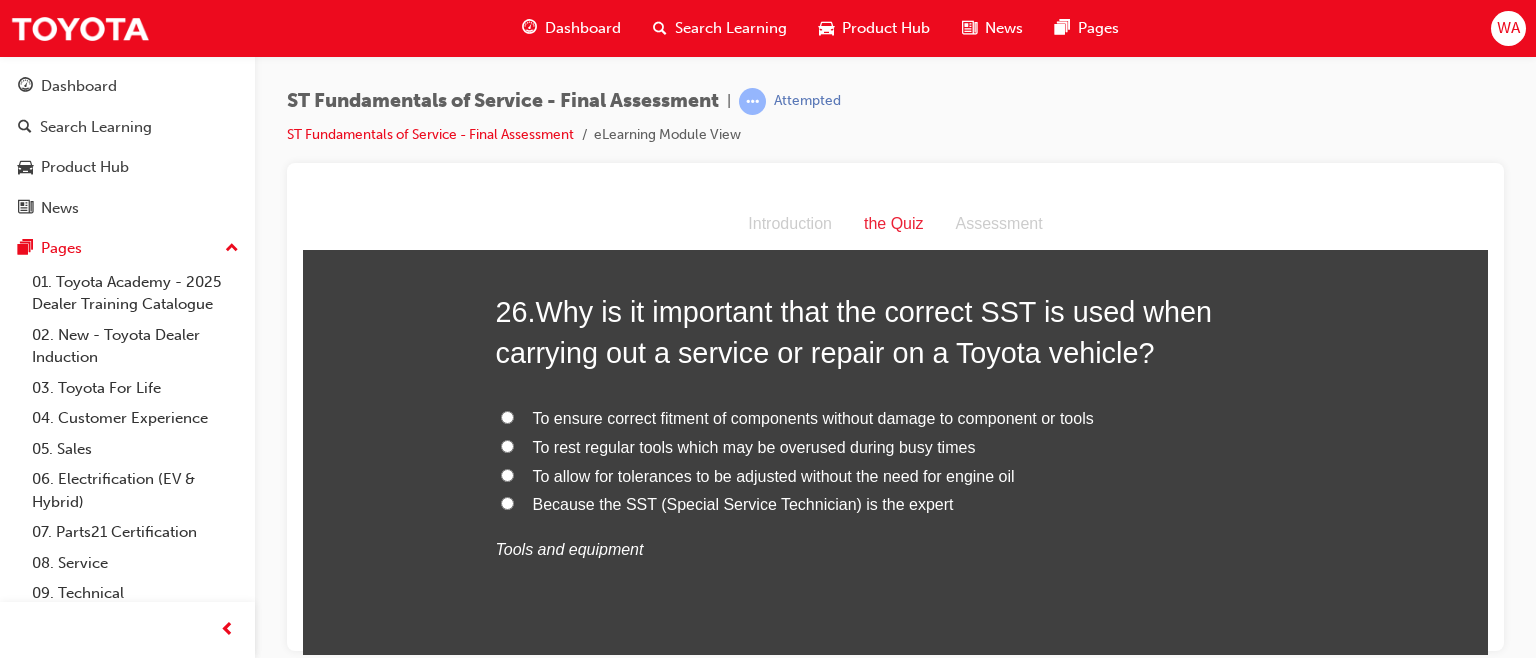 click on "To ensure correct fitment of components without damage to component or tools" at bounding box center [507, 416] 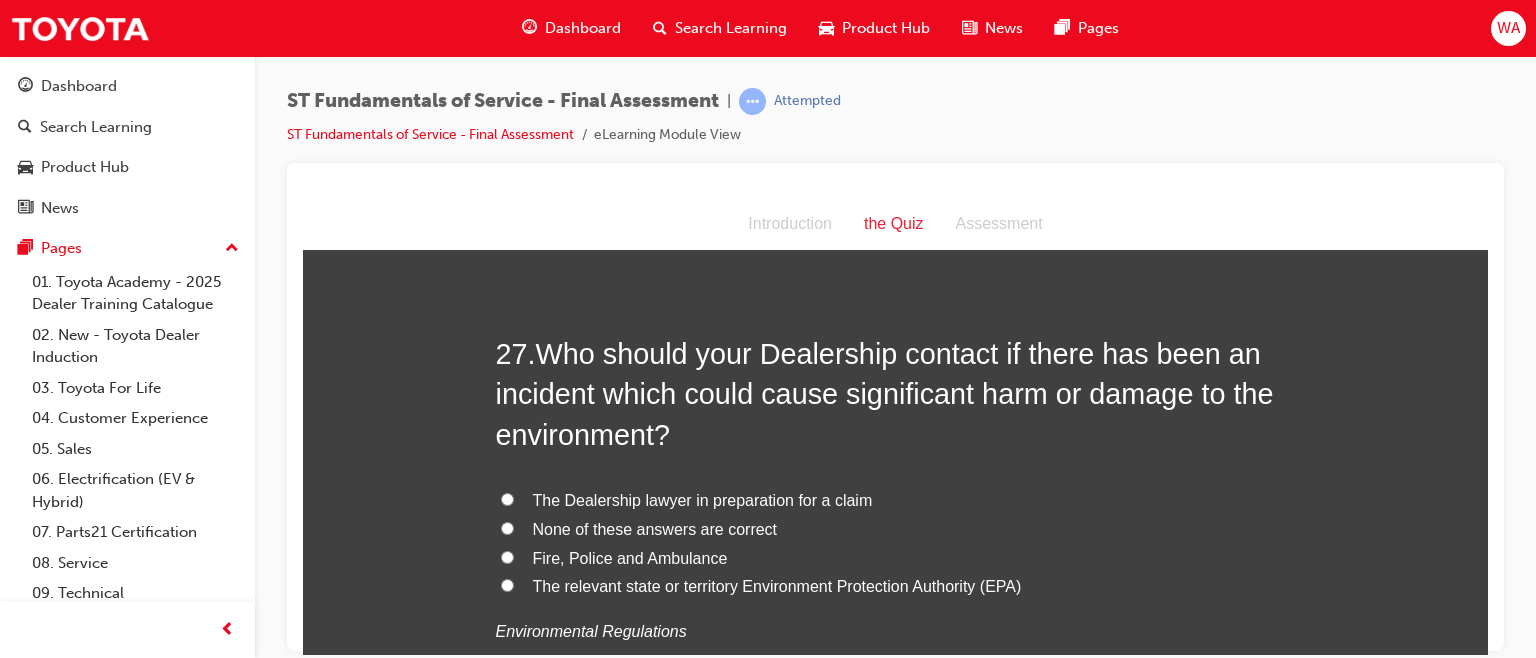 scroll, scrollTop: 11750, scrollLeft: 0, axis: vertical 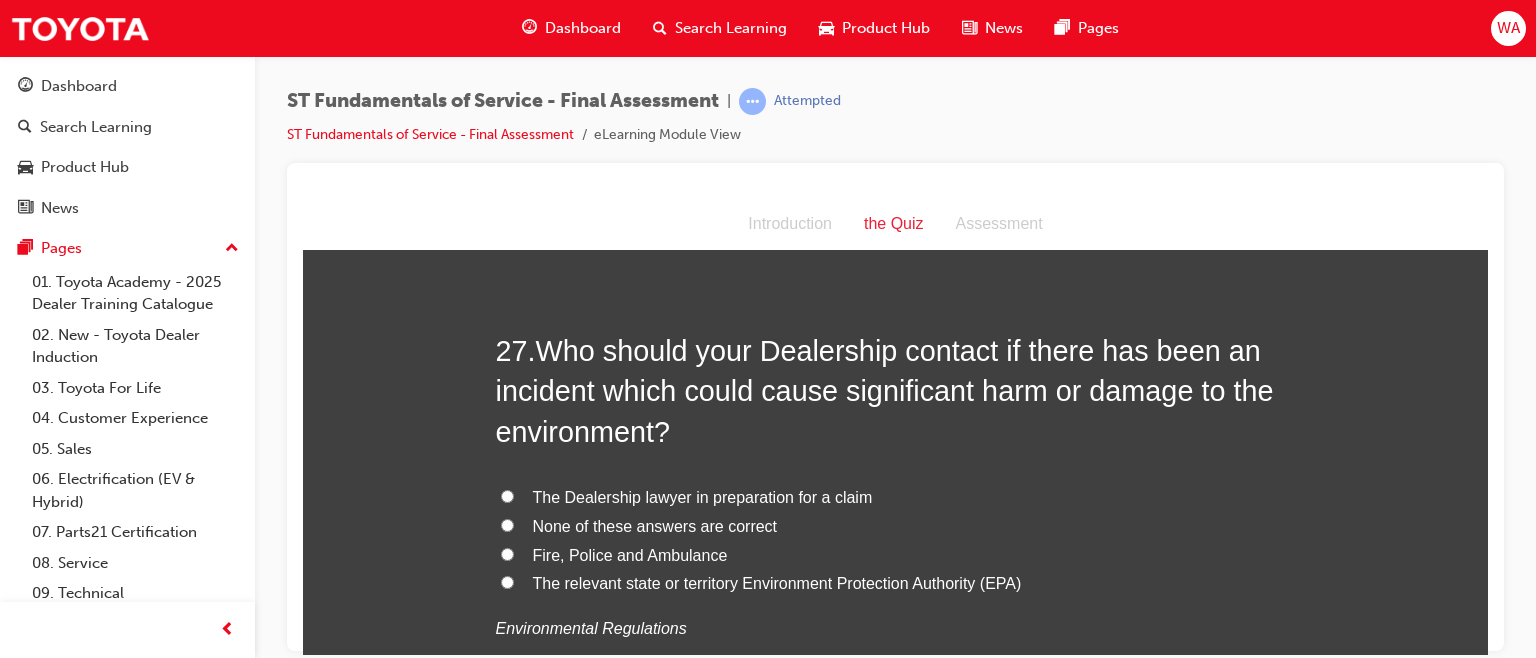 click on "Fire, Police and Ambulance" at bounding box center [507, 553] 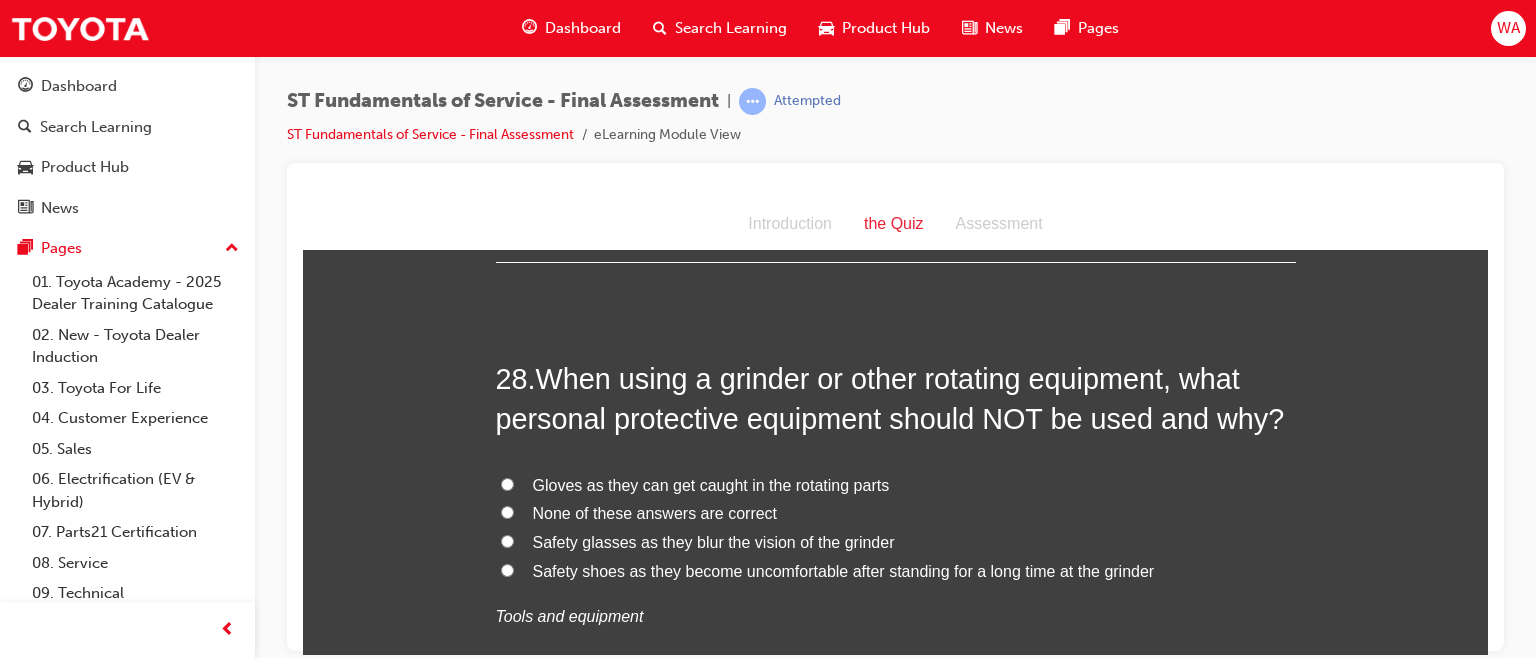 scroll, scrollTop: 12228, scrollLeft: 0, axis: vertical 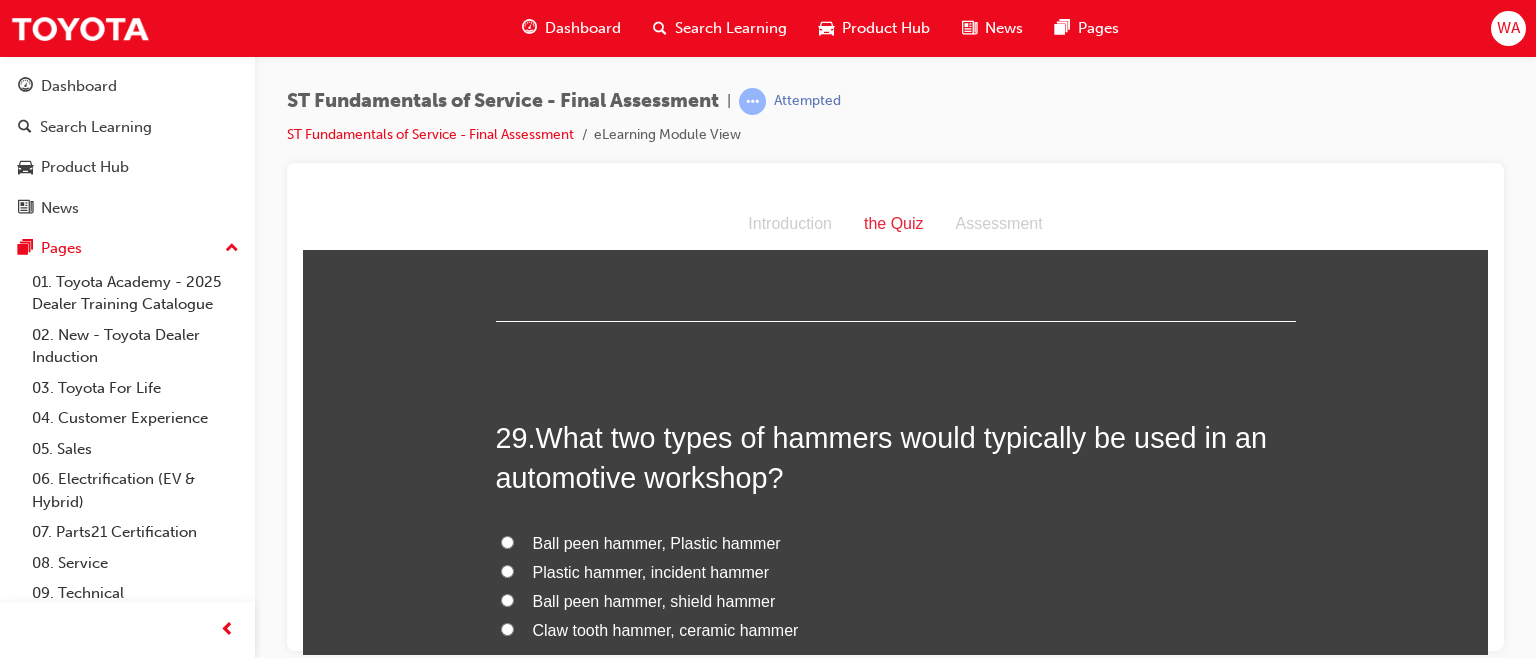 click on "Ball peen hammer, Plastic hammer" at bounding box center [507, 541] 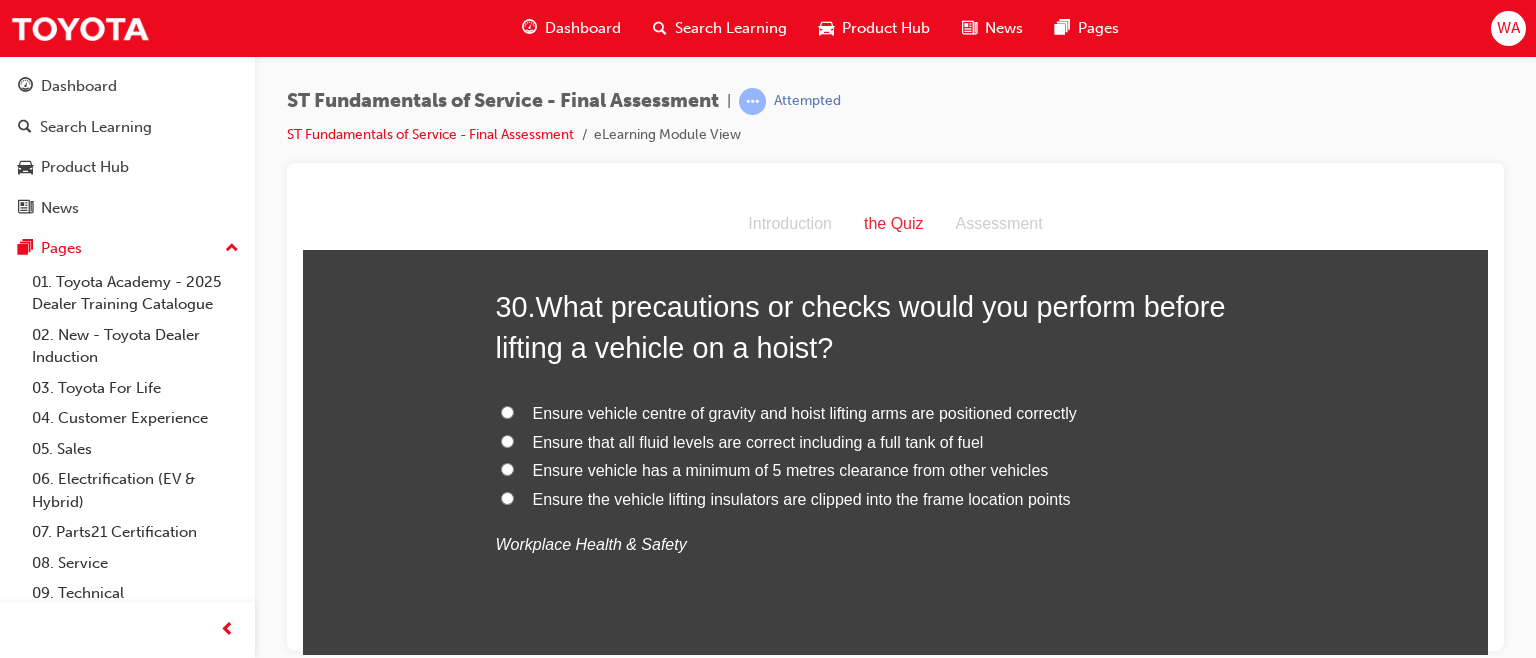 scroll, scrollTop: 13188, scrollLeft: 0, axis: vertical 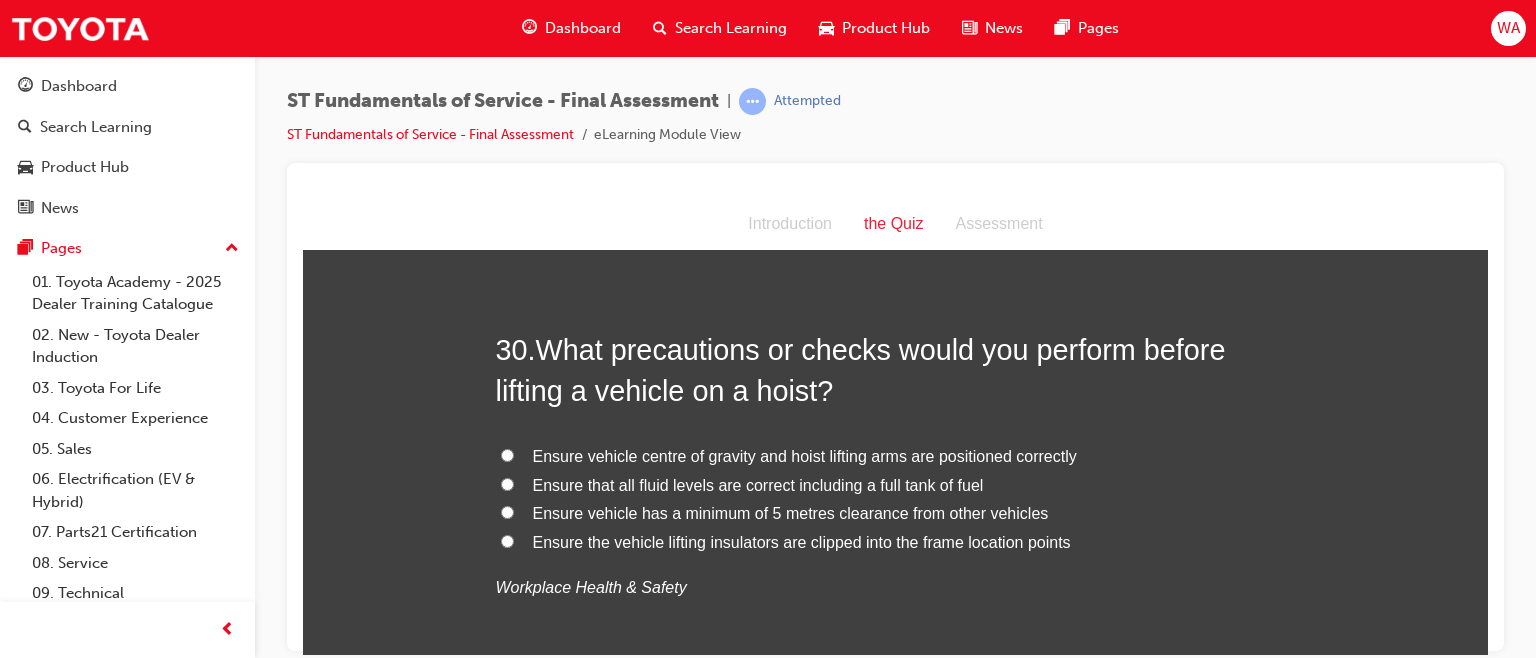 click on "Ensure vehicle centre of gravity and hoist lifting arms are positioned correctly" at bounding box center [507, 454] 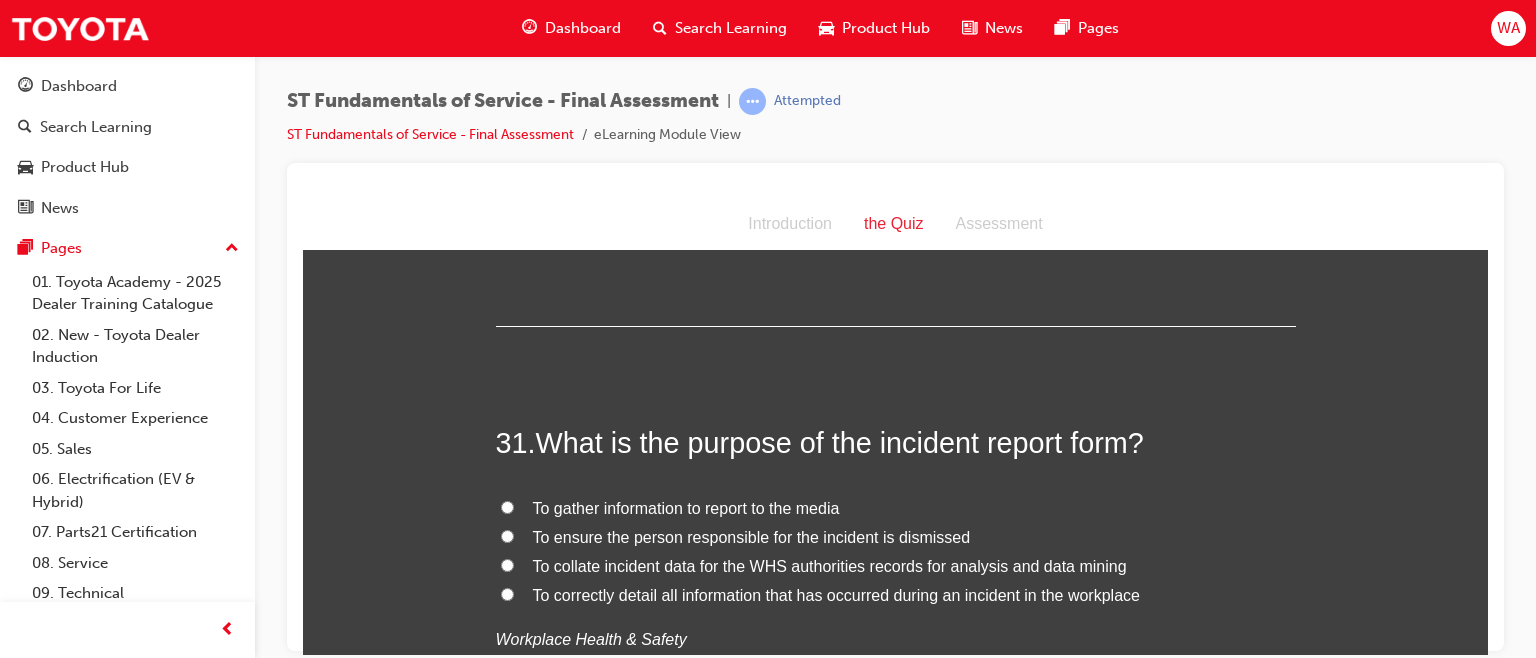scroll, scrollTop: 13562, scrollLeft: 0, axis: vertical 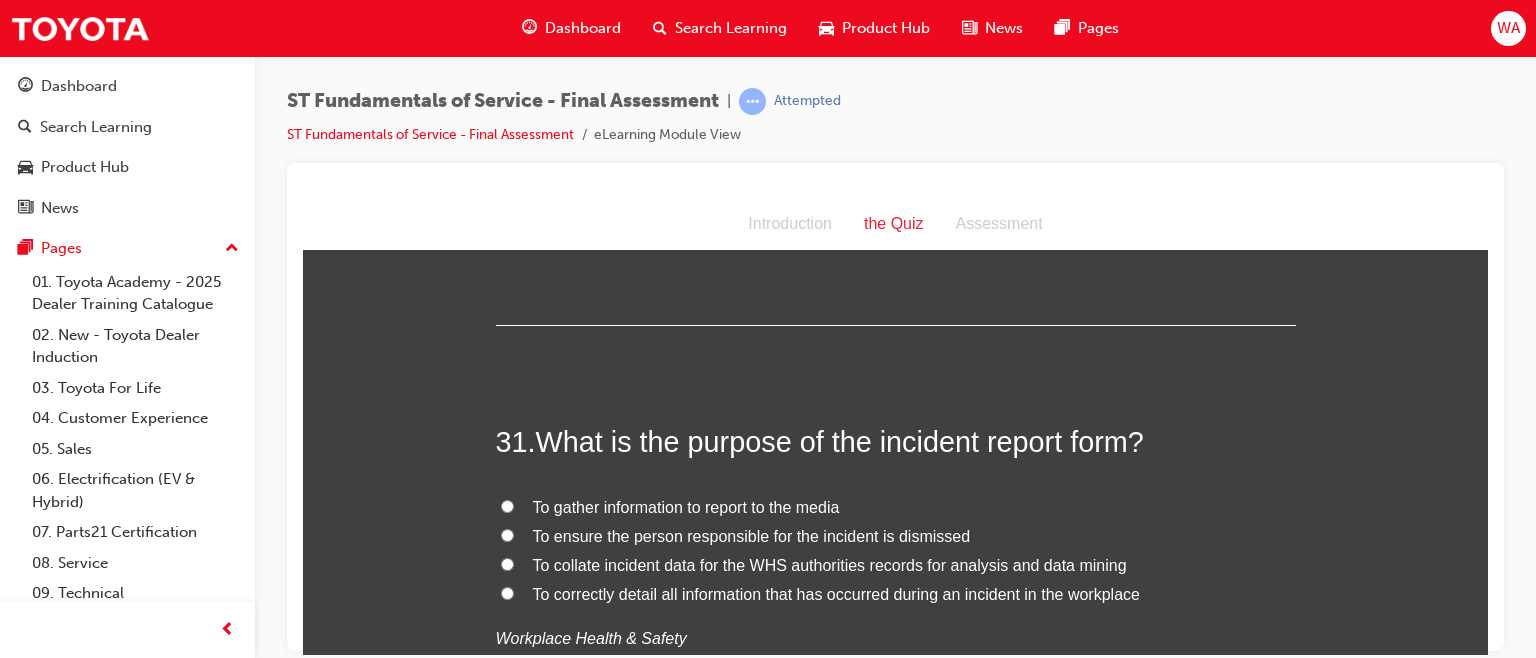 click on "To correctly detail all information that has occurred during an incident in the workplace" at bounding box center (507, 592) 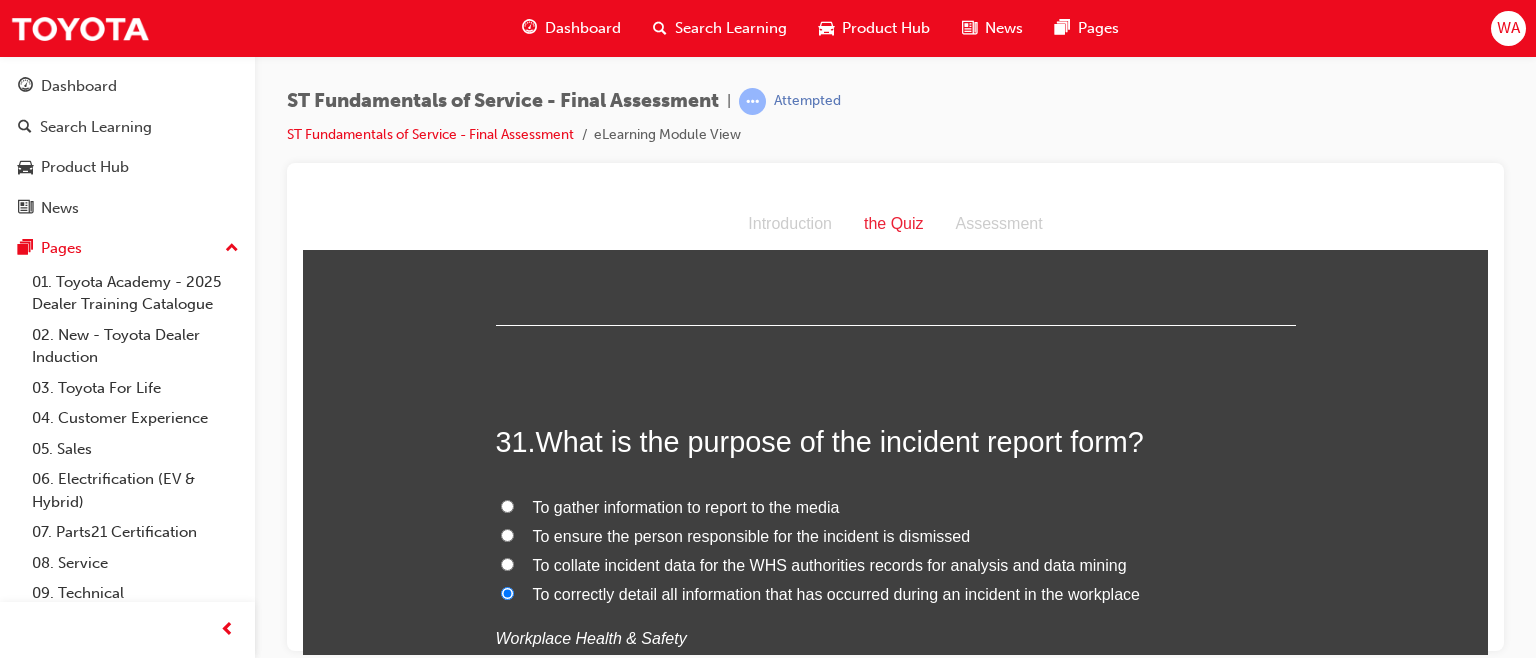 click on "To ensure the person responsible for the incident is dismissed" at bounding box center [507, 534] 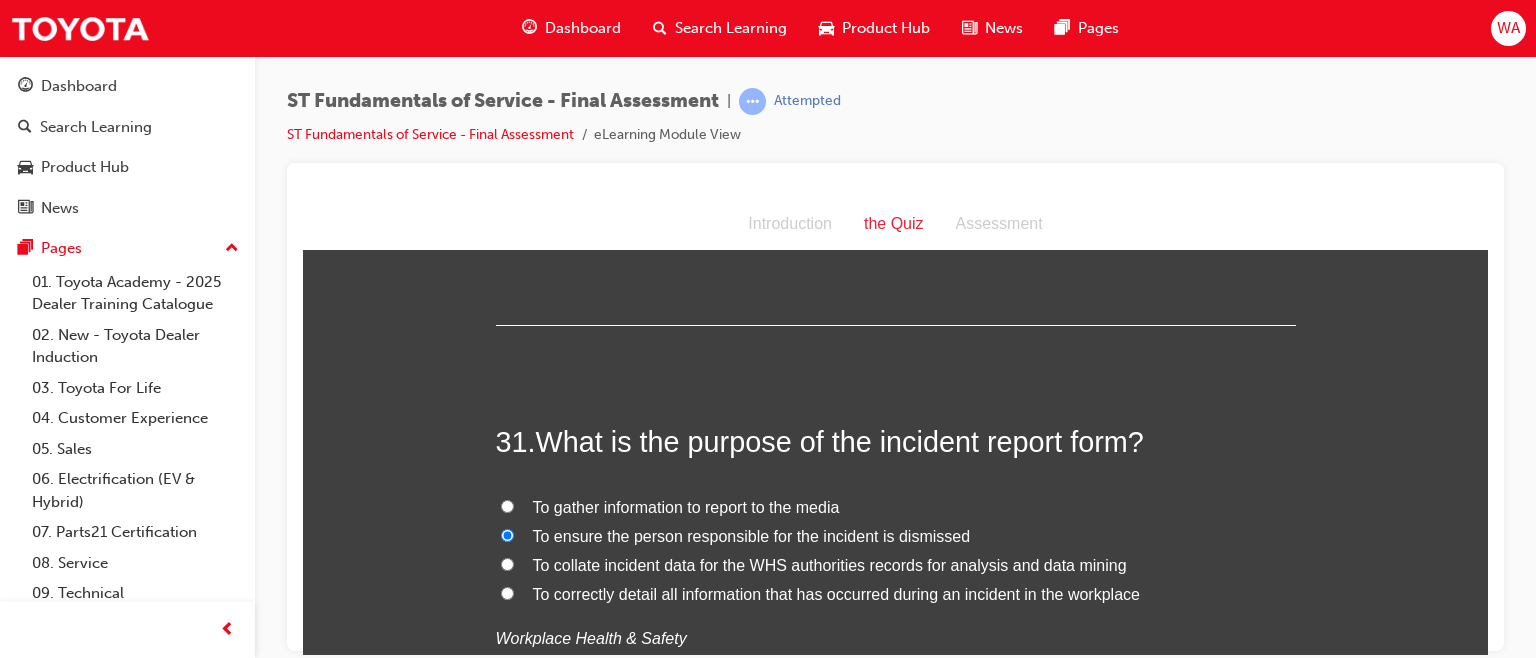 click on "To correctly detail all information that has occurred during an incident in the workplace" at bounding box center (507, 592) 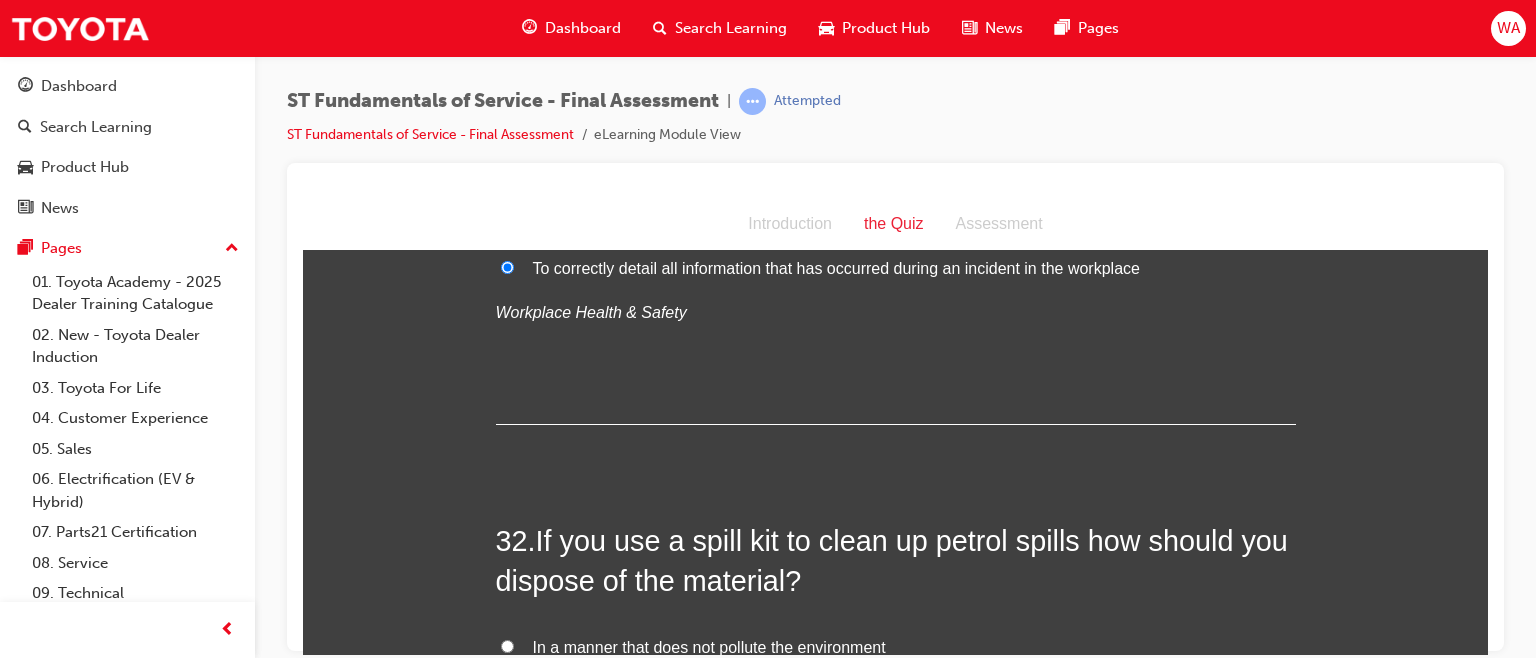 scroll, scrollTop: 13926, scrollLeft: 0, axis: vertical 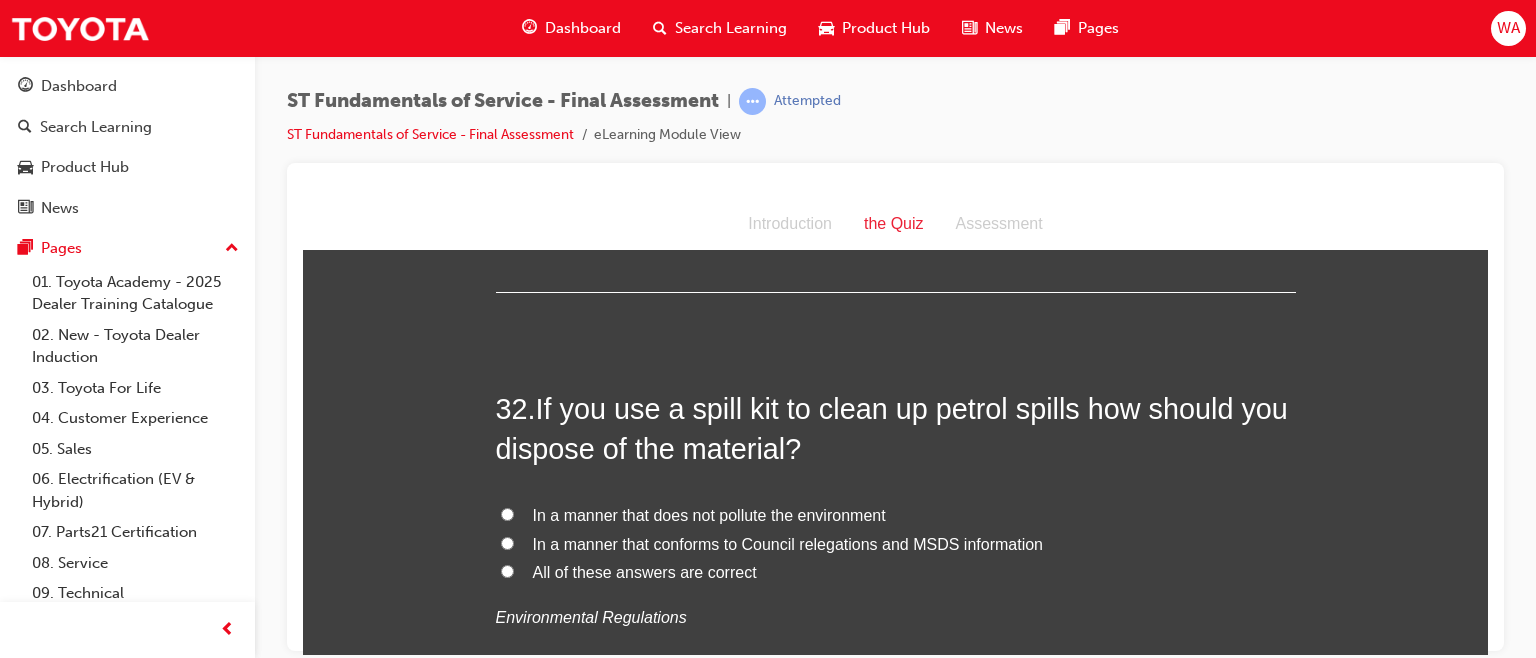 click on "All of these answers are correct" at bounding box center (507, 570) 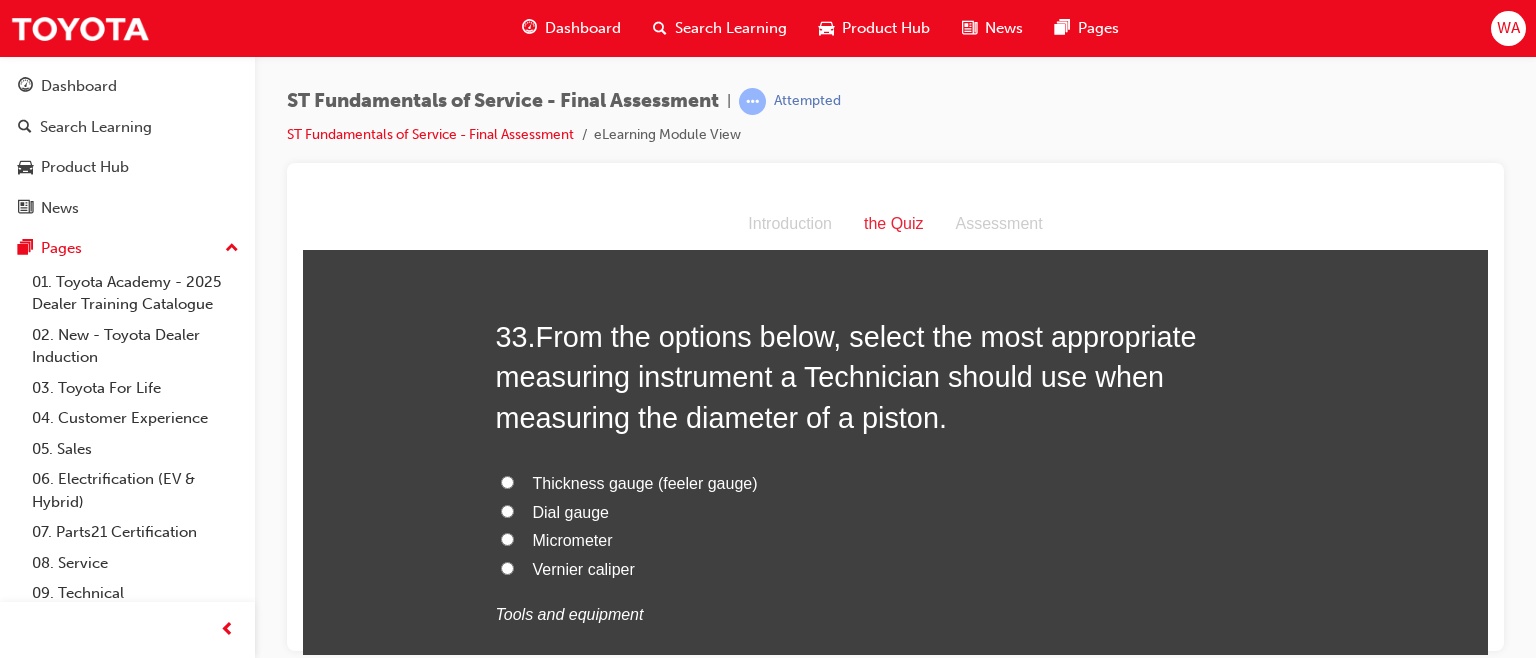 scroll, scrollTop: 14530, scrollLeft: 0, axis: vertical 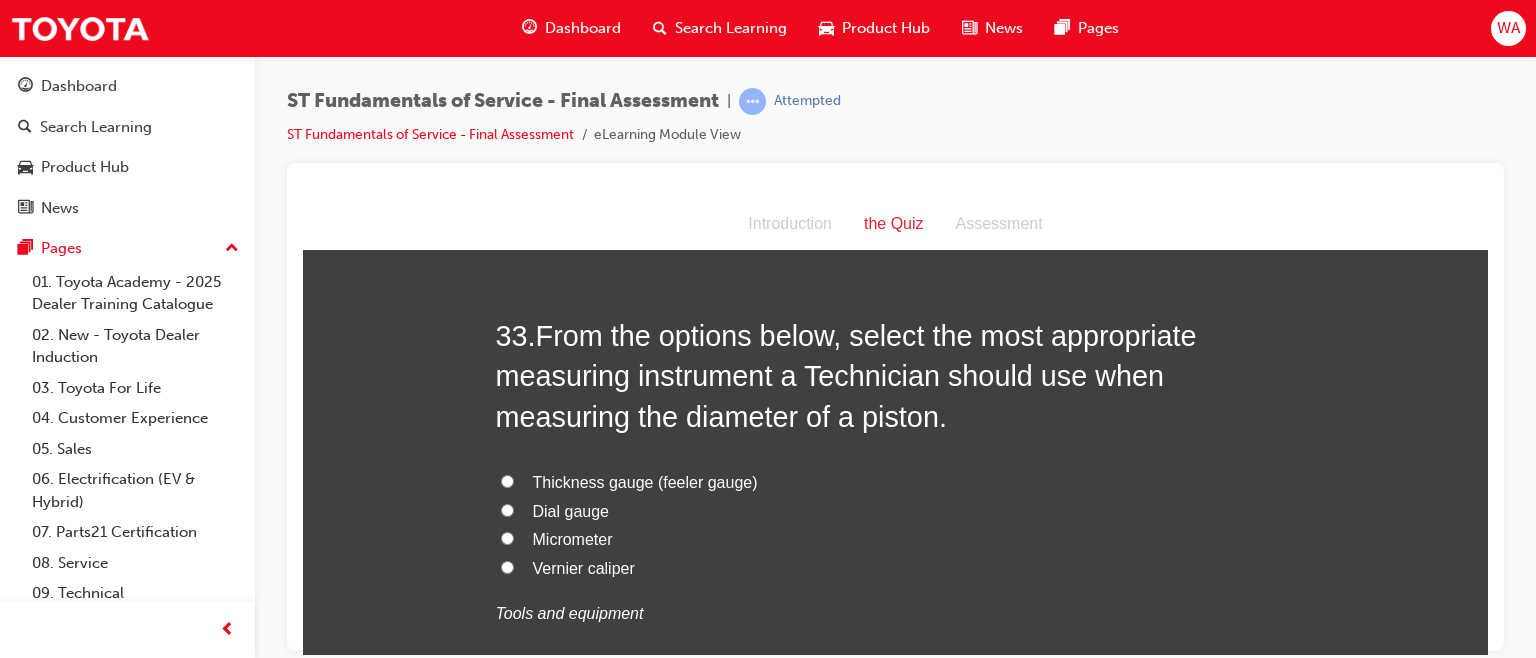 click on "Micrometer" at bounding box center (507, 537) 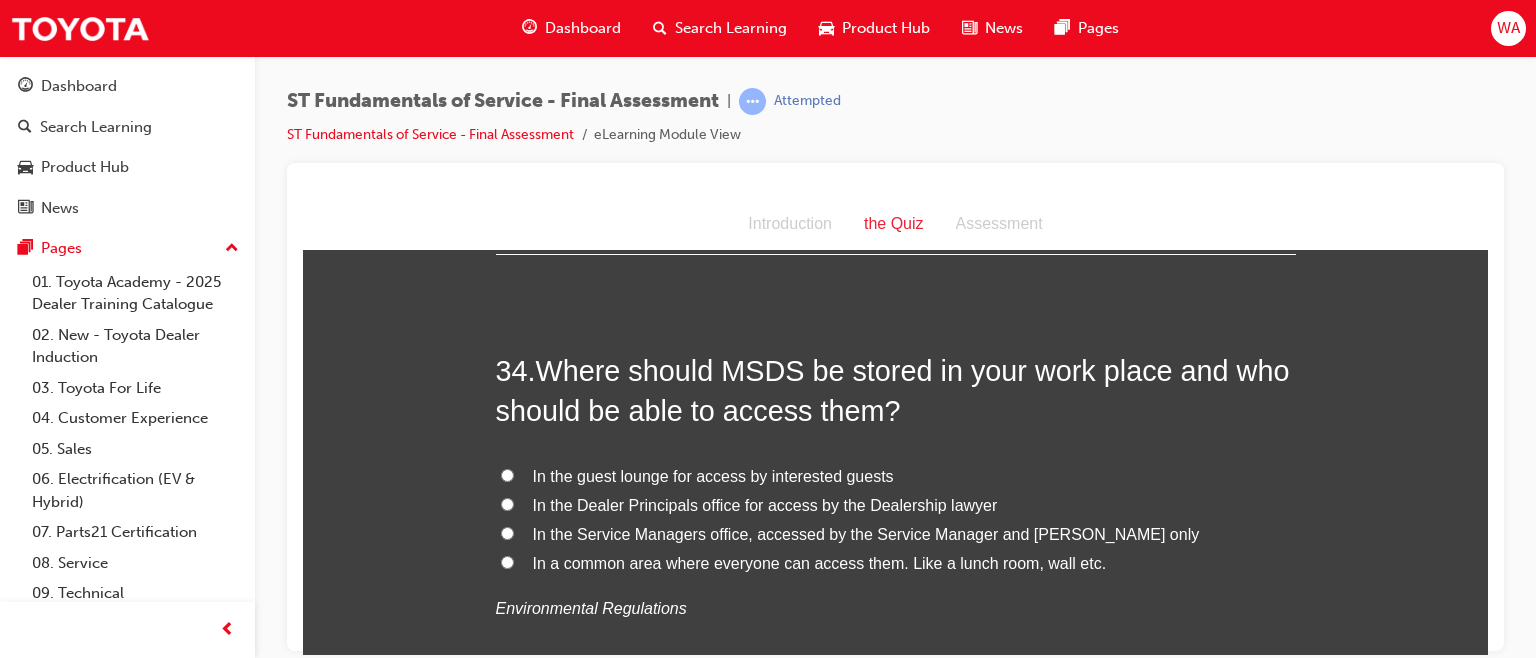 scroll, scrollTop: 15005, scrollLeft: 0, axis: vertical 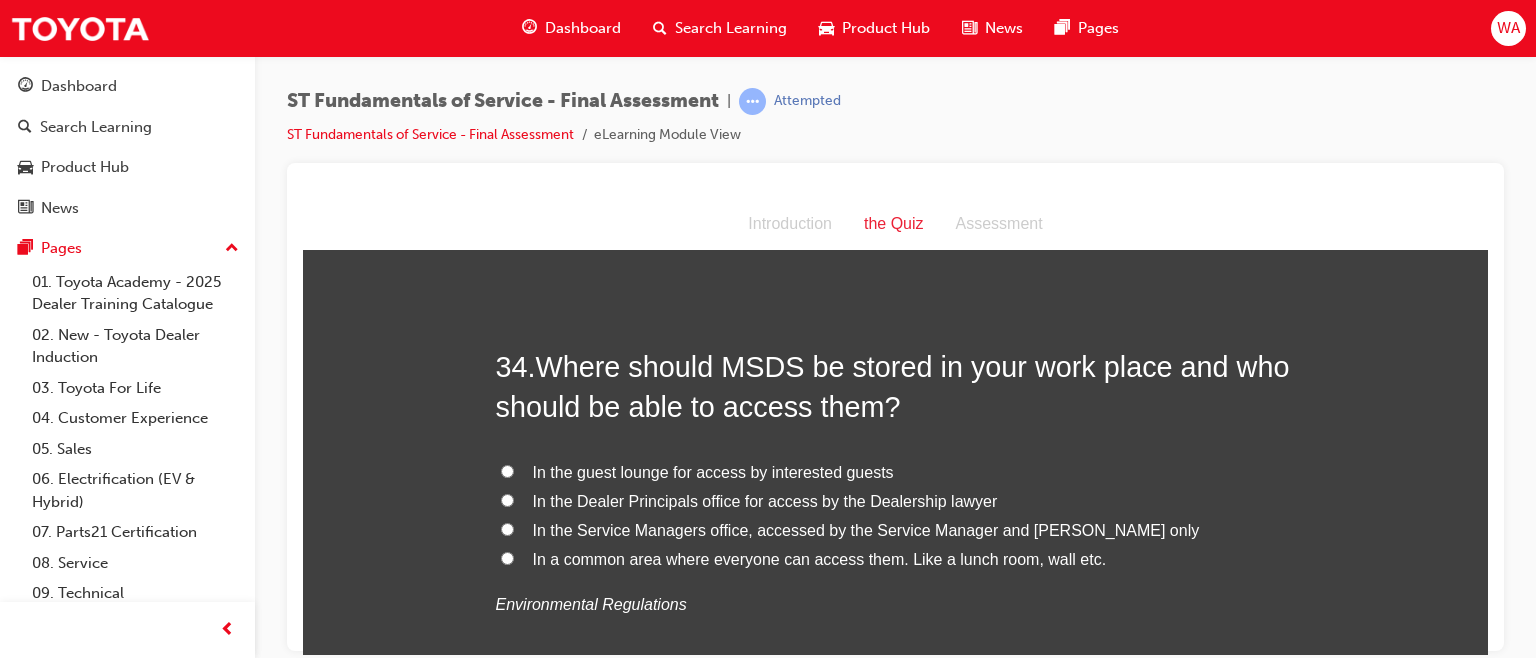 click on "In the Service Managers office, accessed by the Service Manager and [PERSON_NAME] only" at bounding box center [507, 528] 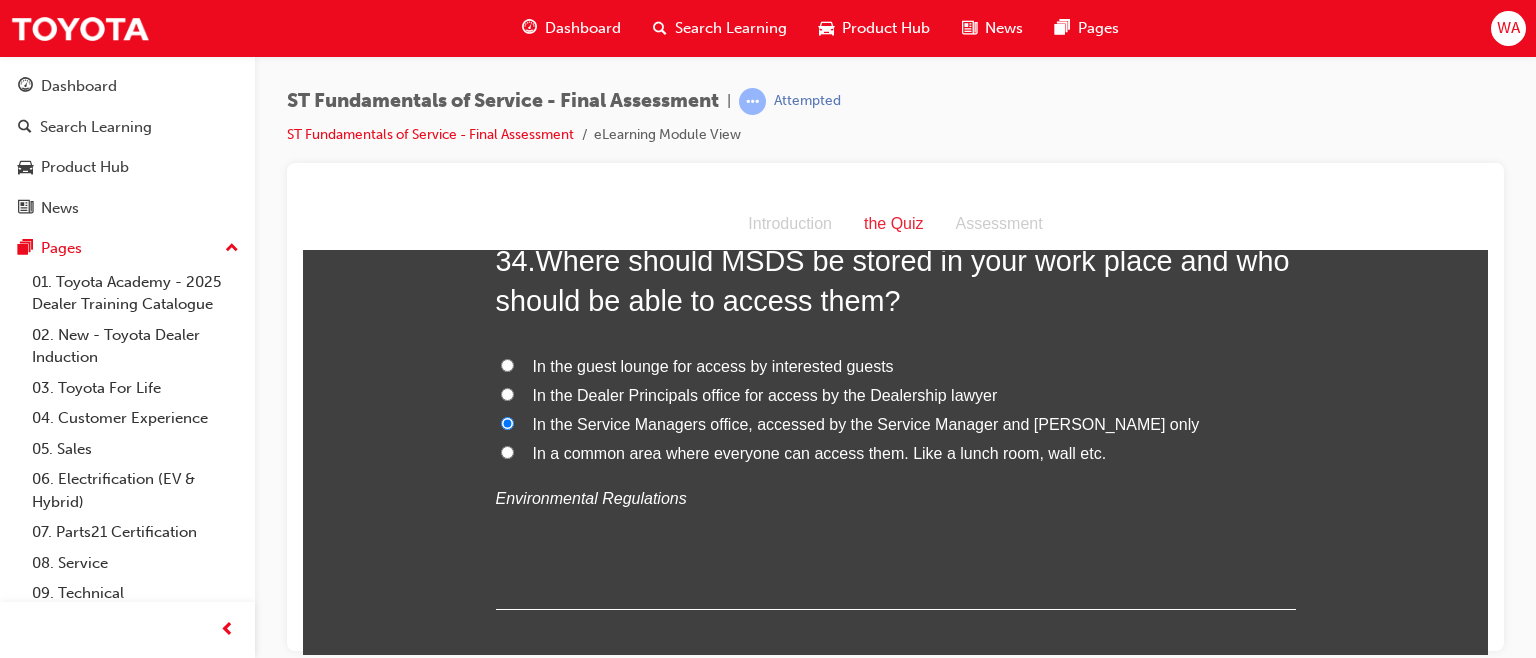 scroll, scrollTop: 15171, scrollLeft: 0, axis: vertical 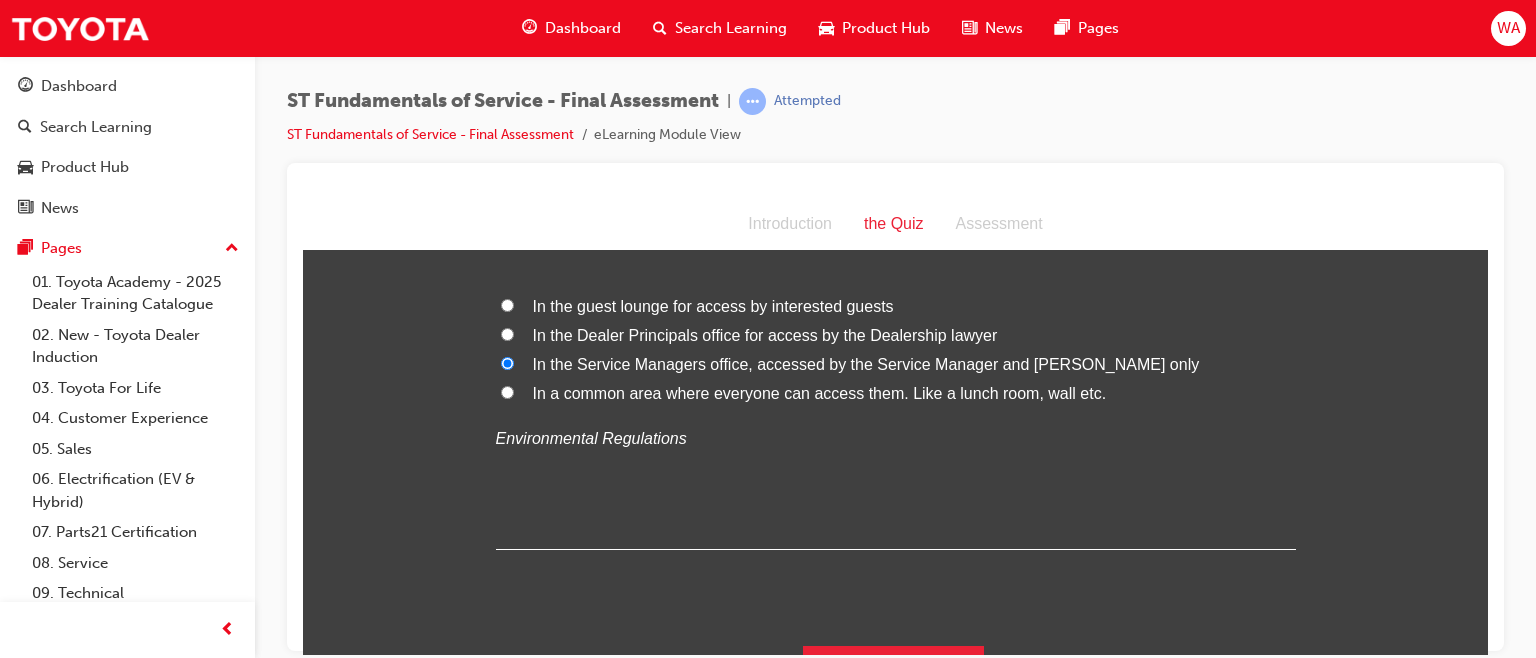 click on "Submit Answers" at bounding box center [894, 673] 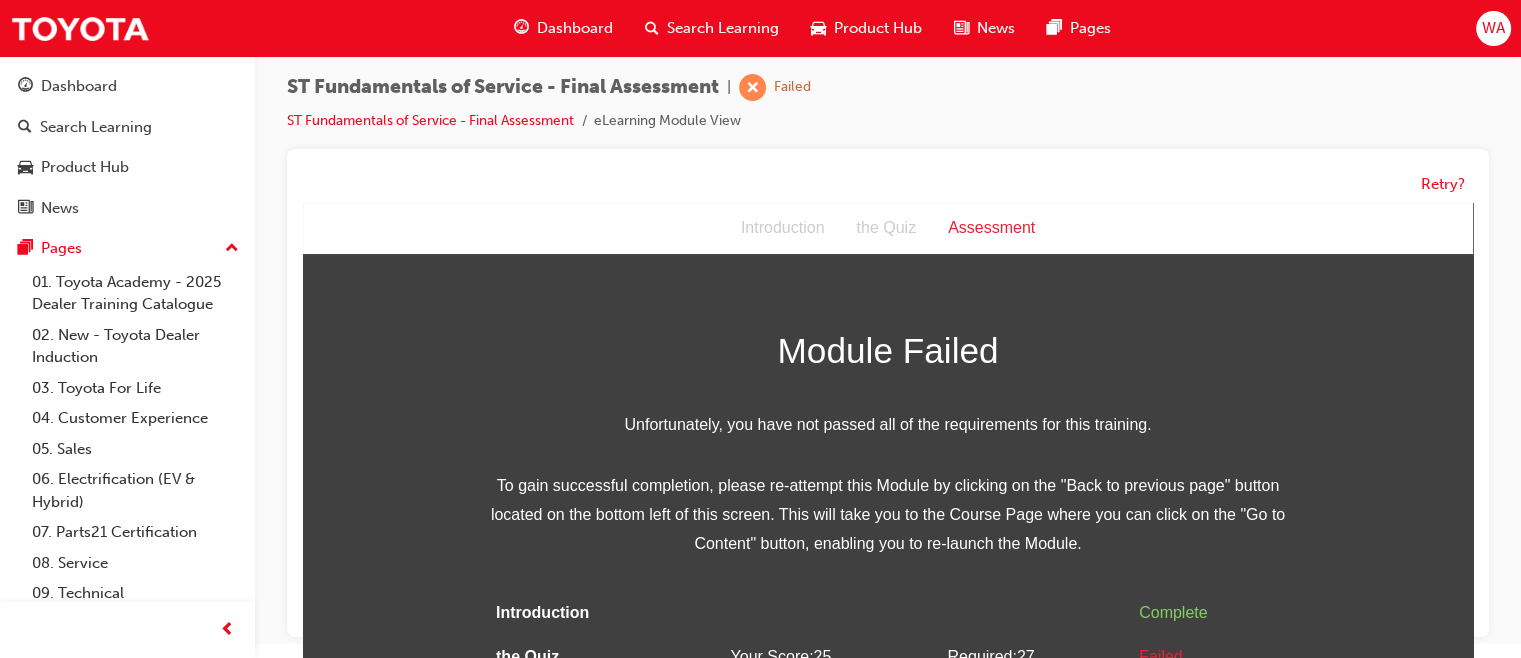 scroll, scrollTop: 68, scrollLeft: 0, axis: vertical 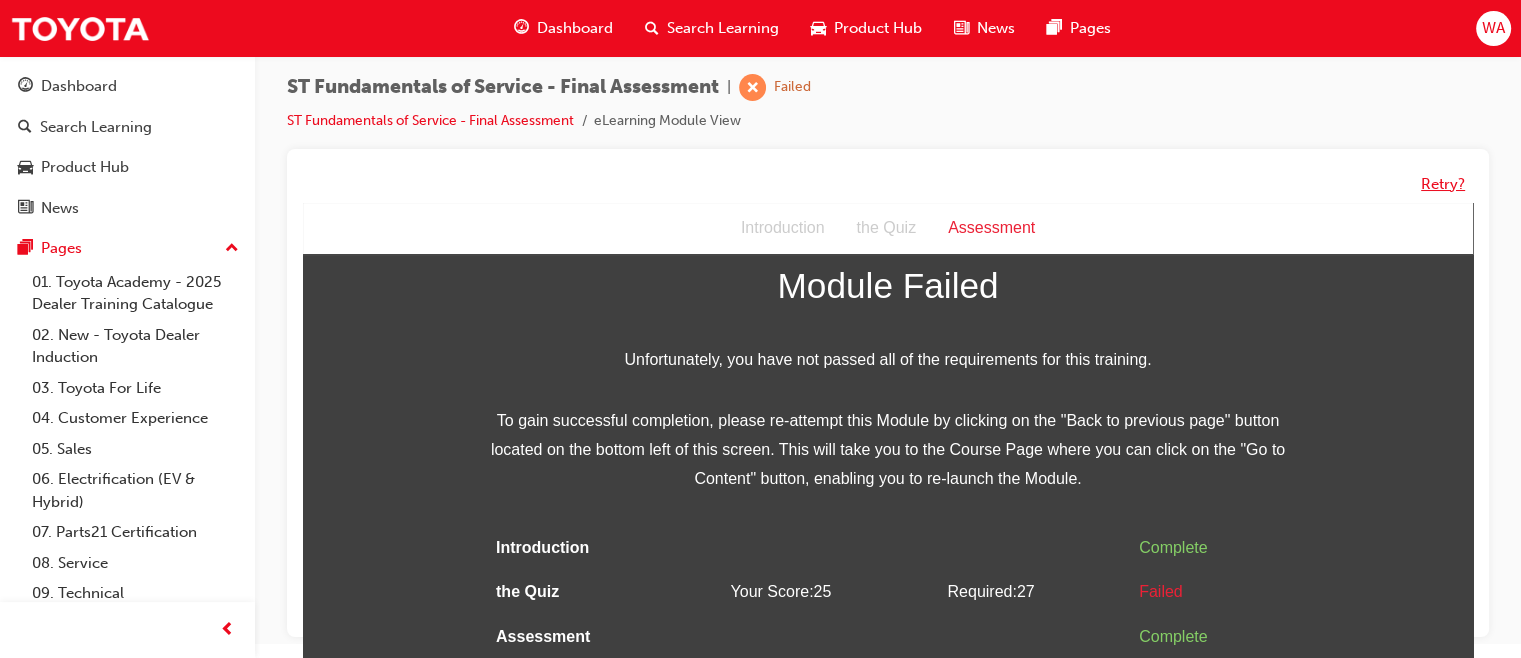 click on "Retry?" at bounding box center (1443, 184) 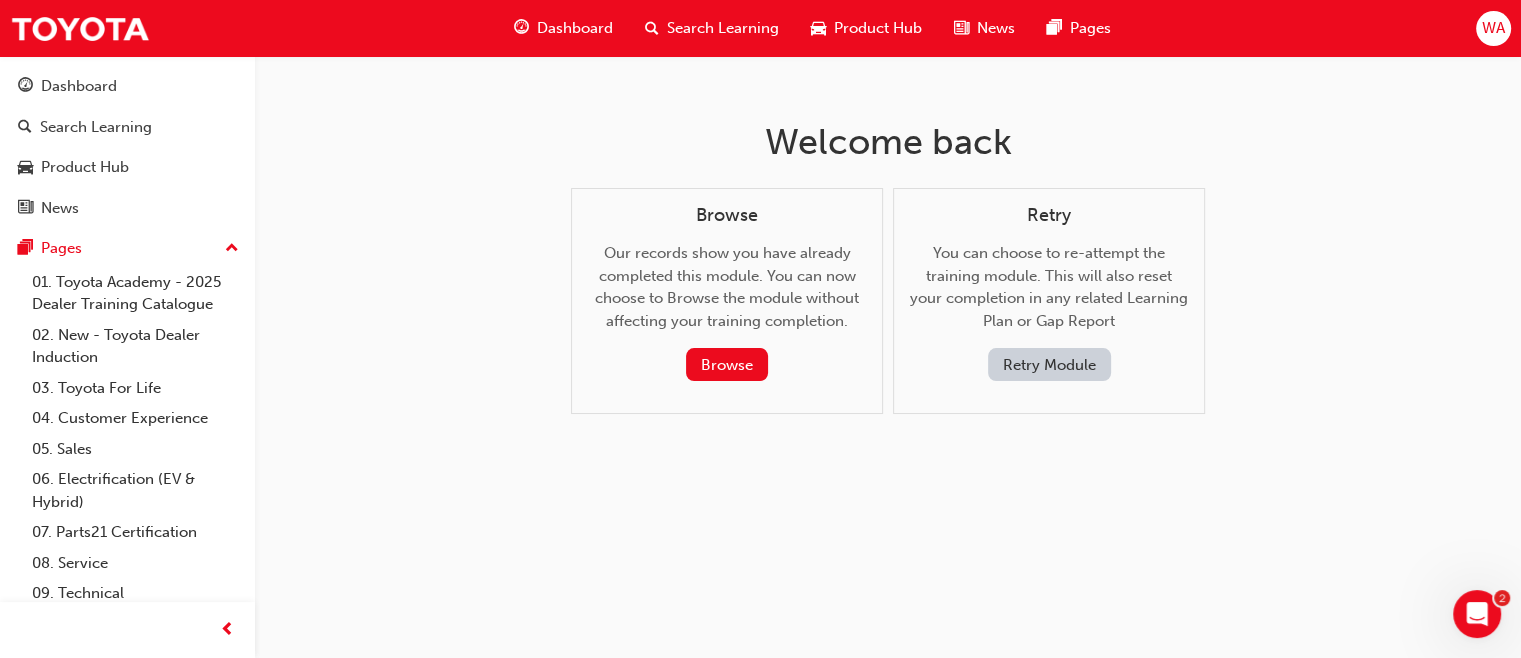 scroll, scrollTop: 0, scrollLeft: 0, axis: both 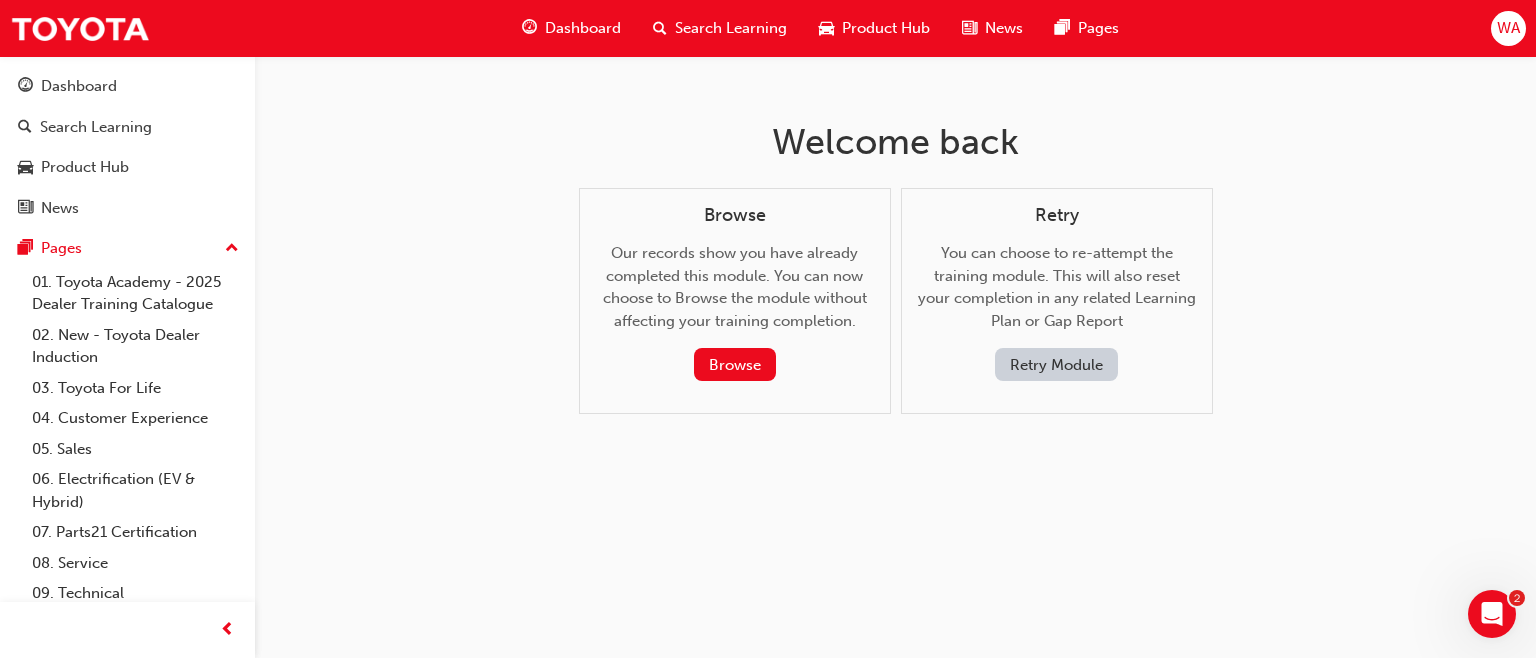 click on "Welcome back Browse Our records show you have already completed this module. You can now choose to Browse the module without affecting your training completion. Browse Retry You can choose to re-attempt the training module. This will also reset your completion in any related Learning Plan or Gap Report Retry Module" at bounding box center (768, 329) 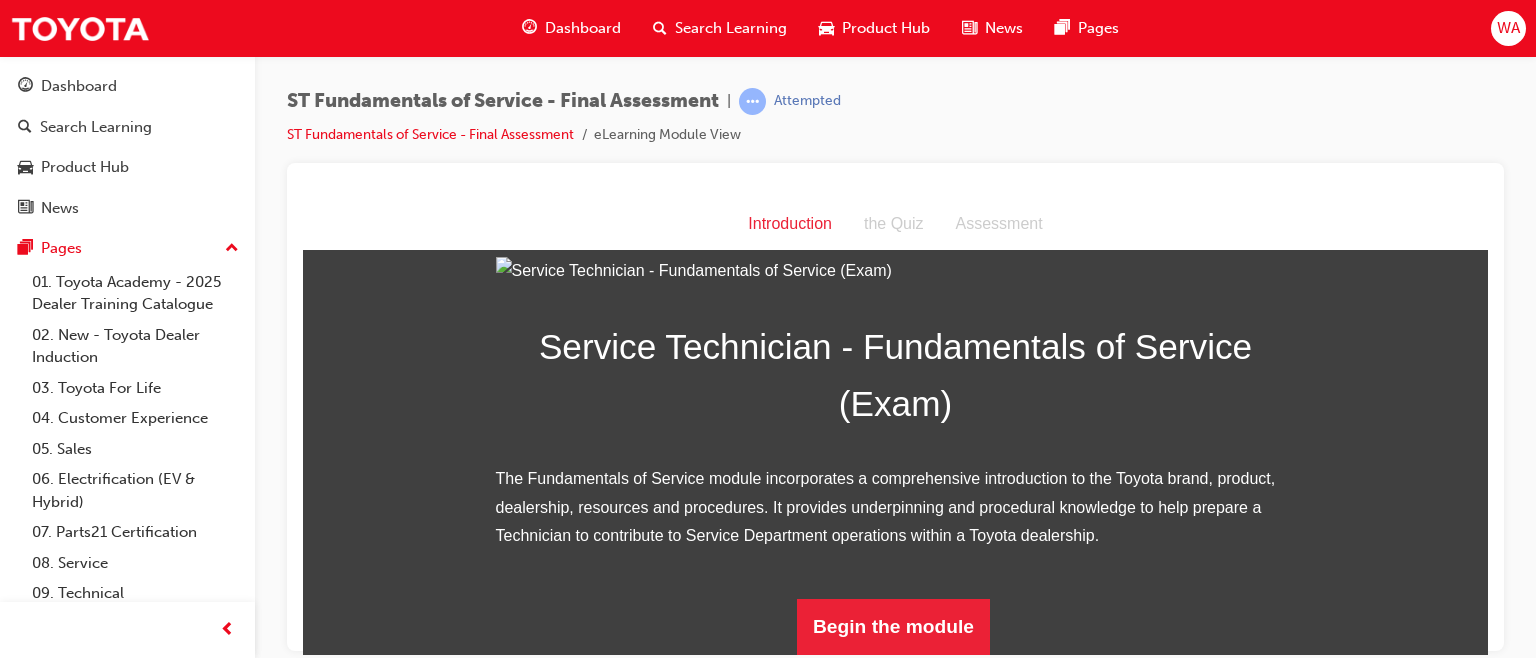 scroll, scrollTop: 268, scrollLeft: 0, axis: vertical 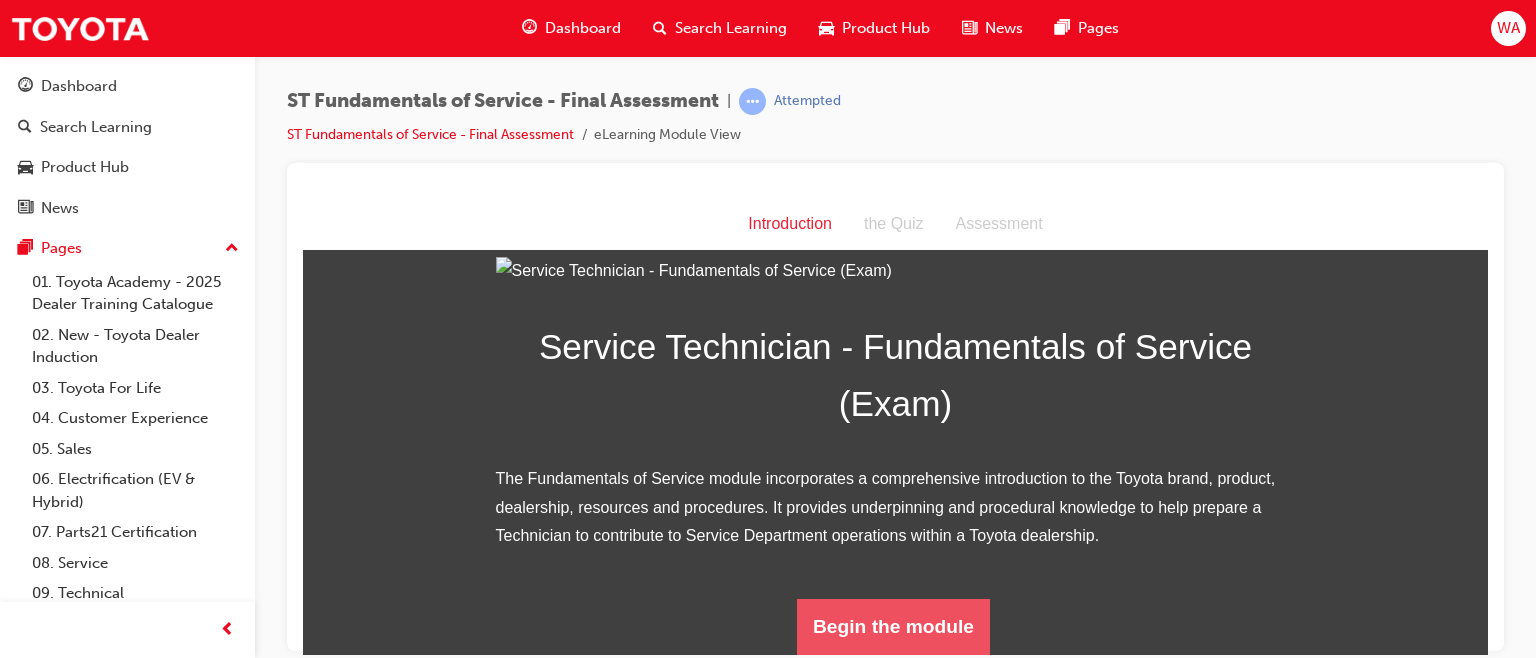 click on "Begin the module" at bounding box center [893, 626] 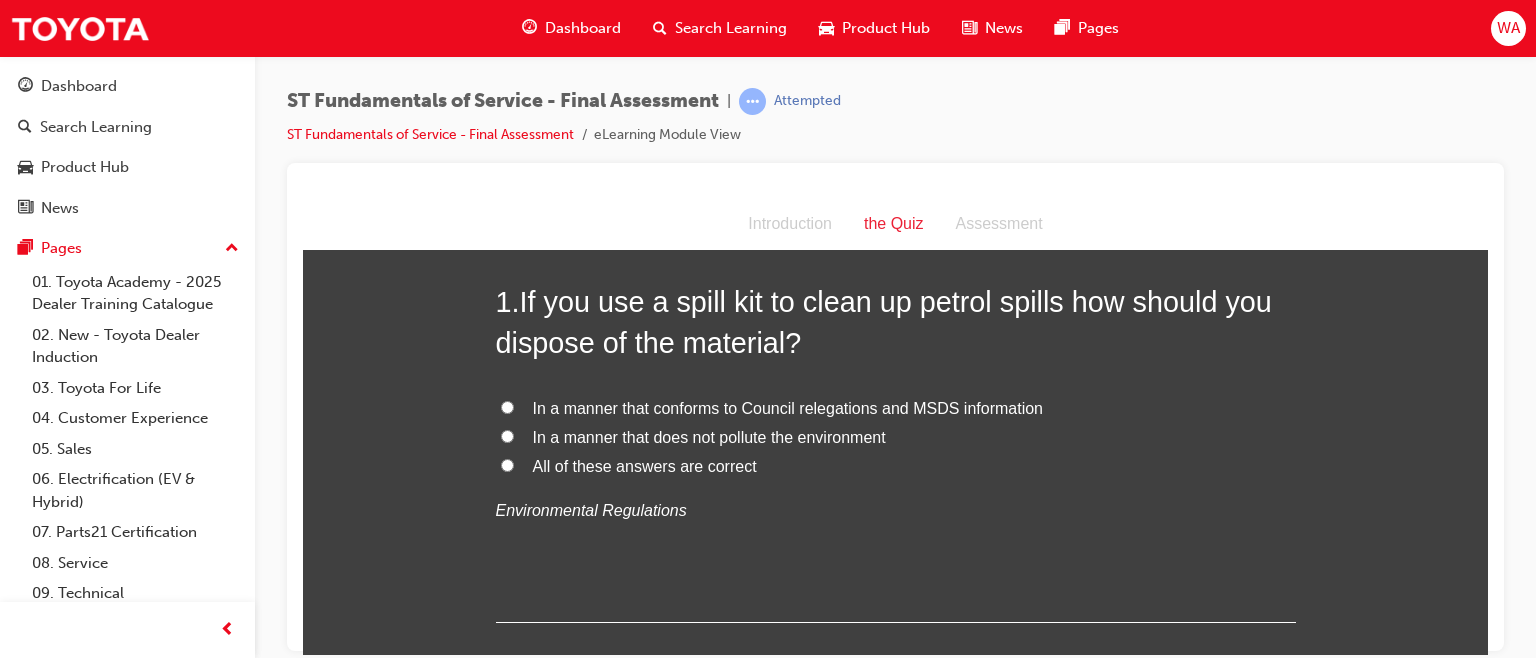 scroll, scrollTop: 97, scrollLeft: 0, axis: vertical 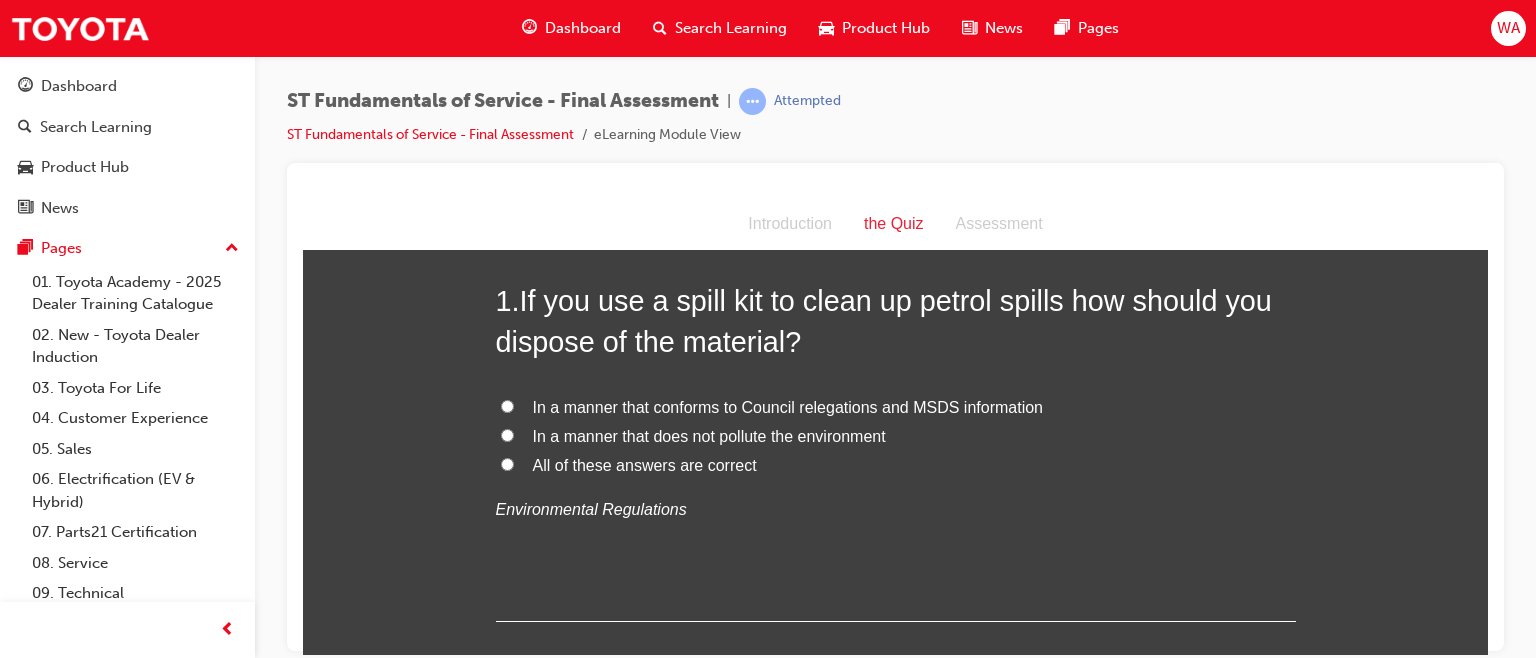 click on "All of these answers are correct" at bounding box center [507, 463] 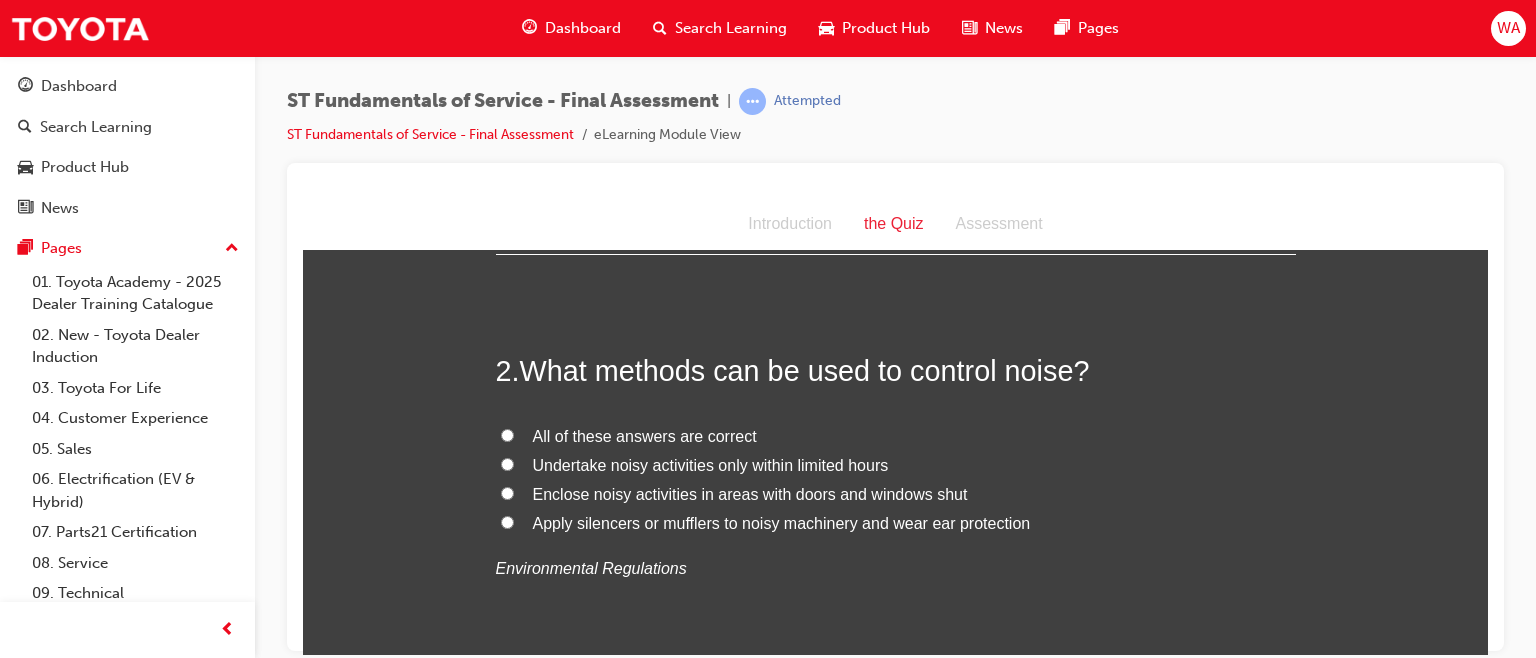 scroll, scrollTop: 462, scrollLeft: 0, axis: vertical 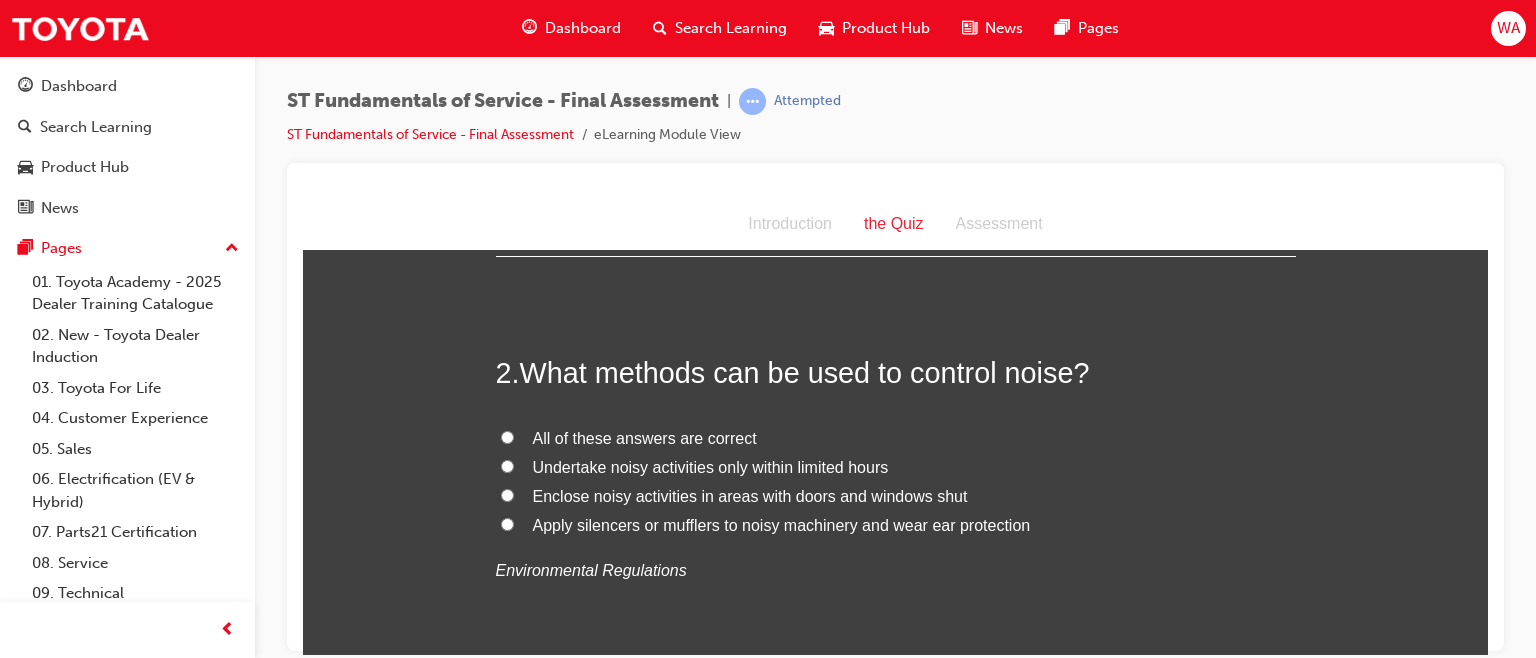 click on "All of these answers are correct" at bounding box center (507, 436) 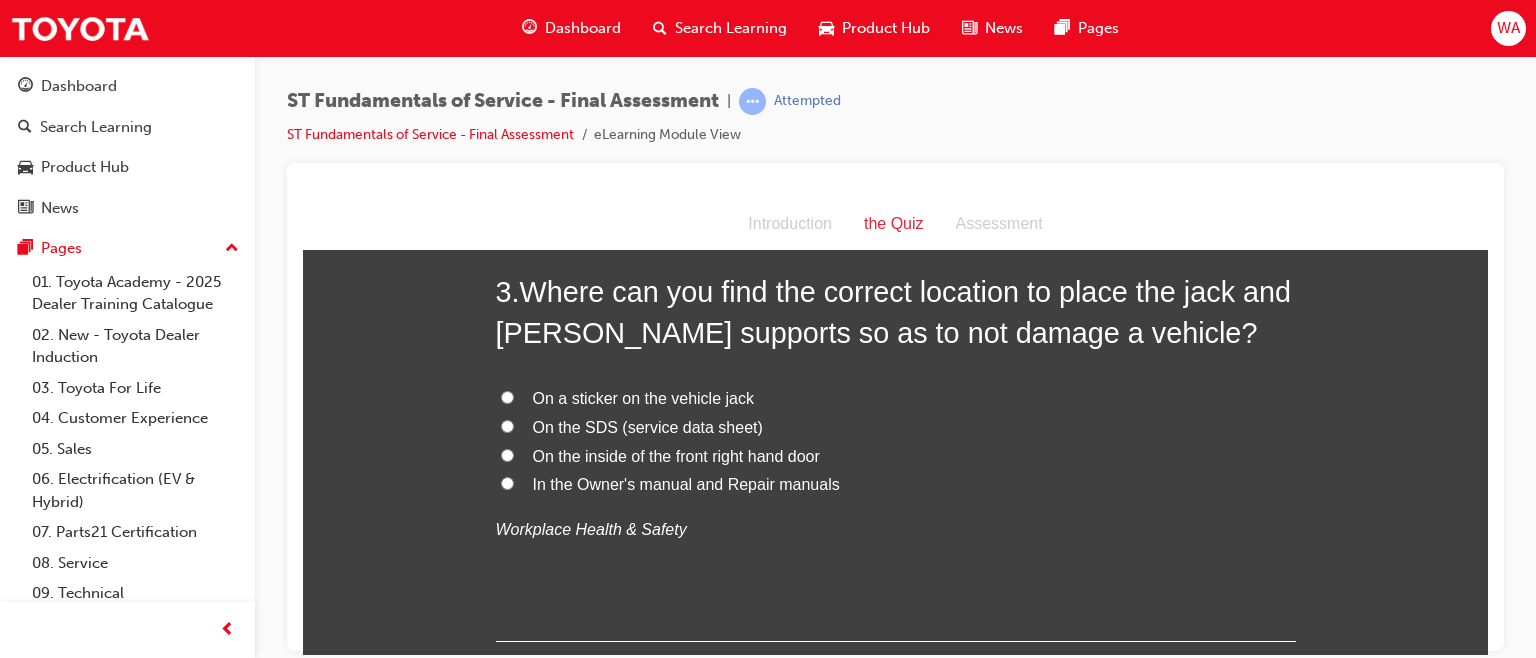 scroll, scrollTop: 969, scrollLeft: 0, axis: vertical 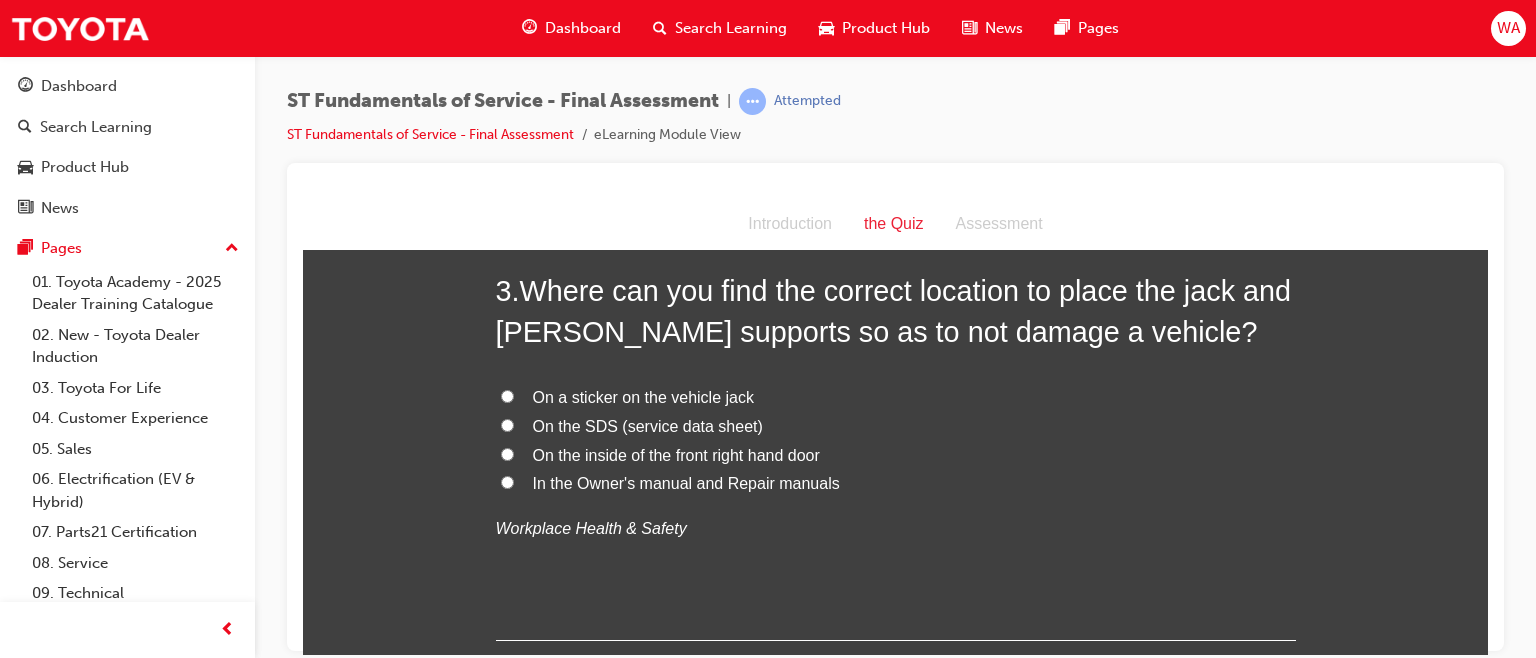 click on "In the Owner's manual and Repair manuals" at bounding box center (507, 481) 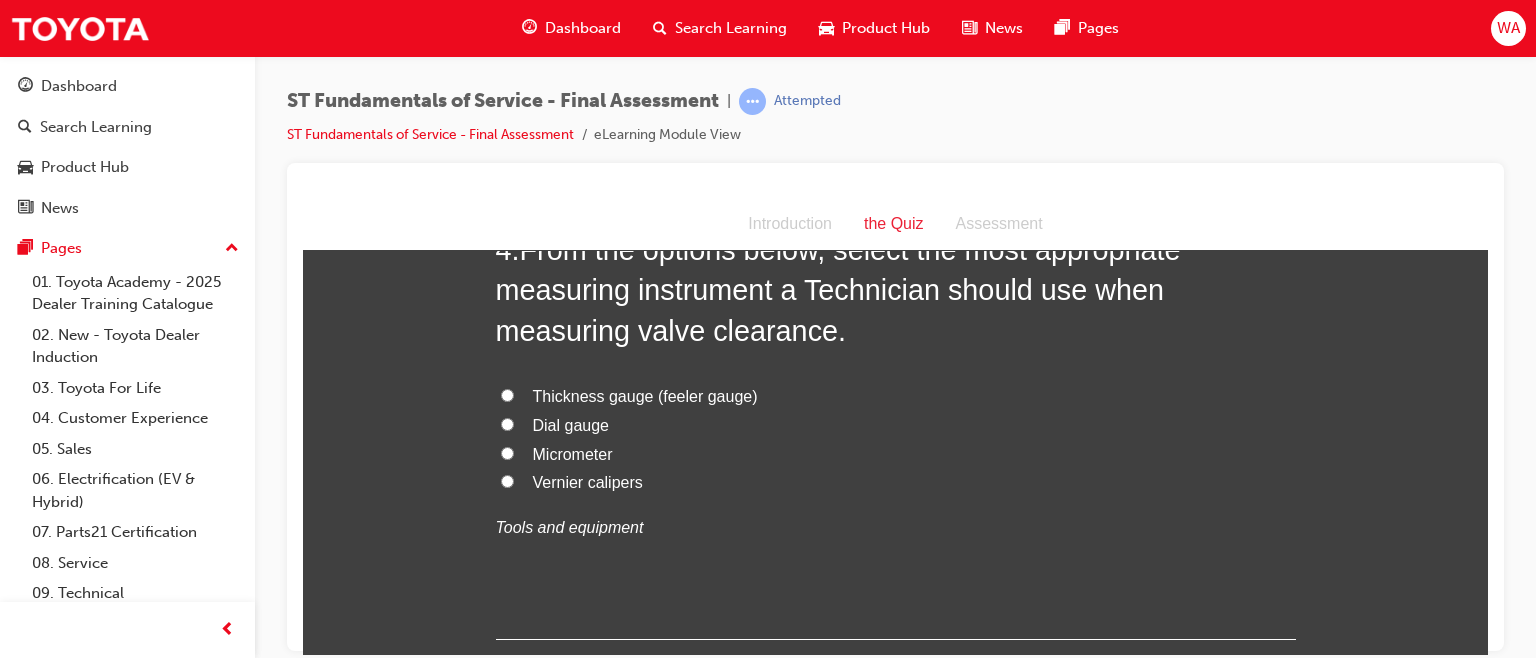 scroll, scrollTop: 1478, scrollLeft: 0, axis: vertical 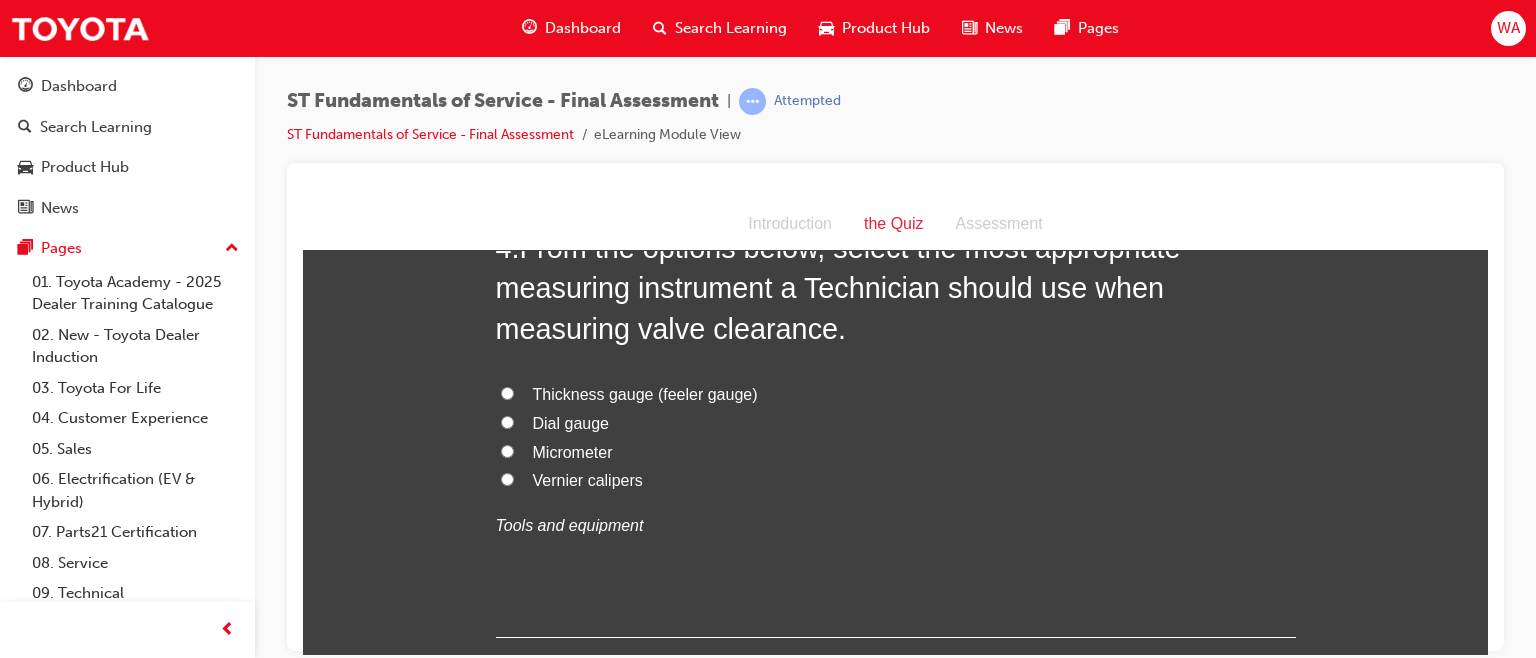 click on "Micrometer" at bounding box center [507, 450] 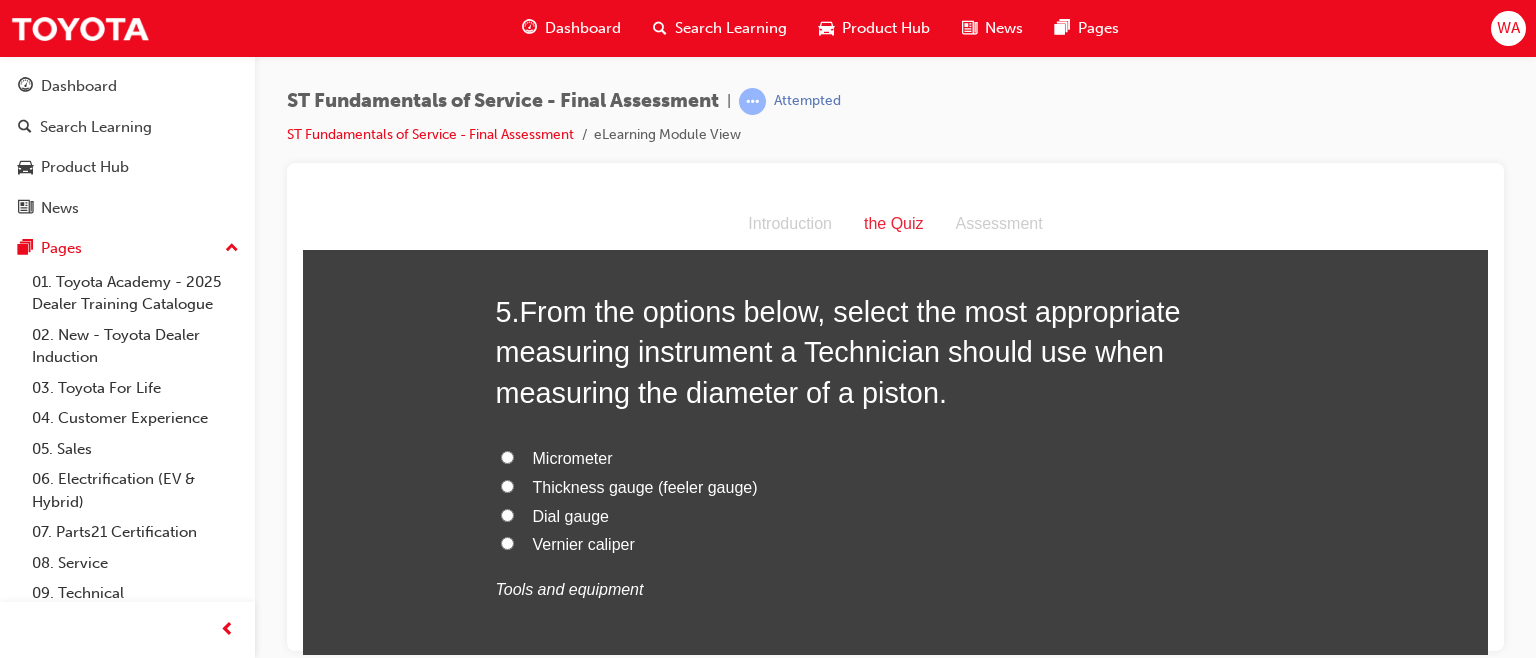 scroll, scrollTop: 1919, scrollLeft: 0, axis: vertical 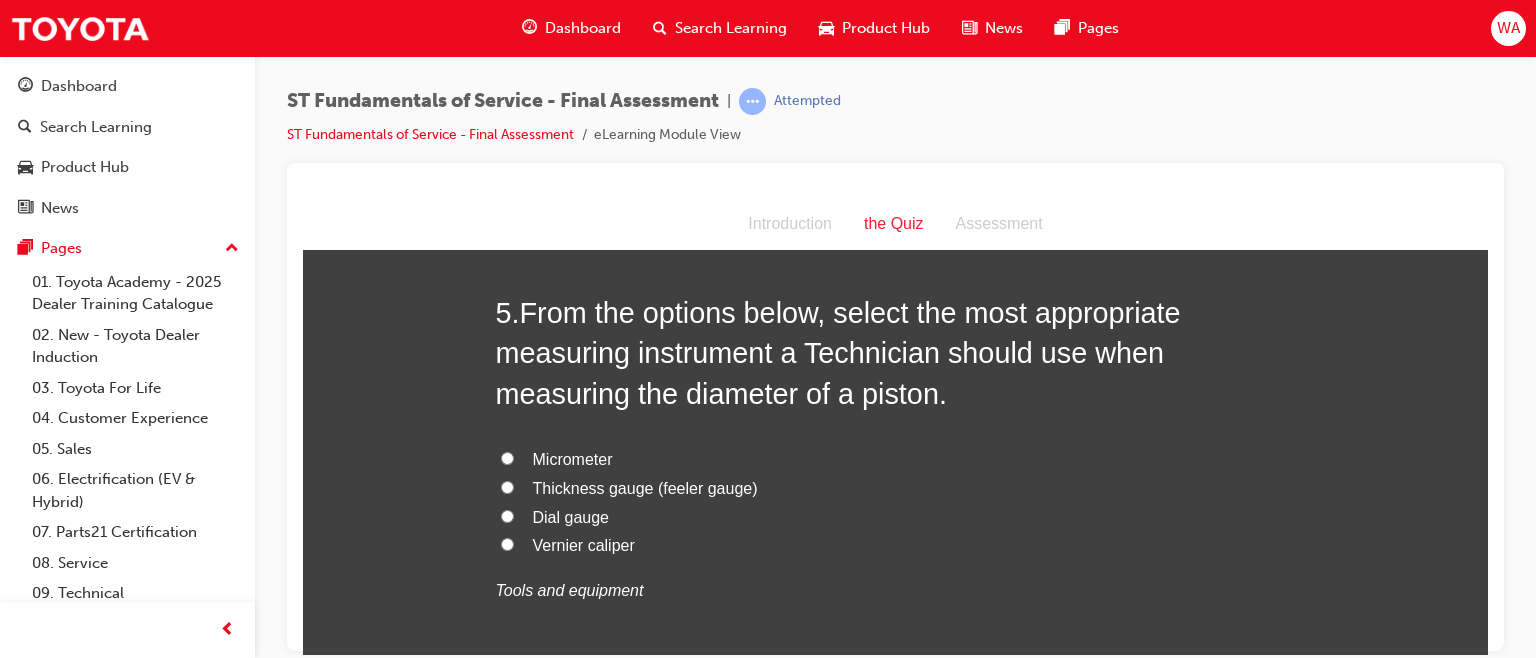 click on "Micrometer" at bounding box center [507, 457] 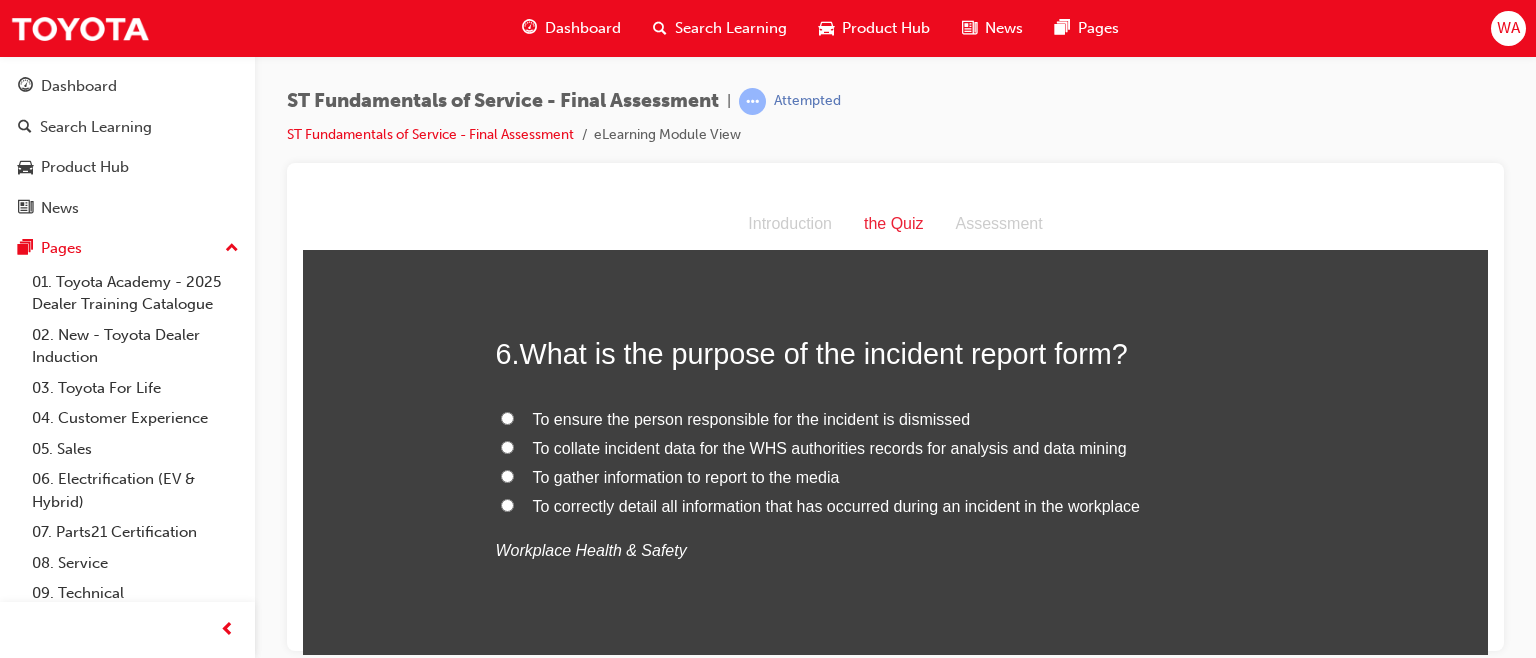 scroll, scrollTop: 2400, scrollLeft: 0, axis: vertical 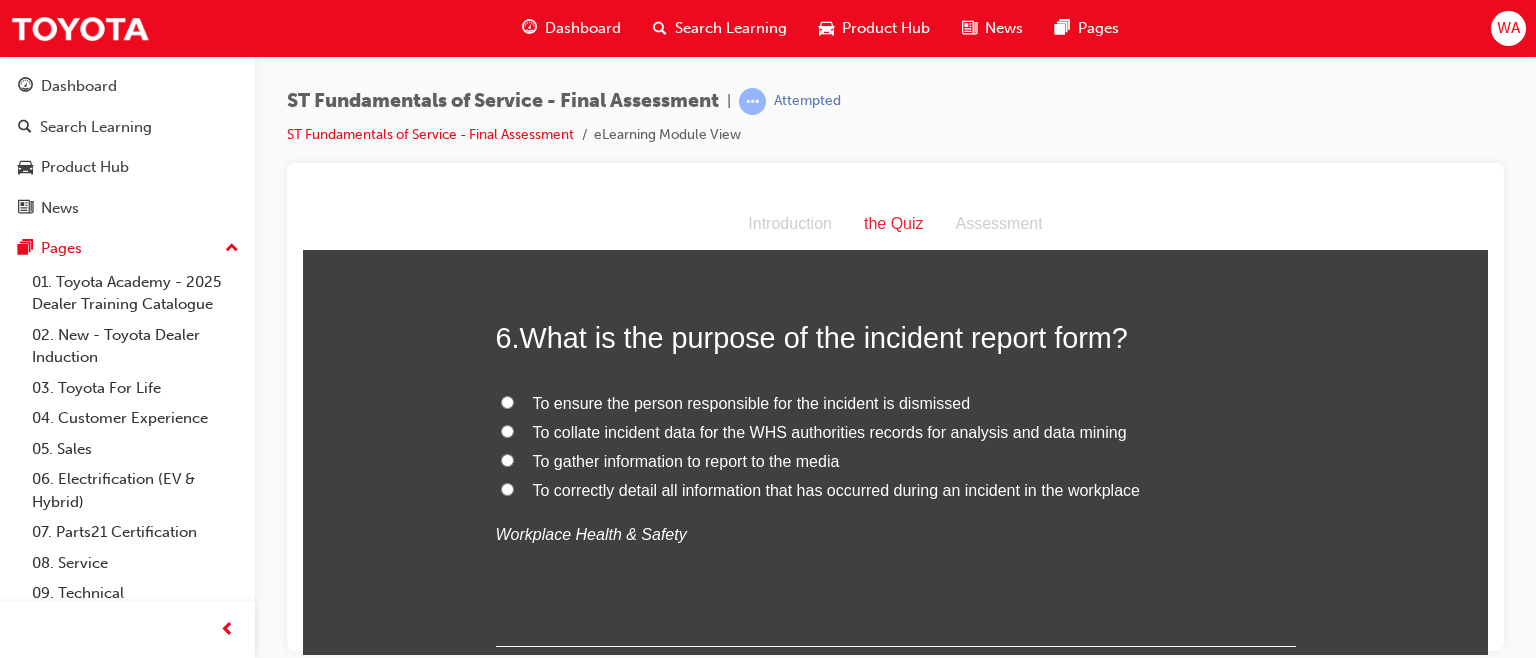 click on "To correctly detail all information that has occurred during an incident in the workplace" at bounding box center [507, 488] 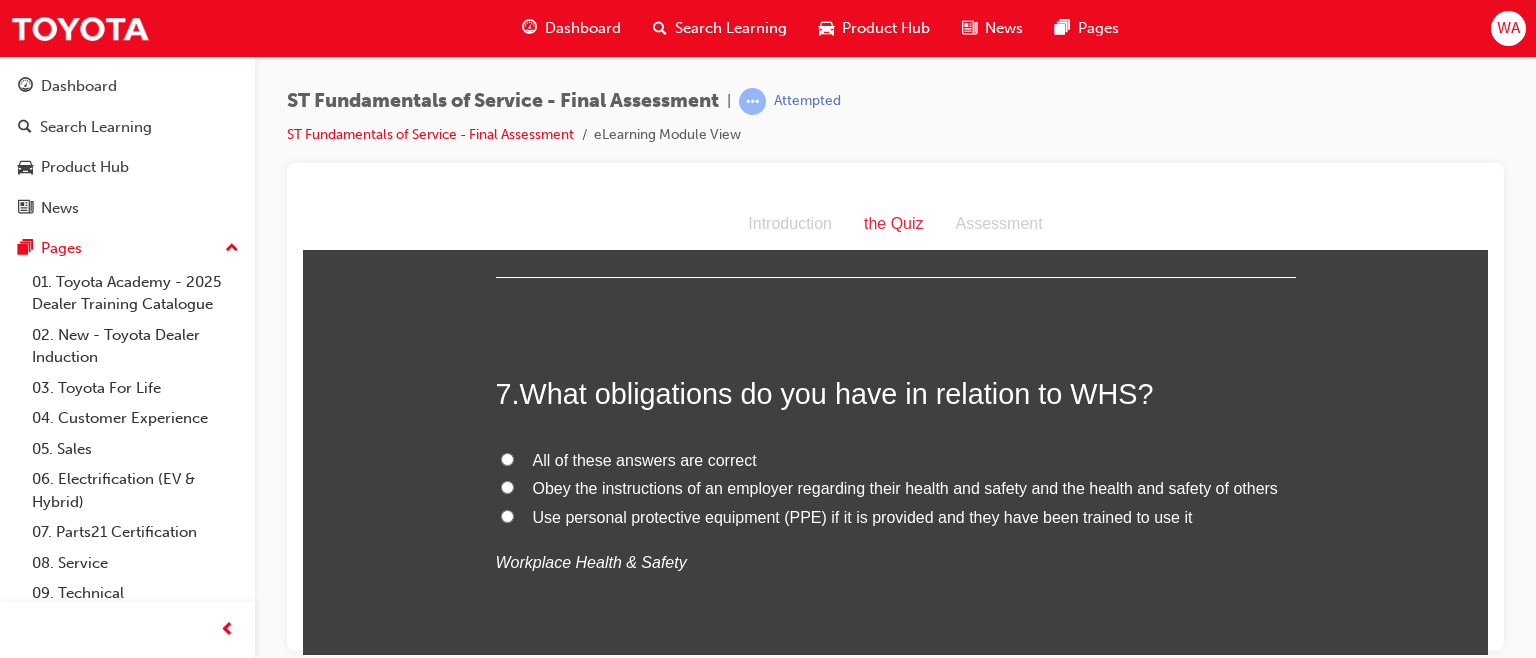 scroll, scrollTop: 2772, scrollLeft: 0, axis: vertical 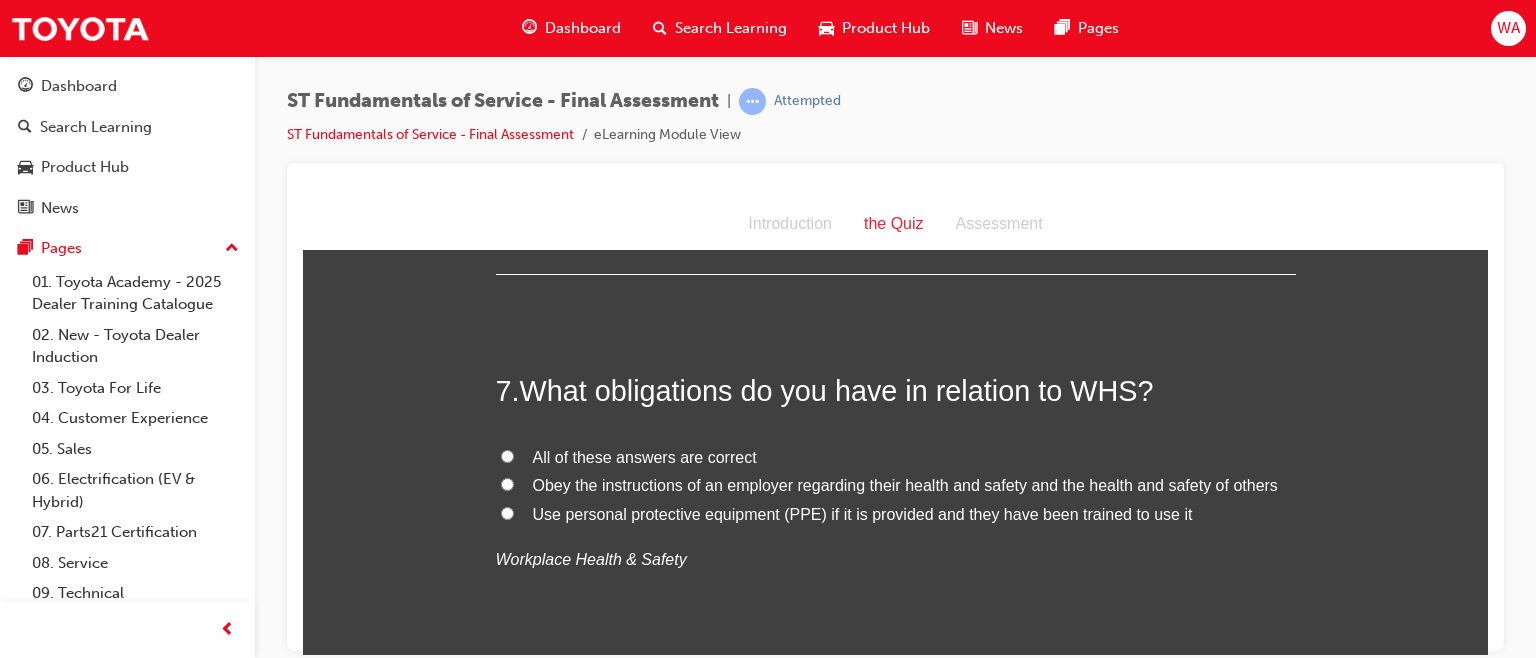 click on "All of these answers are correct" at bounding box center [507, 455] 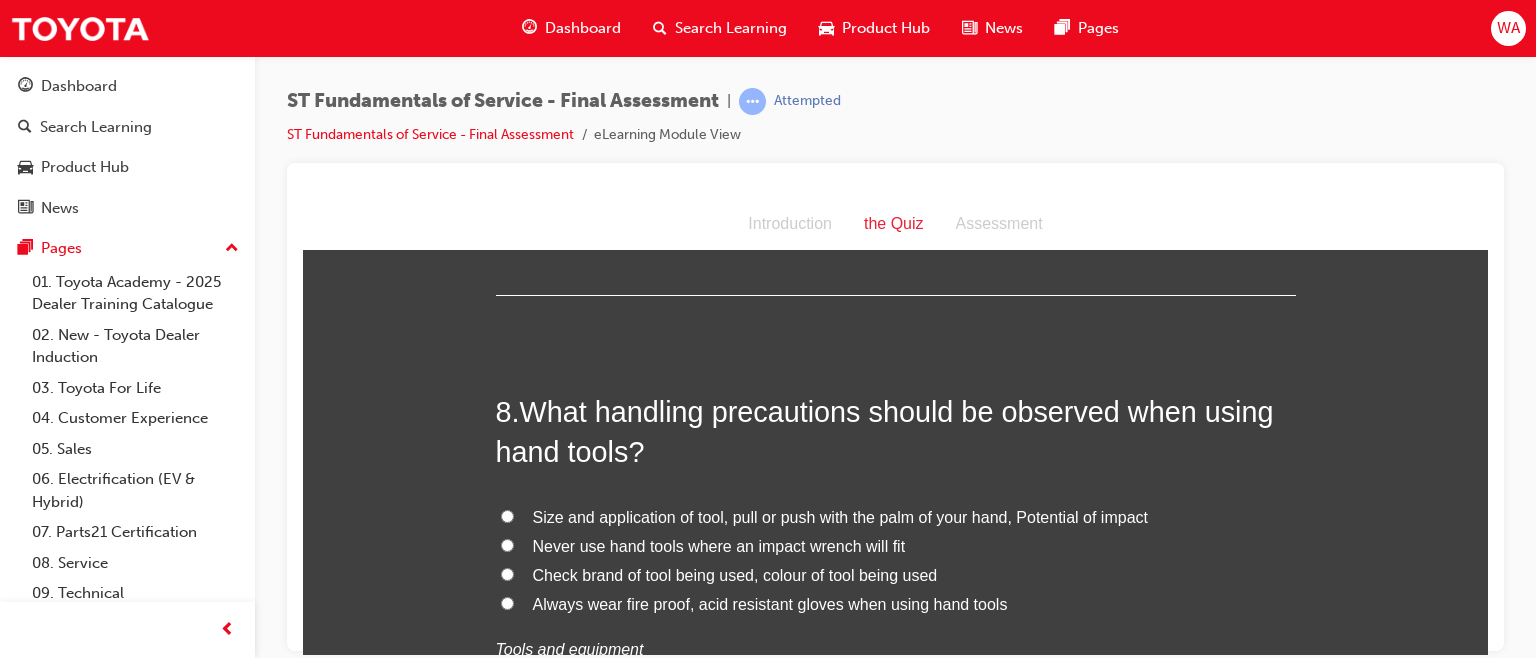 scroll, scrollTop: 3152, scrollLeft: 0, axis: vertical 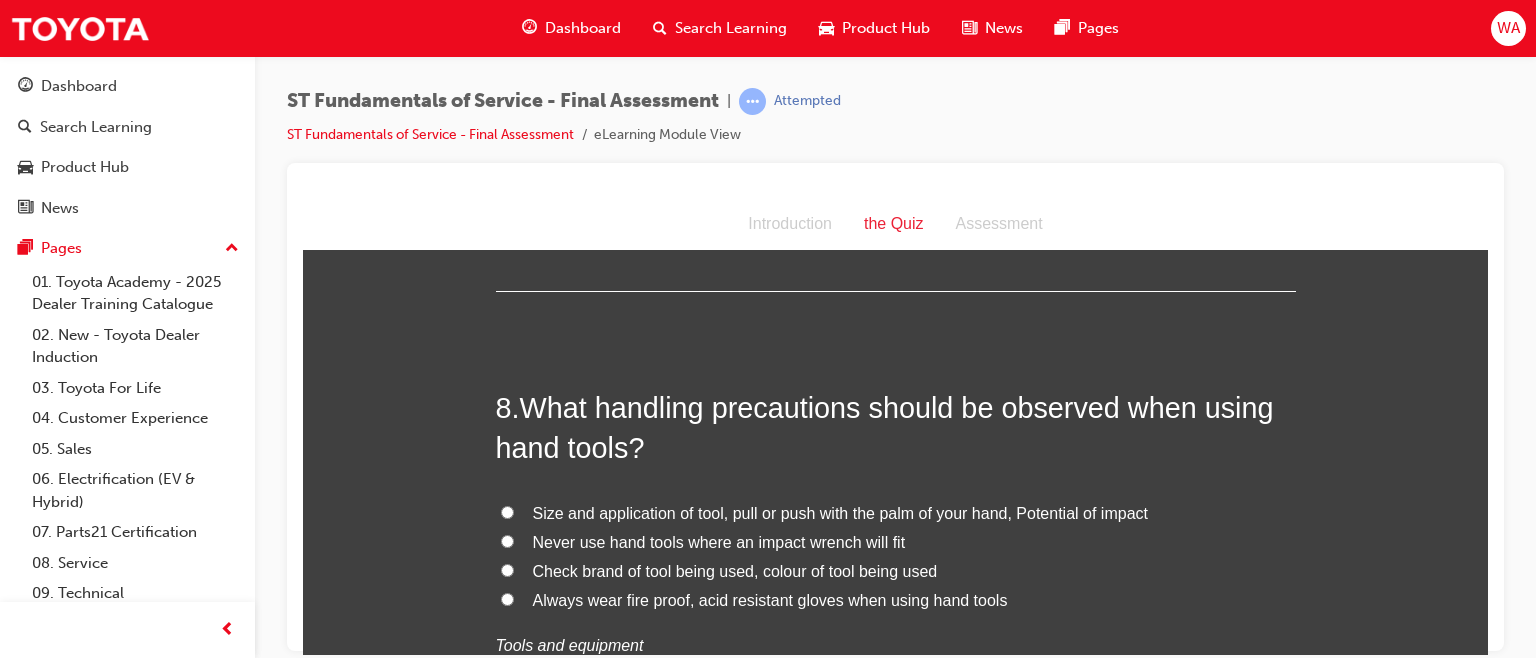 click on "Size and application of tool, pull or push with the palm of your hand, Potential of impact" at bounding box center [507, 511] 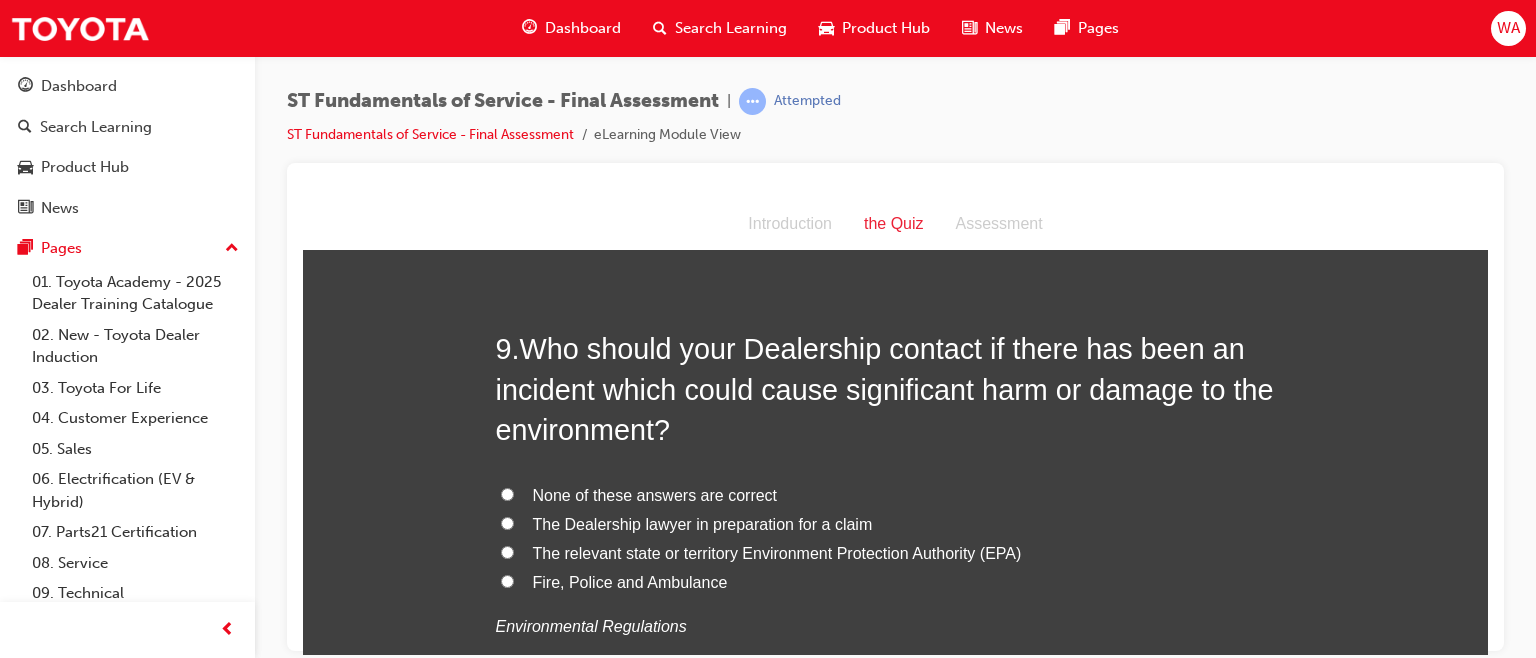 scroll, scrollTop: 3723, scrollLeft: 0, axis: vertical 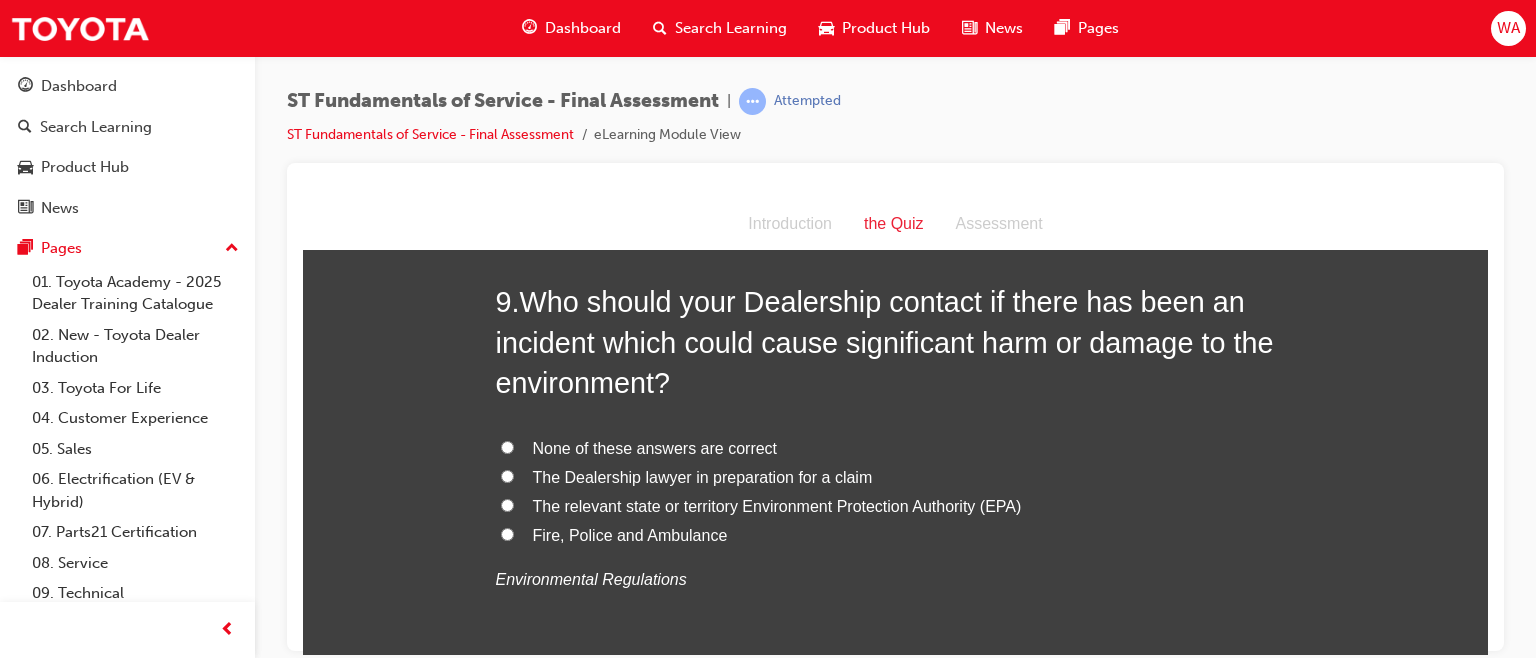 click on "Fire, Police and Ambulance" at bounding box center (507, 533) 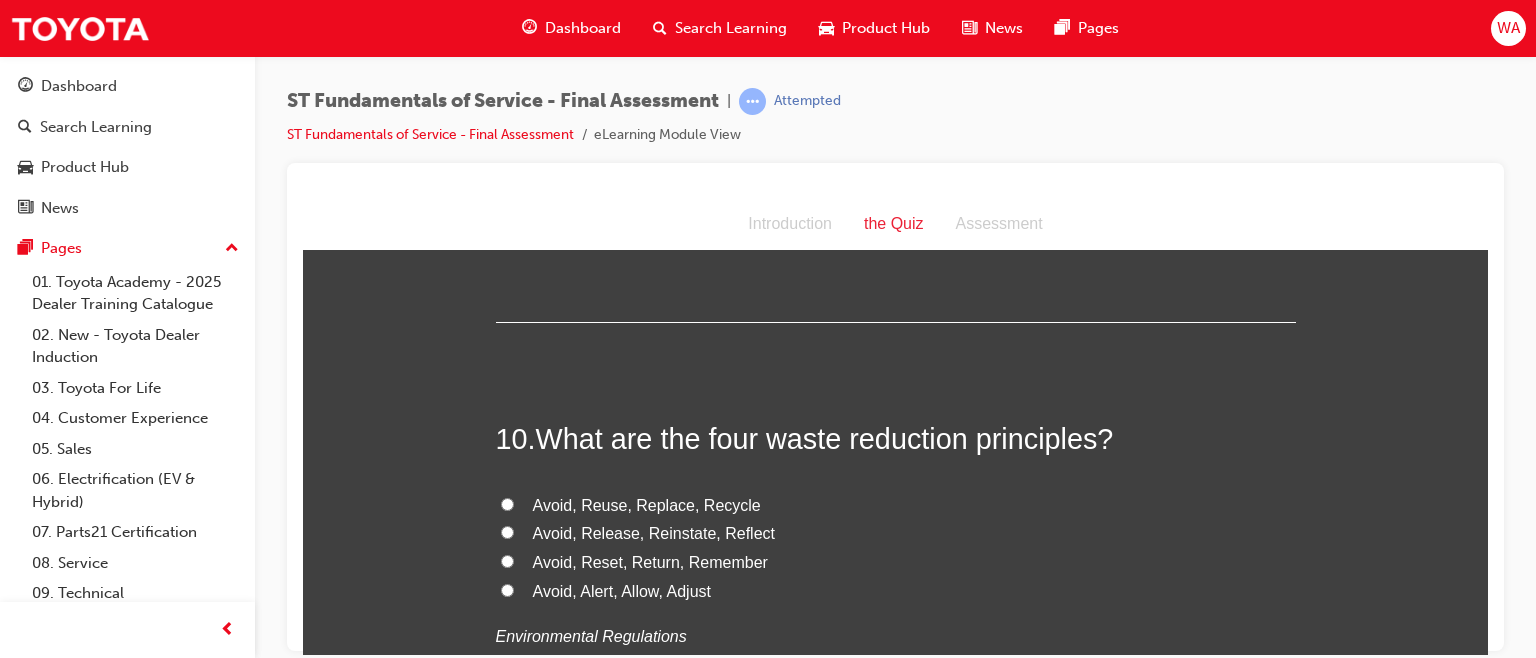 scroll, scrollTop: 4094, scrollLeft: 0, axis: vertical 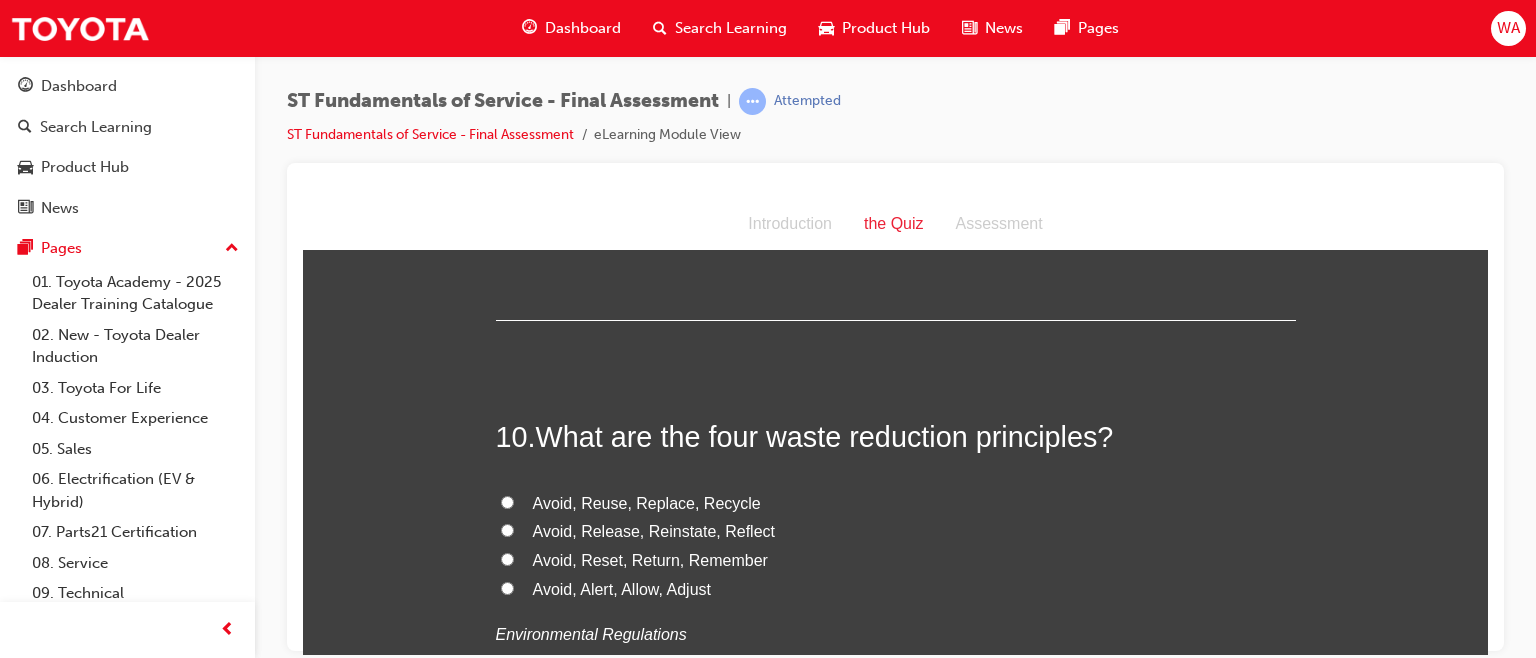 click on "Avoid, Reuse, Replace, Recycle" at bounding box center (507, 501) 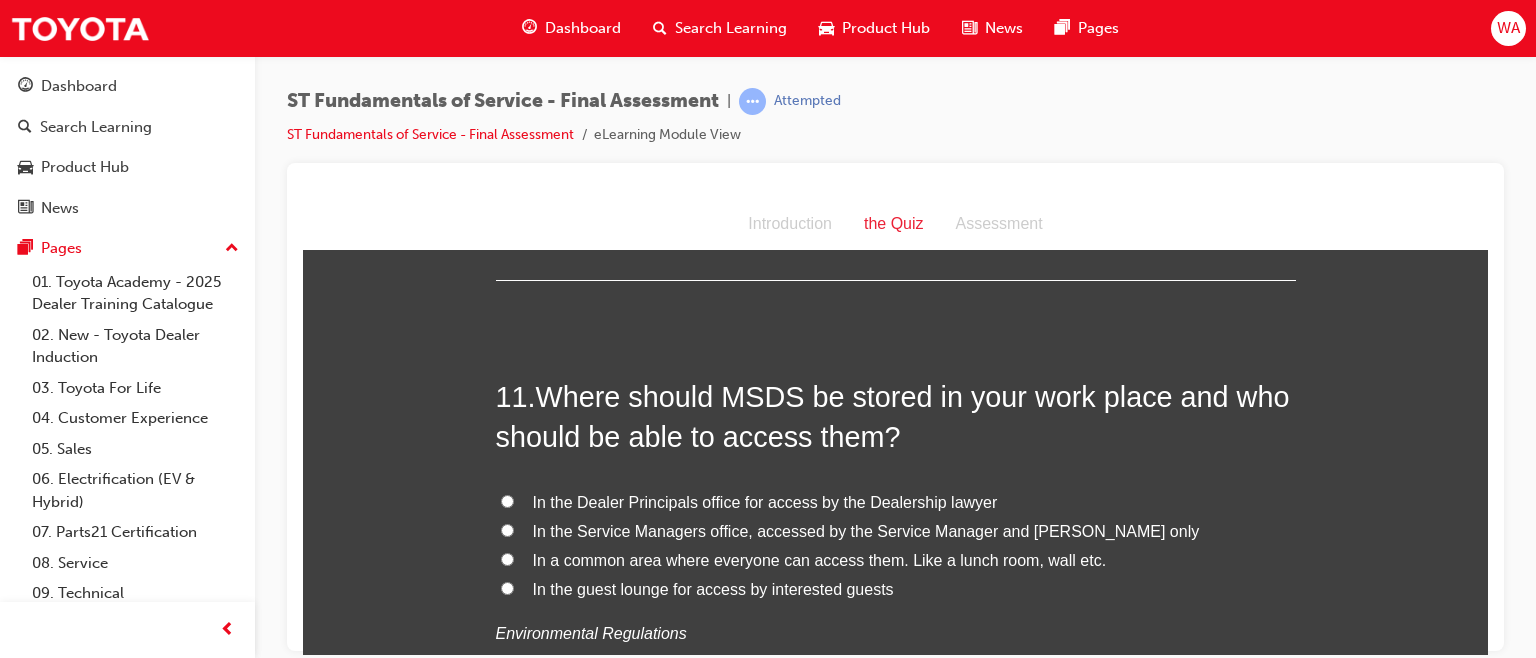scroll, scrollTop: 4564, scrollLeft: 0, axis: vertical 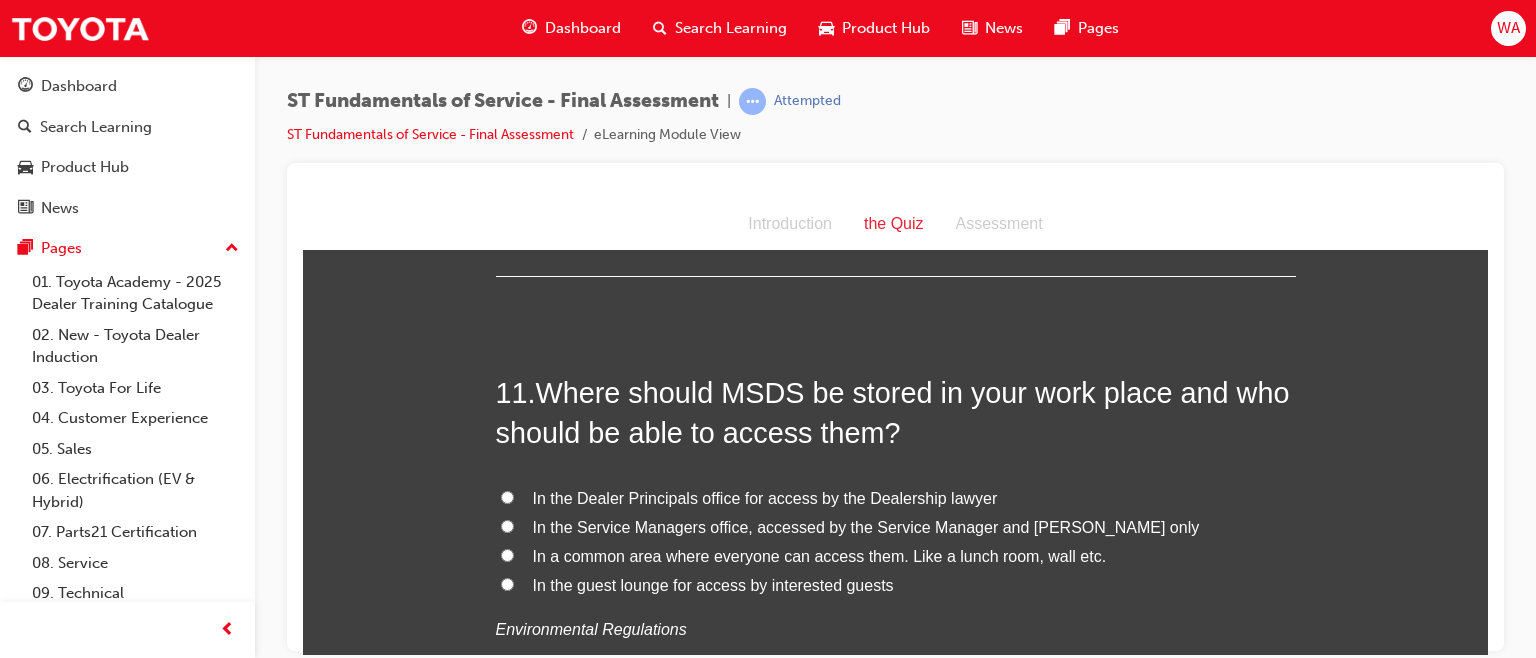 click on "In the Service Managers office, accessed by the Service Manager and [PERSON_NAME] only" at bounding box center (507, 525) 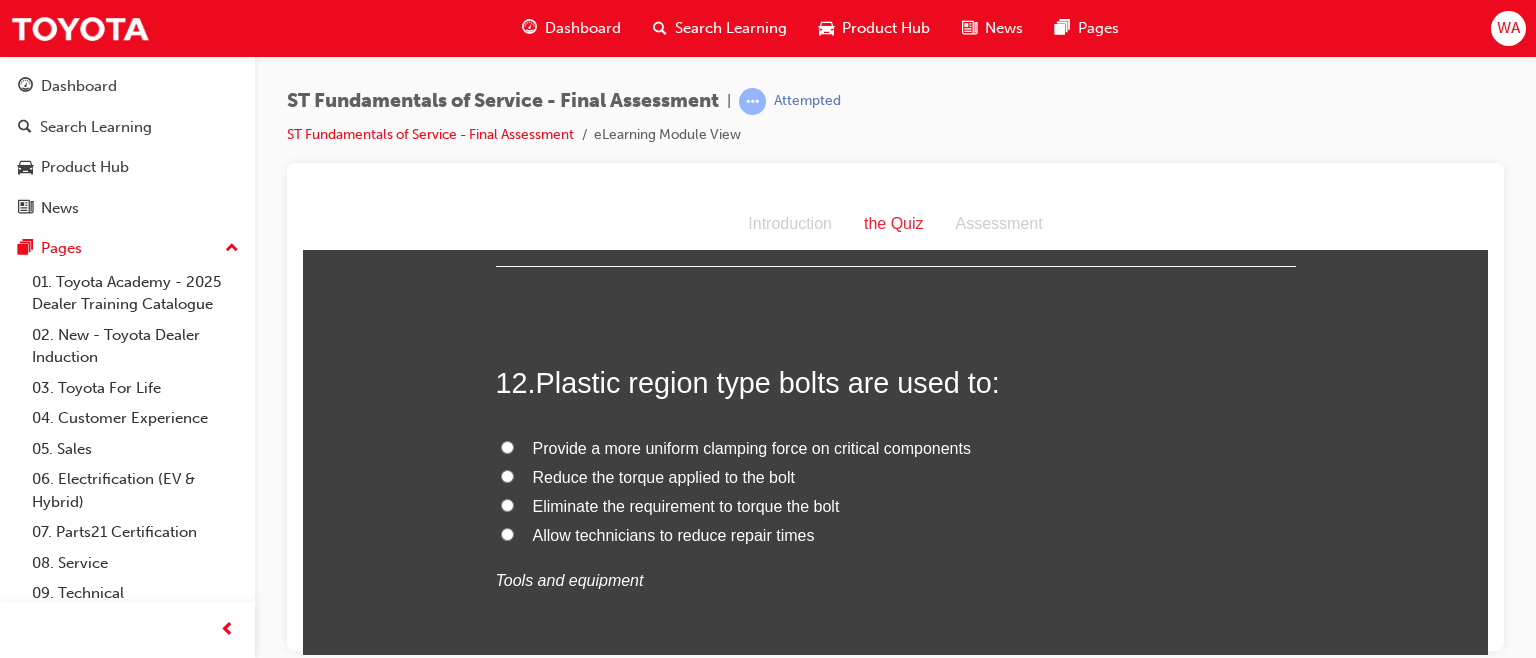 scroll, scrollTop: 5042, scrollLeft: 0, axis: vertical 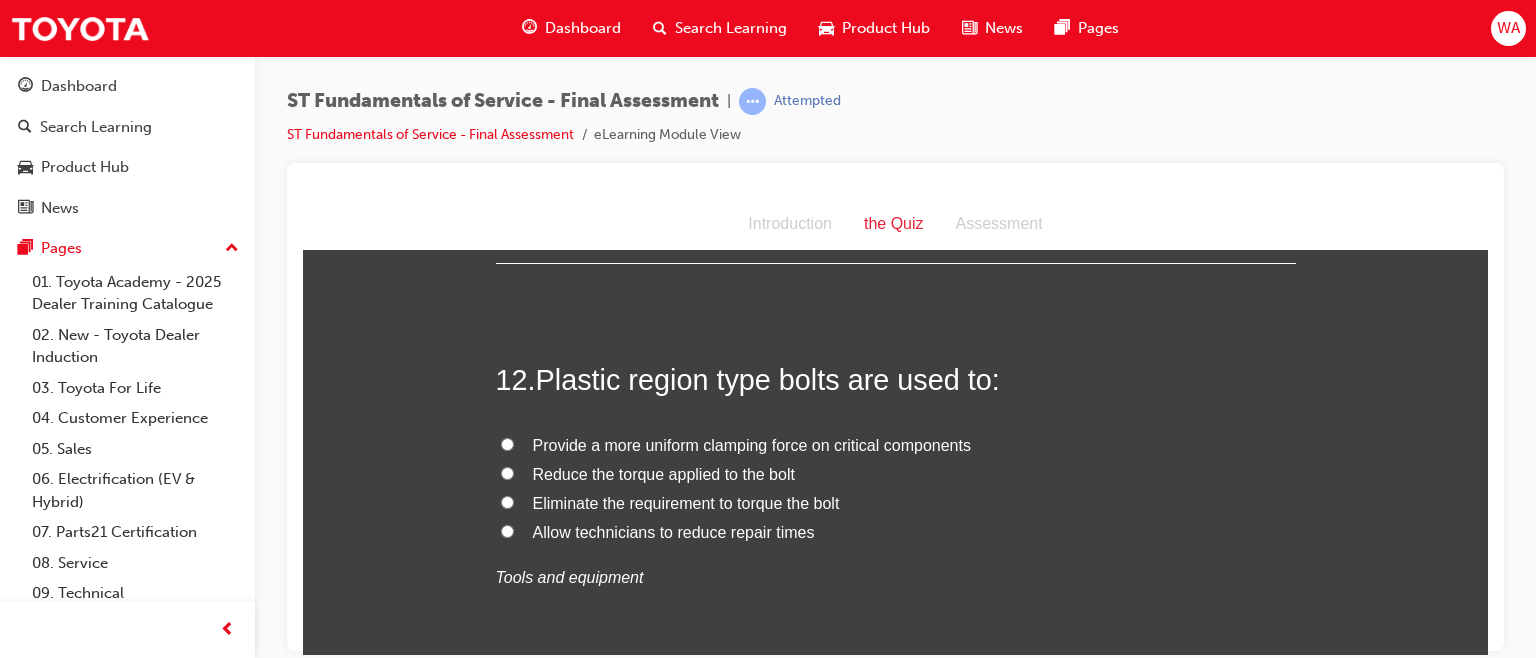 click on "Eliminate the requirement to torque the bolt" at bounding box center [507, 501] 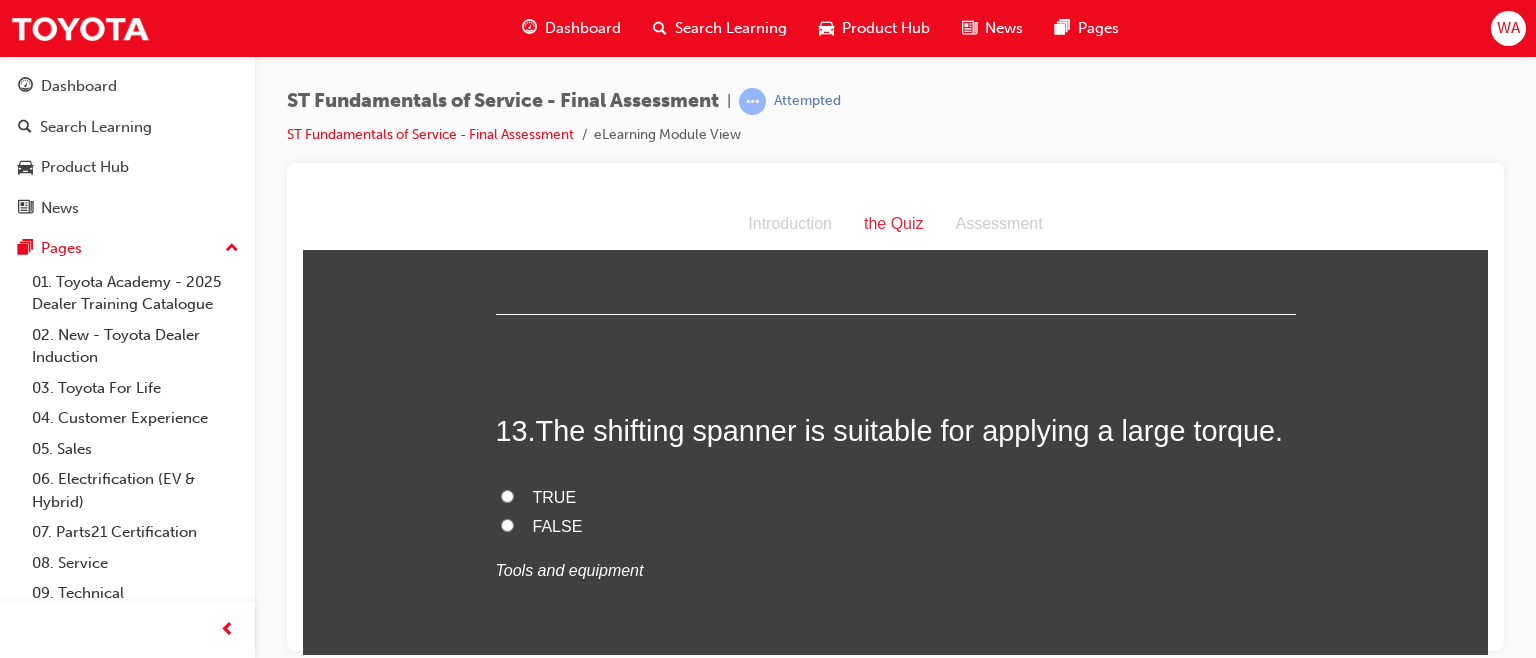 scroll, scrollTop: 5413, scrollLeft: 0, axis: vertical 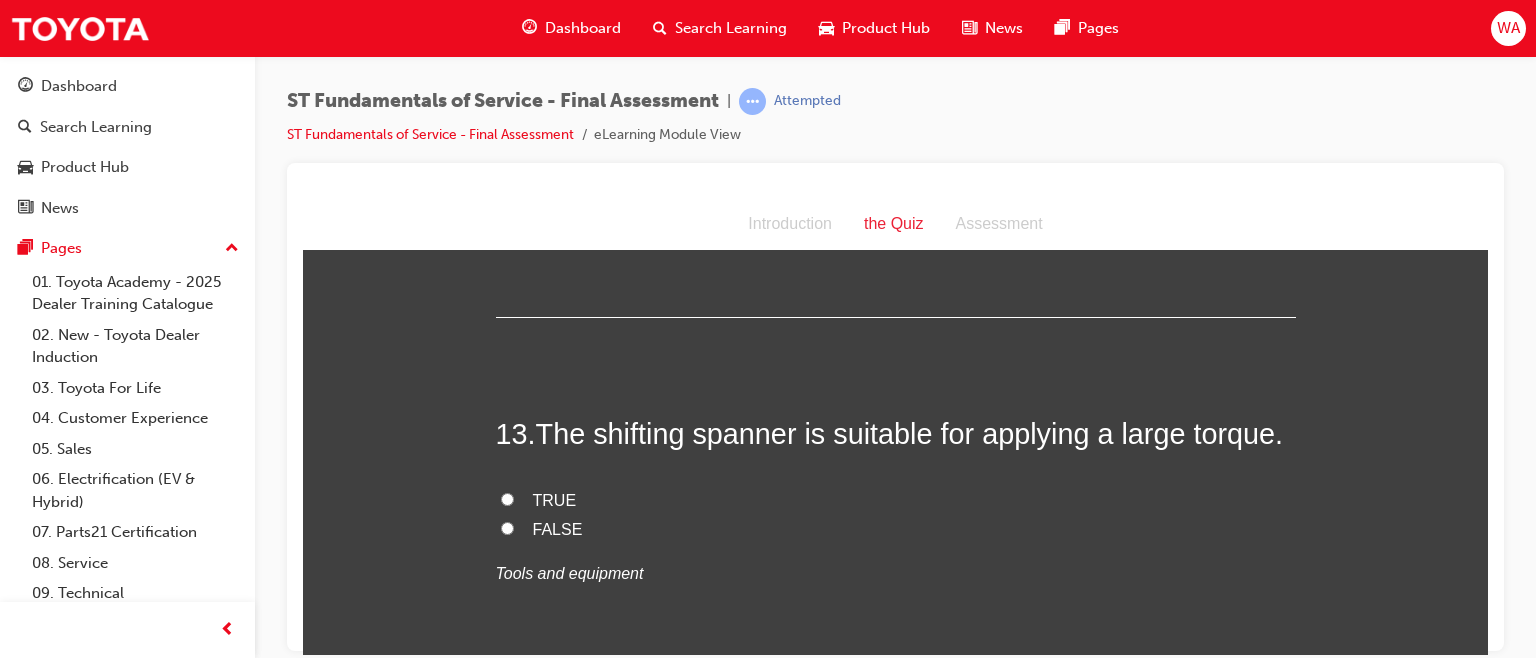 click on "FALSE" at bounding box center (507, 527) 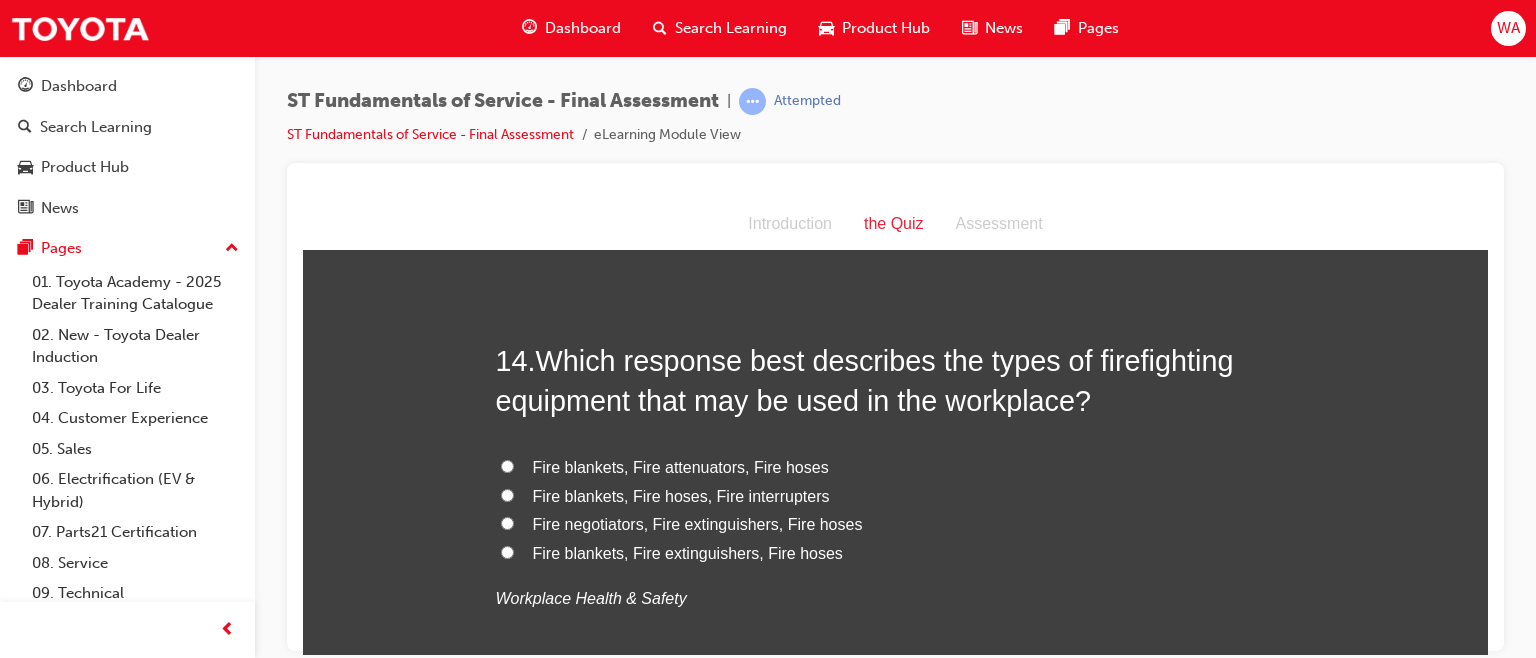 scroll, scrollTop: 5856, scrollLeft: 0, axis: vertical 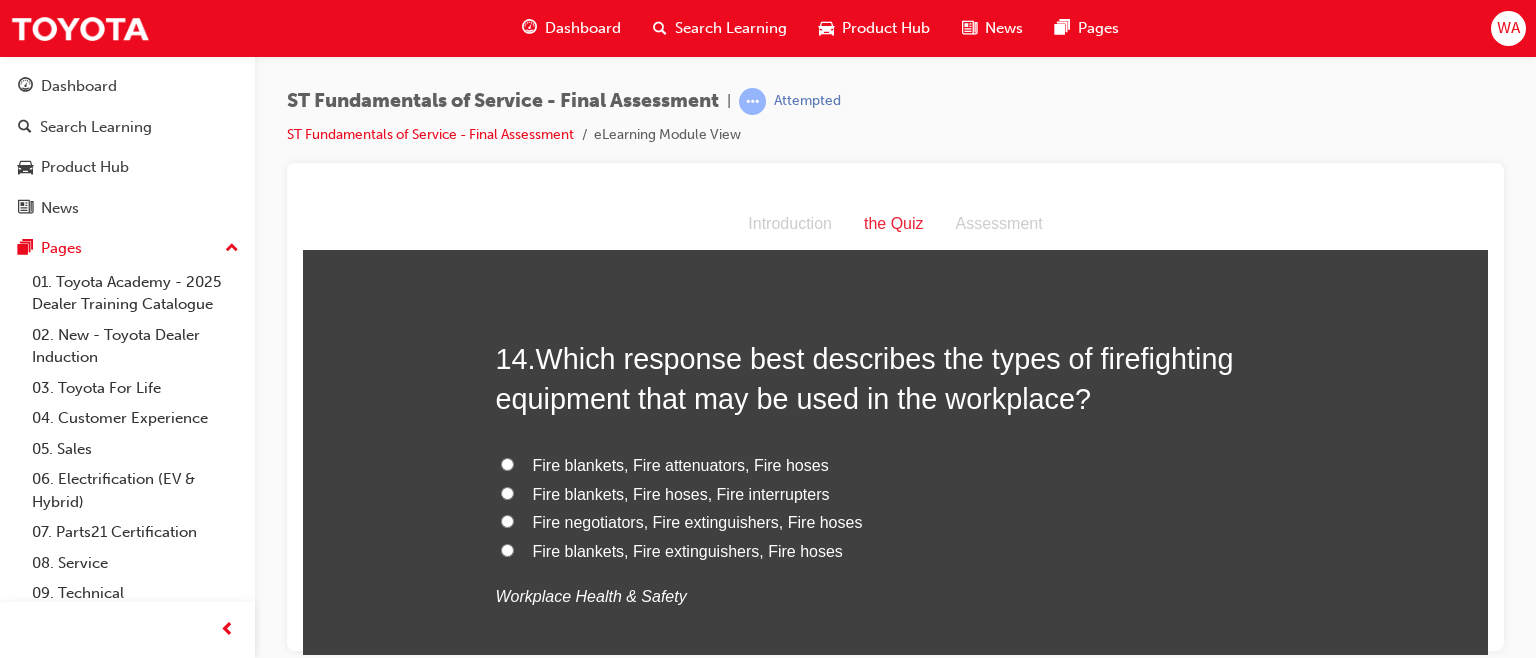 click on "Fire blankets, Fire extinguishers, Fire hoses" at bounding box center [507, 549] 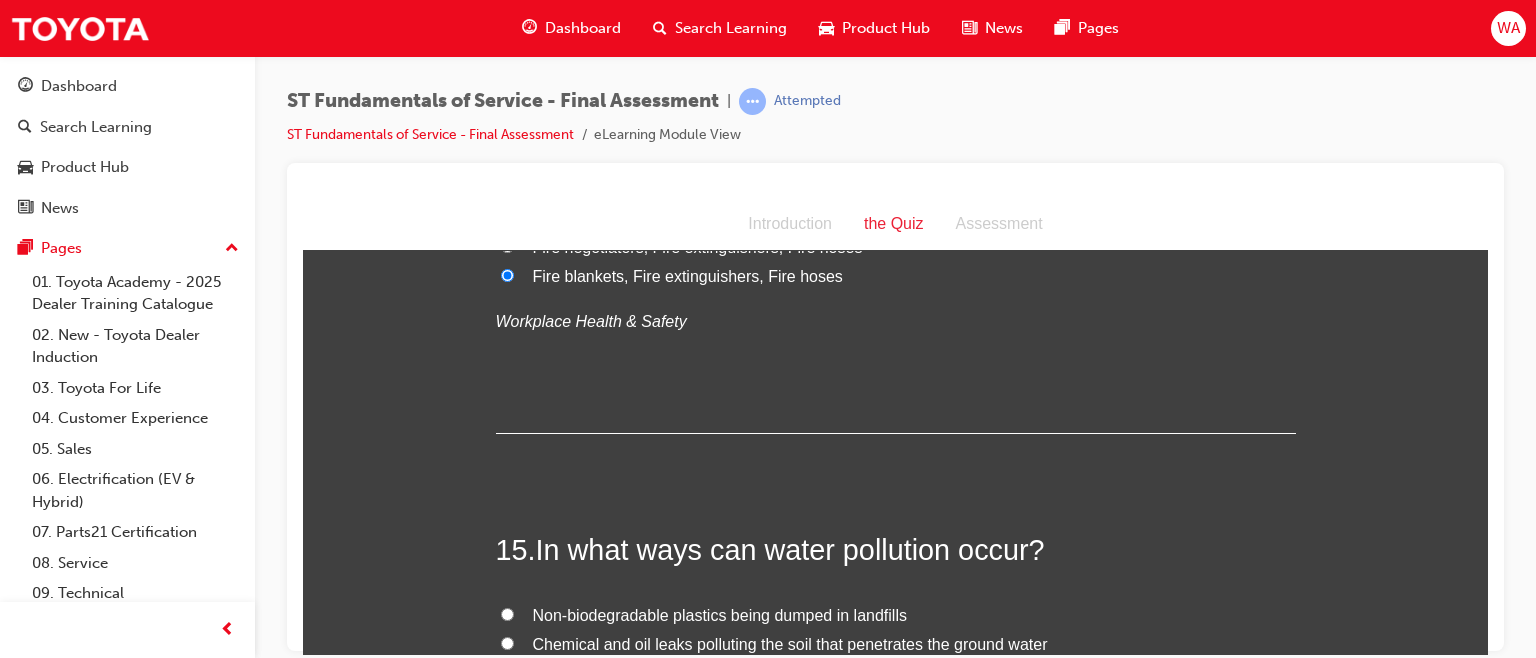 scroll, scrollTop: 6316, scrollLeft: 0, axis: vertical 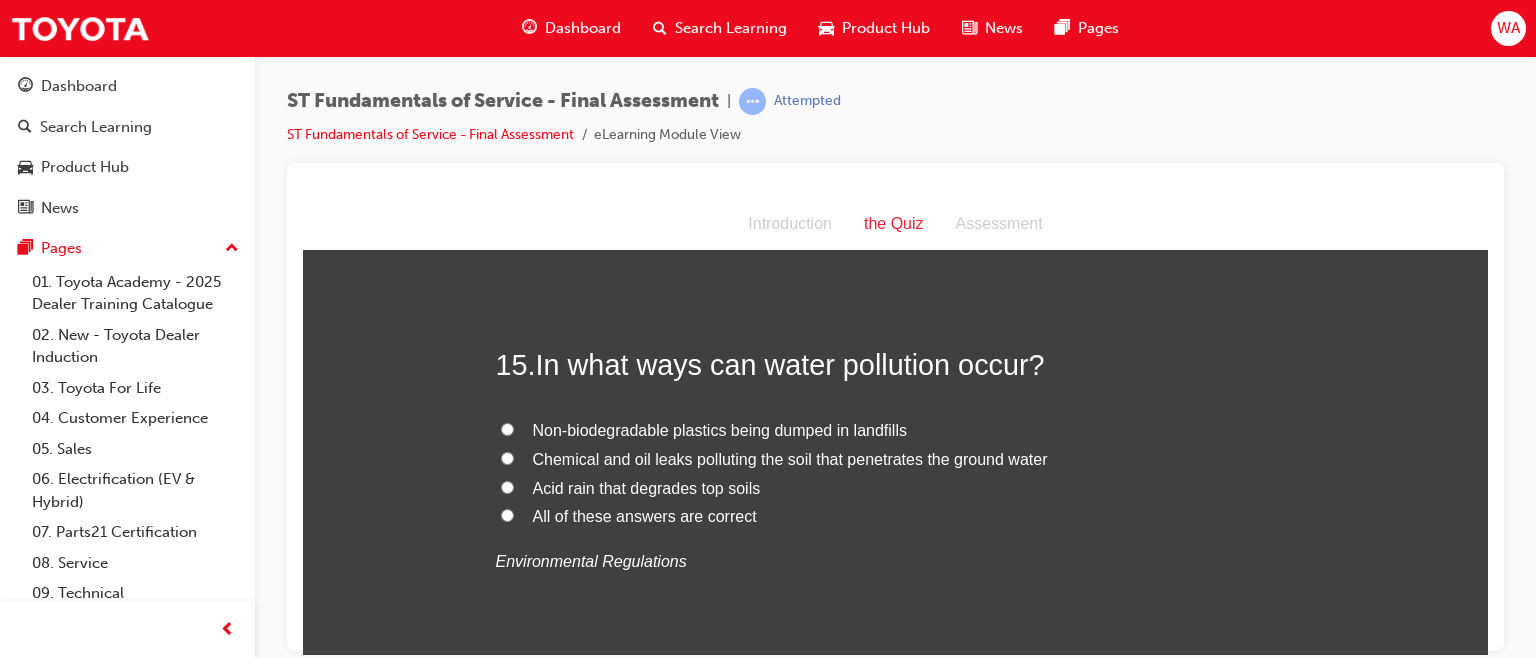 click on "All of these answers are correct" at bounding box center (507, 514) 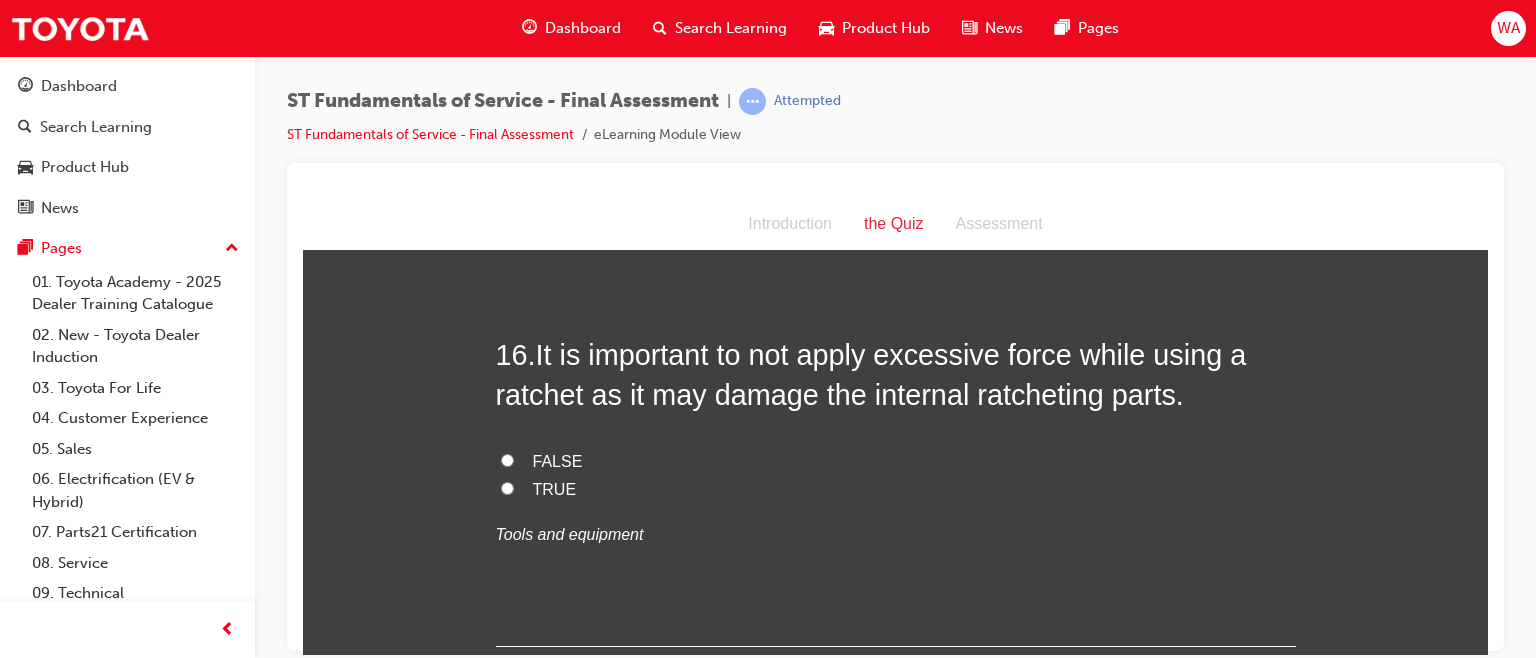 scroll, scrollTop: 6736, scrollLeft: 0, axis: vertical 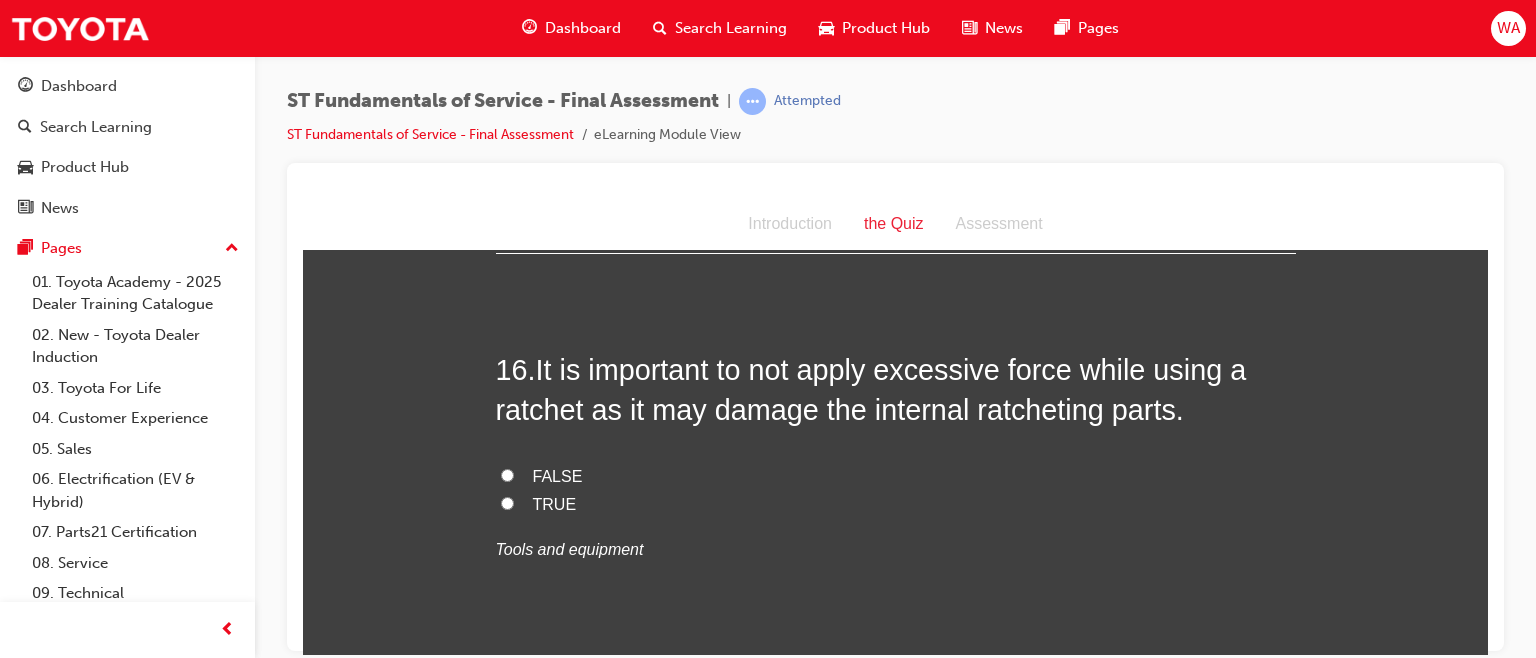 click on "TRUE" at bounding box center (507, 502) 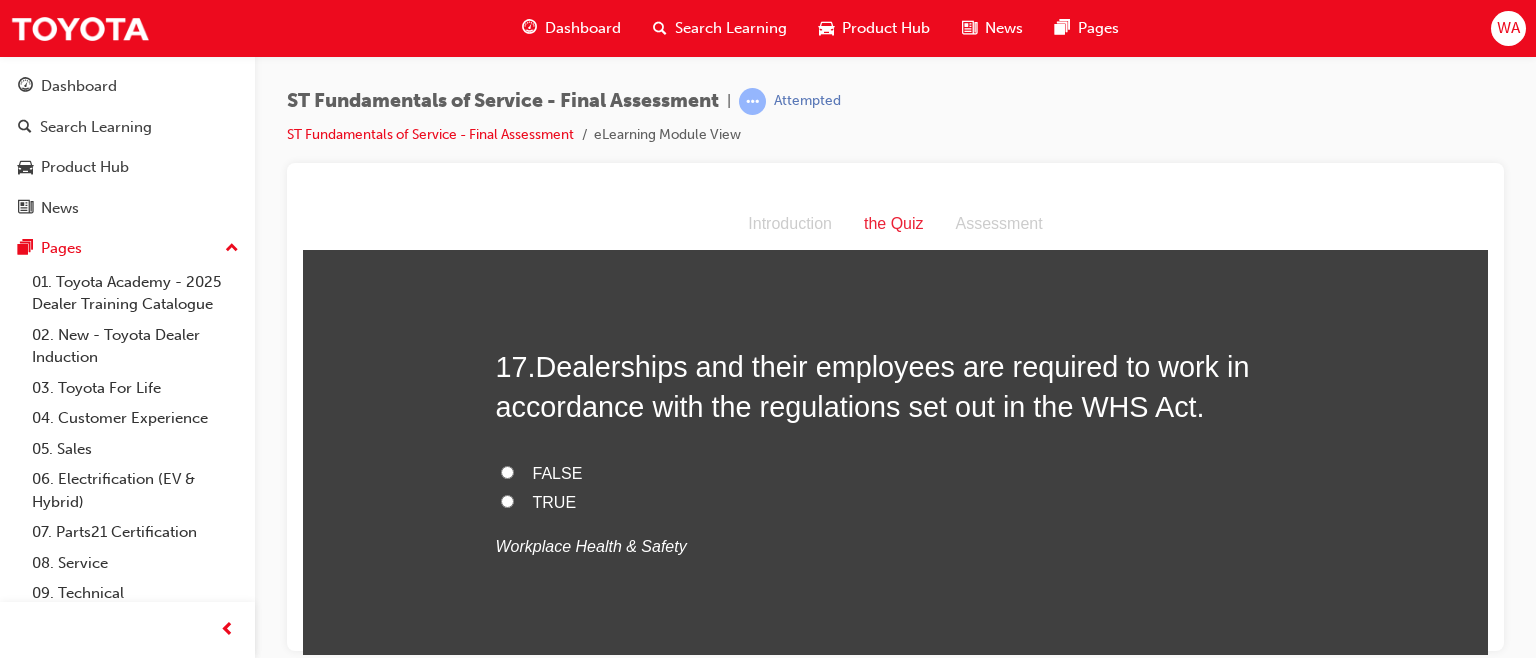 scroll, scrollTop: 7148, scrollLeft: 0, axis: vertical 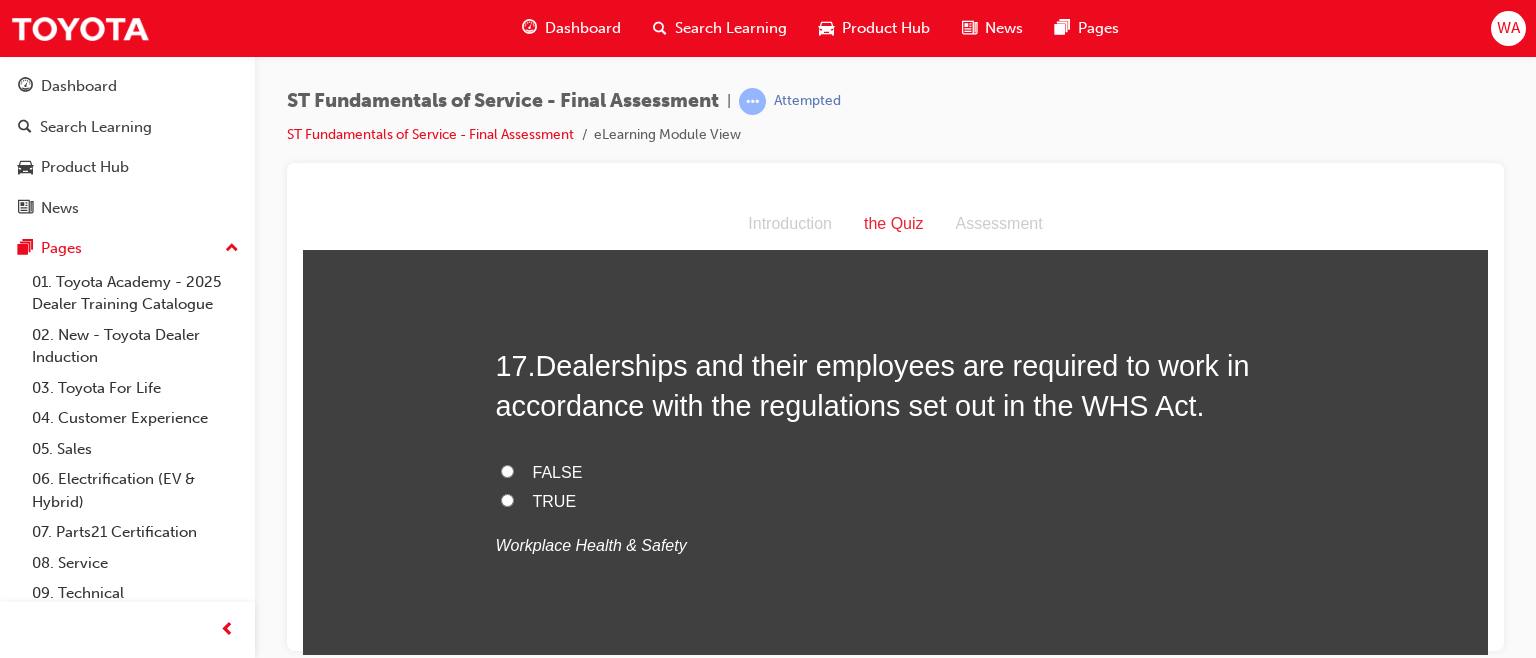 click on "TRUE" at bounding box center (507, 499) 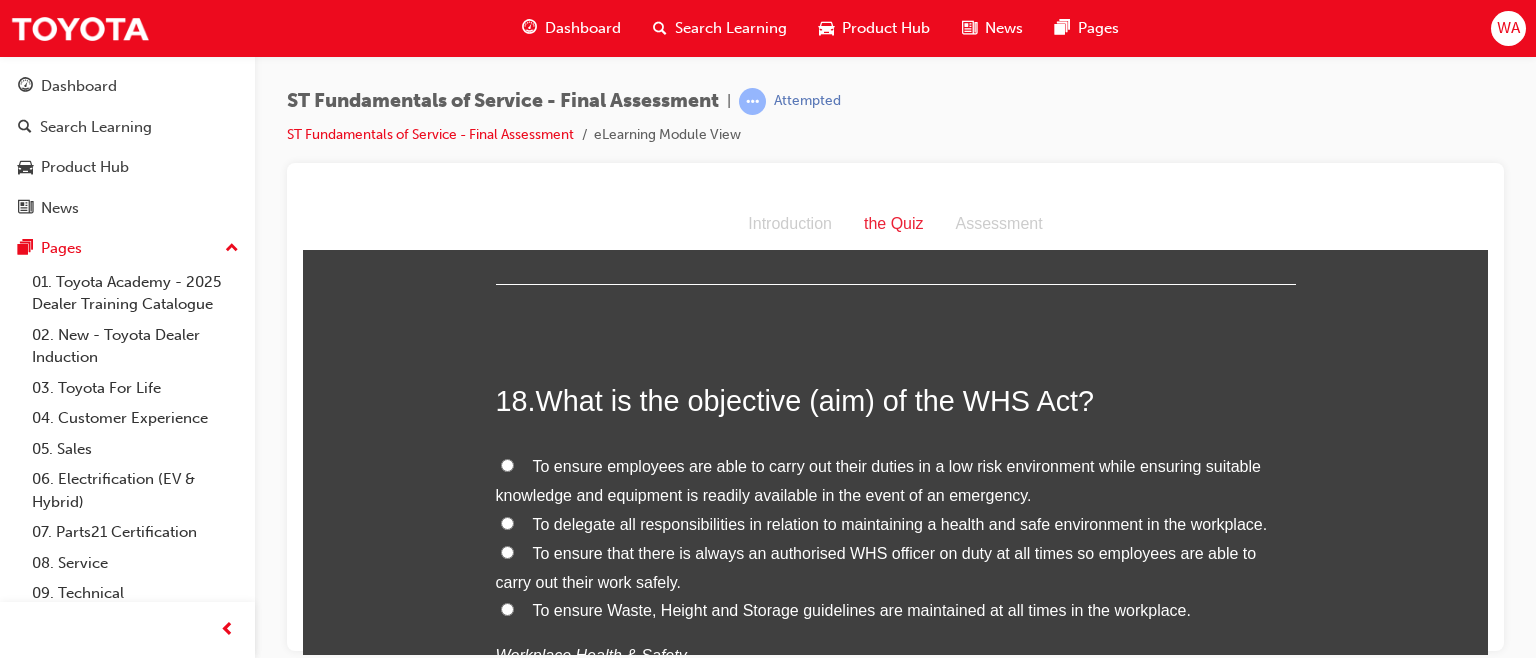 scroll, scrollTop: 7533, scrollLeft: 0, axis: vertical 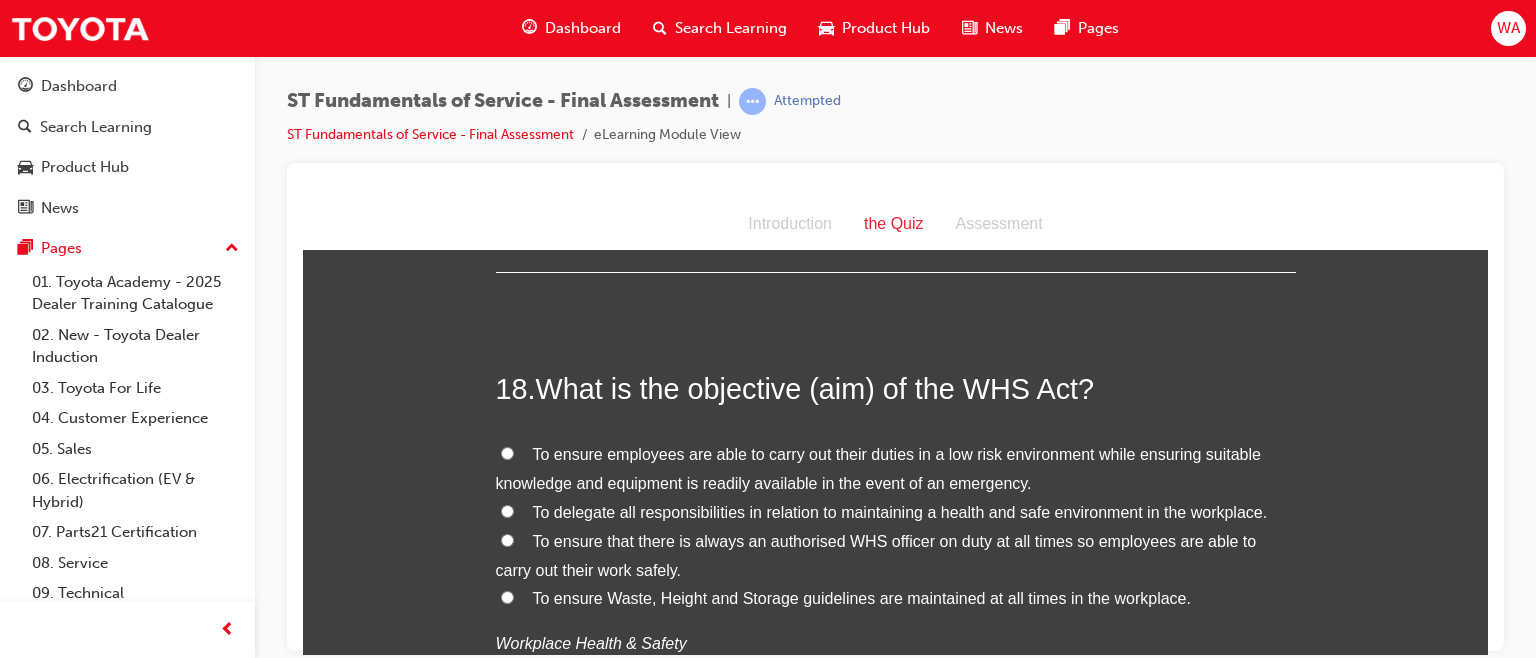 click on "To ensure employees are able to carry out their duties in a low risk environment while ensuring suitable knowledge and equipment is readily available in the event of an emergency." at bounding box center (507, 452) 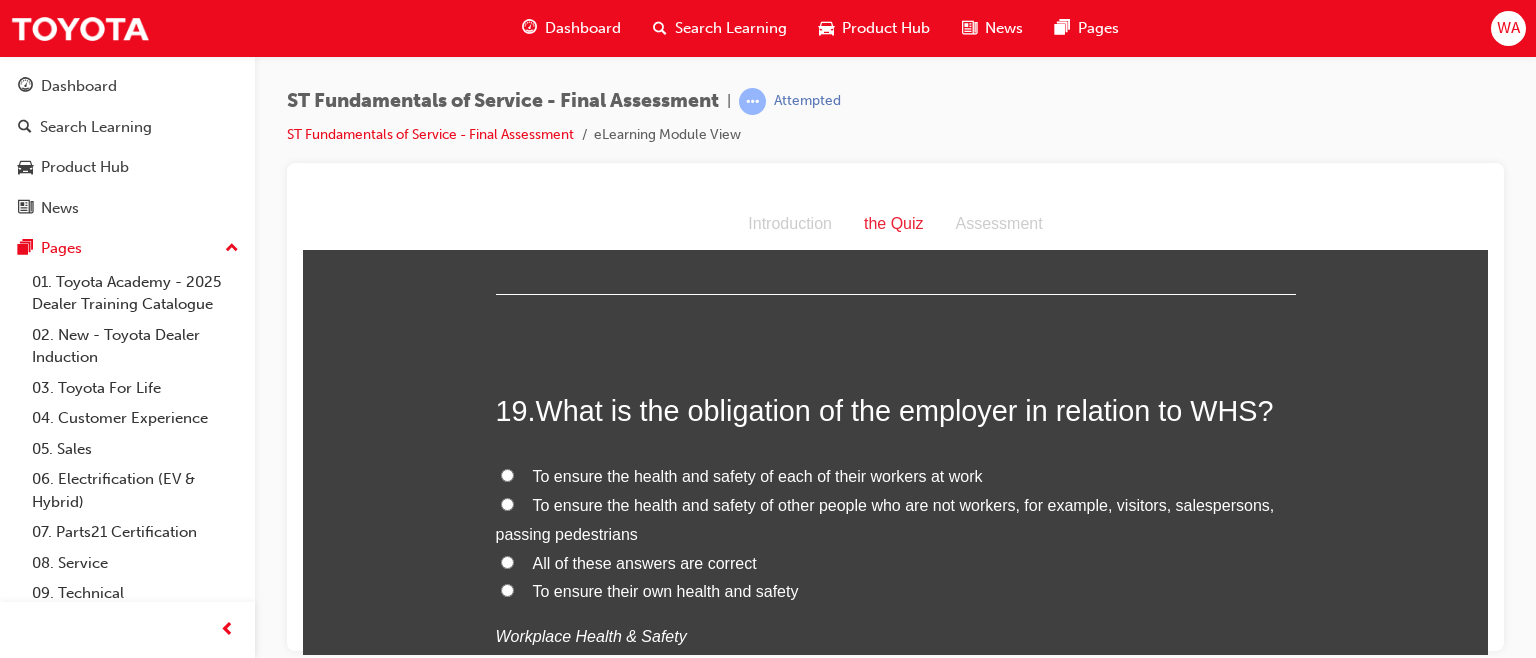 scroll, scrollTop: 8001, scrollLeft: 0, axis: vertical 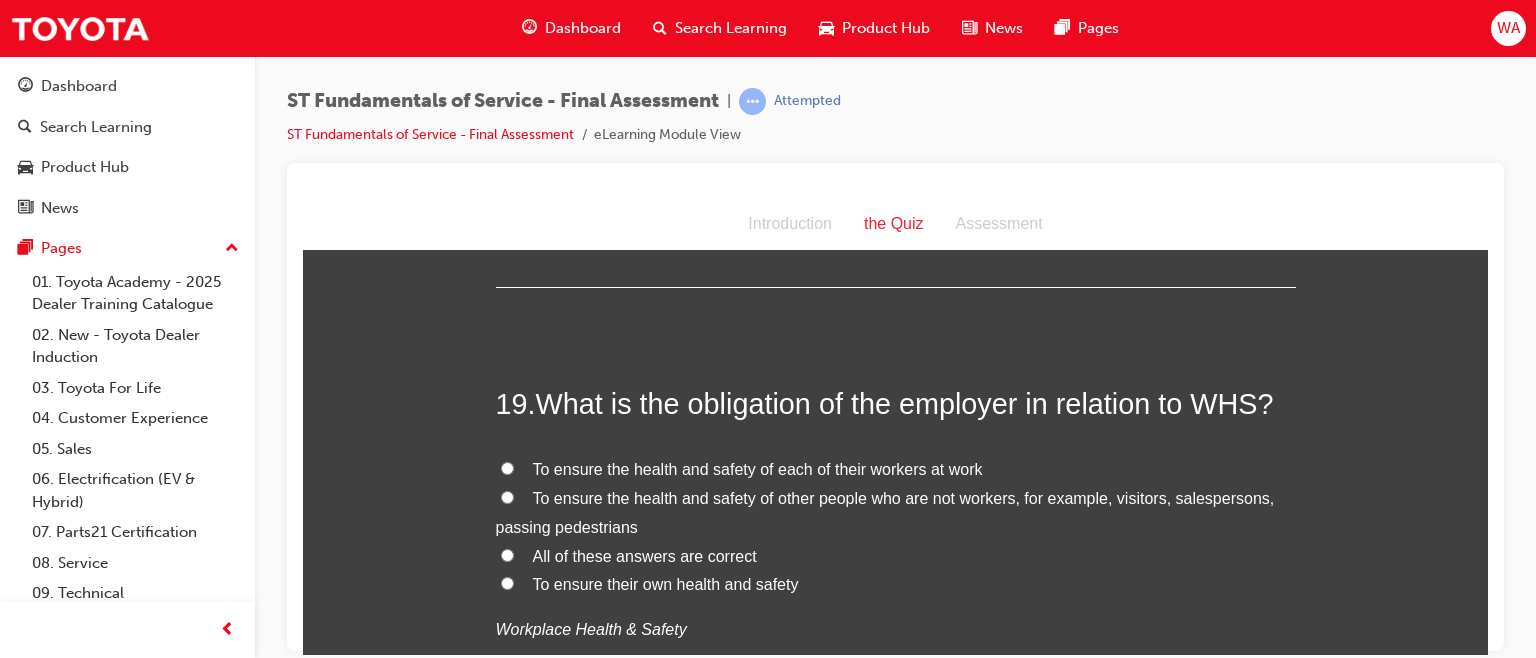 click on "All of these answers are correct" at bounding box center (507, 554) 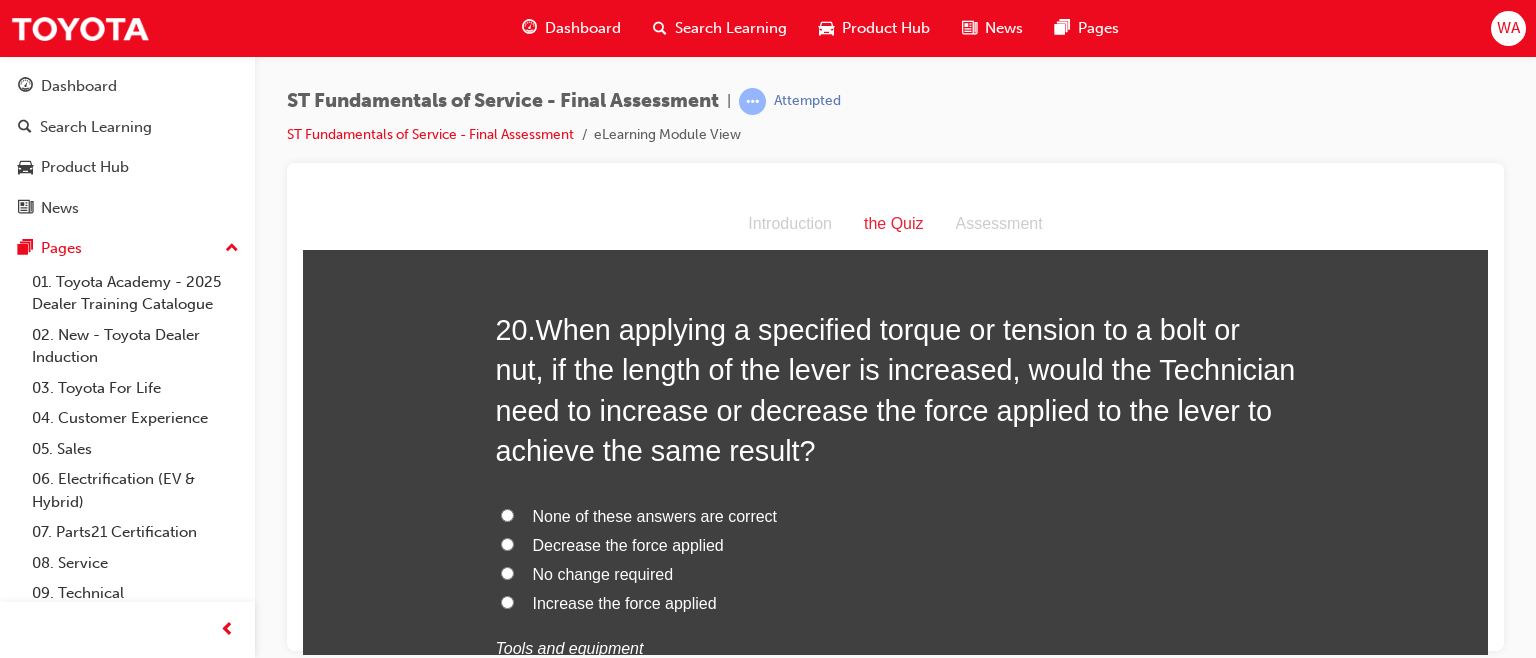 scroll, scrollTop: 8537, scrollLeft: 0, axis: vertical 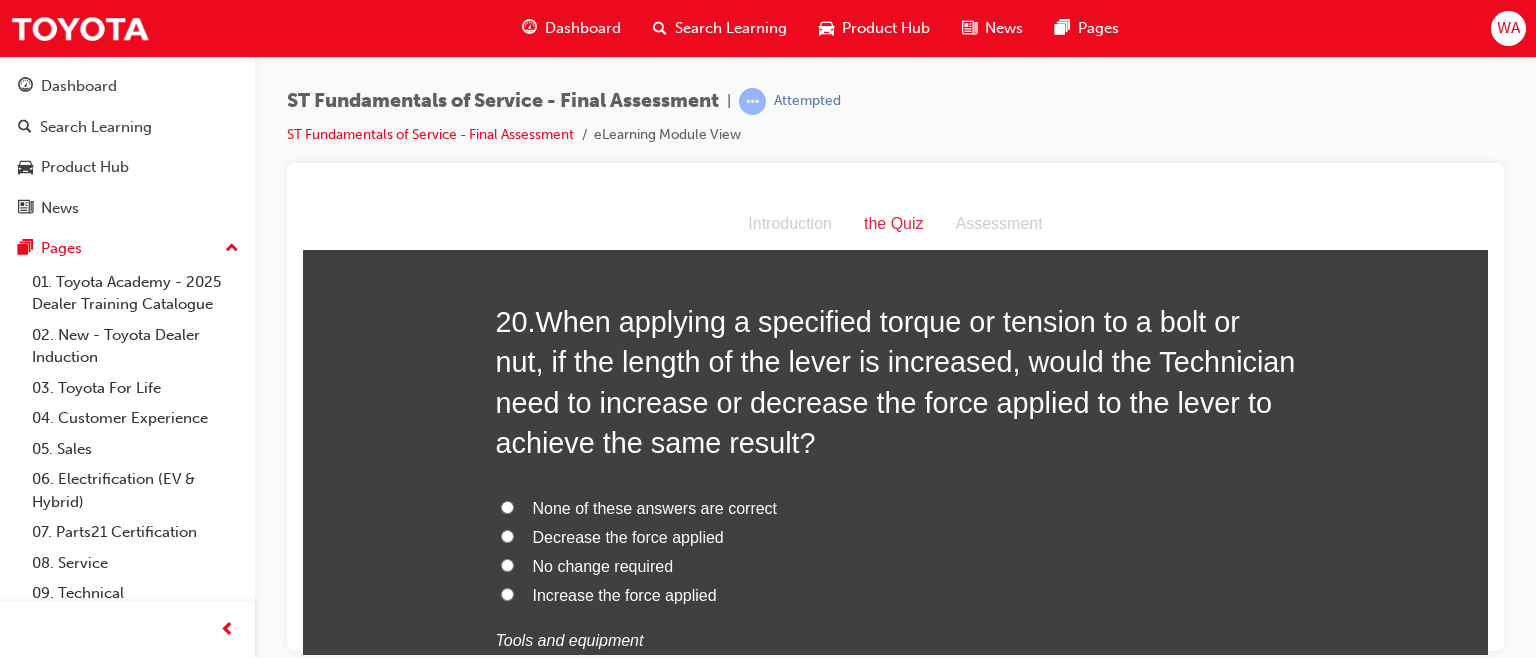 click on "Decrease the force applied" at bounding box center [507, 535] 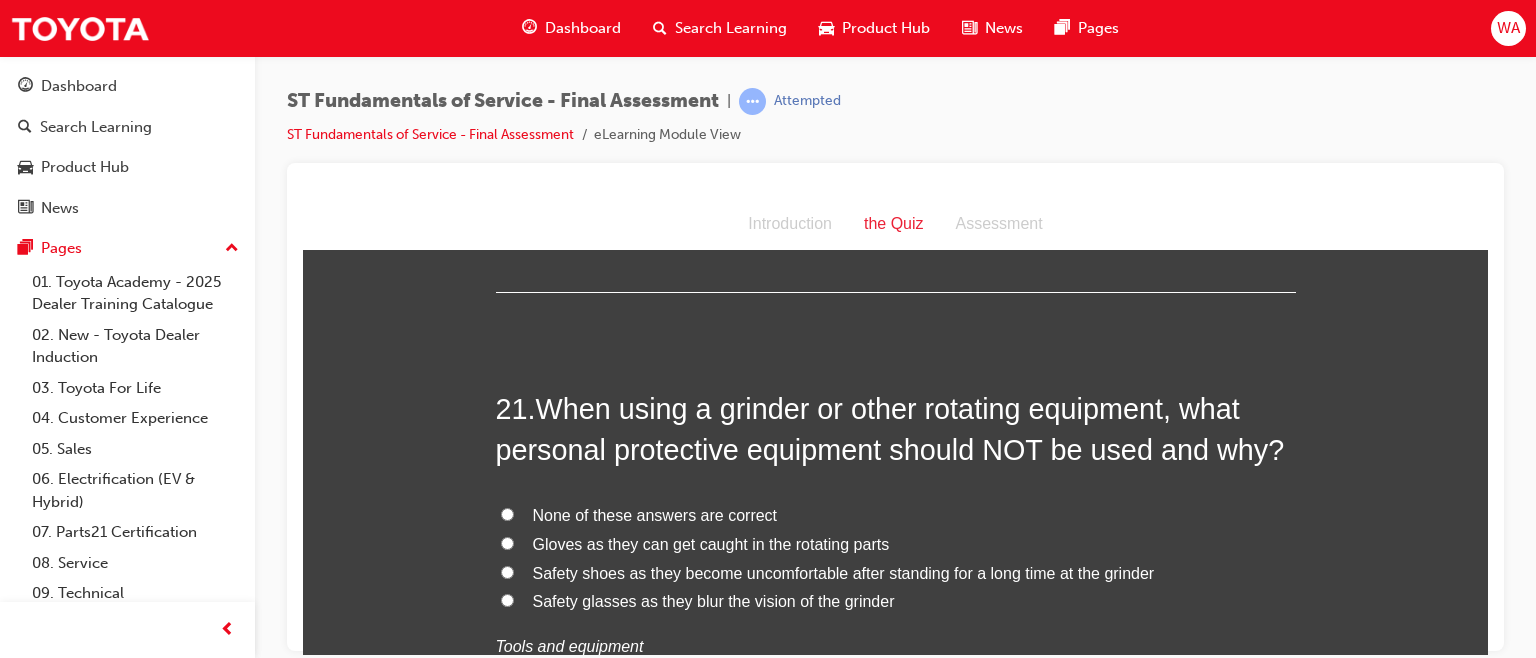 scroll, scrollTop: 9005, scrollLeft: 0, axis: vertical 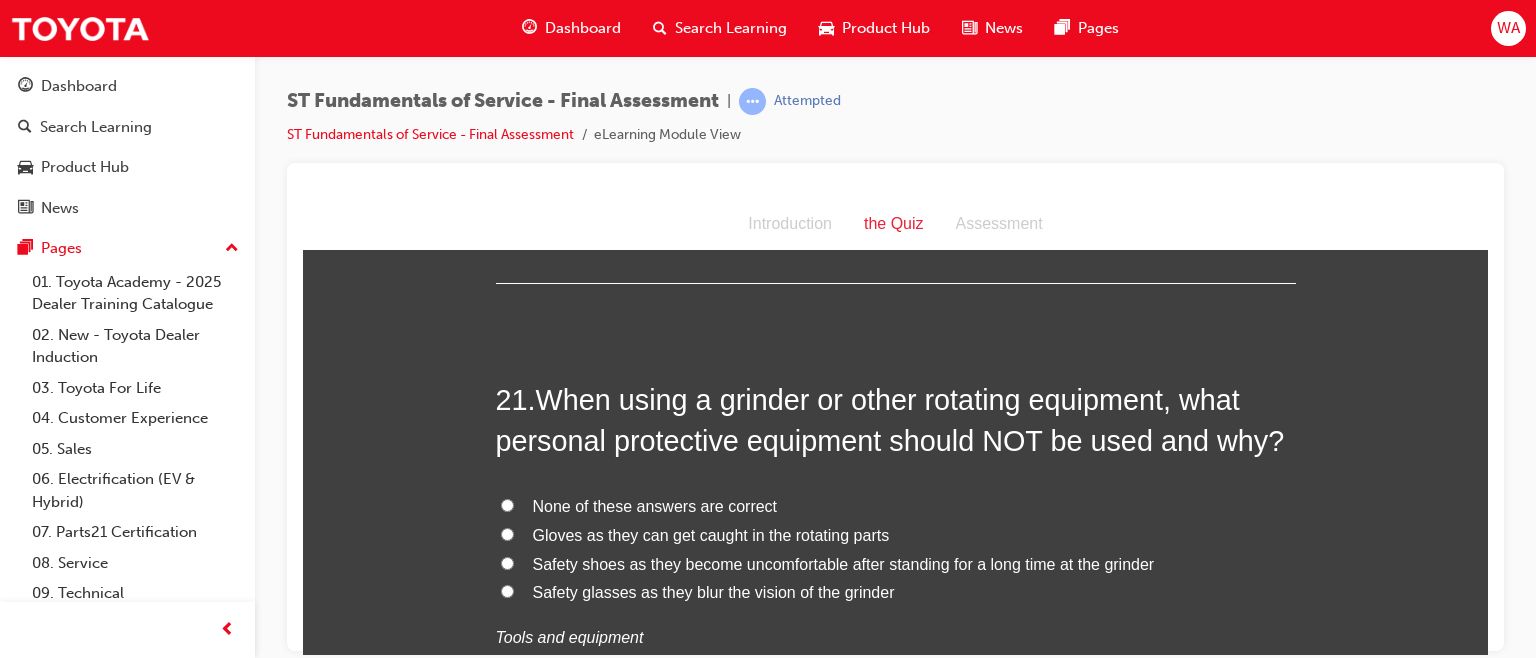 click on "Gloves as they can get caught in the rotating parts" at bounding box center [507, 533] 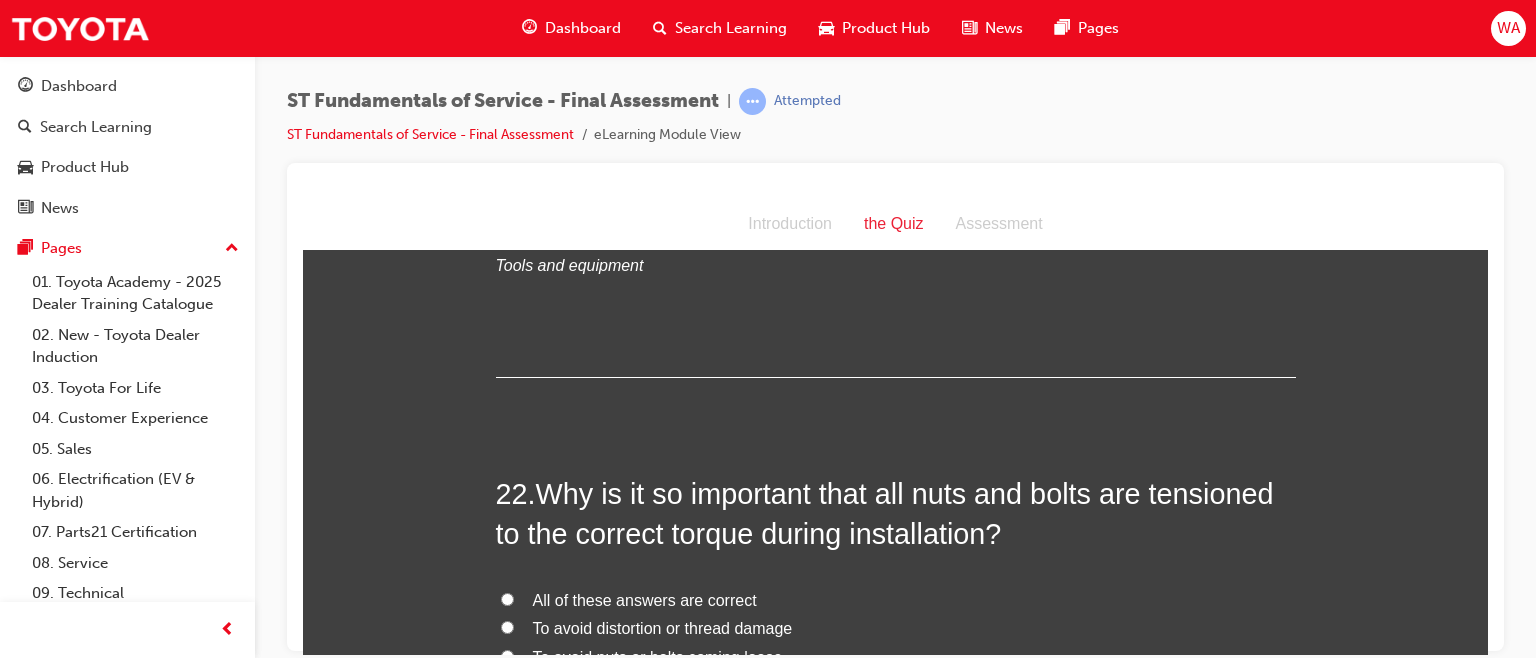 scroll, scrollTop: 9462, scrollLeft: 0, axis: vertical 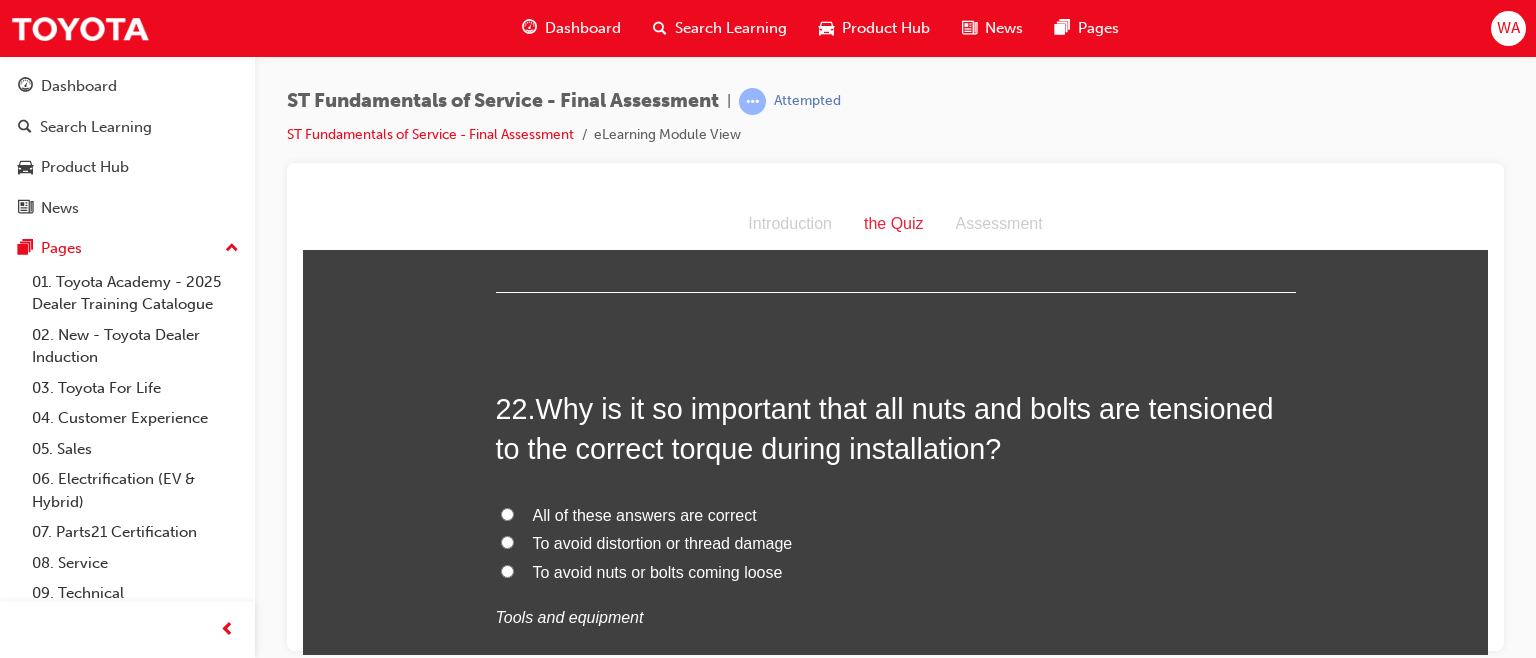 click on "All of these answers are correct" at bounding box center [507, 513] 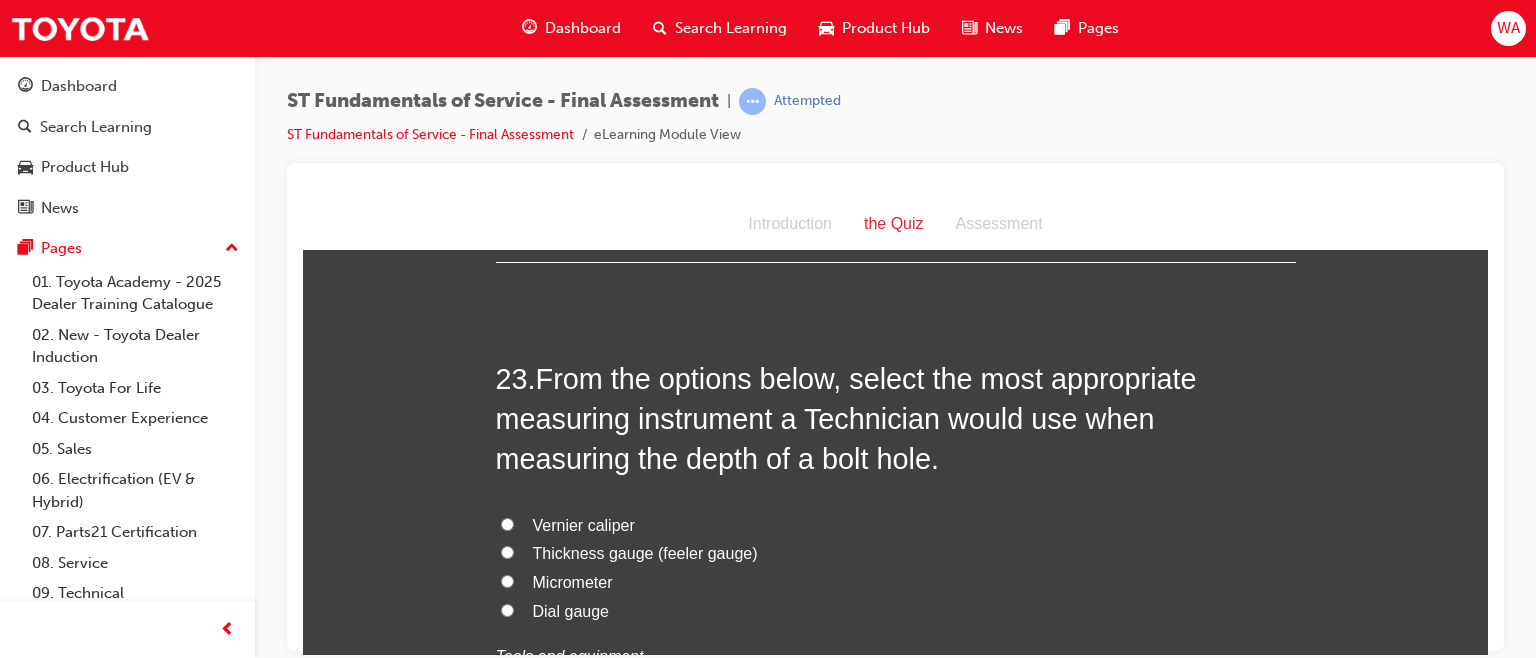 scroll, scrollTop: 9928, scrollLeft: 0, axis: vertical 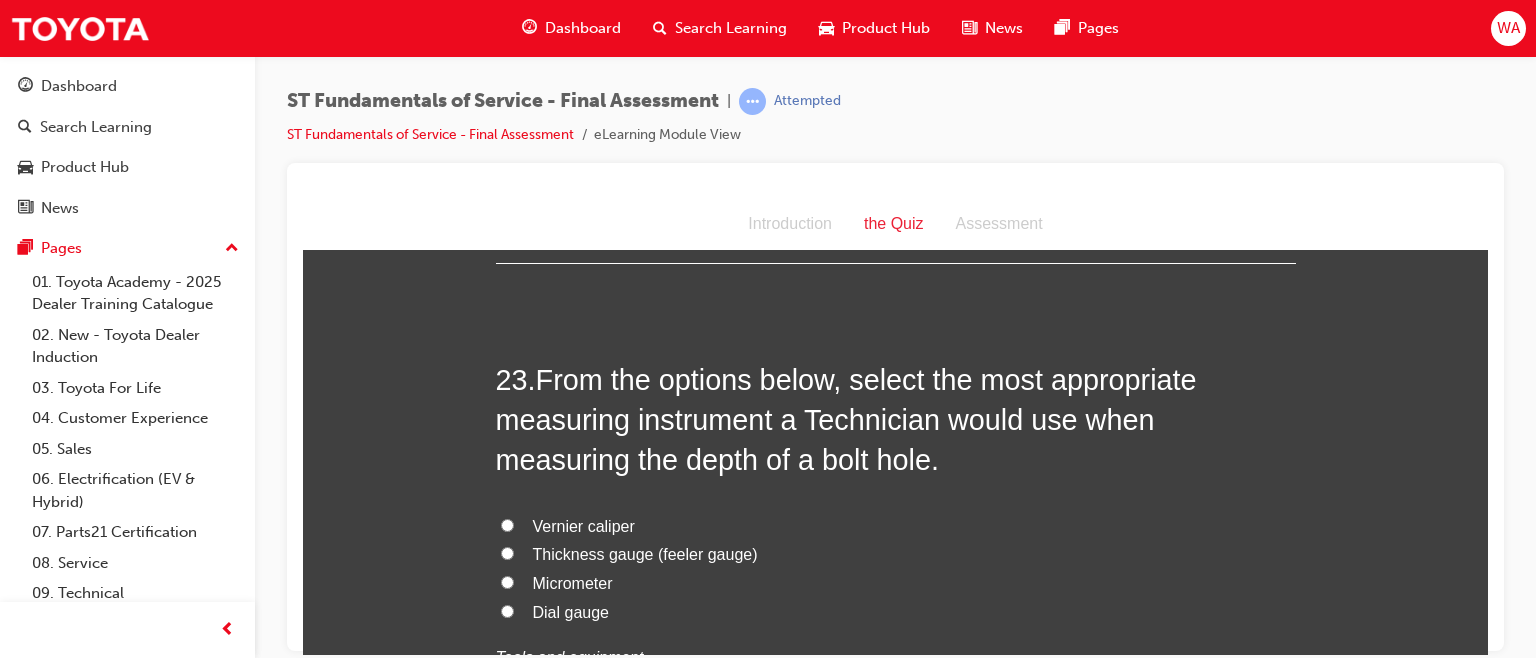 click on "Vernier caliper" at bounding box center [507, 524] 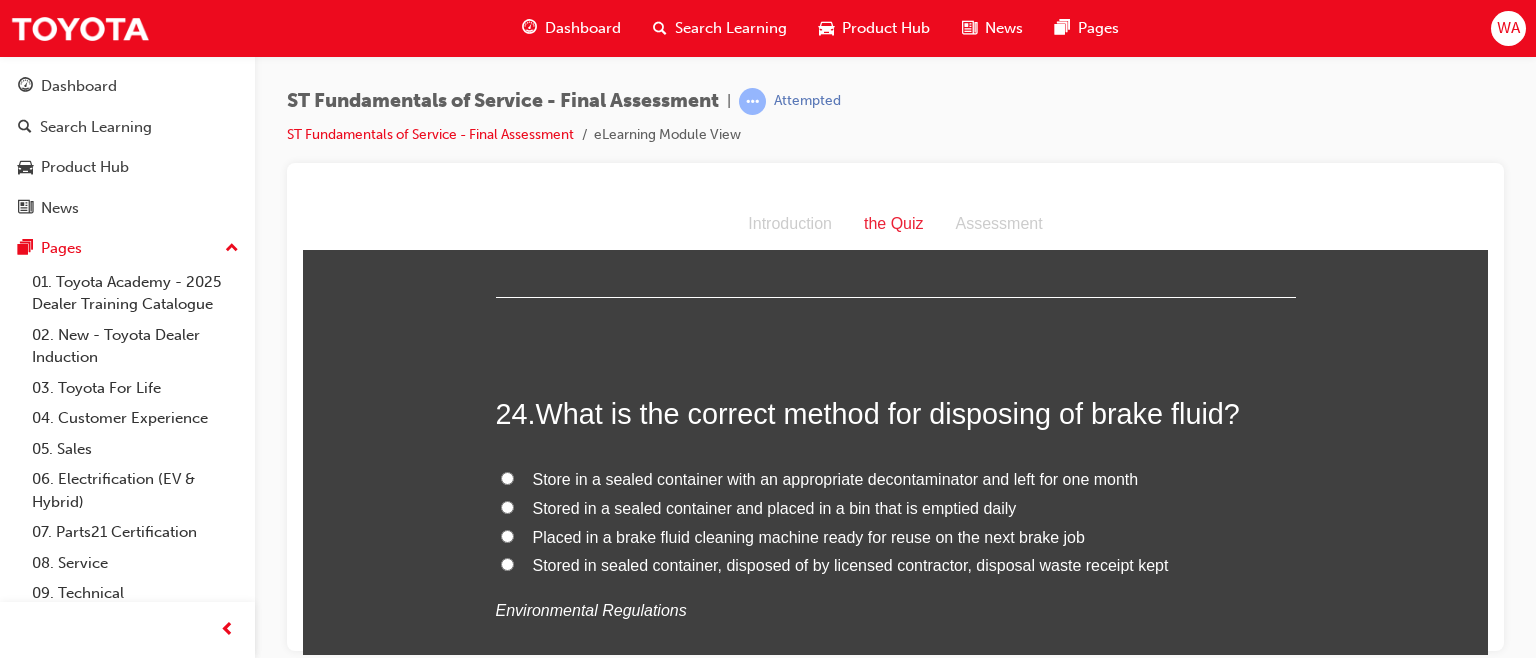 scroll, scrollTop: 10407, scrollLeft: 0, axis: vertical 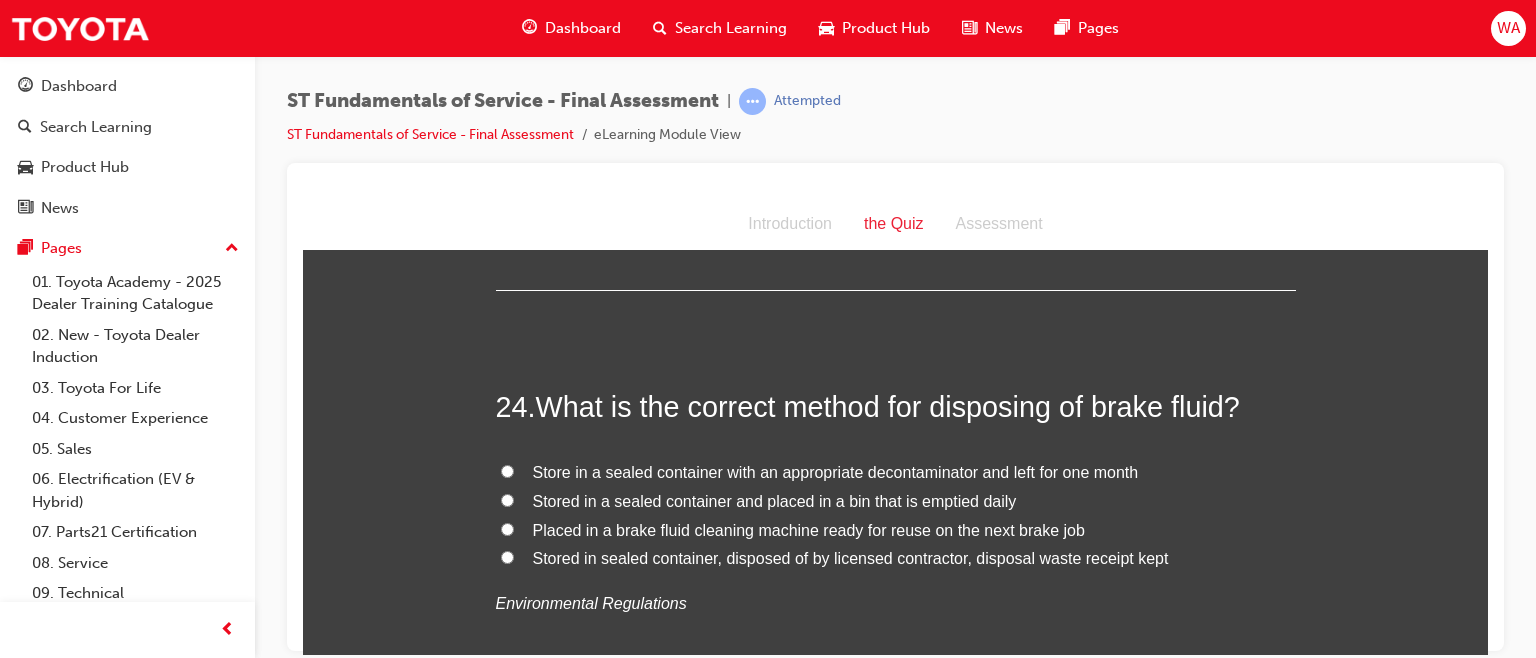 click on "Stored in sealed container, disposed of by licensed contractor, disposal waste receipt kept" at bounding box center [507, 556] 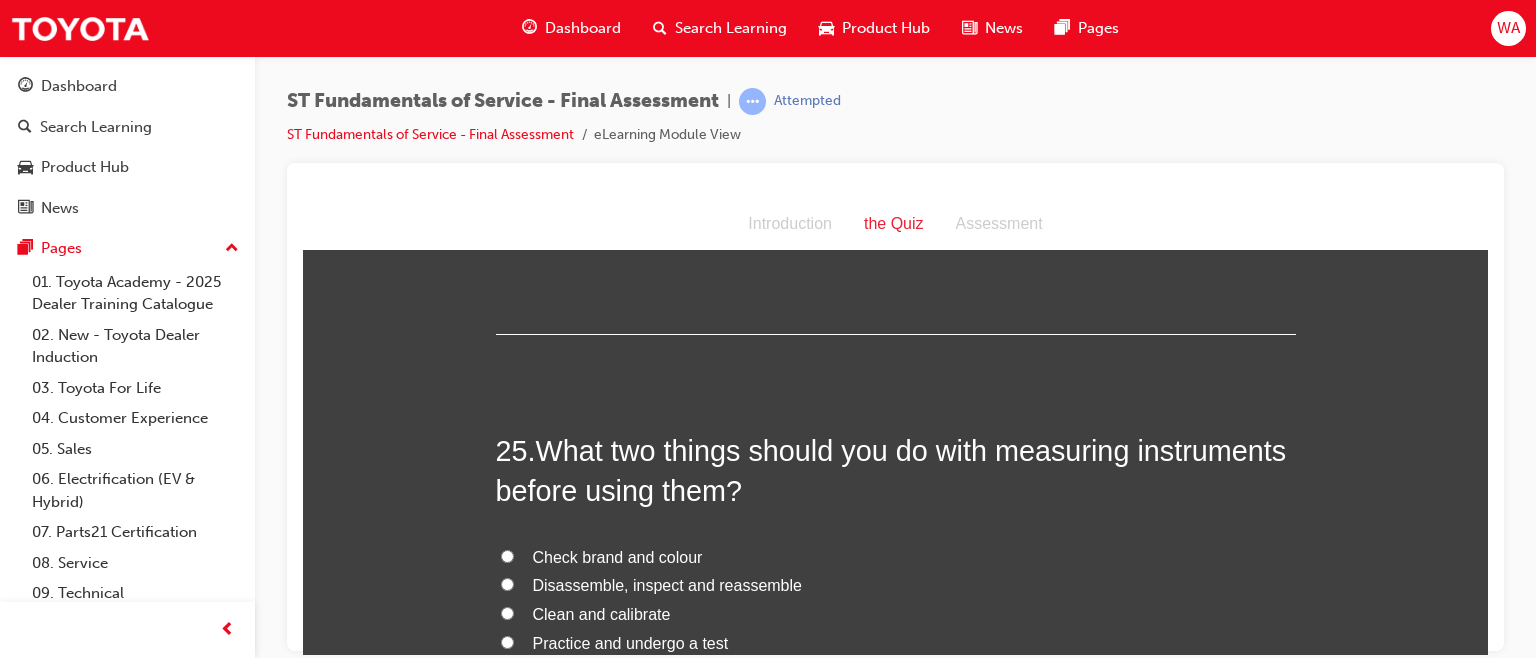 scroll, scrollTop: 10794, scrollLeft: 0, axis: vertical 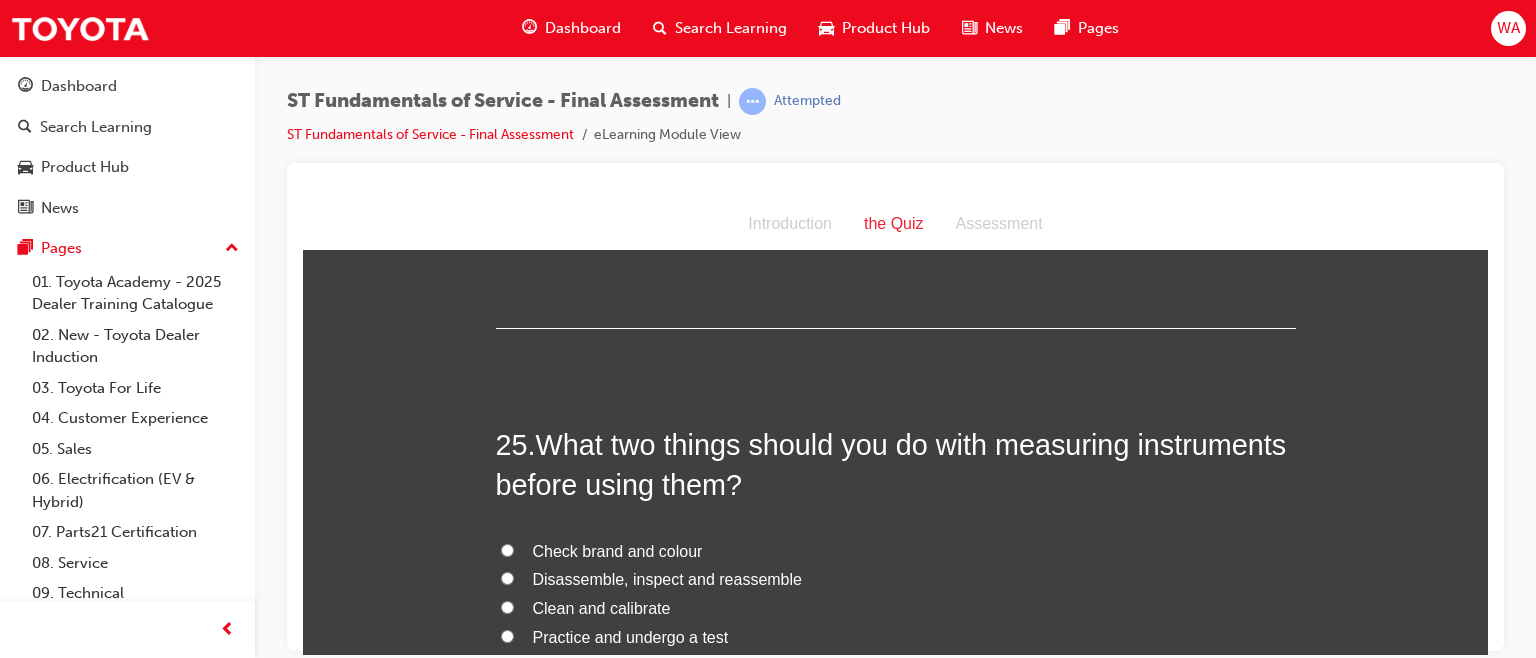 click on "Clean and calibrate" at bounding box center [507, 606] 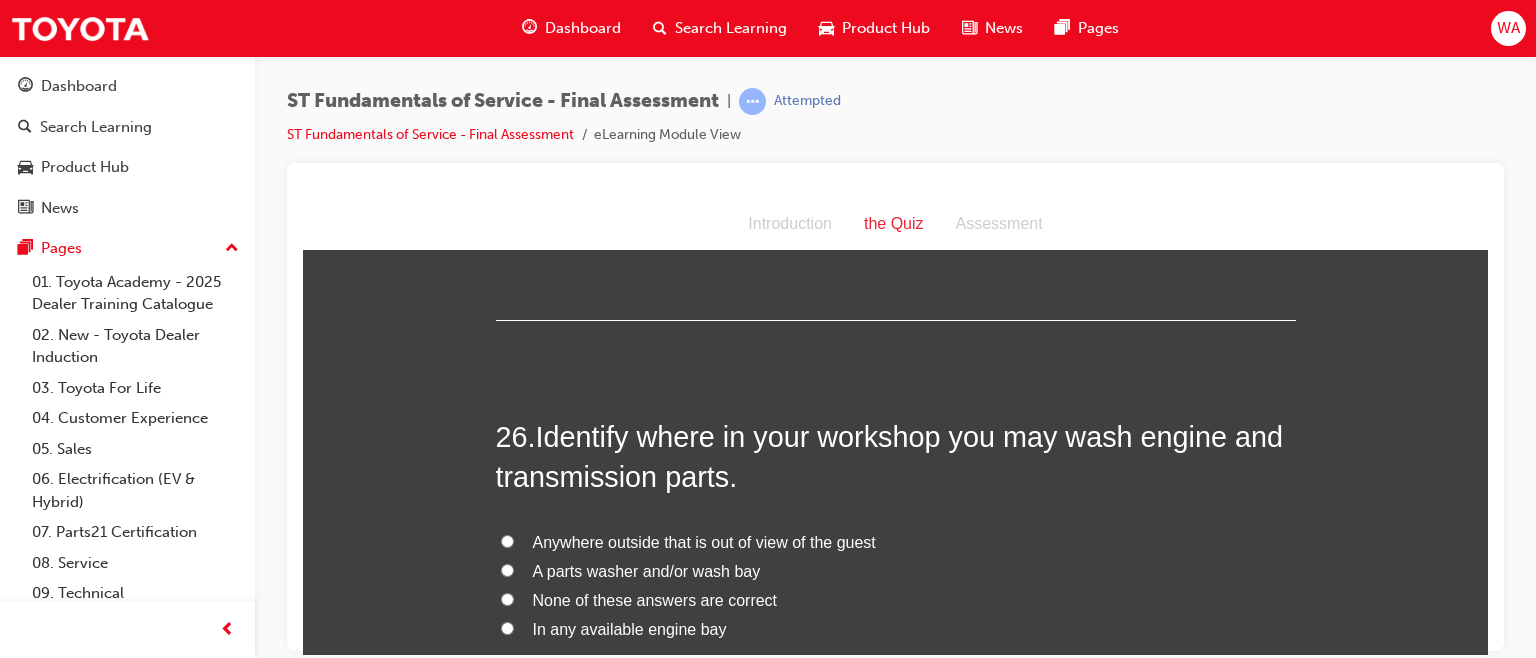 scroll, scrollTop: 11268, scrollLeft: 0, axis: vertical 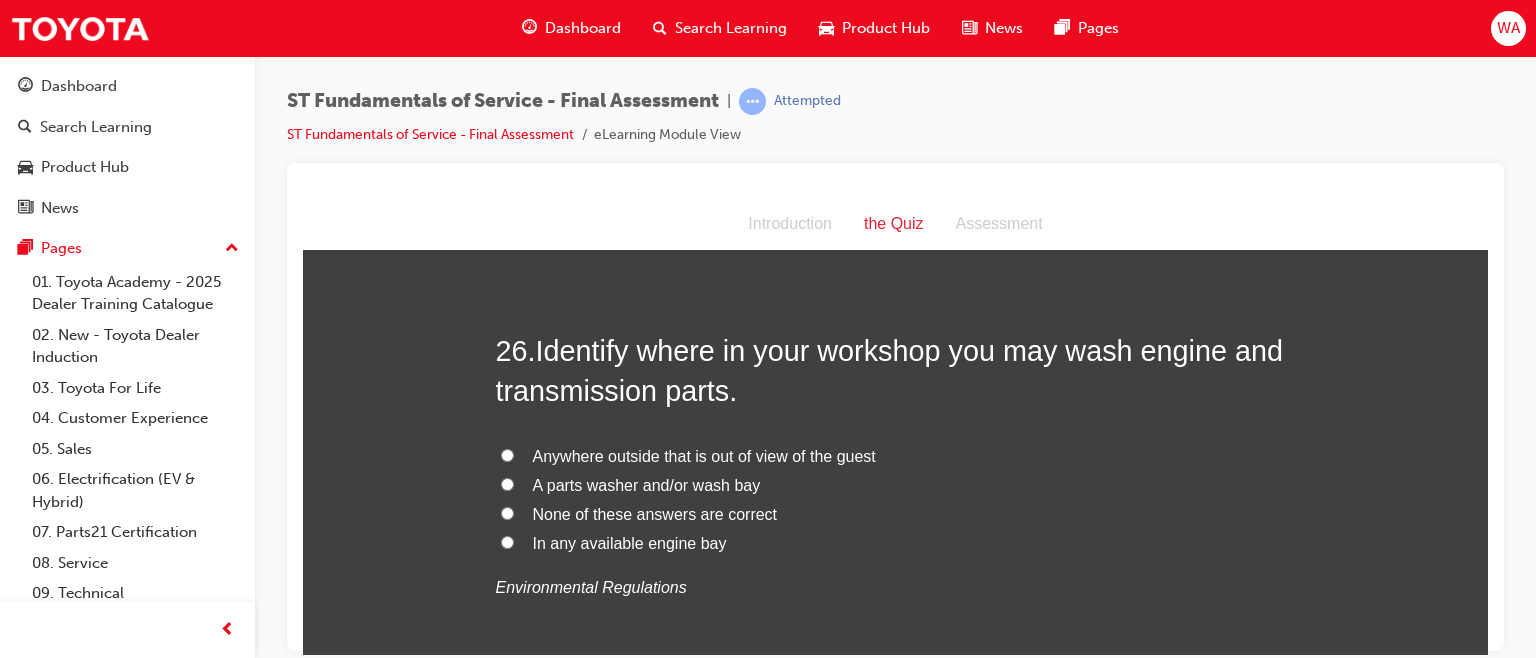 click on "None of these answers are correct" at bounding box center (507, 512) 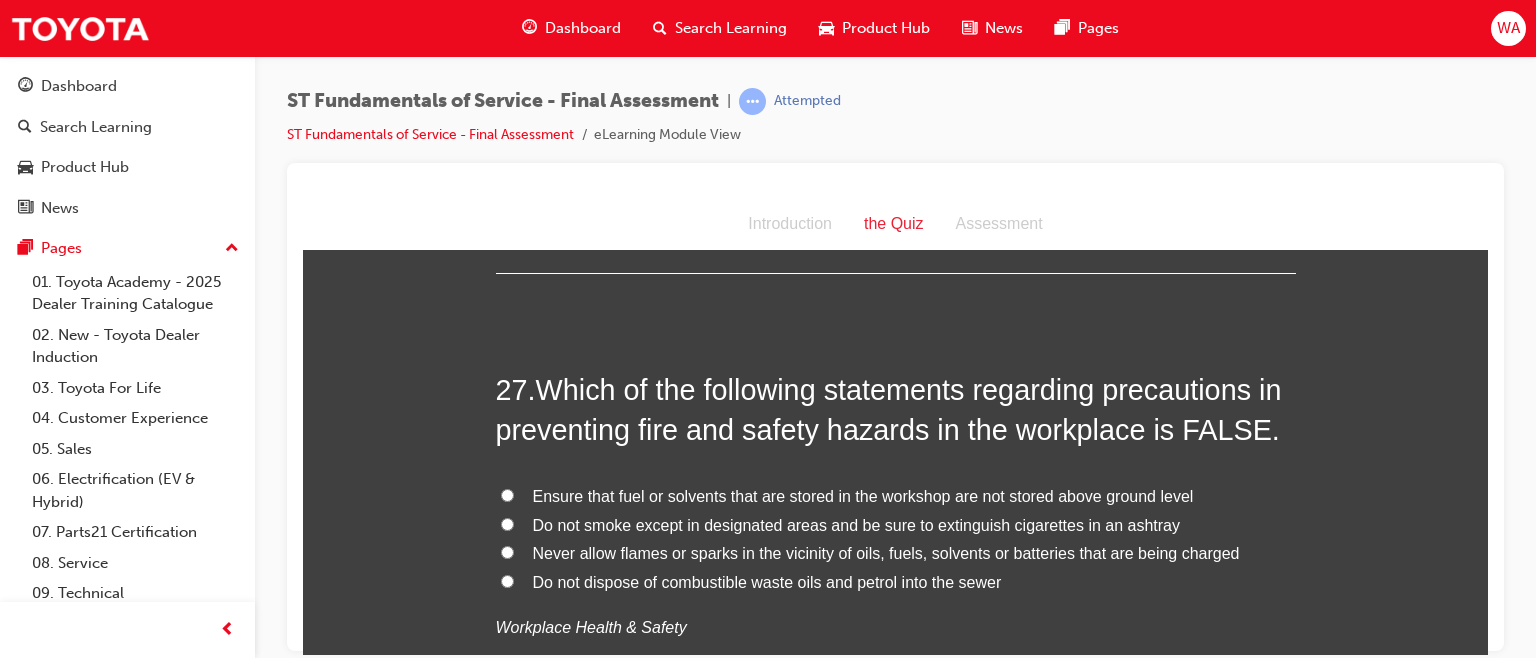 scroll, scrollTop: 11781, scrollLeft: 0, axis: vertical 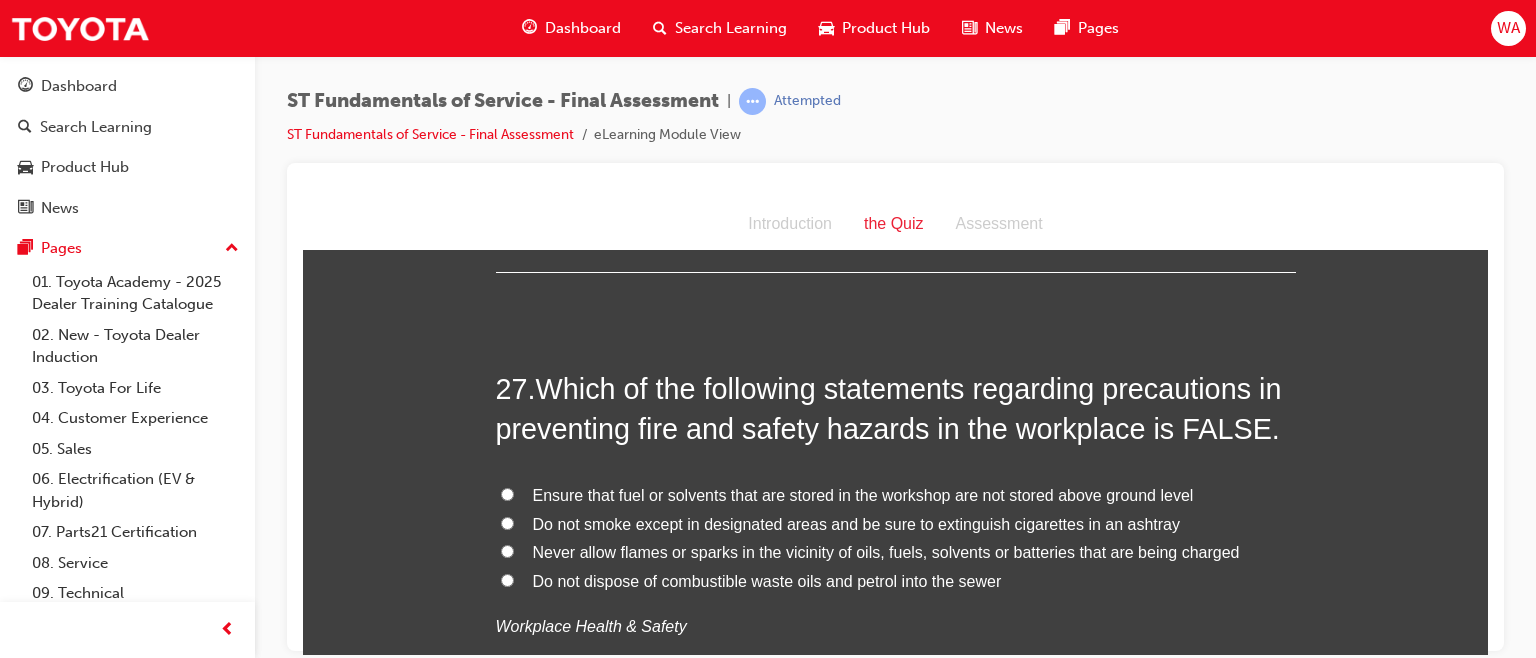 click on "Ensure that fuel or solvents that are stored in the workshop are not stored above ground level" at bounding box center (507, 493) 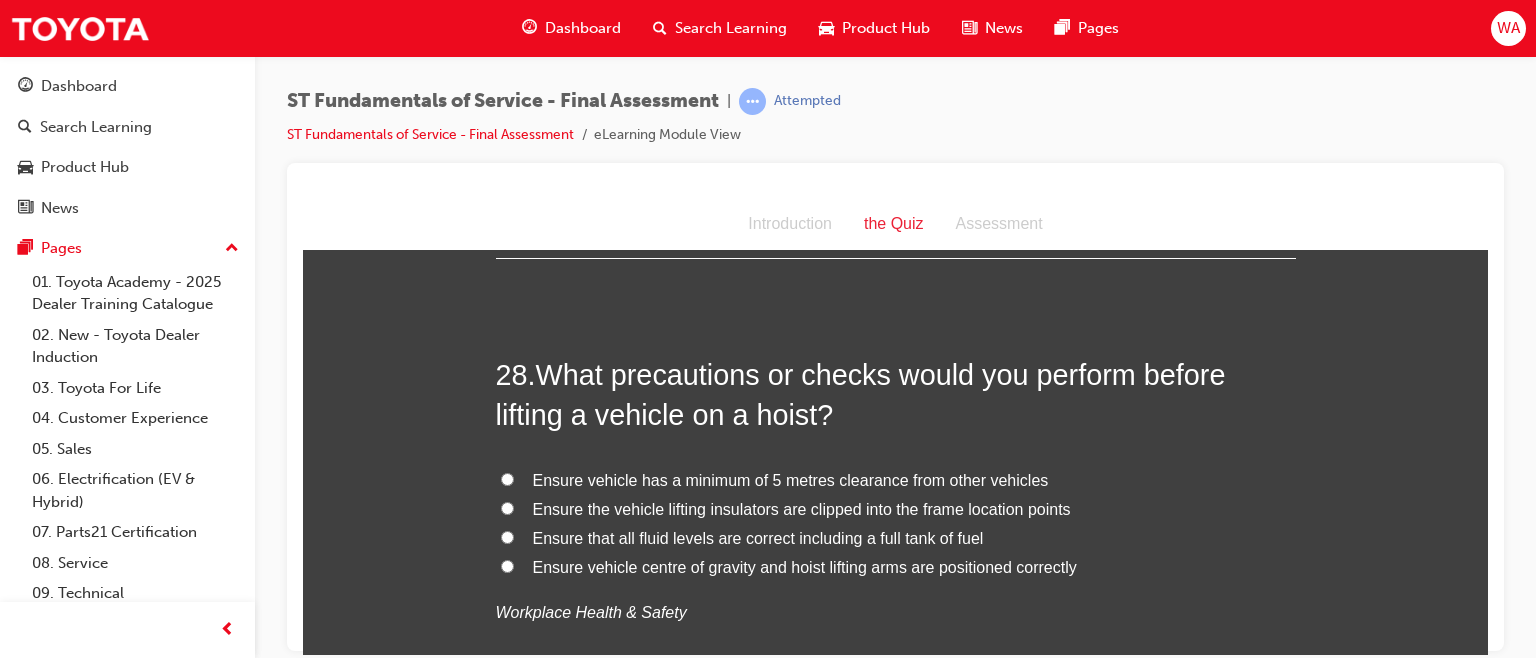scroll, scrollTop: 12260, scrollLeft: 0, axis: vertical 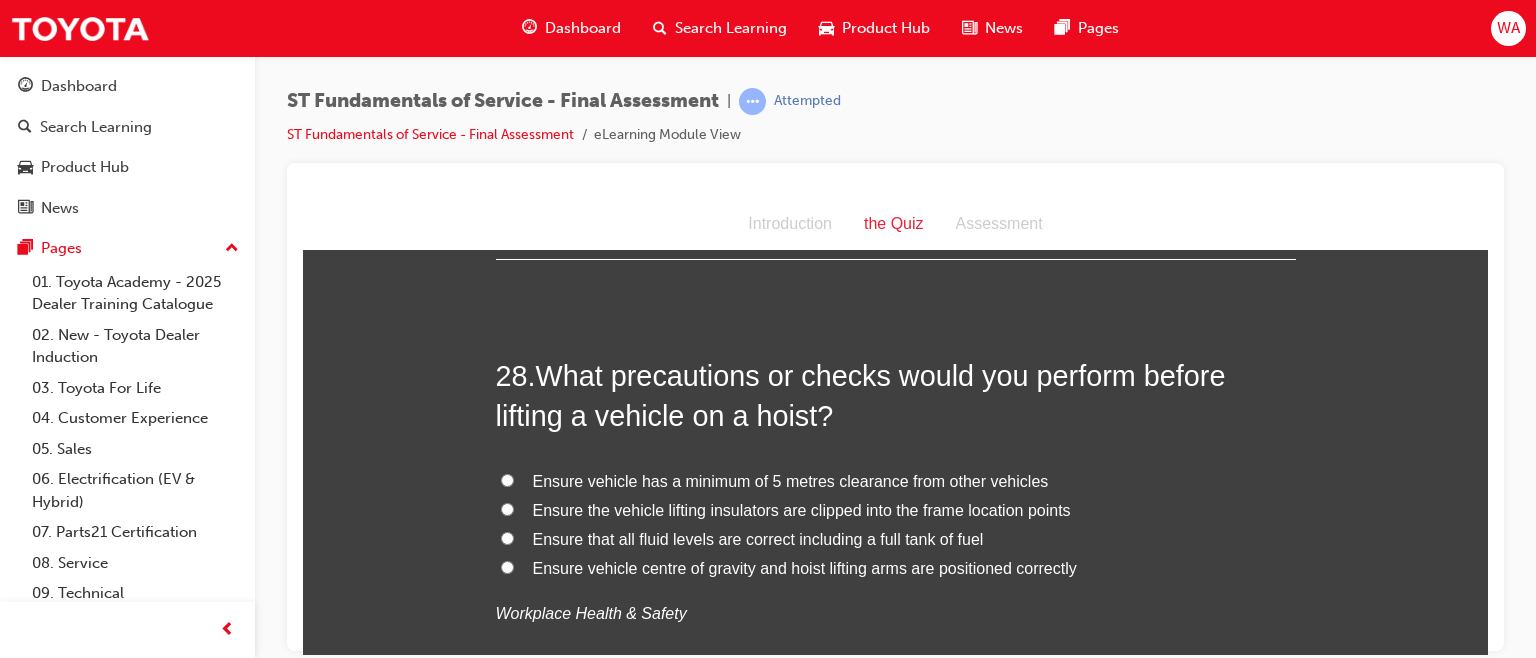 click on "Ensure vehicle centre of gravity and hoist lifting arms are positioned correctly" at bounding box center [507, 566] 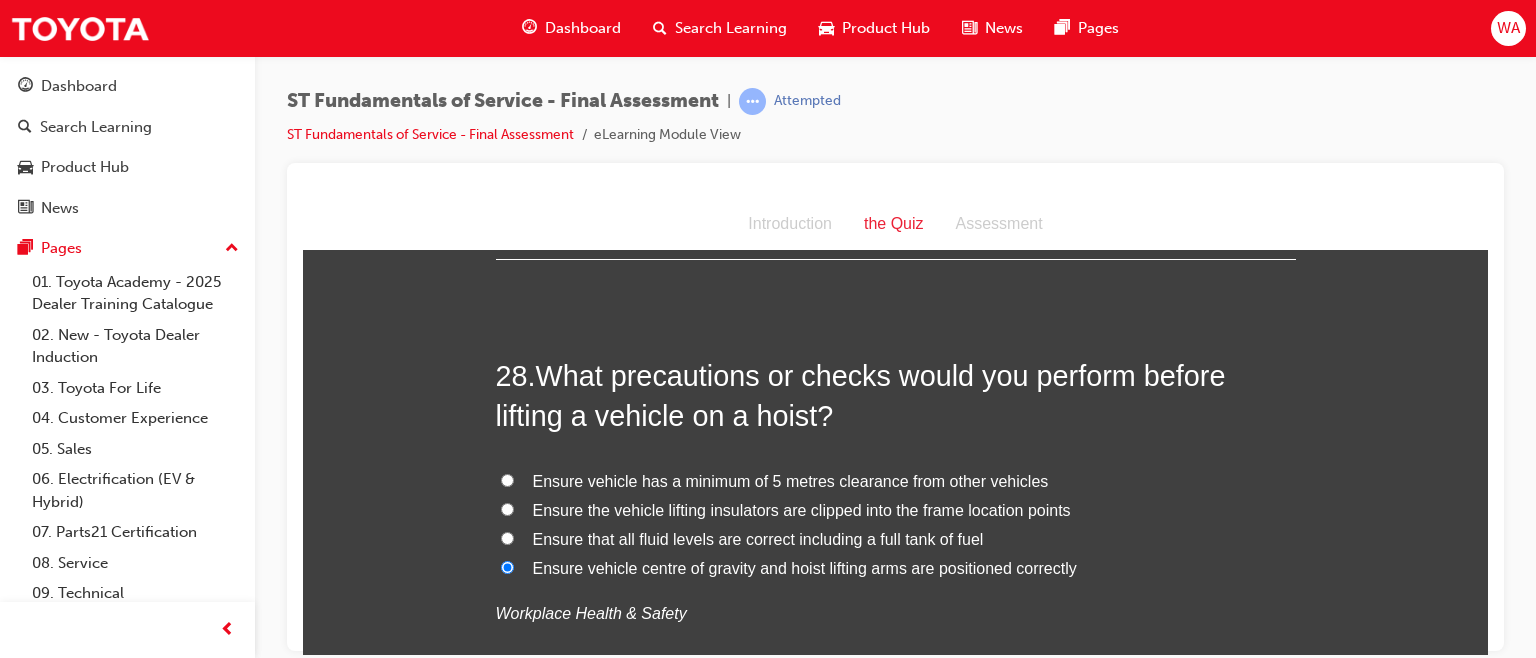 click on "Ensure the vehicle lifting insulators are clipped into the frame location points" at bounding box center [507, 508] 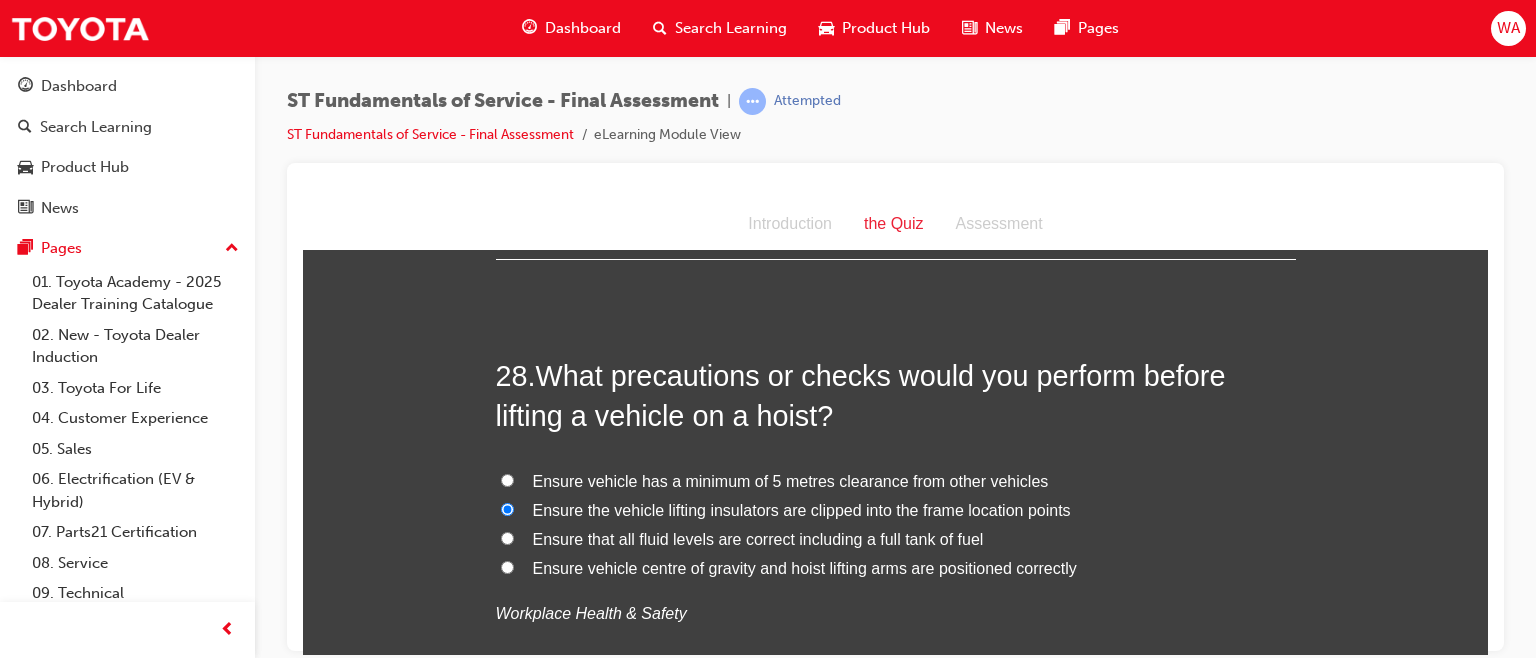 click on "Ensure vehicle centre of gravity and hoist lifting arms are positioned correctly" at bounding box center (507, 566) 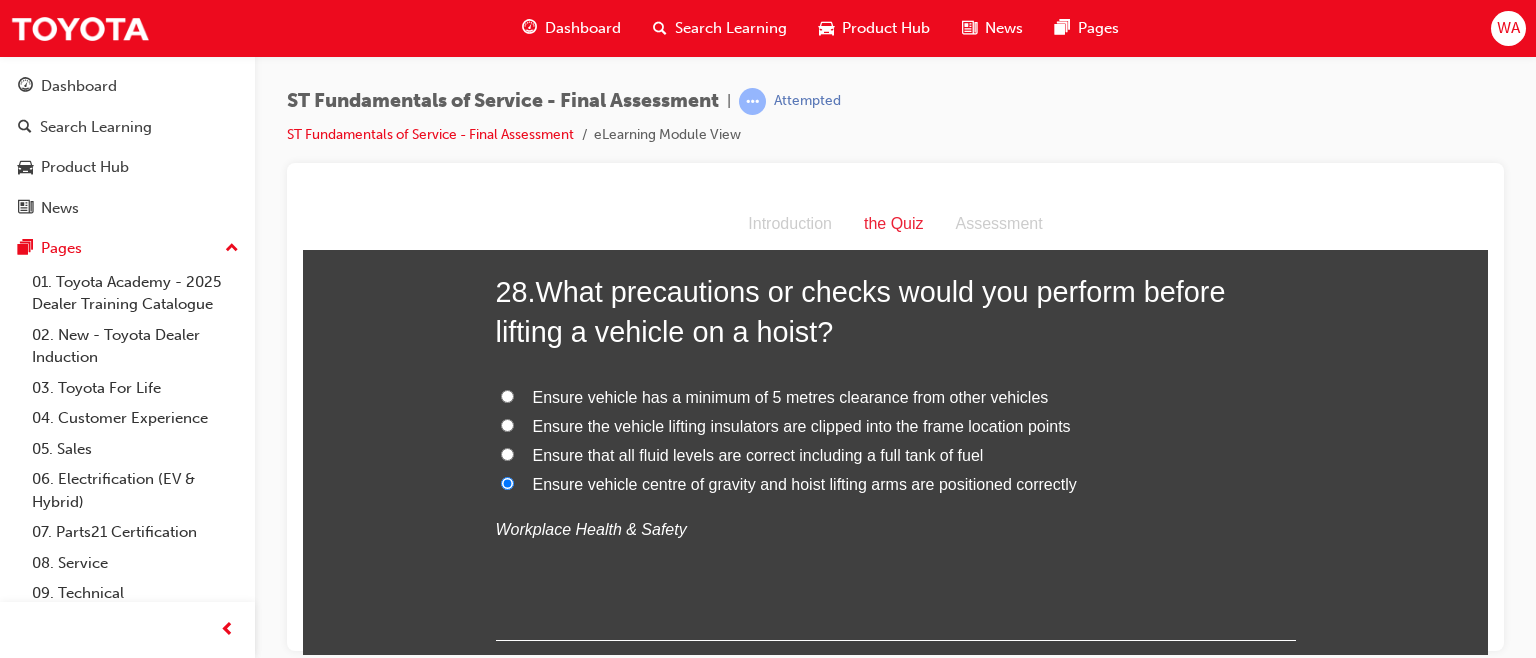 scroll, scrollTop: 12344, scrollLeft: 0, axis: vertical 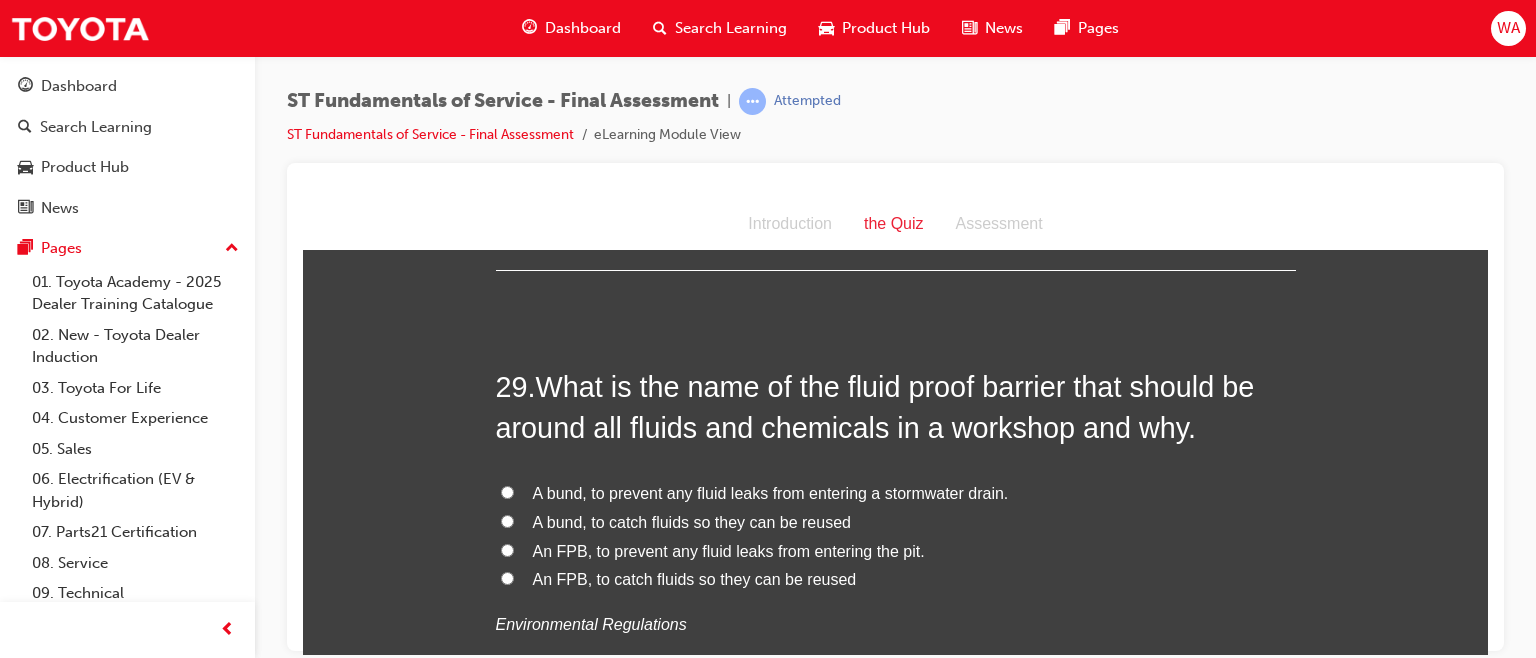 click on "A bund, to catch fluids so they can be reused" at bounding box center [507, 520] 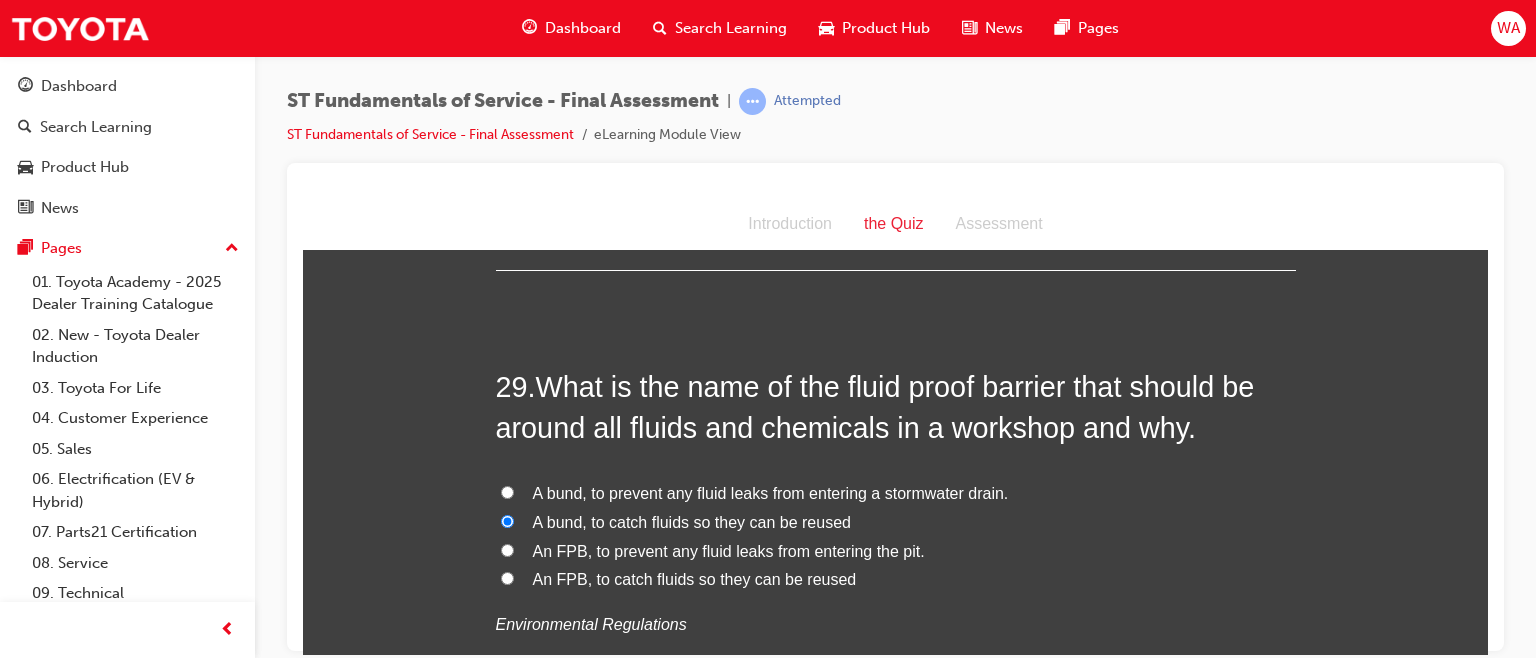 click on "A bund, to prevent any fluid leaks from entering a stormwater drain." at bounding box center (507, 491) 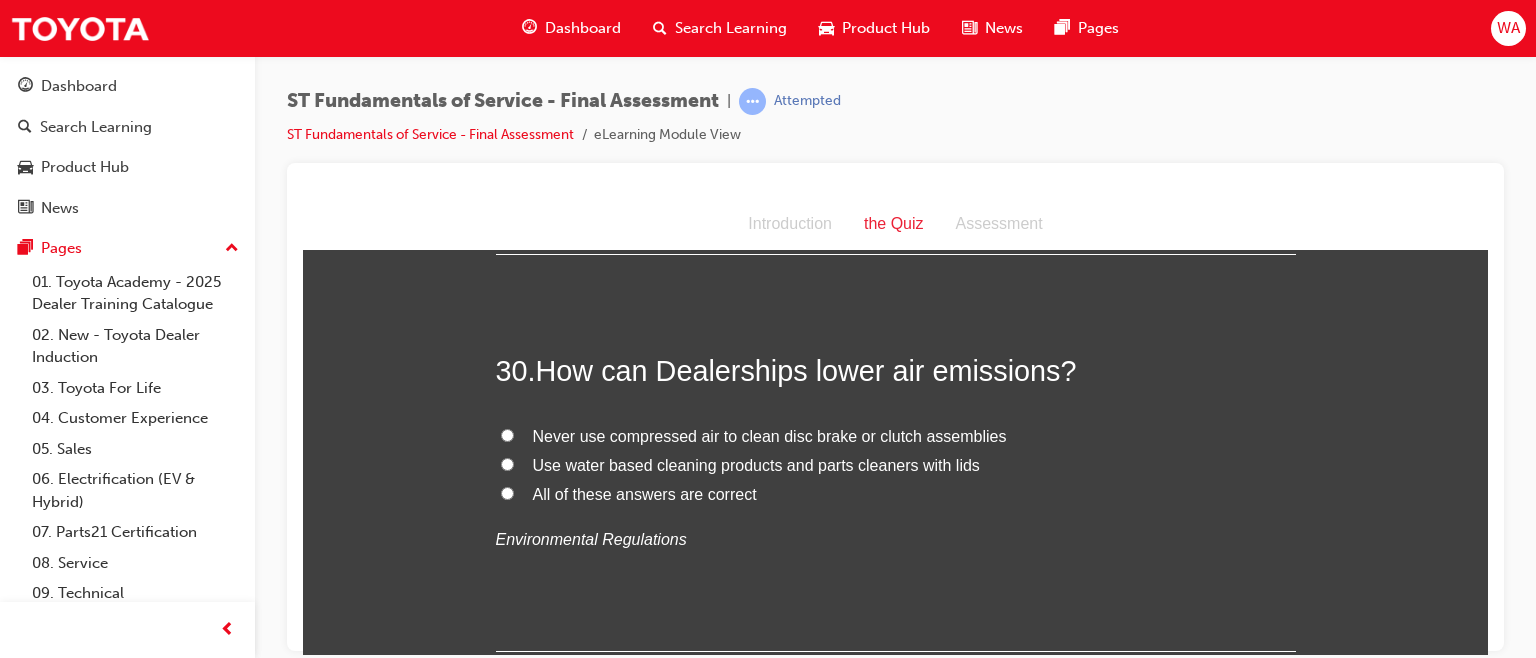 scroll, scrollTop: 13198, scrollLeft: 0, axis: vertical 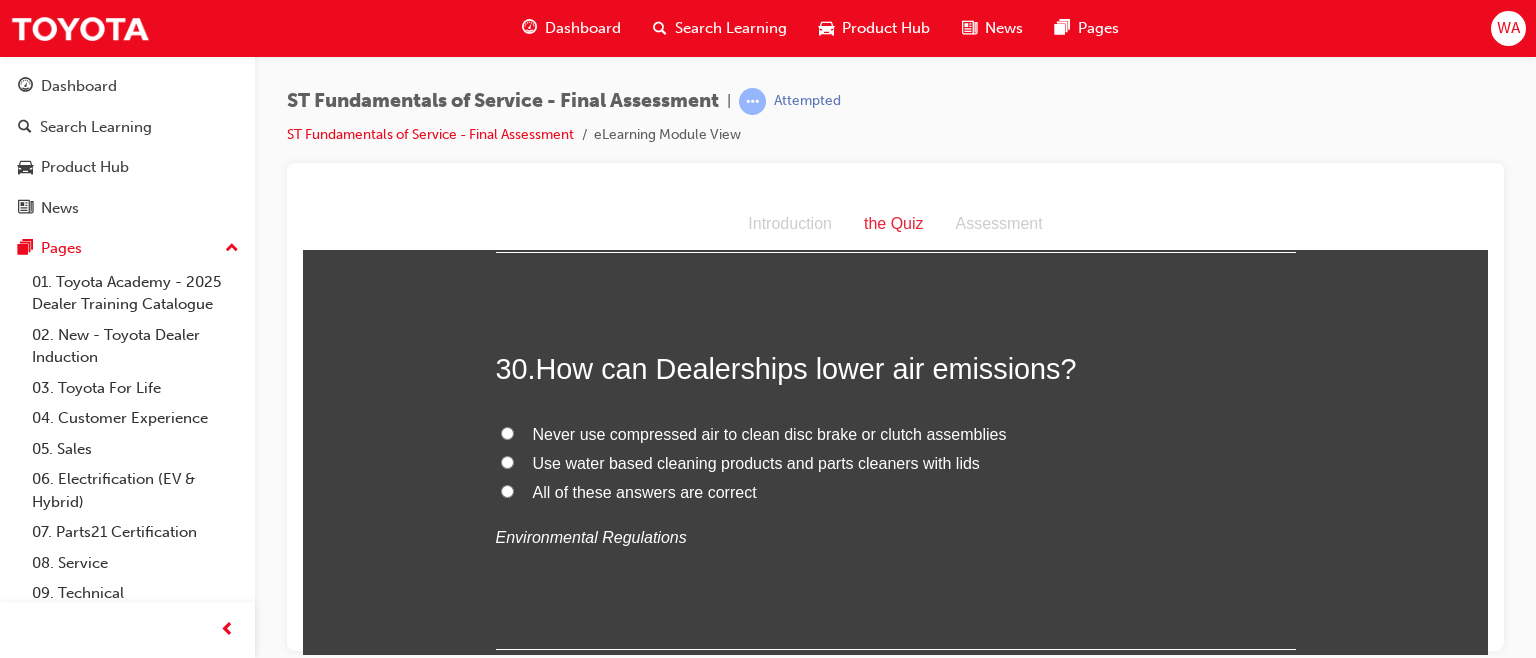 click on "All of these answers are correct" at bounding box center [507, 490] 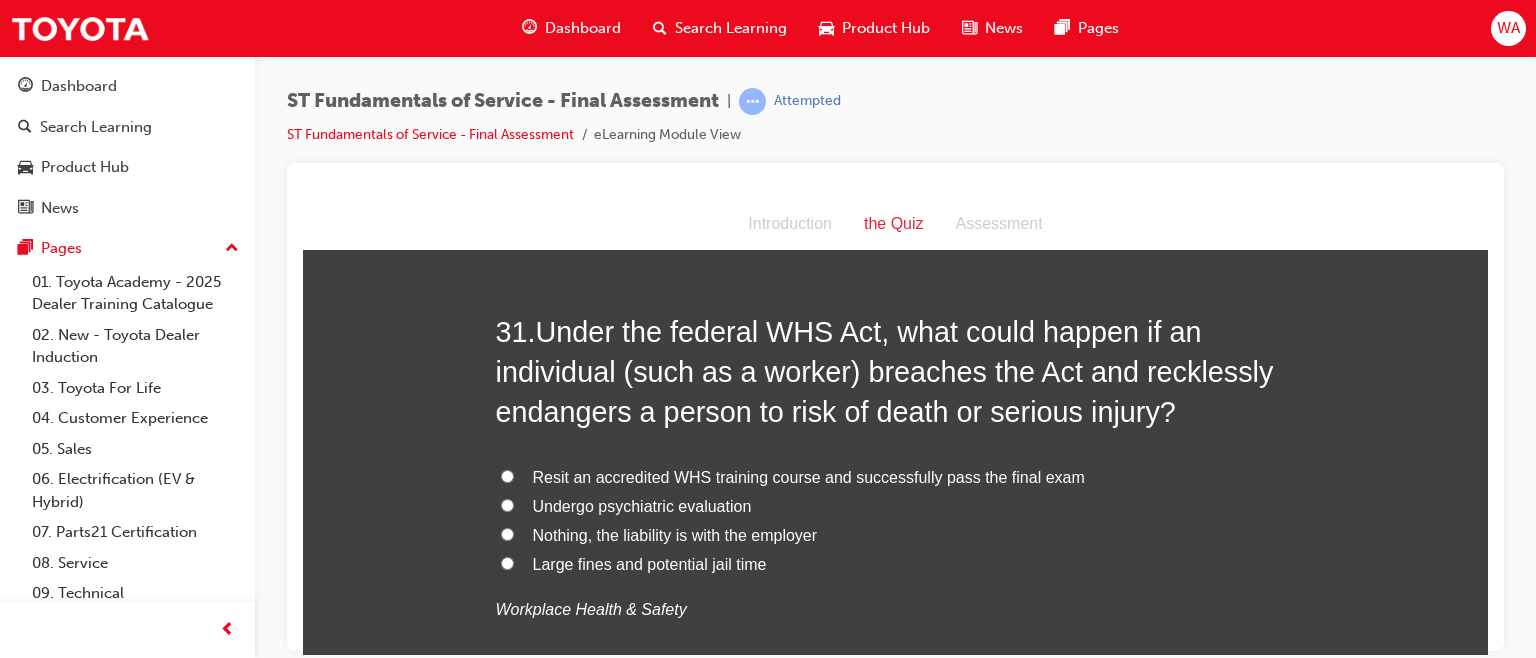 scroll, scrollTop: 13649, scrollLeft: 0, axis: vertical 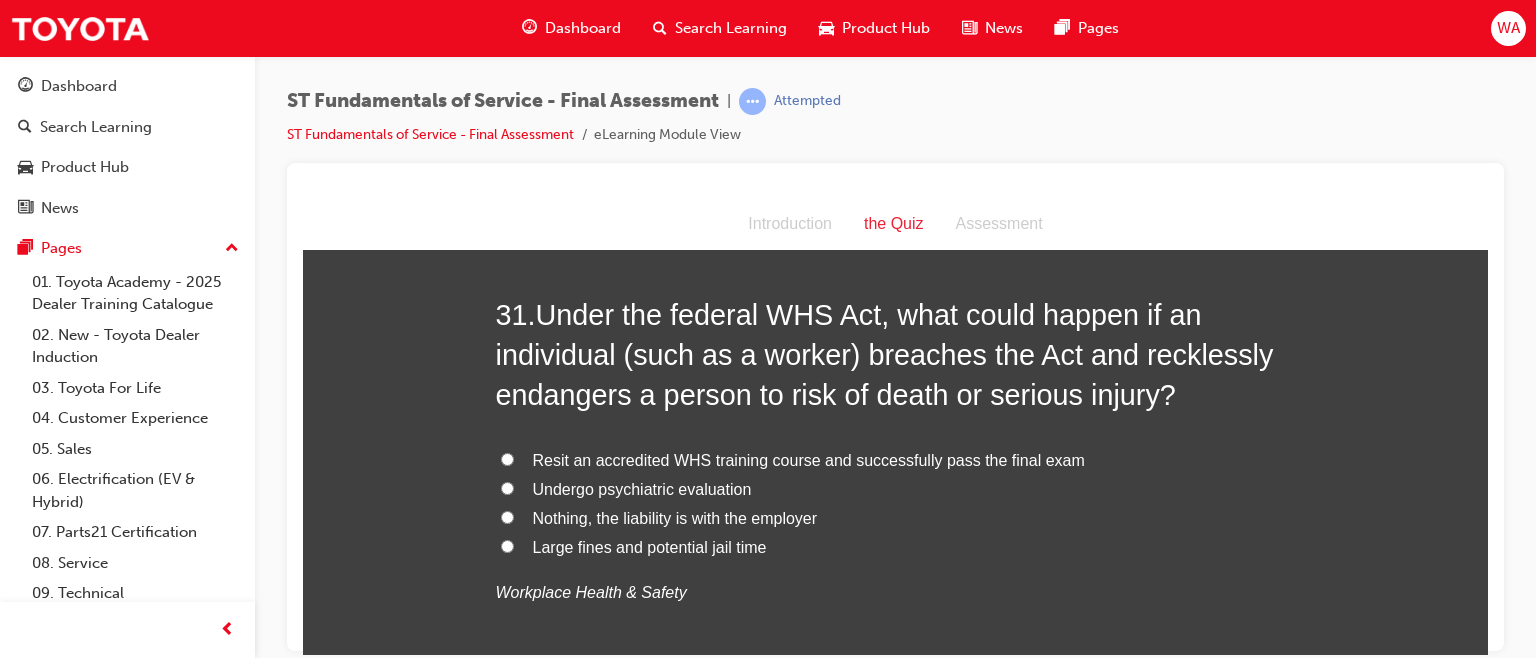 click on "Large fines and potential jail time" at bounding box center (507, 545) 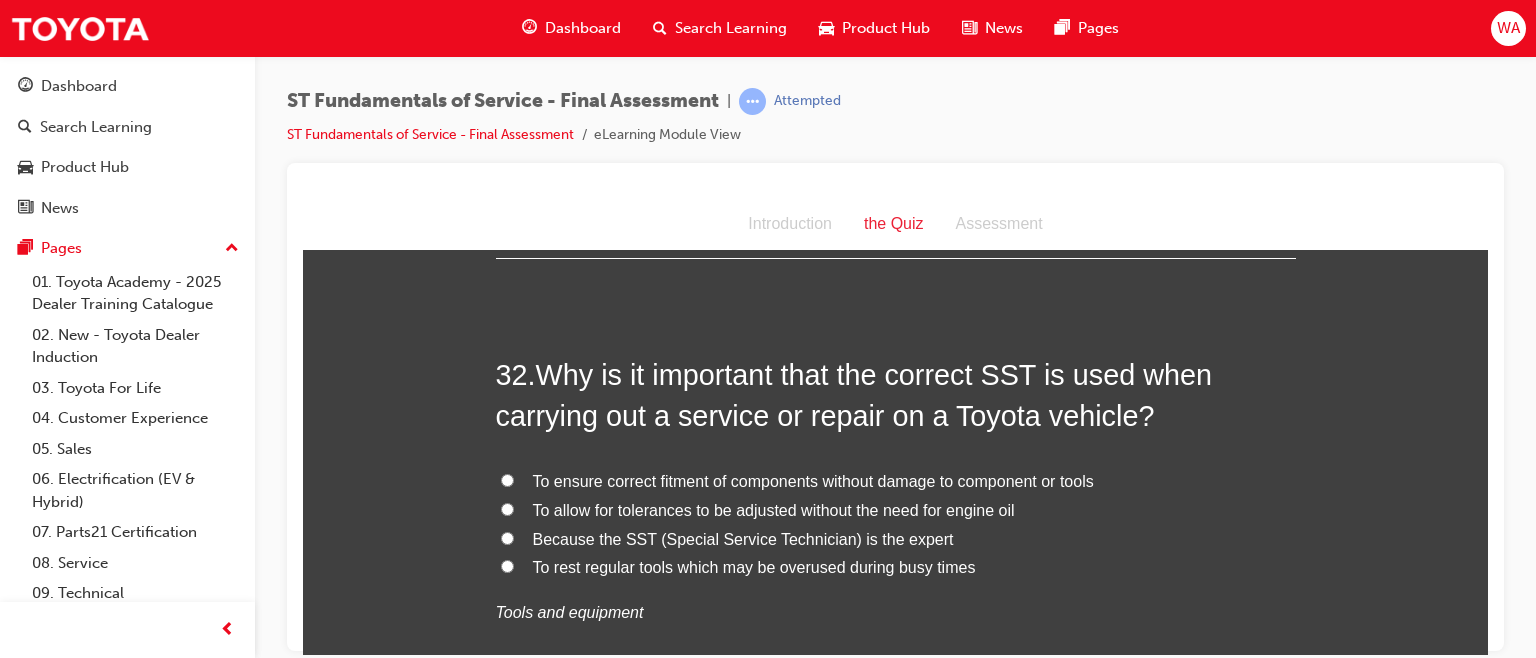 scroll, scrollTop: 14096, scrollLeft: 0, axis: vertical 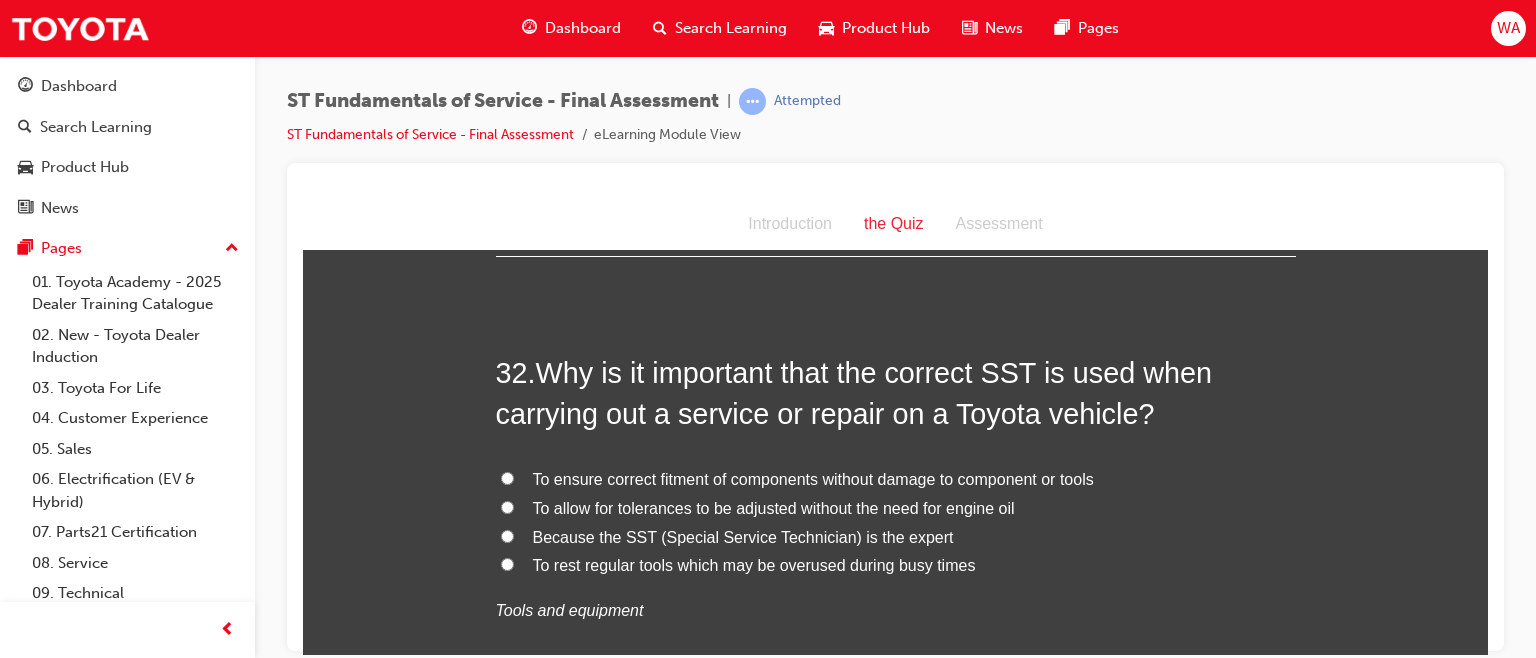 click on "To ensure correct fitment of components without damage to component or tools" at bounding box center [507, 477] 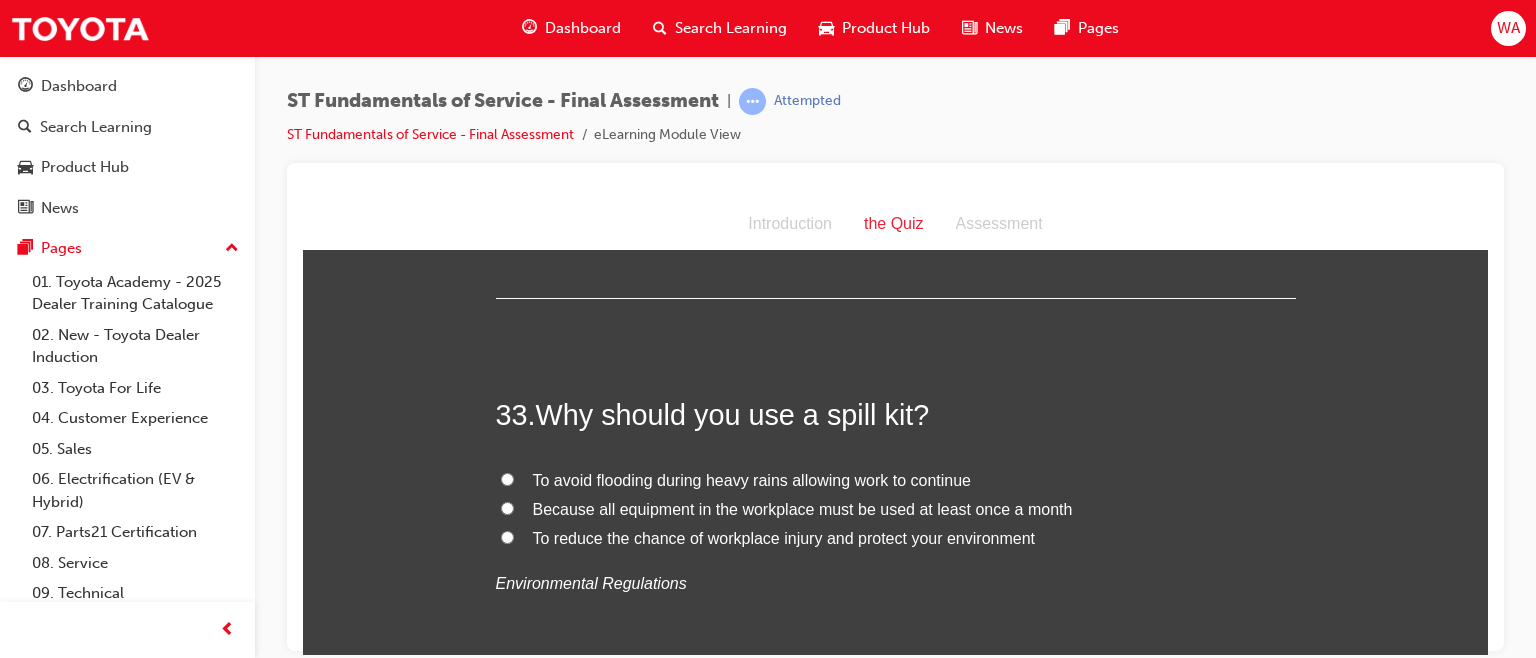 scroll, scrollTop: 14524, scrollLeft: 0, axis: vertical 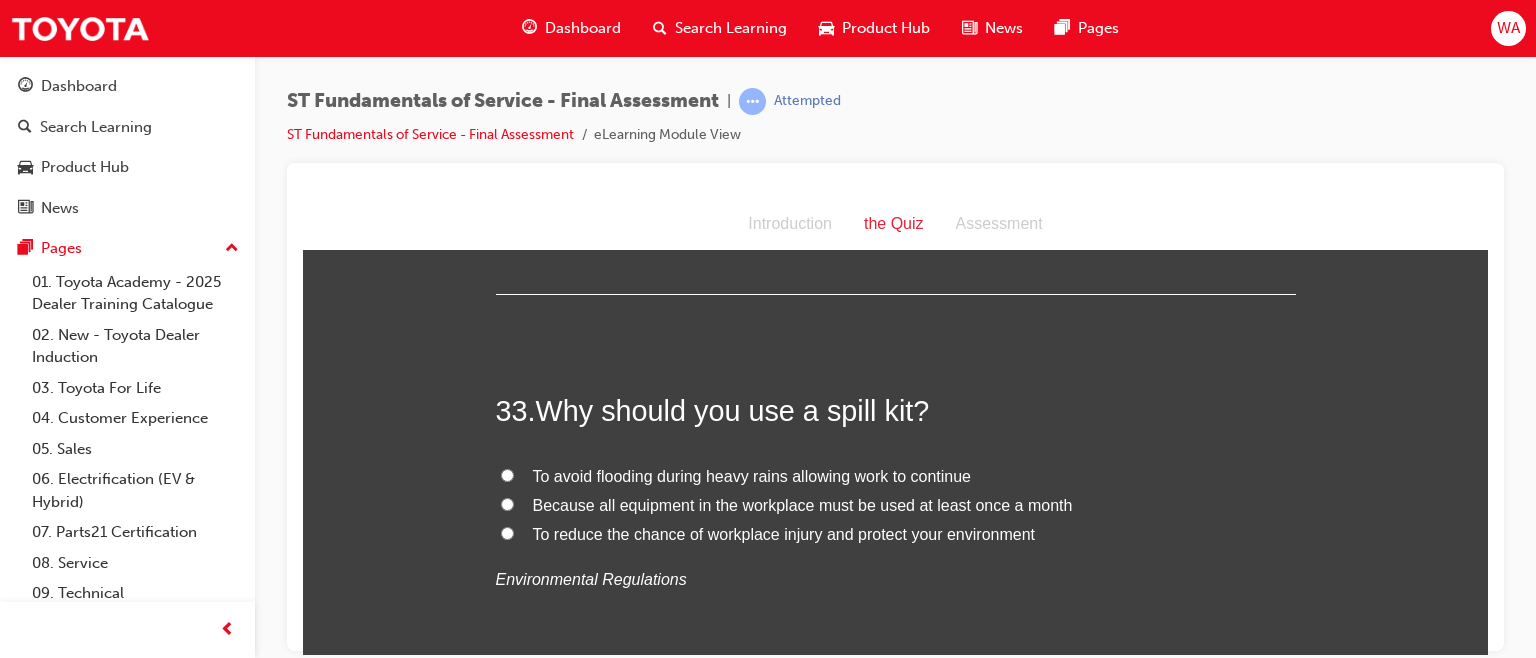 click on "To reduce the chance of workplace injury and protect your environment" at bounding box center (507, 532) 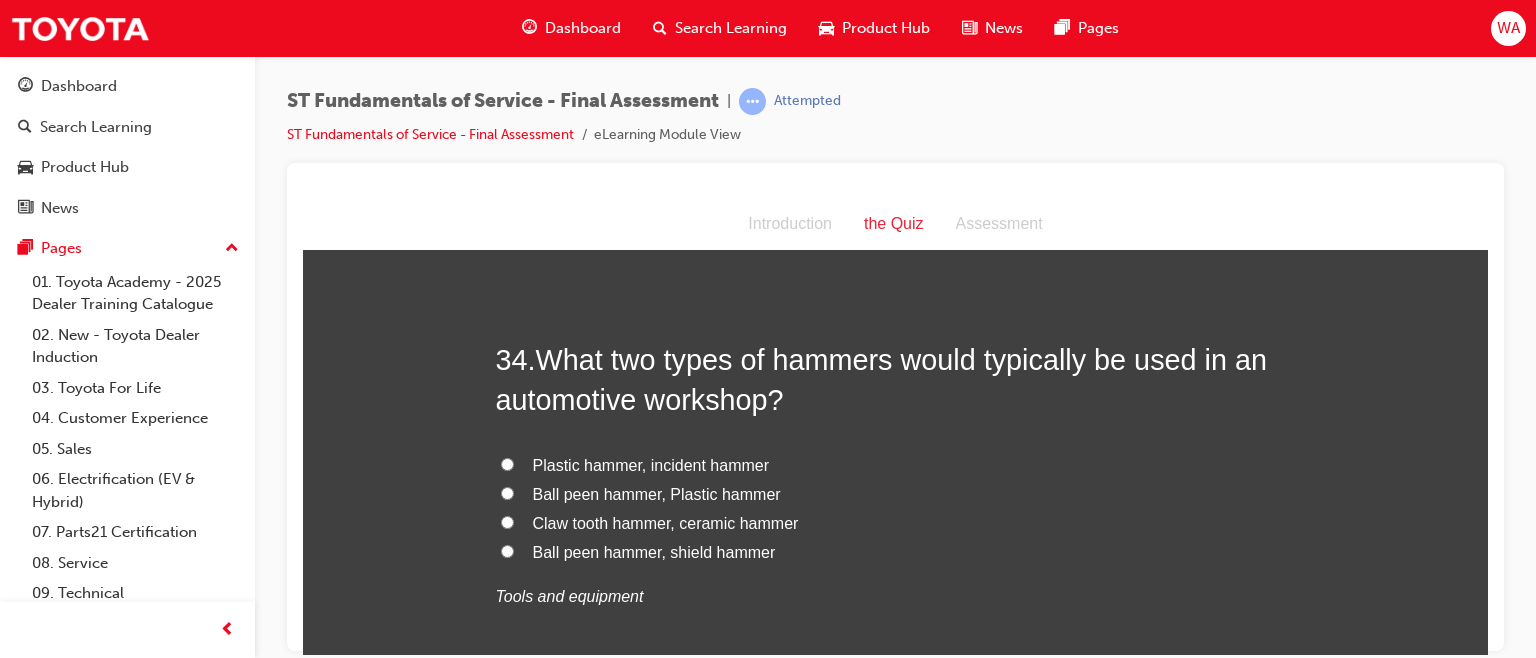 scroll, scrollTop: 14973, scrollLeft: 0, axis: vertical 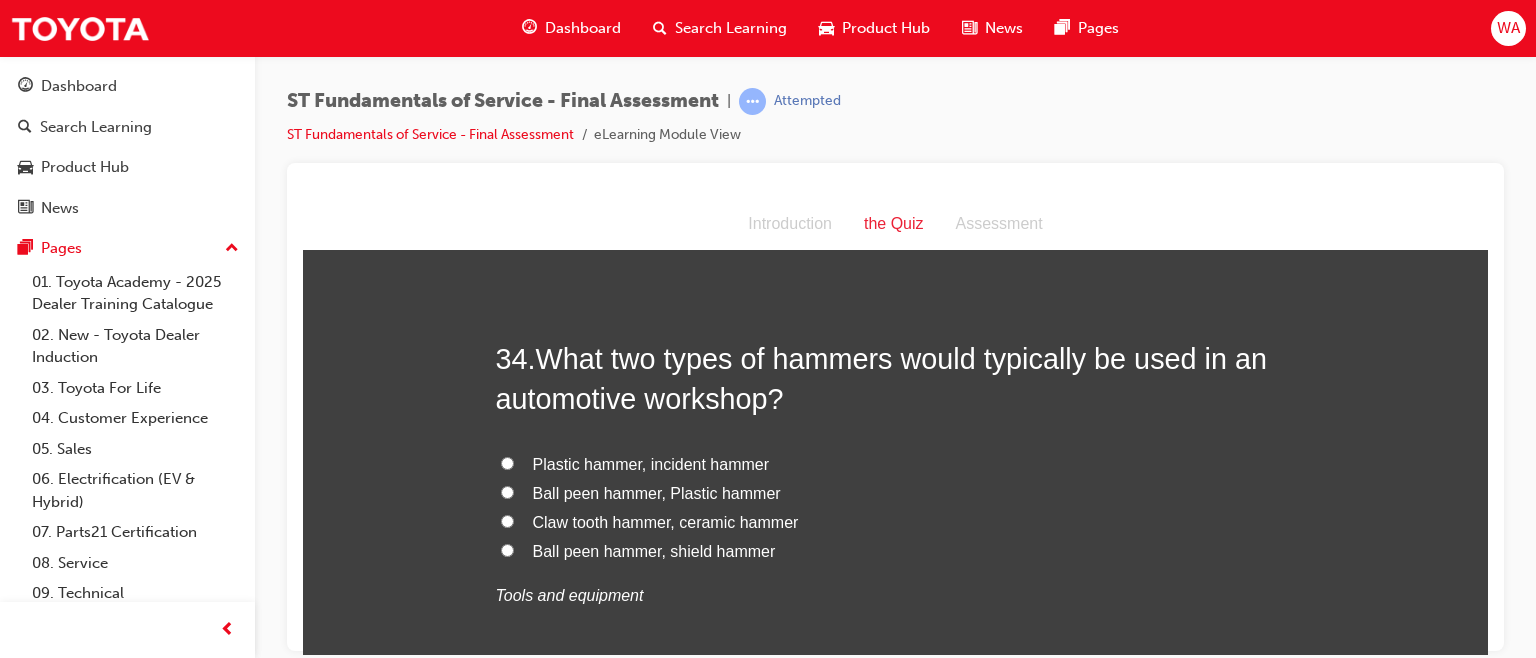 click on "Plastic hammer, incident hammer" at bounding box center (507, 462) 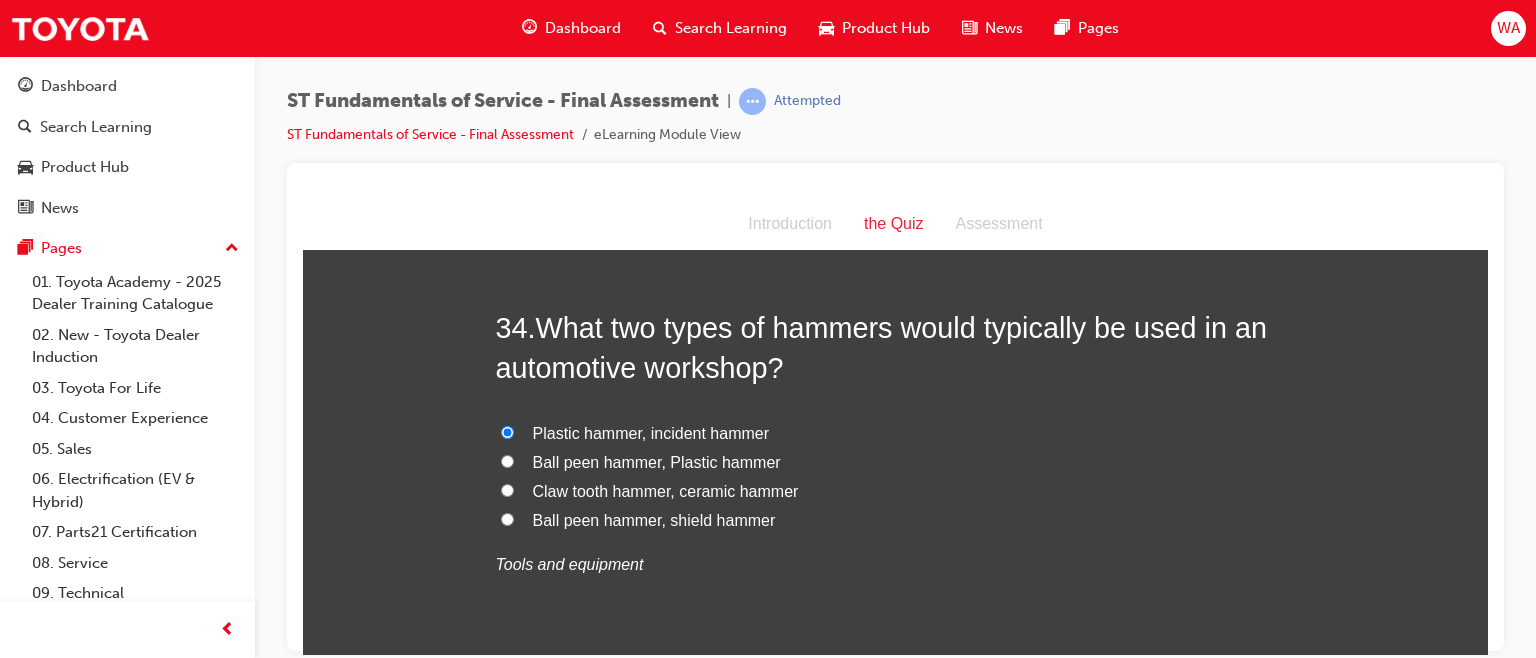 scroll, scrollTop: 15003, scrollLeft: 0, axis: vertical 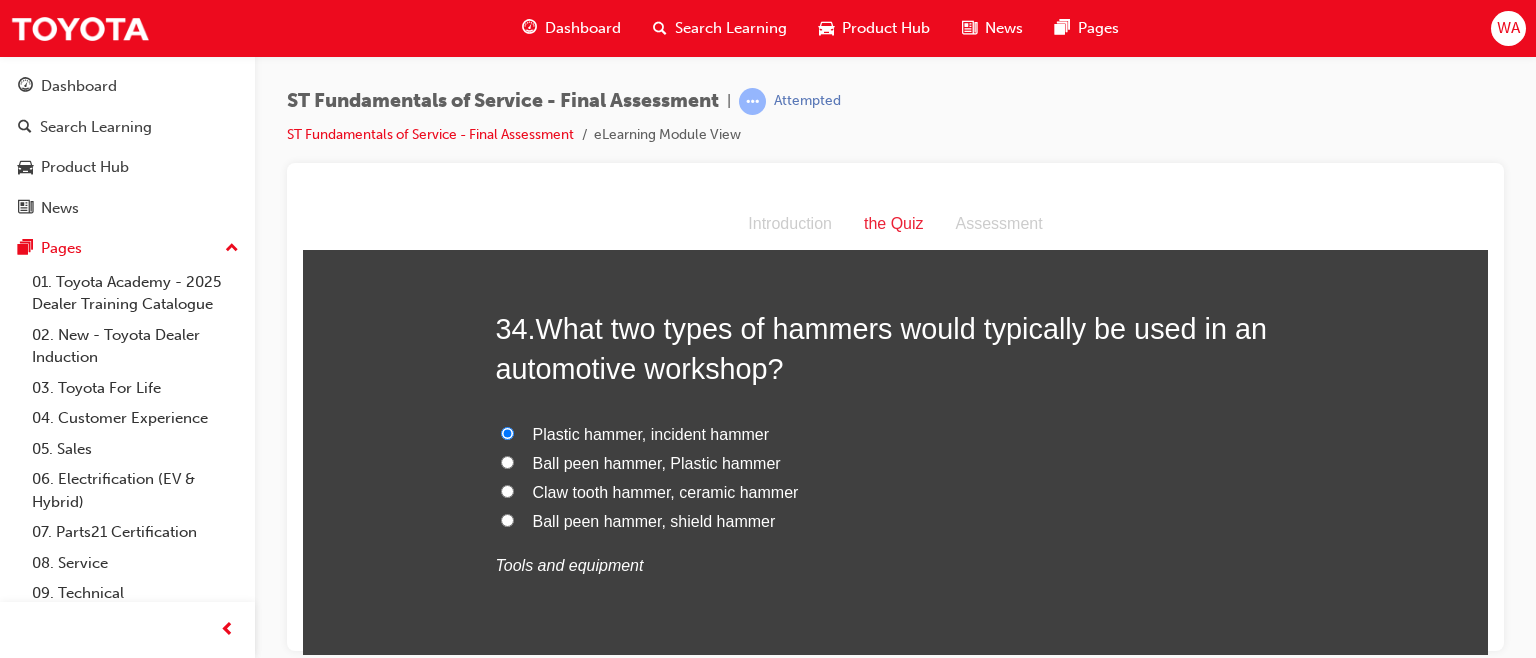 click on "Ball peen hammer, Plastic hammer" at bounding box center (507, 461) 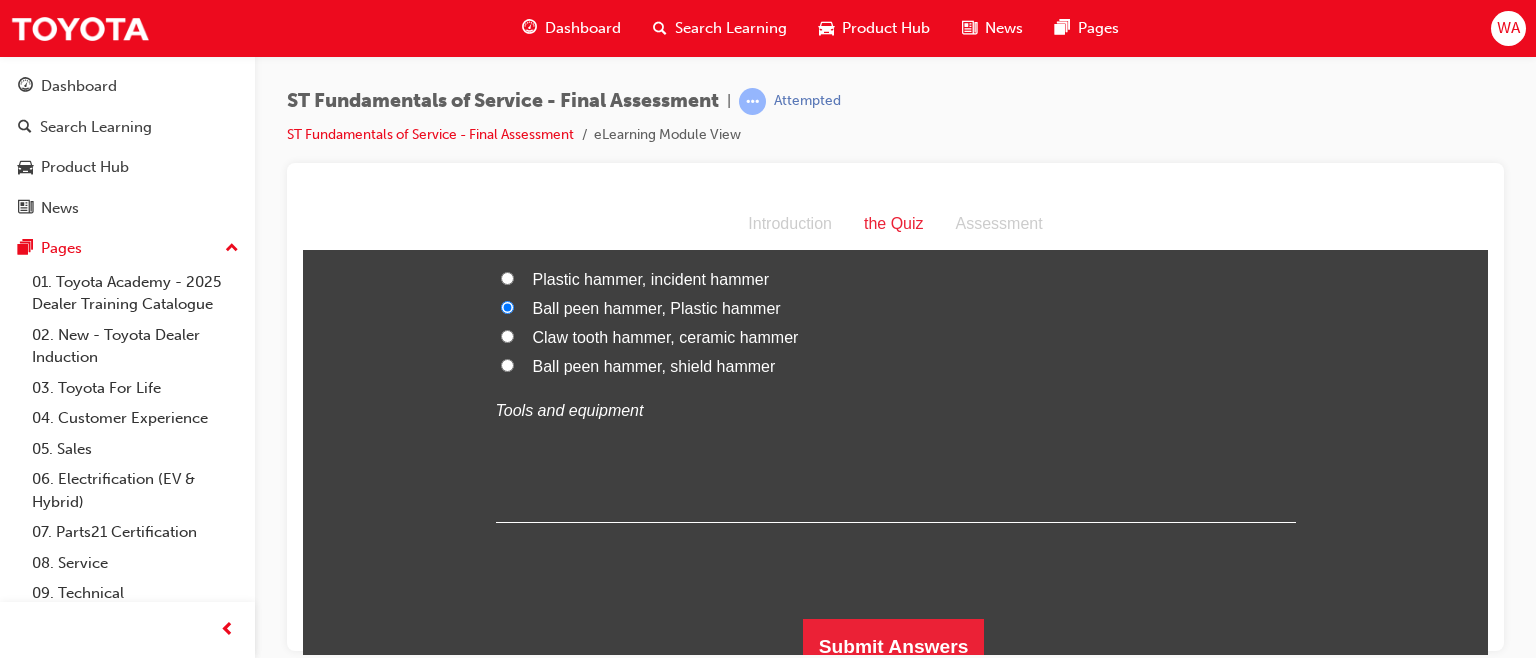 scroll, scrollTop: 15171, scrollLeft: 0, axis: vertical 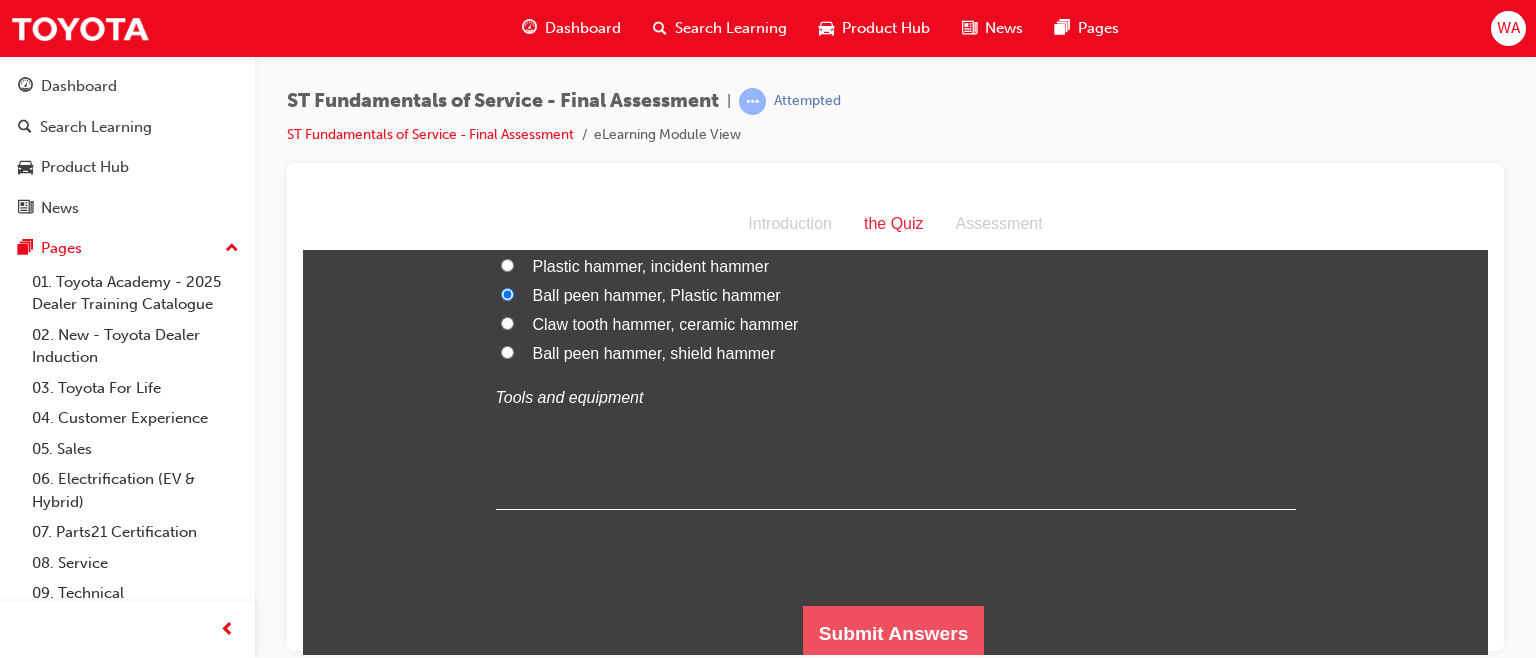 click on "Submit Answers" at bounding box center (894, 633) 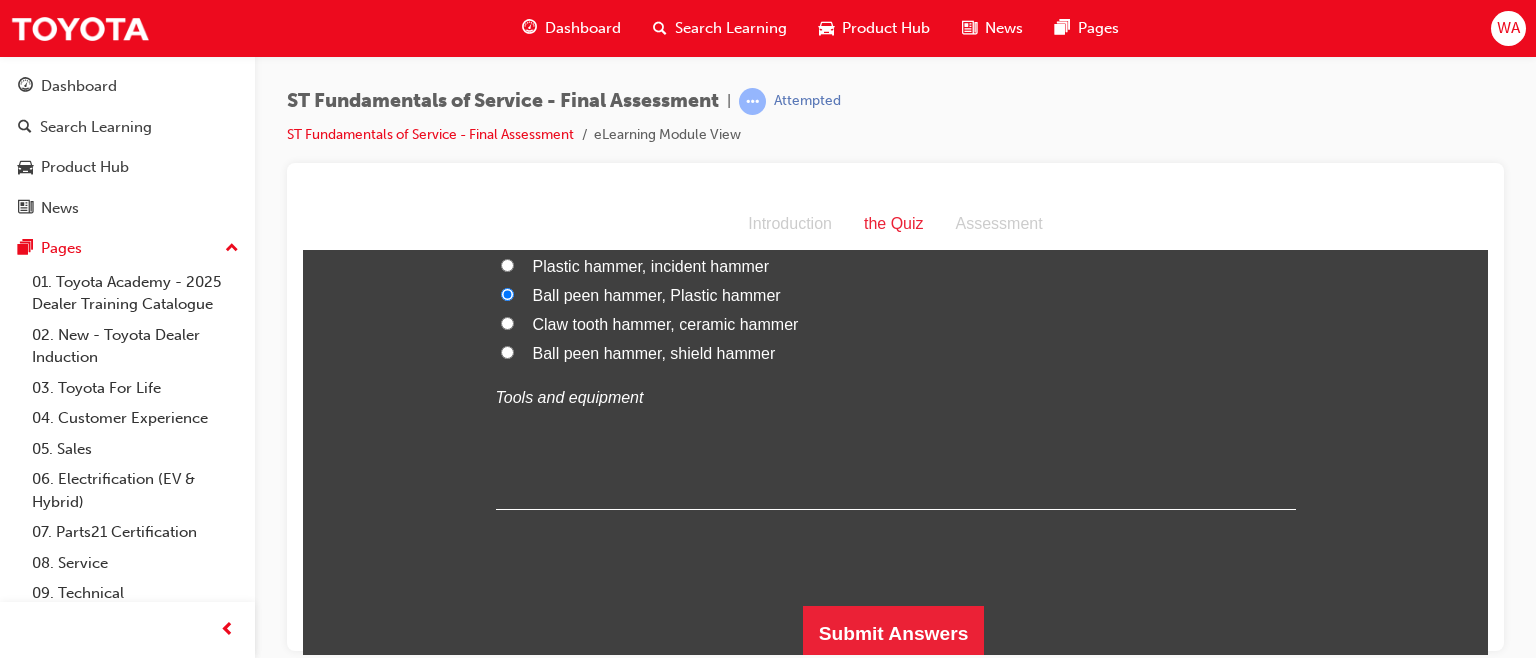 scroll, scrollTop: 0, scrollLeft: 0, axis: both 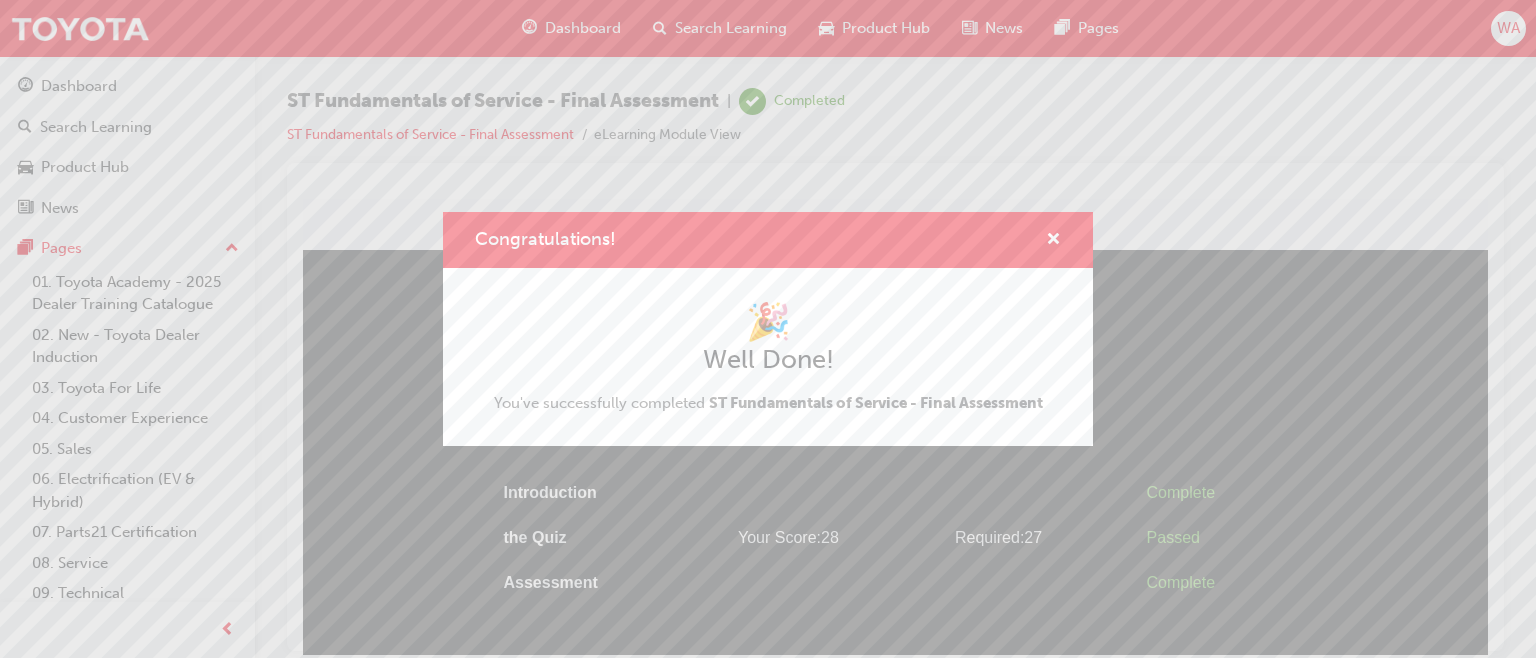 click on "Well Done!" at bounding box center (768, 360) 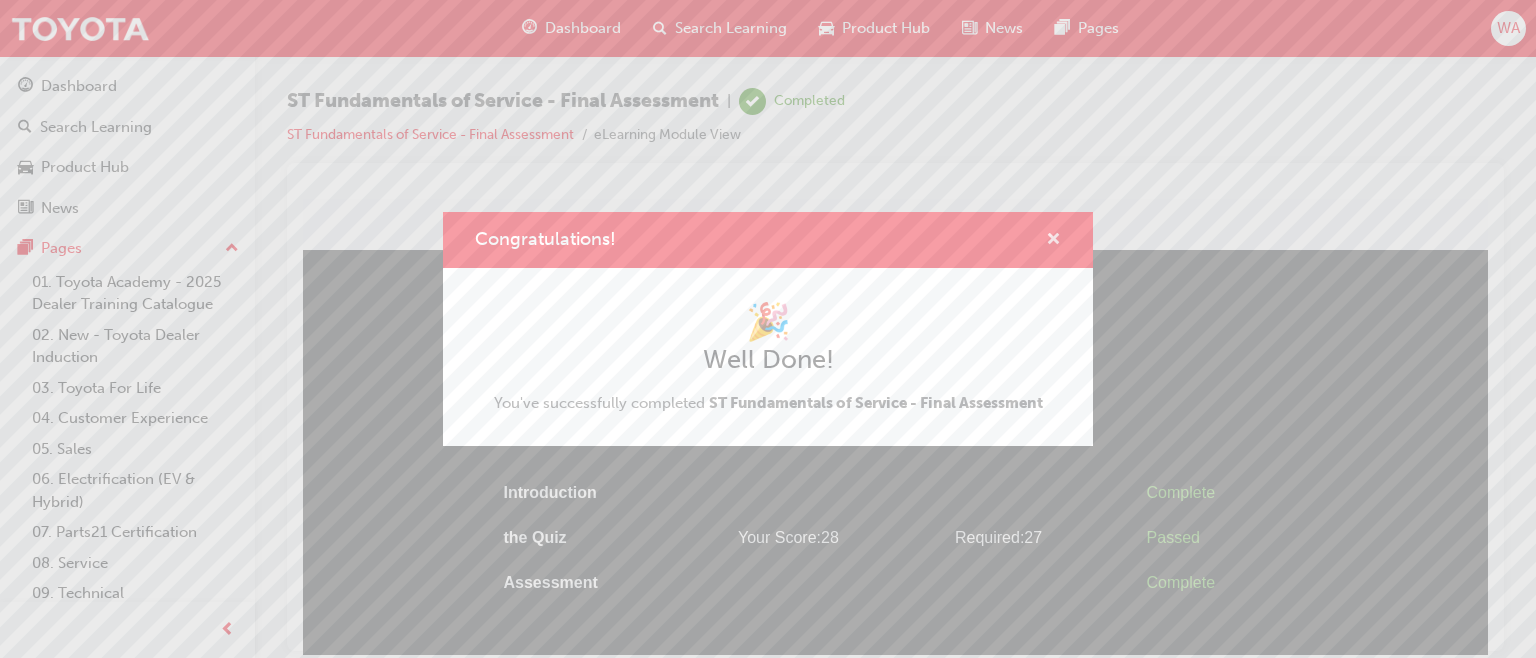 click at bounding box center (1053, 241) 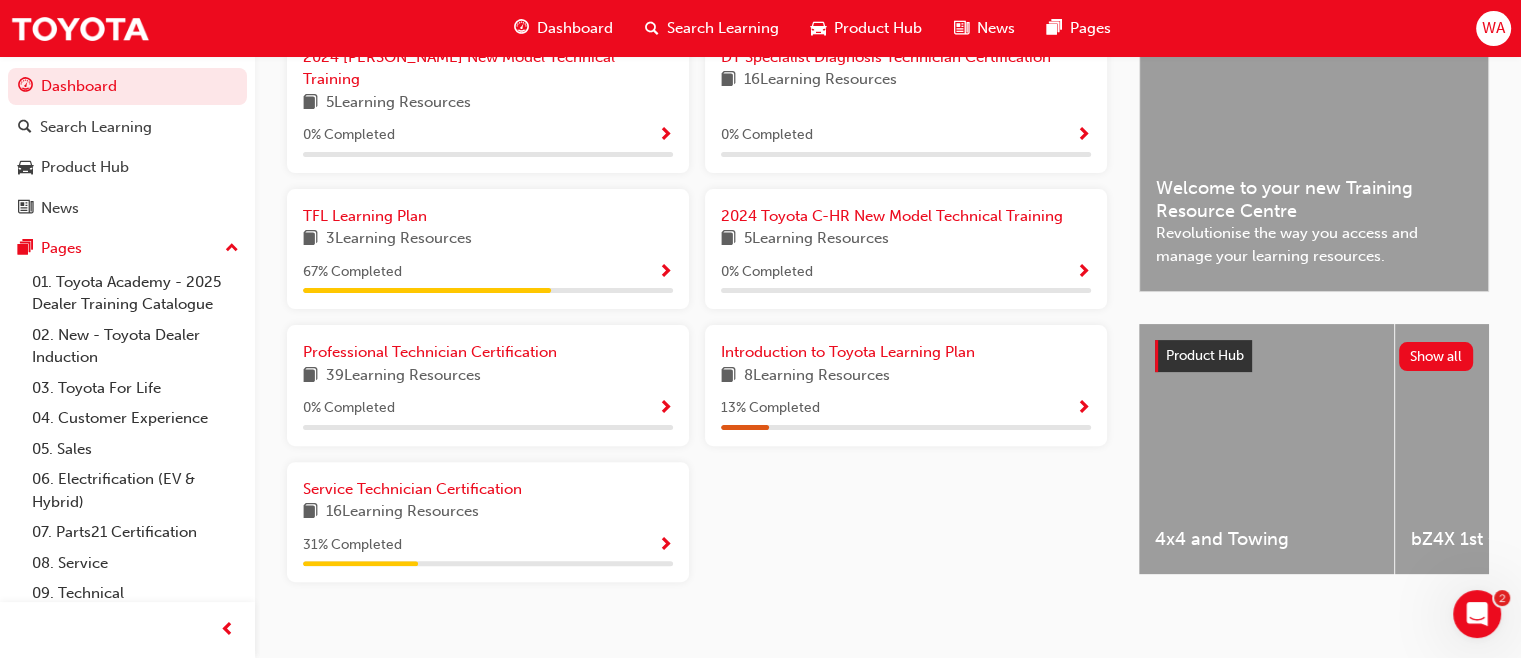 scroll, scrollTop: 518, scrollLeft: 0, axis: vertical 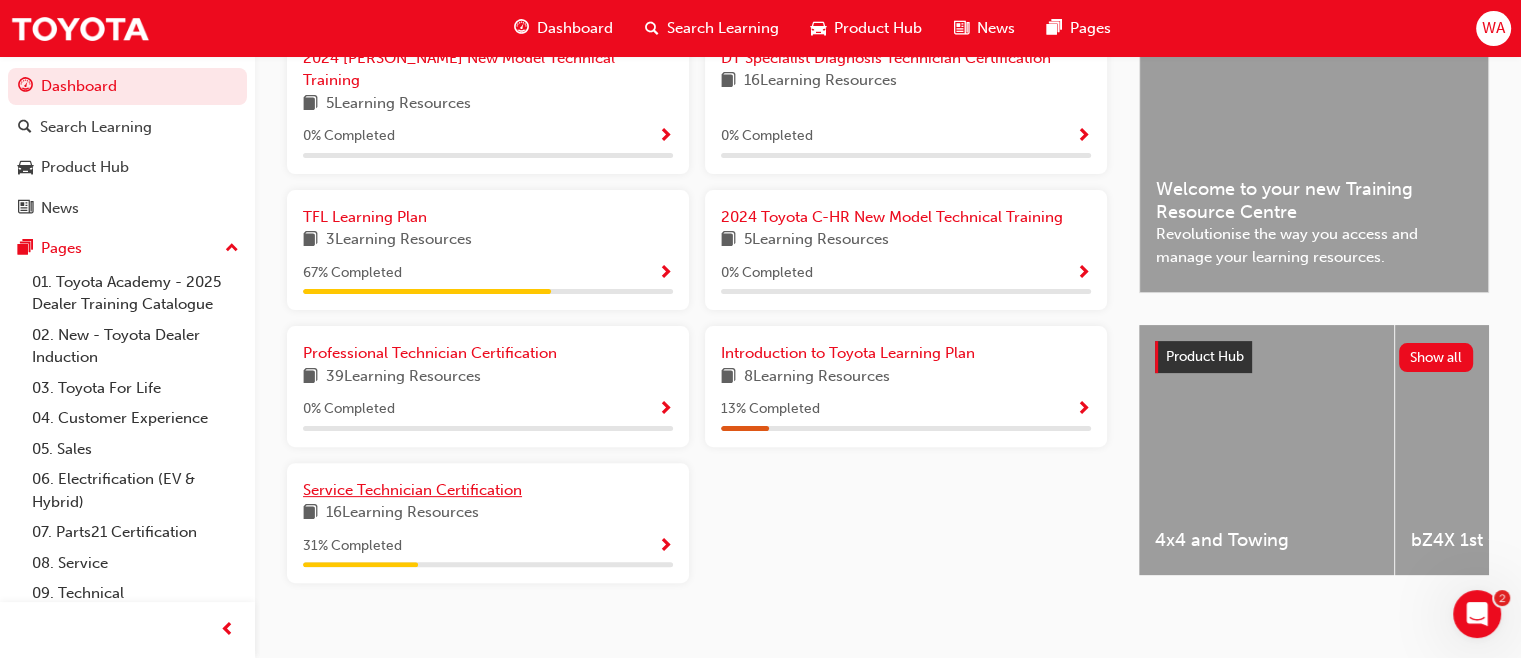 click on "Service Technician Certification" at bounding box center [412, 490] 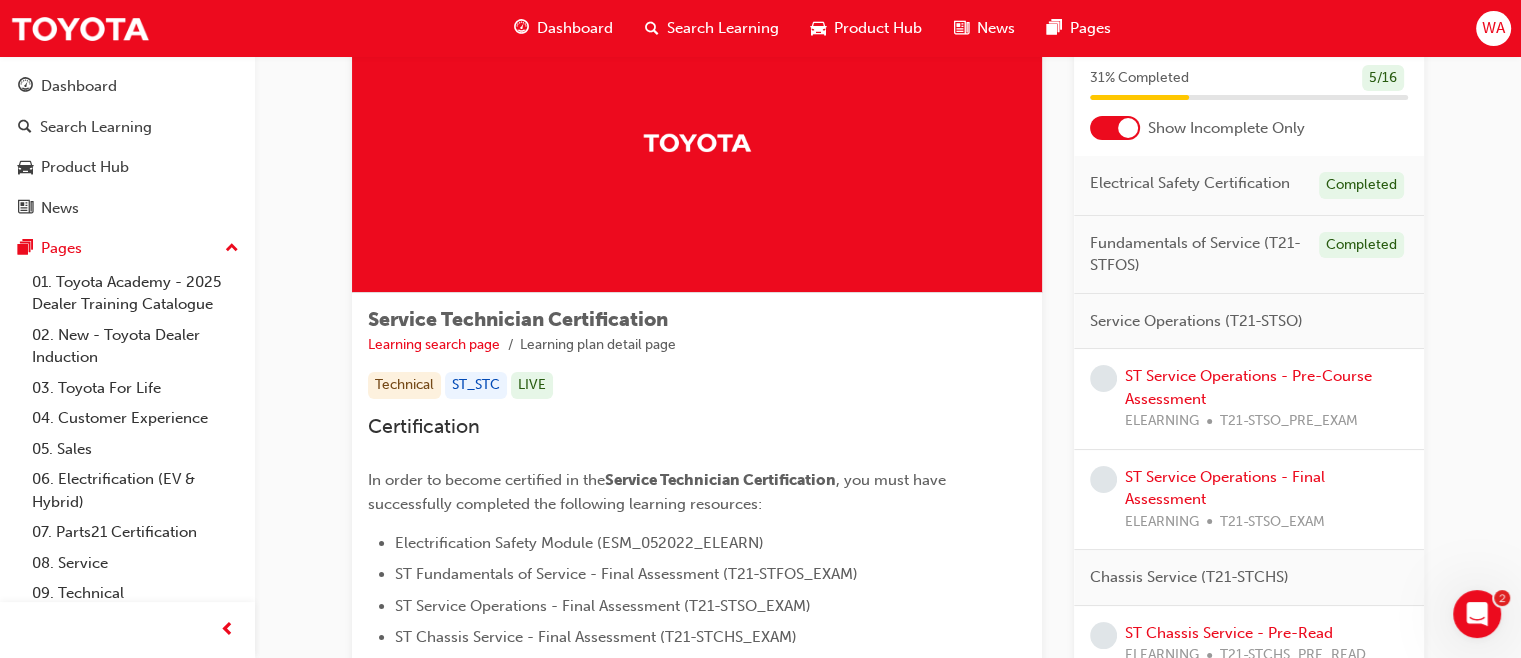 scroll, scrollTop: 112, scrollLeft: 0, axis: vertical 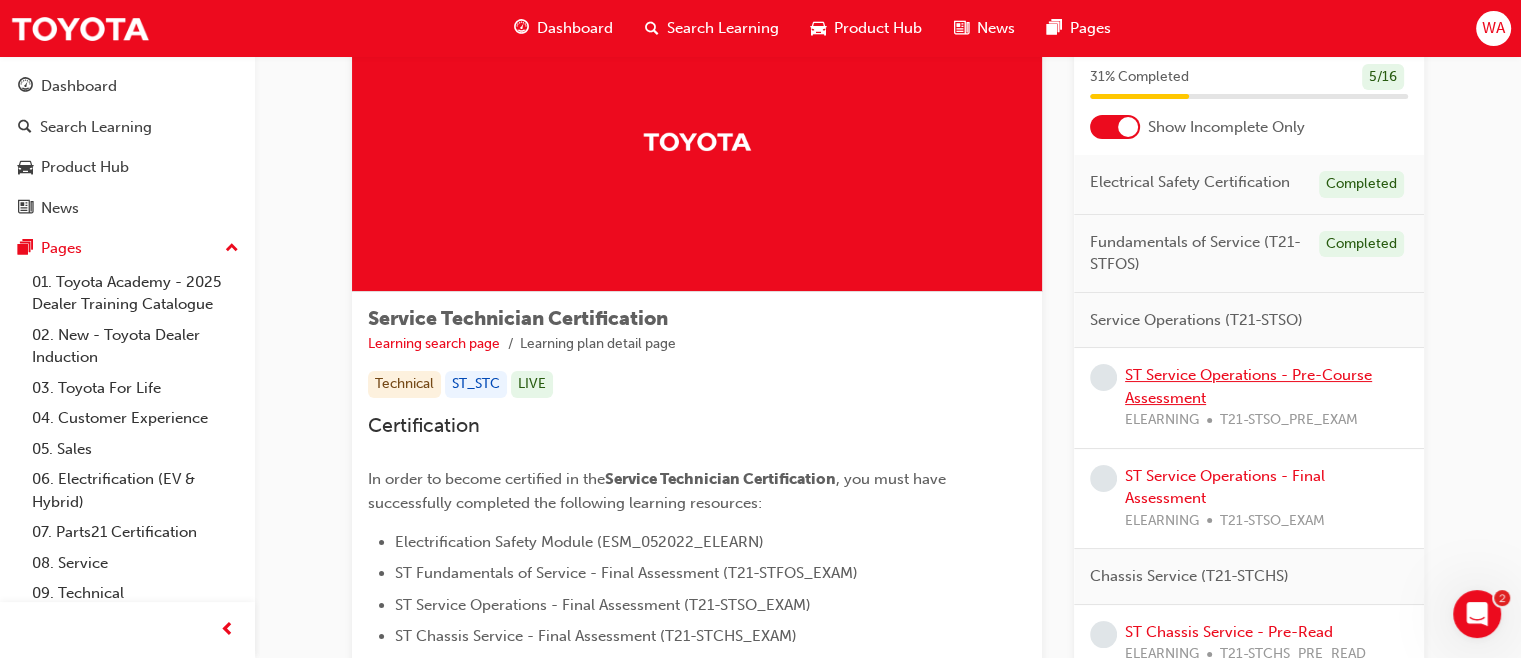 click on "ST Service Operations - Pre-Course Assessment" at bounding box center (1248, 386) 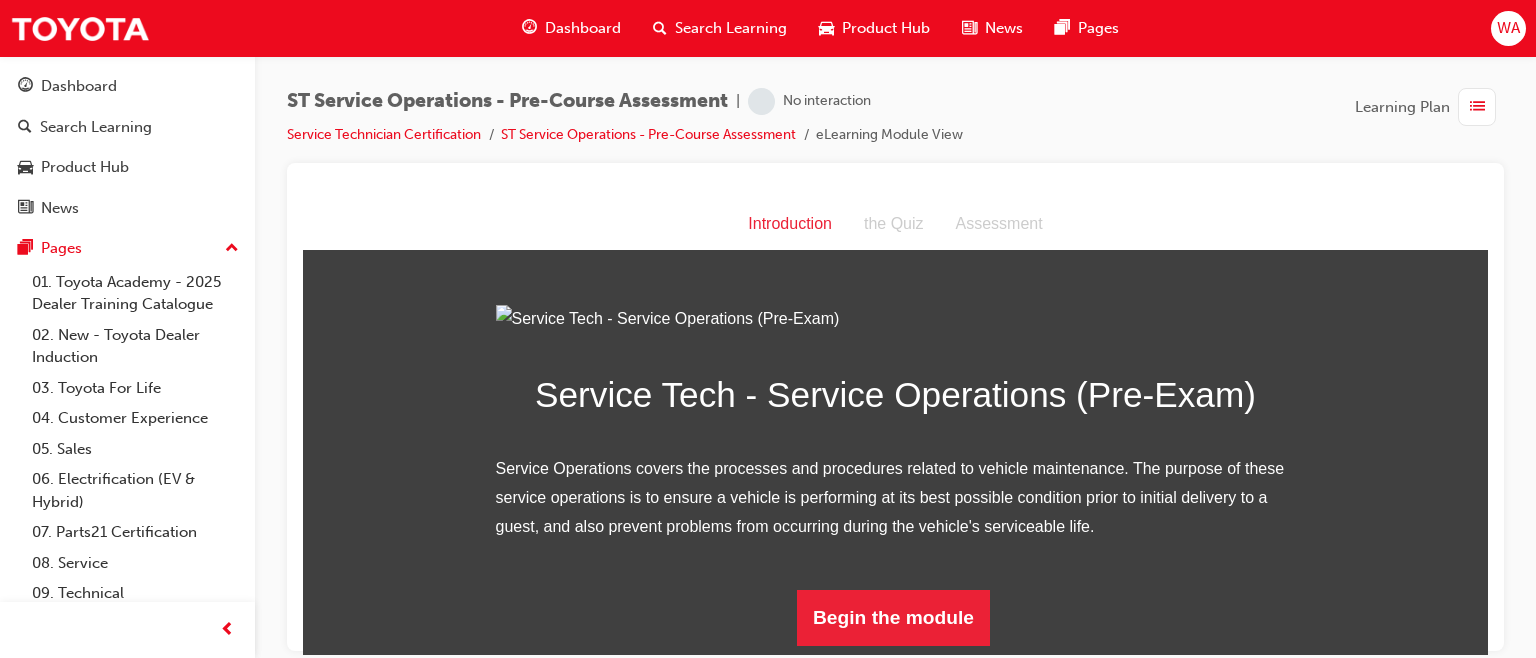 scroll, scrollTop: 210, scrollLeft: 0, axis: vertical 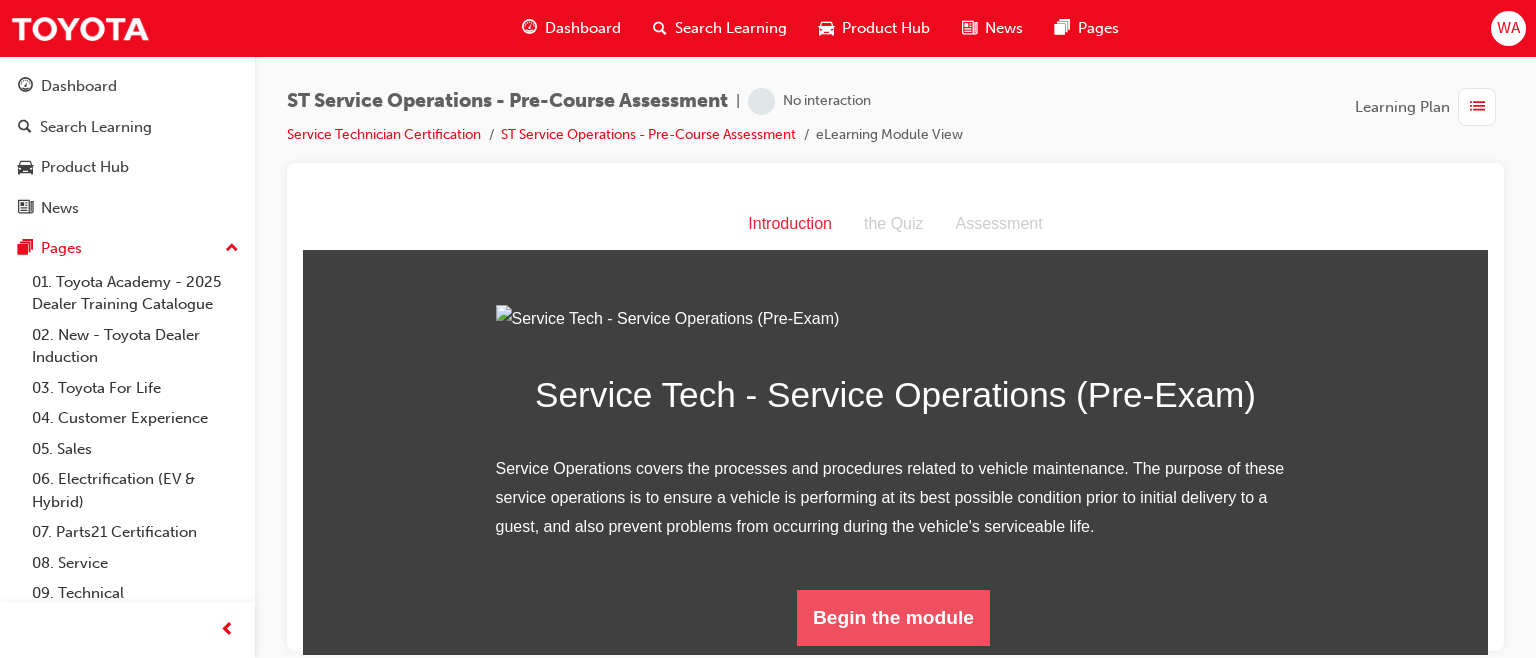 click on "Begin the module" at bounding box center [893, 617] 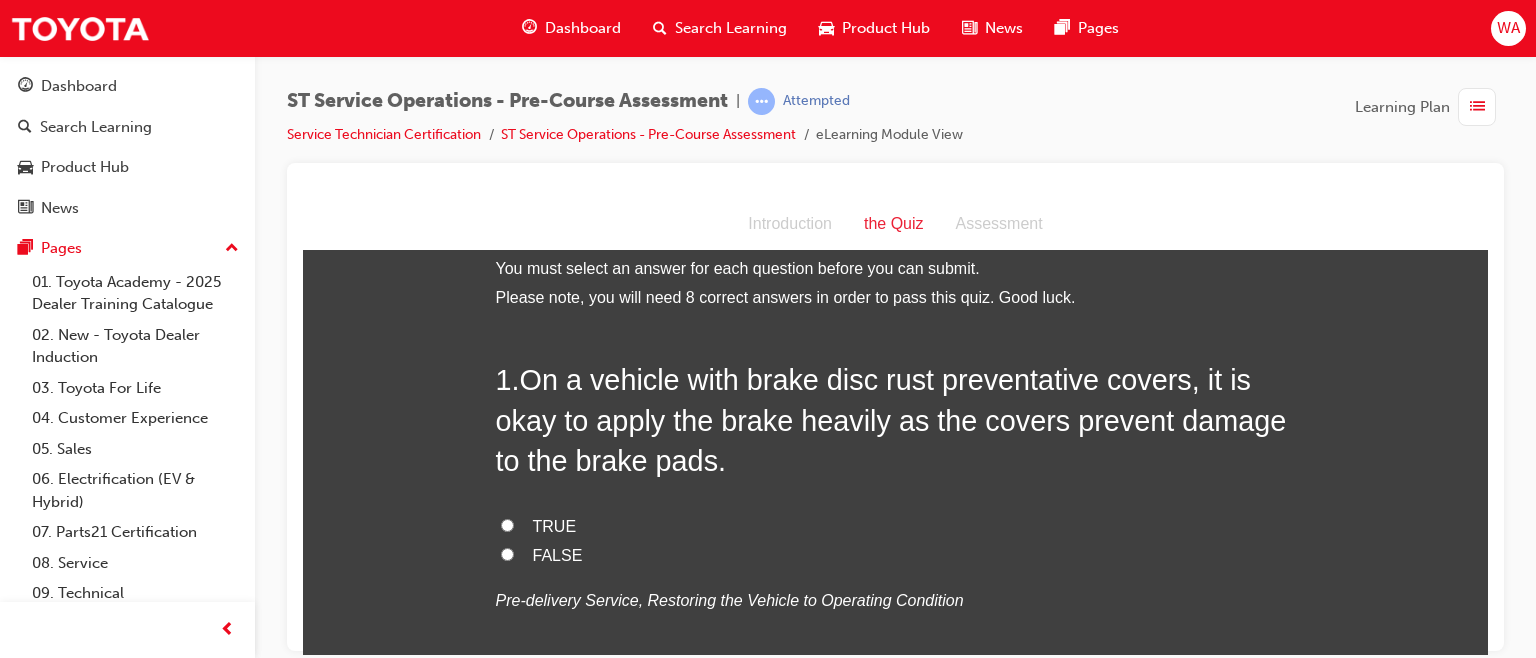 scroll, scrollTop: 20, scrollLeft: 0, axis: vertical 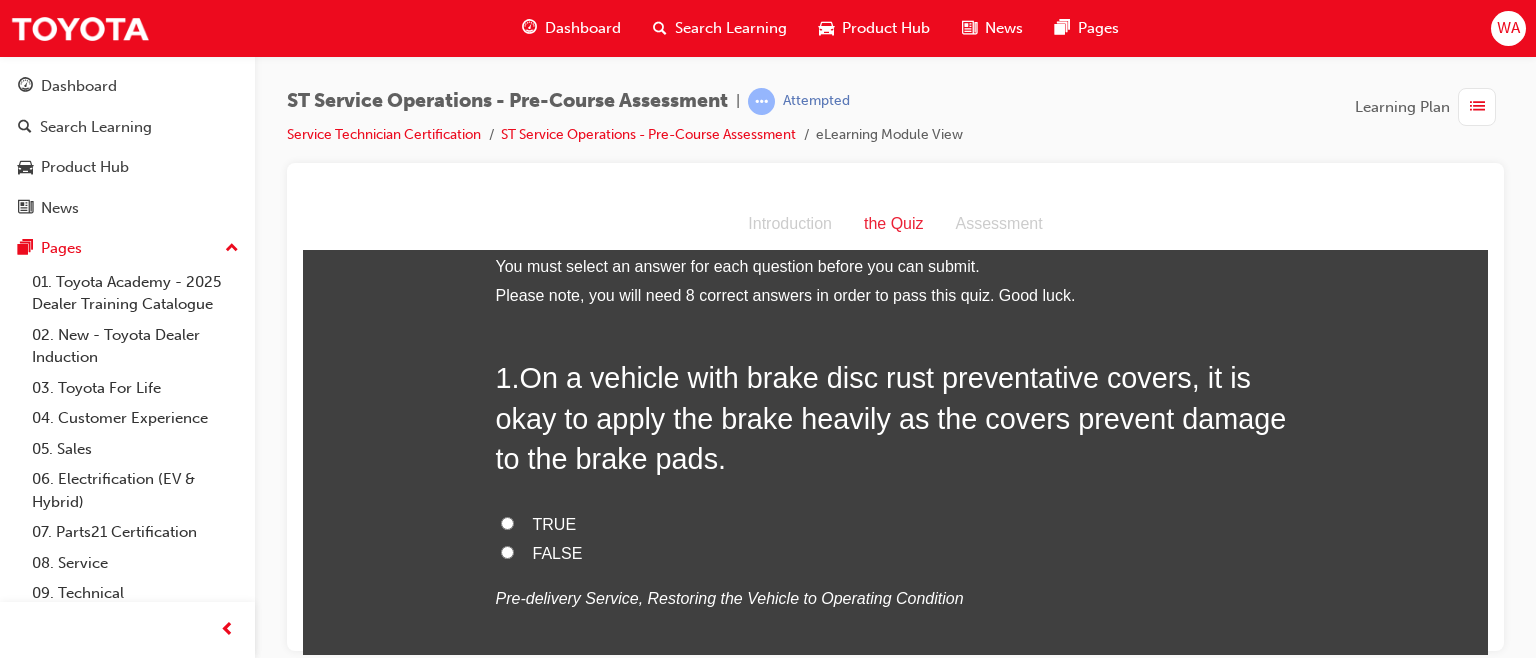 click on "FALSE" at bounding box center [507, 551] 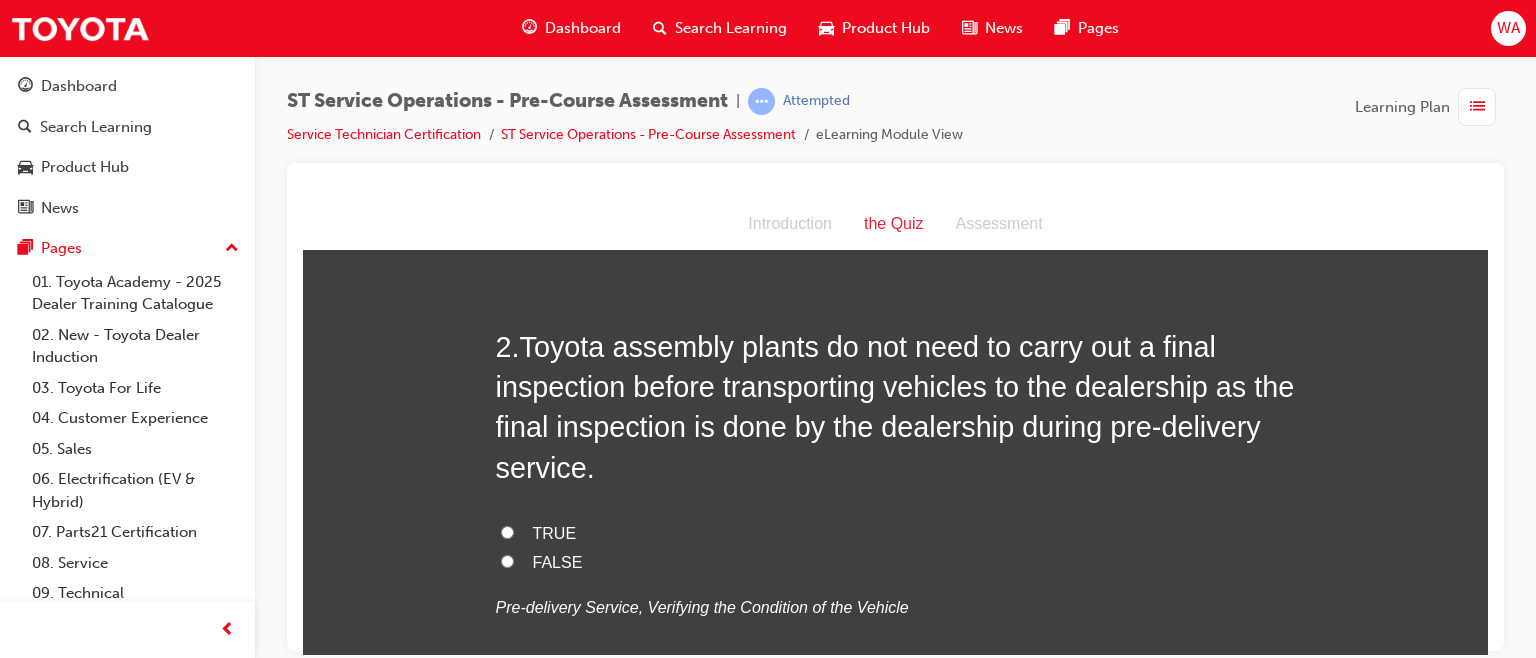 scroll, scrollTop: 499, scrollLeft: 0, axis: vertical 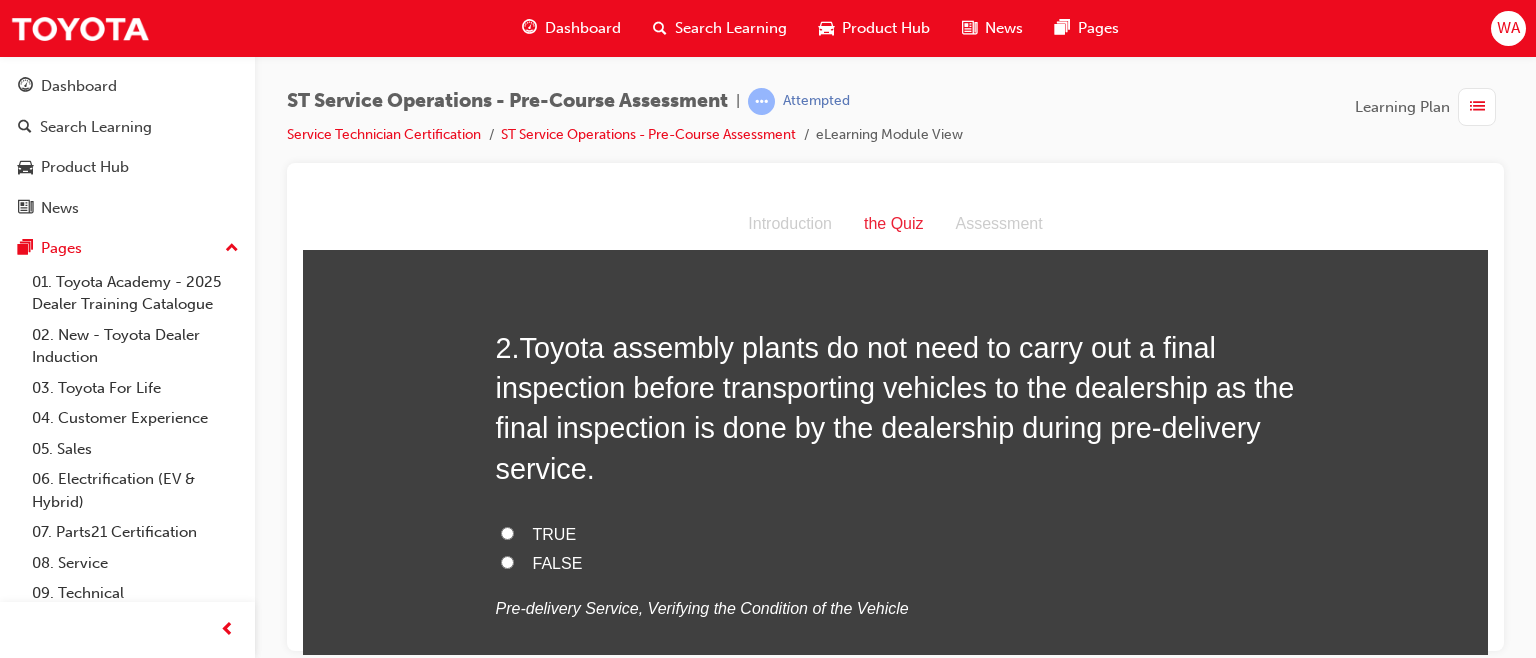 click on "FALSE" at bounding box center (507, 561) 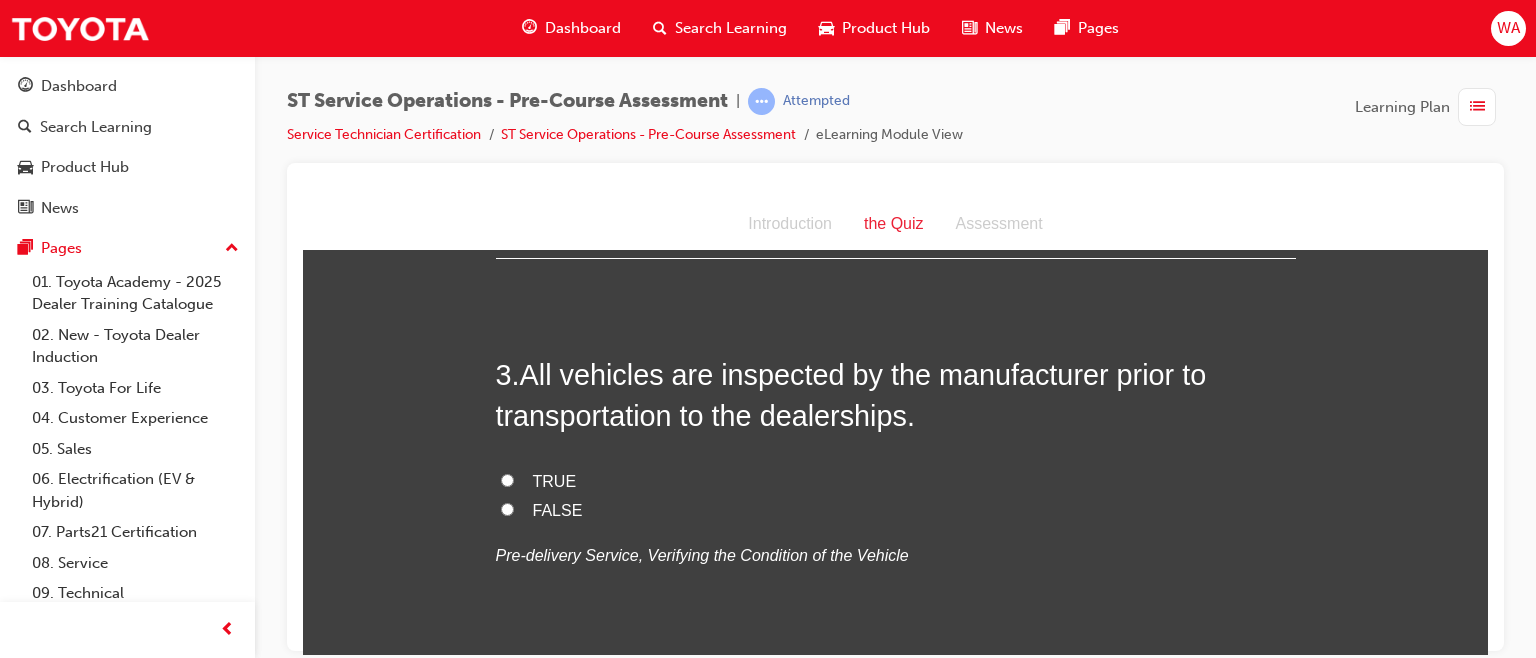 scroll, scrollTop: 973, scrollLeft: 0, axis: vertical 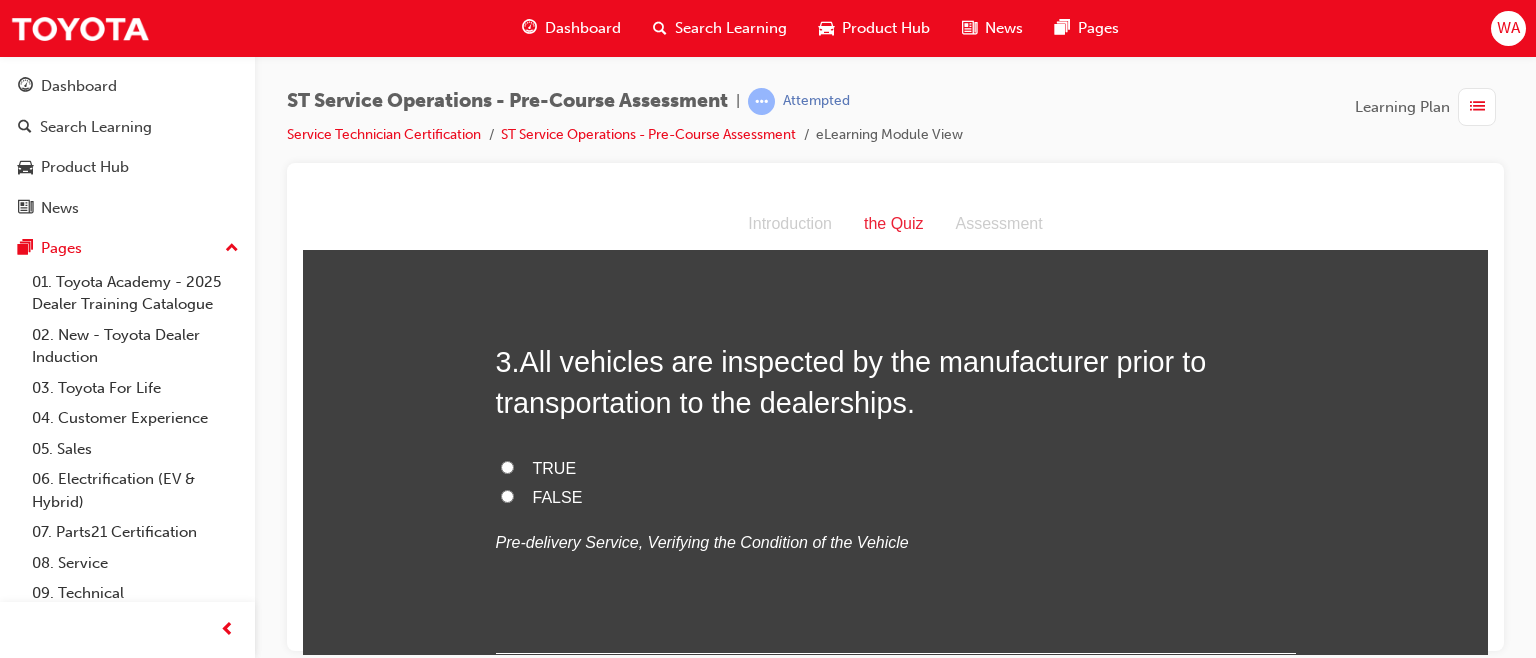 click on "TRUE" at bounding box center (507, 466) 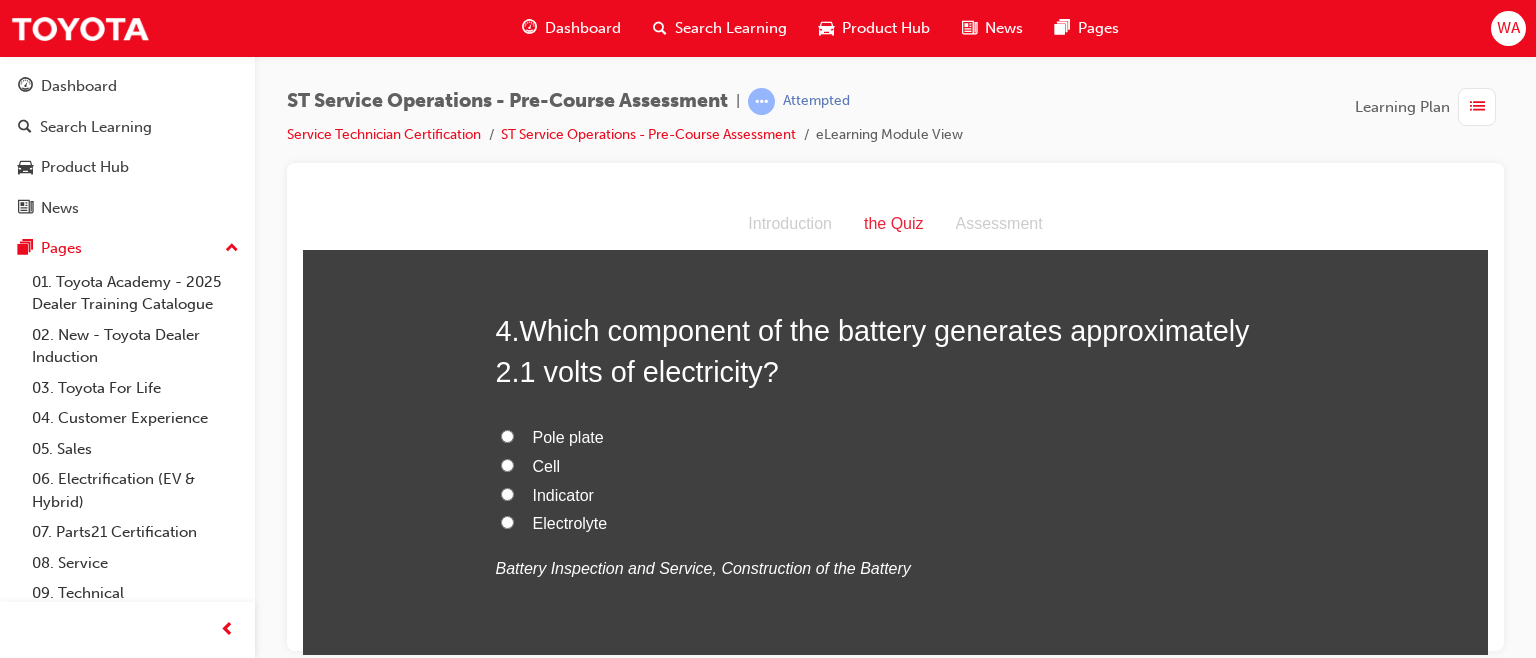 scroll, scrollTop: 1413, scrollLeft: 0, axis: vertical 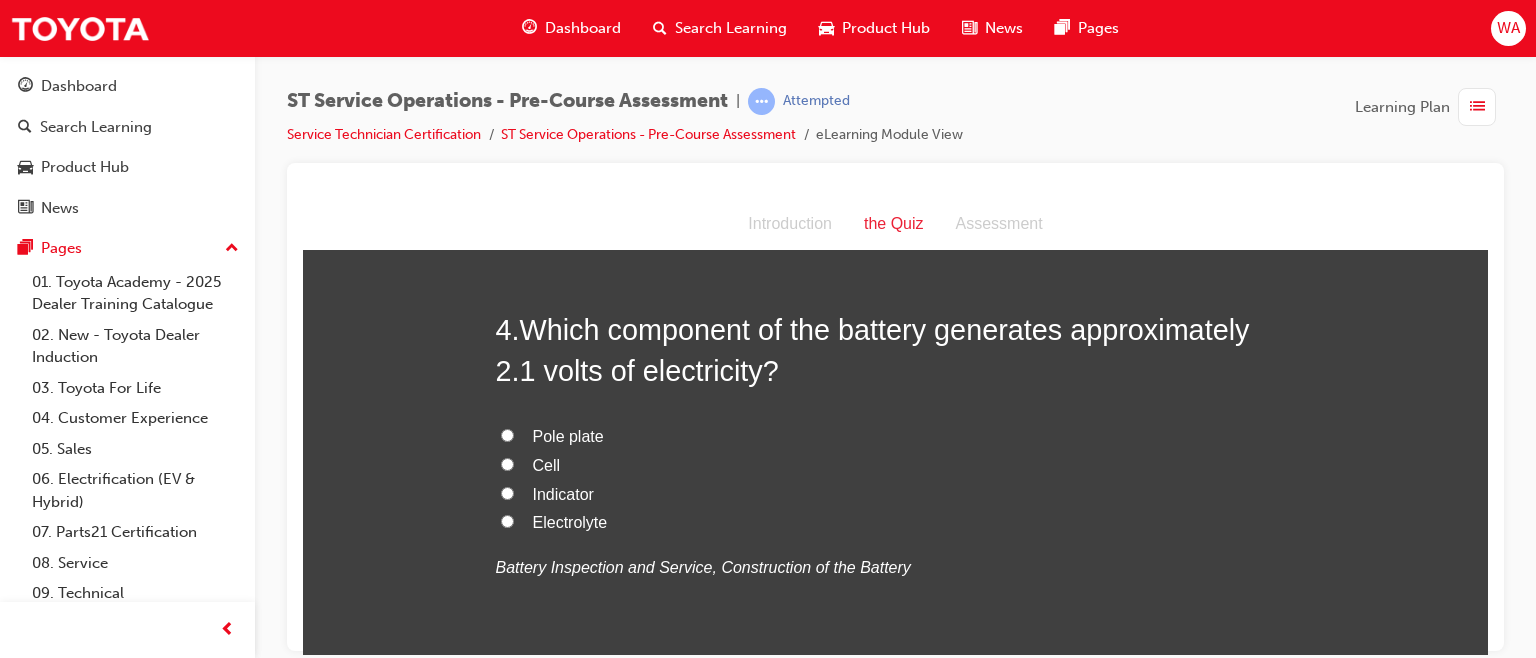 click on "Cell" at bounding box center [507, 463] 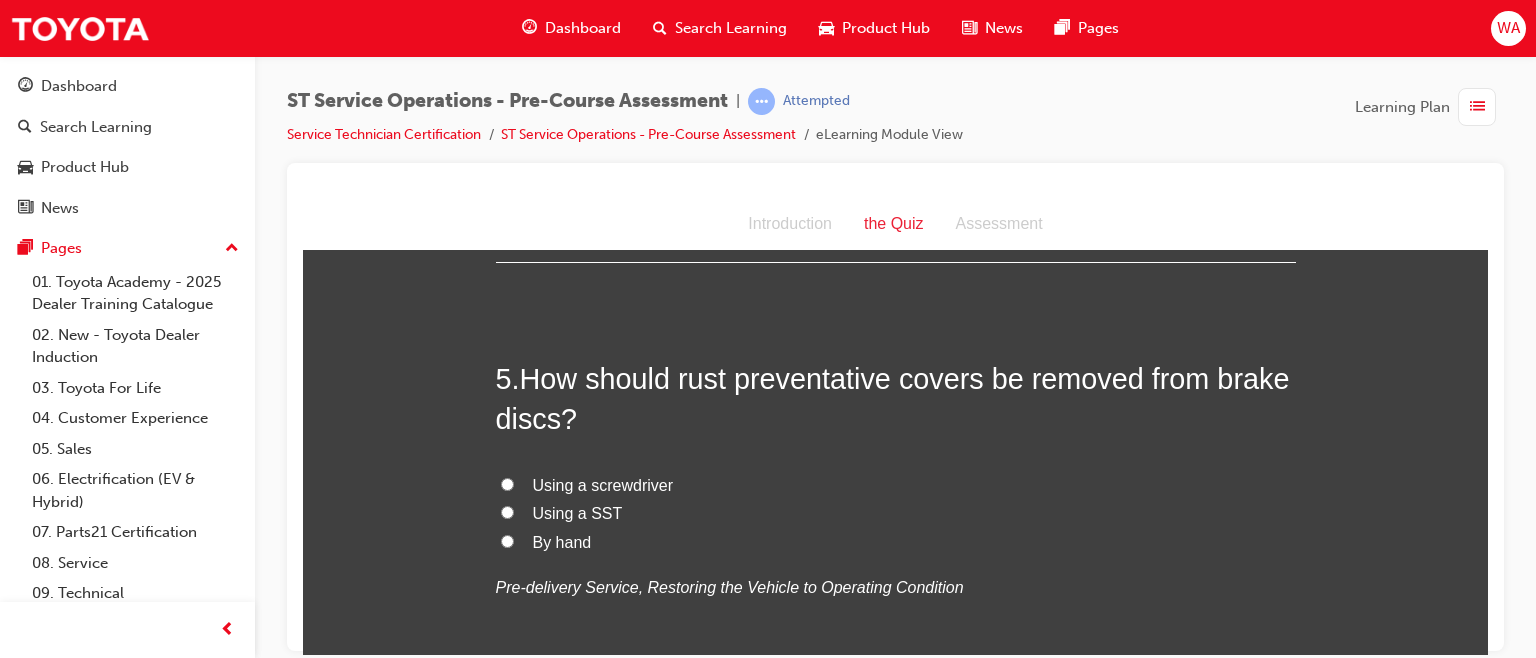 scroll, scrollTop: 1832, scrollLeft: 0, axis: vertical 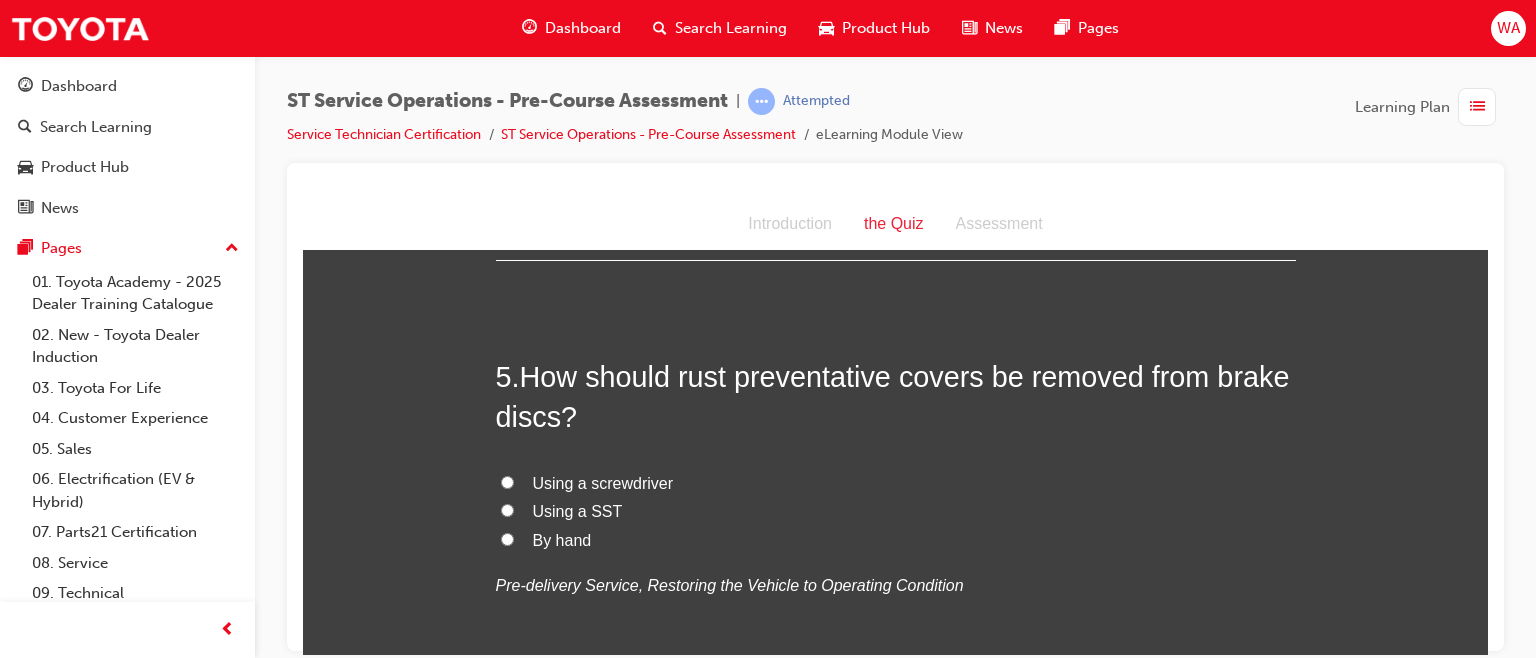 click on "By hand" at bounding box center [507, 538] 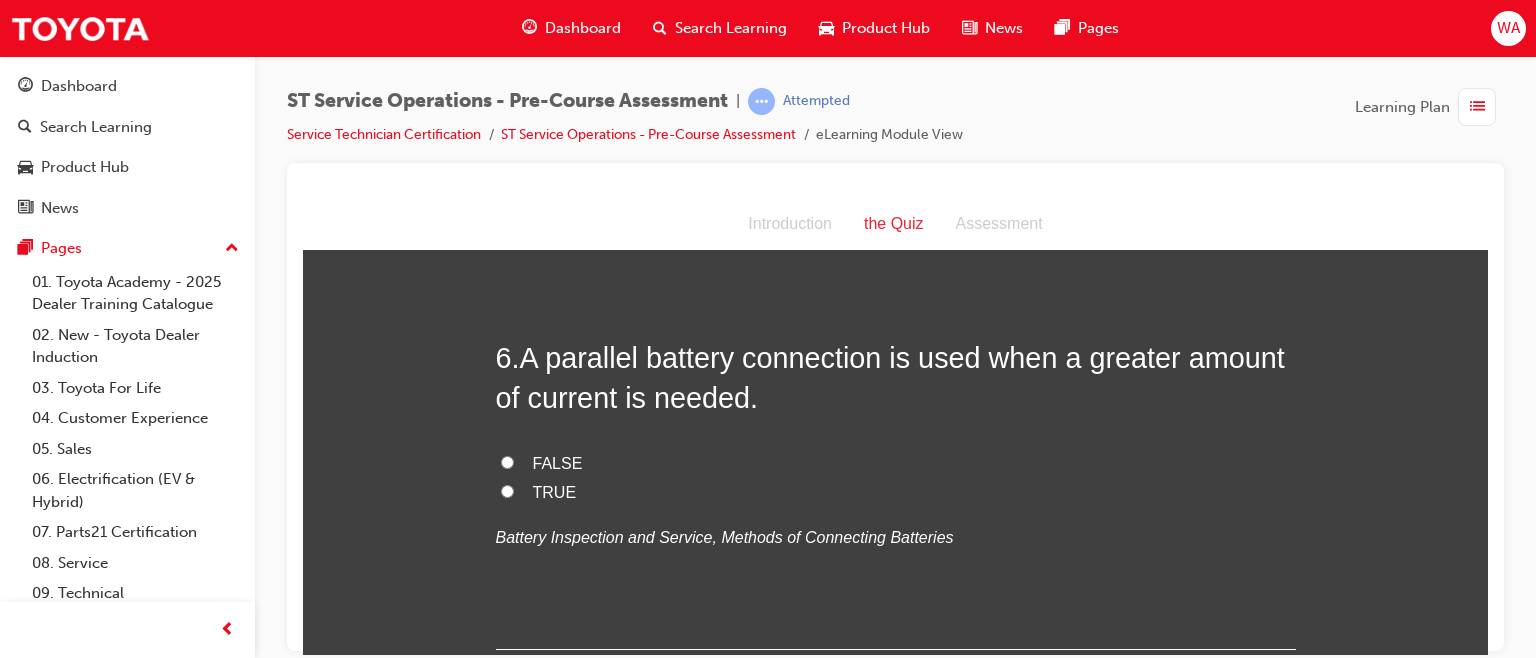 scroll, scrollTop: 2288, scrollLeft: 0, axis: vertical 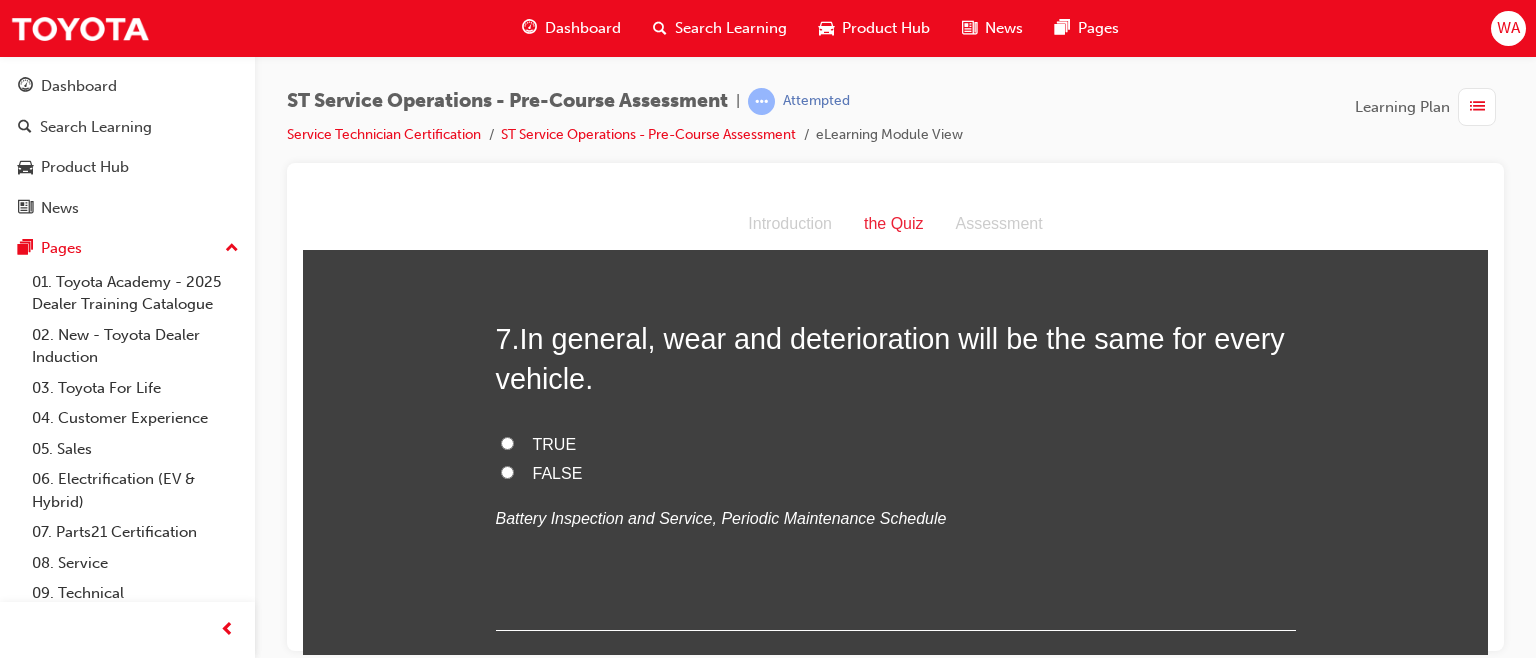 click on "FALSE" at bounding box center [507, 471] 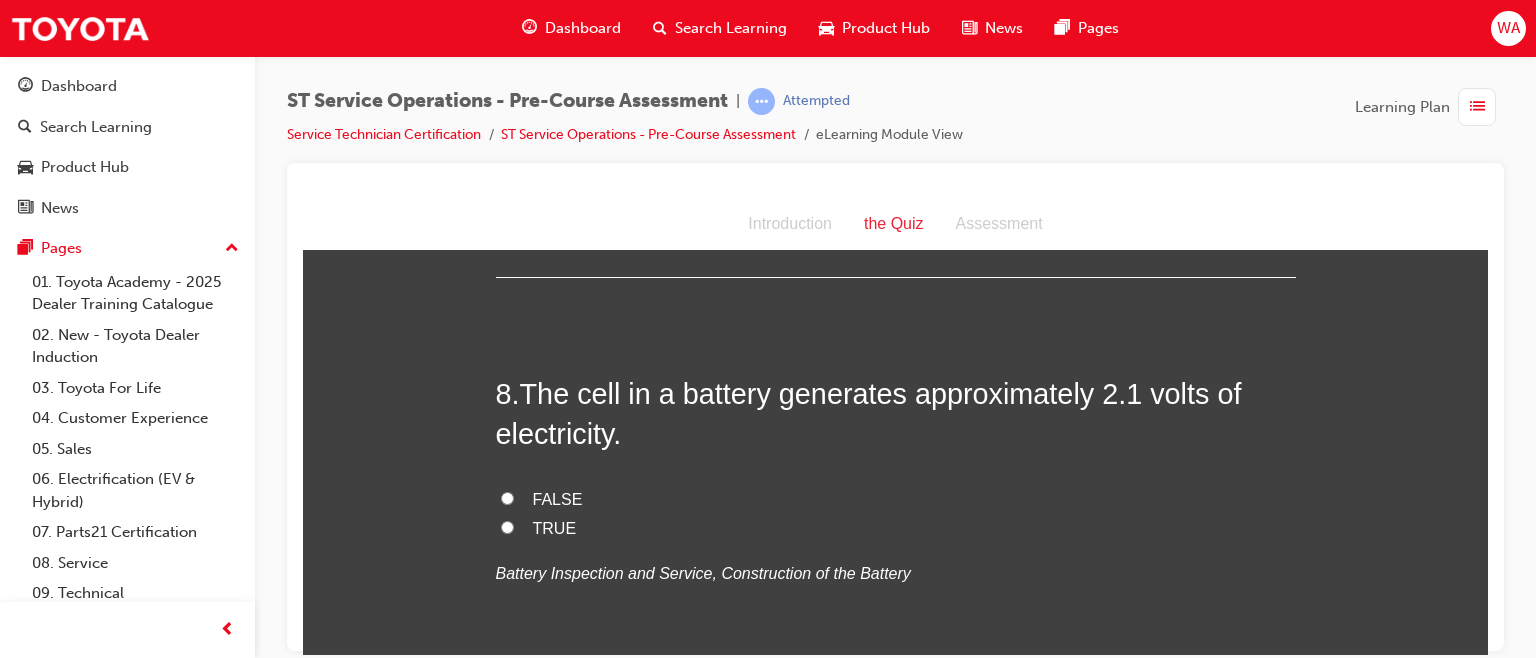 scroll, scrollTop: 3069, scrollLeft: 0, axis: vertical 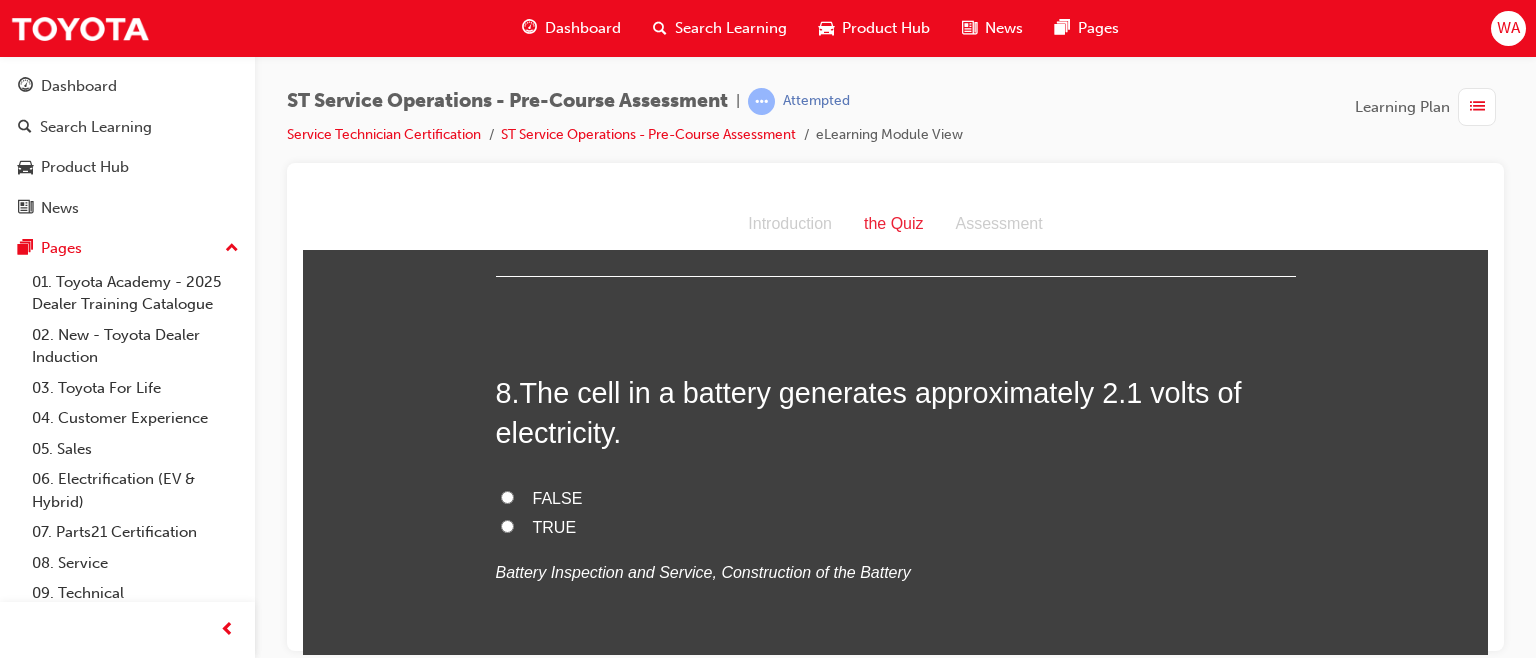 click on "TRUE" at bounding box center (507, 525) 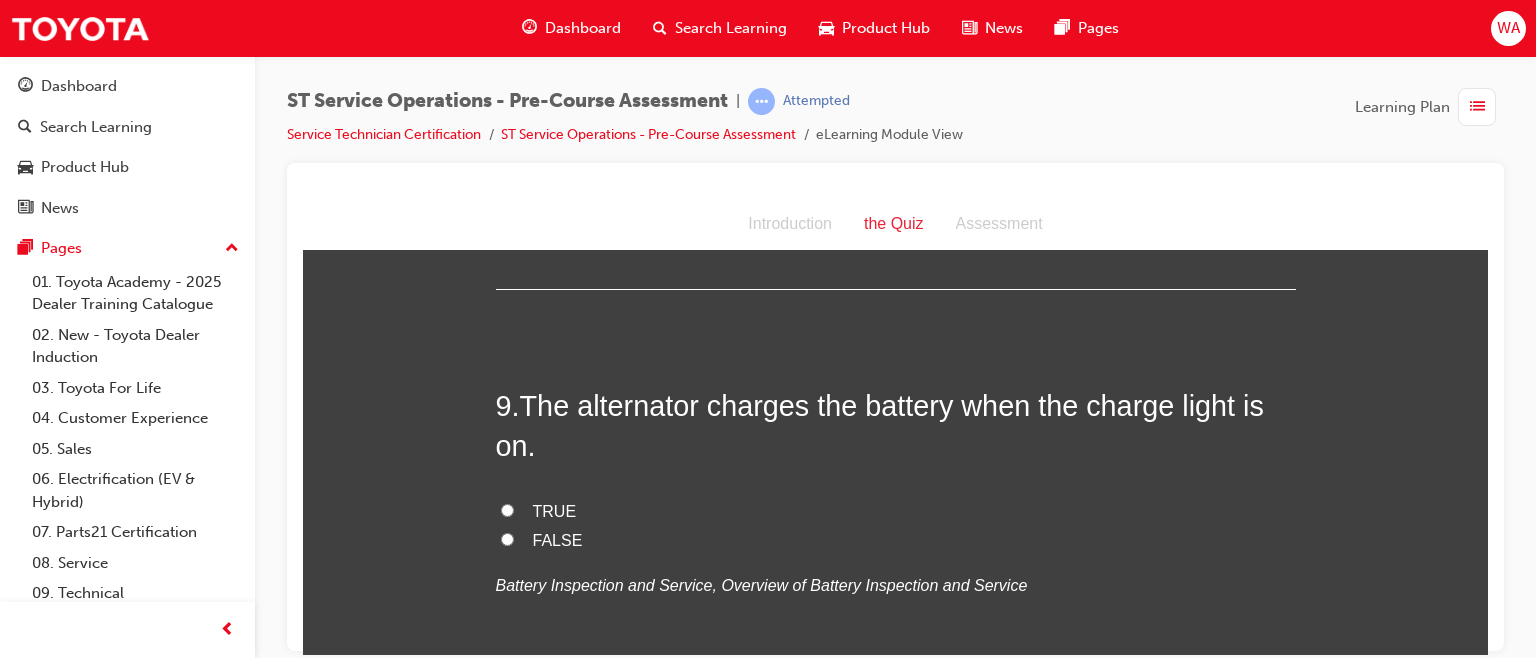 scroll, scrollTop: 3465, scrollLeft: 0, axis: vertical 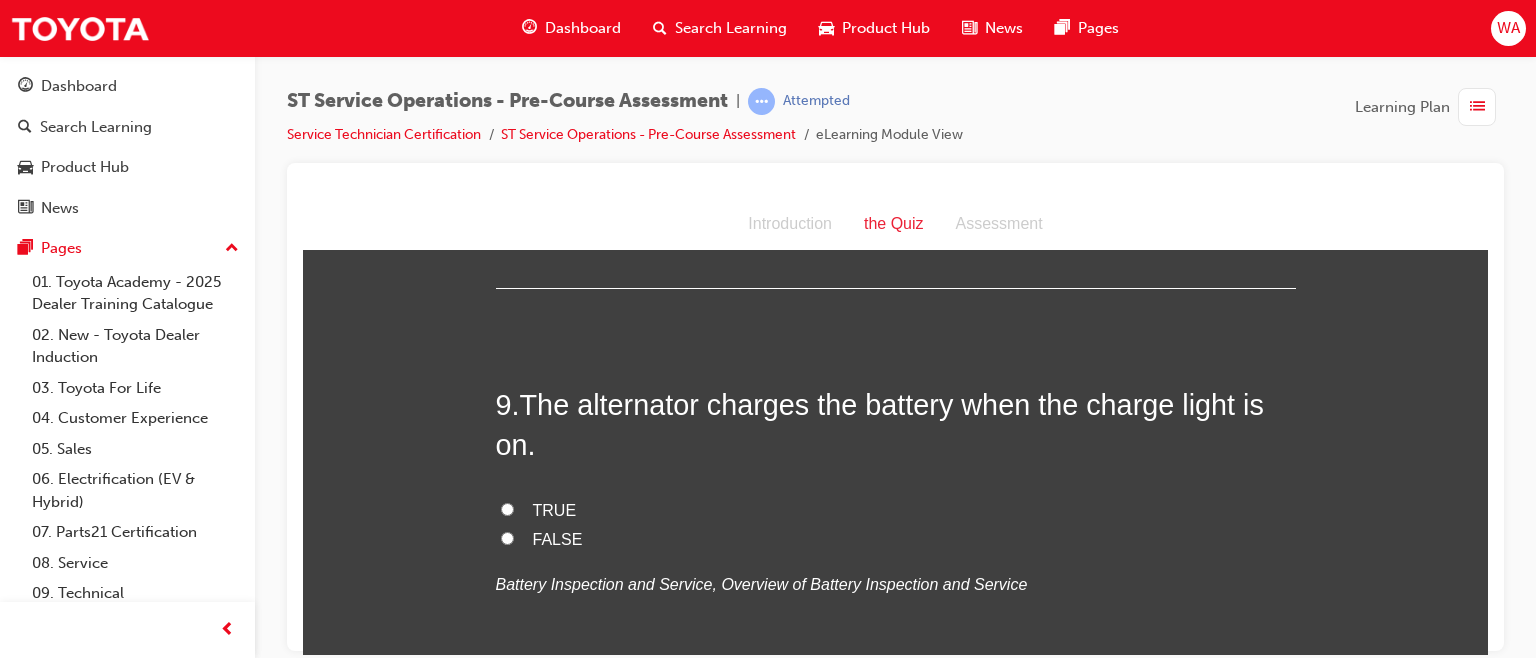 click on "FALSE" at bounding box center [507, 537] 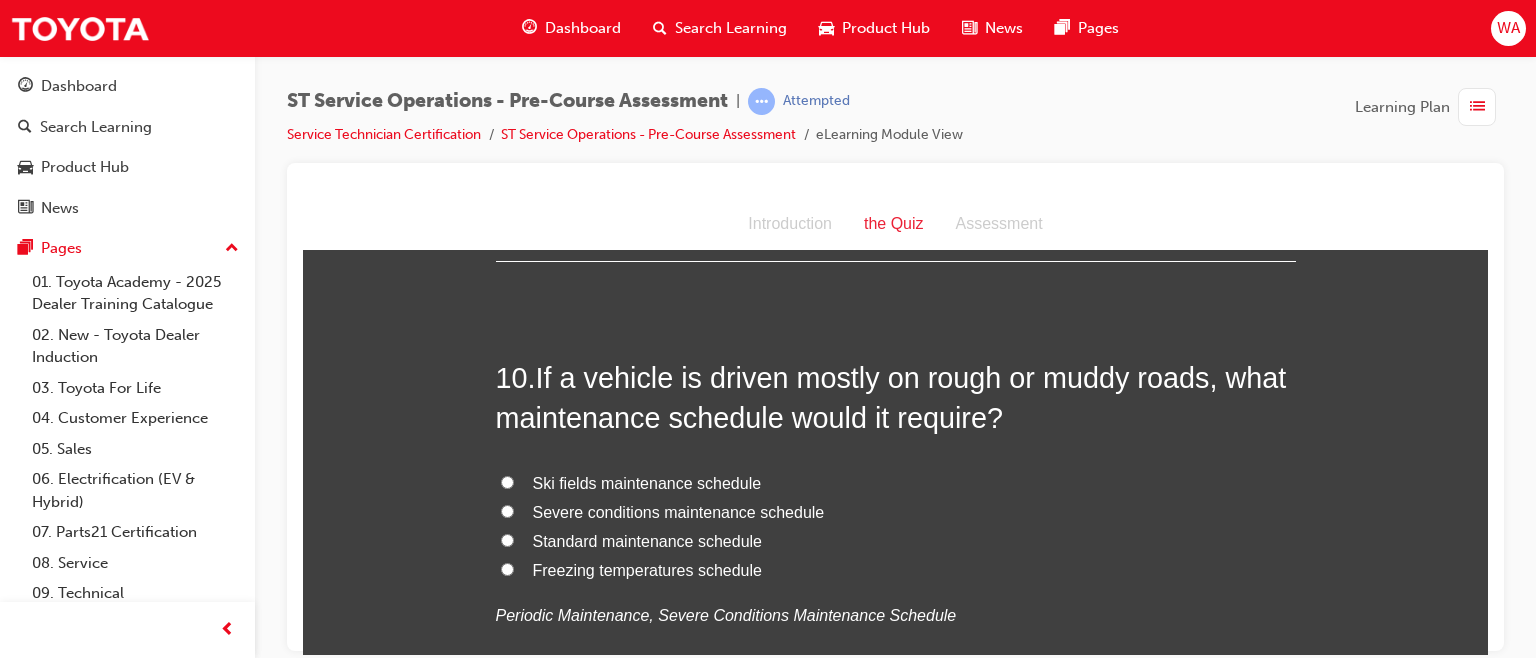 scroll, scrollTop: 3900, scrollLeft: 0, axis: vertical 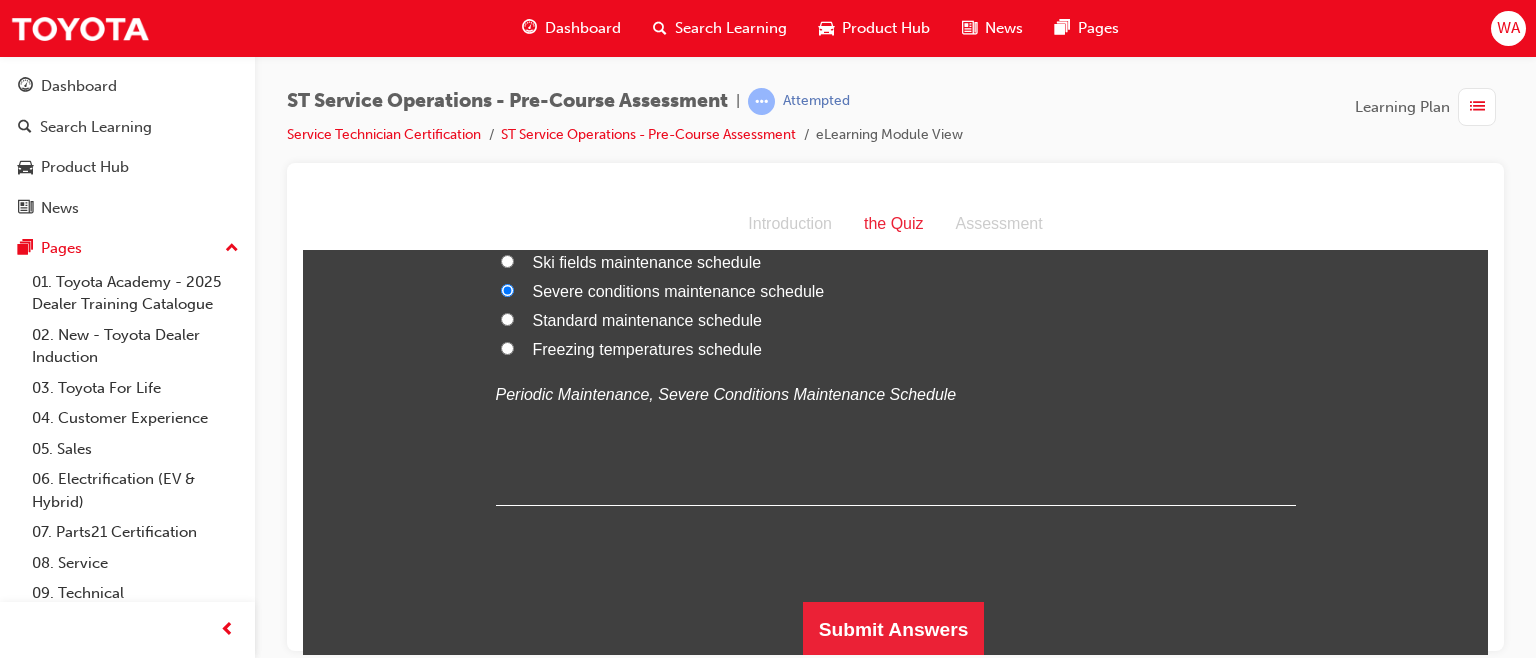 click on "Submit Answers" at bounding box center (894, 629) 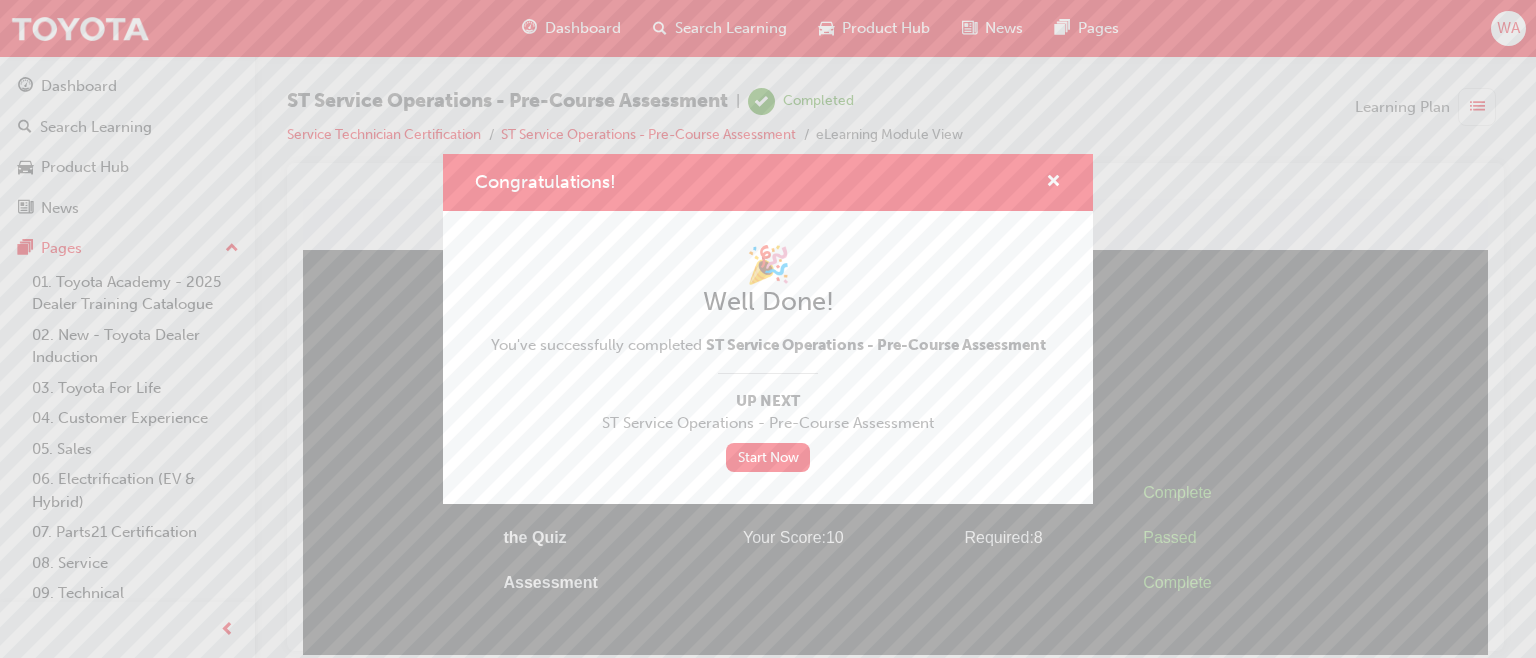 click on "Start Now" at bounding box center (768, 457) 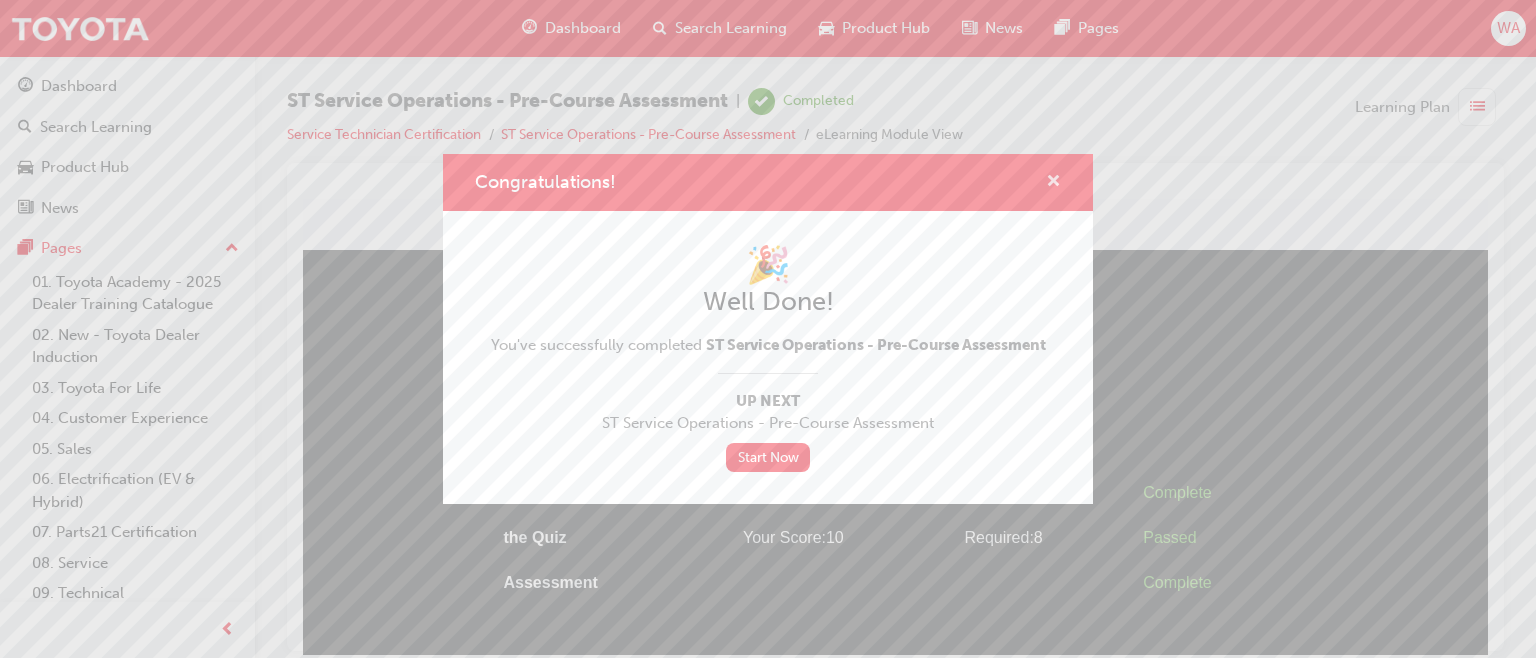 click at bounding box center (1053, 183) 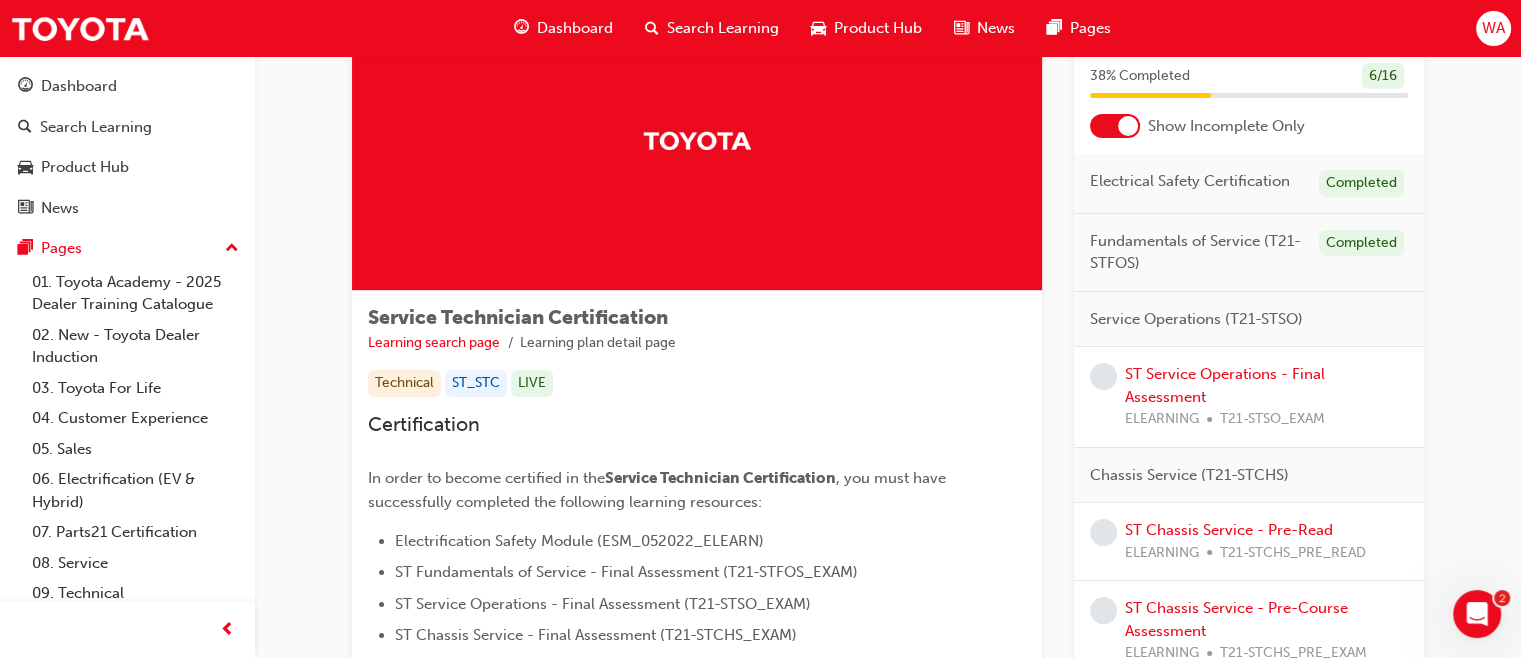scroll, scrollTop: 110, scrollLeft: 0, axis: vertical 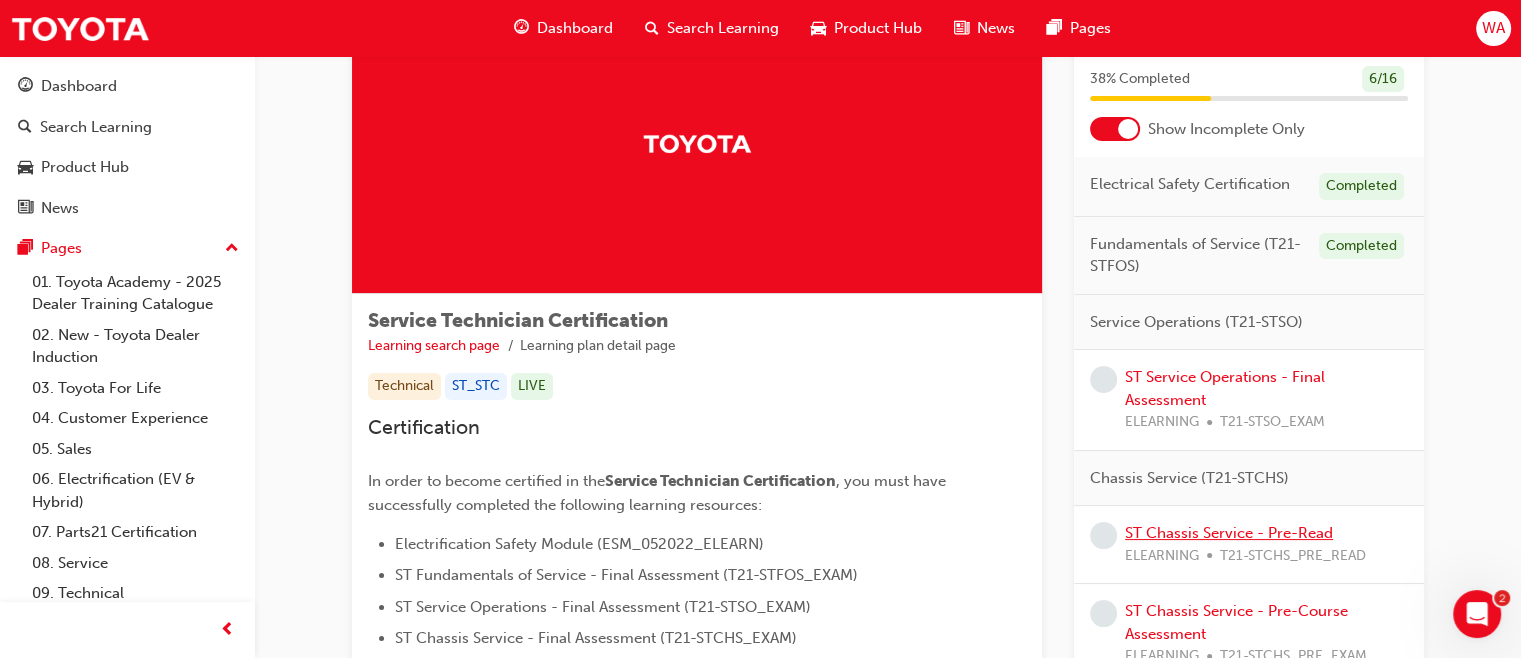 click on "ST Chassis Service - Pre-Read" at bounding box center [1229, 533] 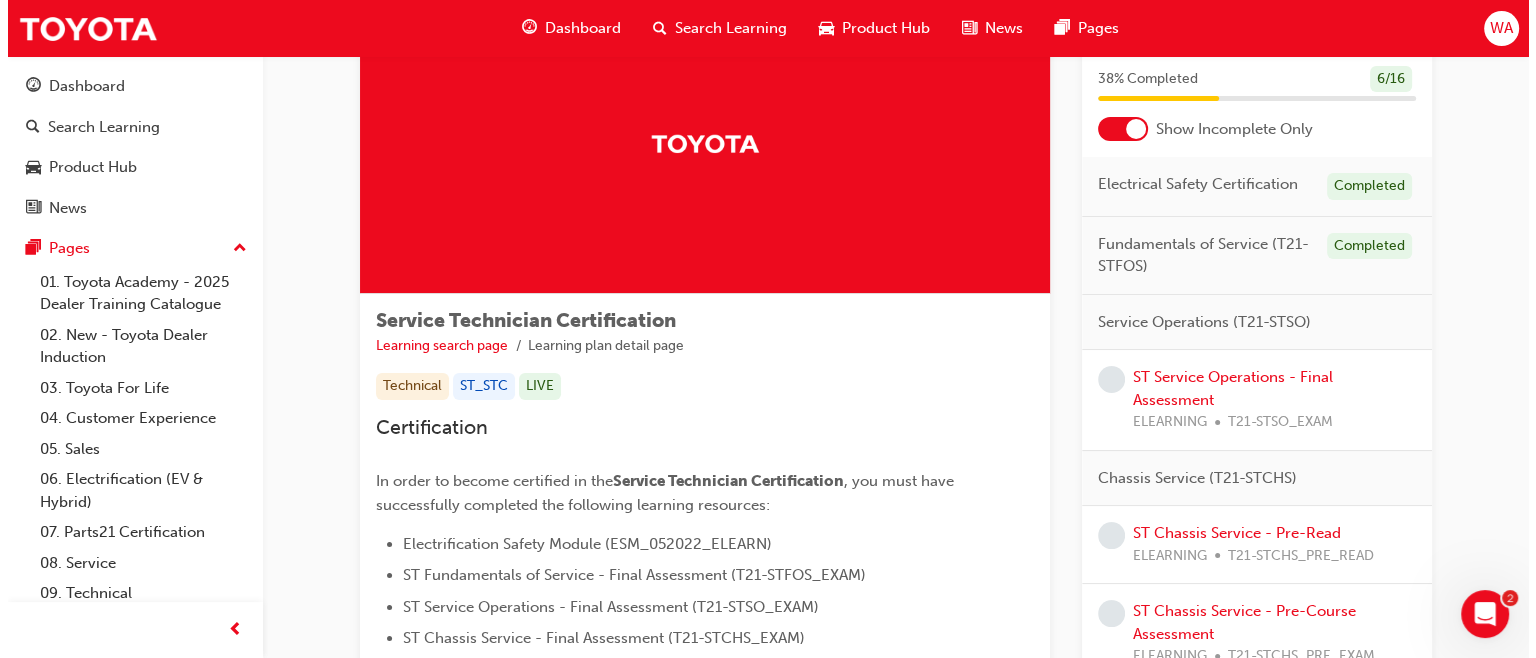 scroll, scrollTop: 0, scrollLeft: 0, axis: both 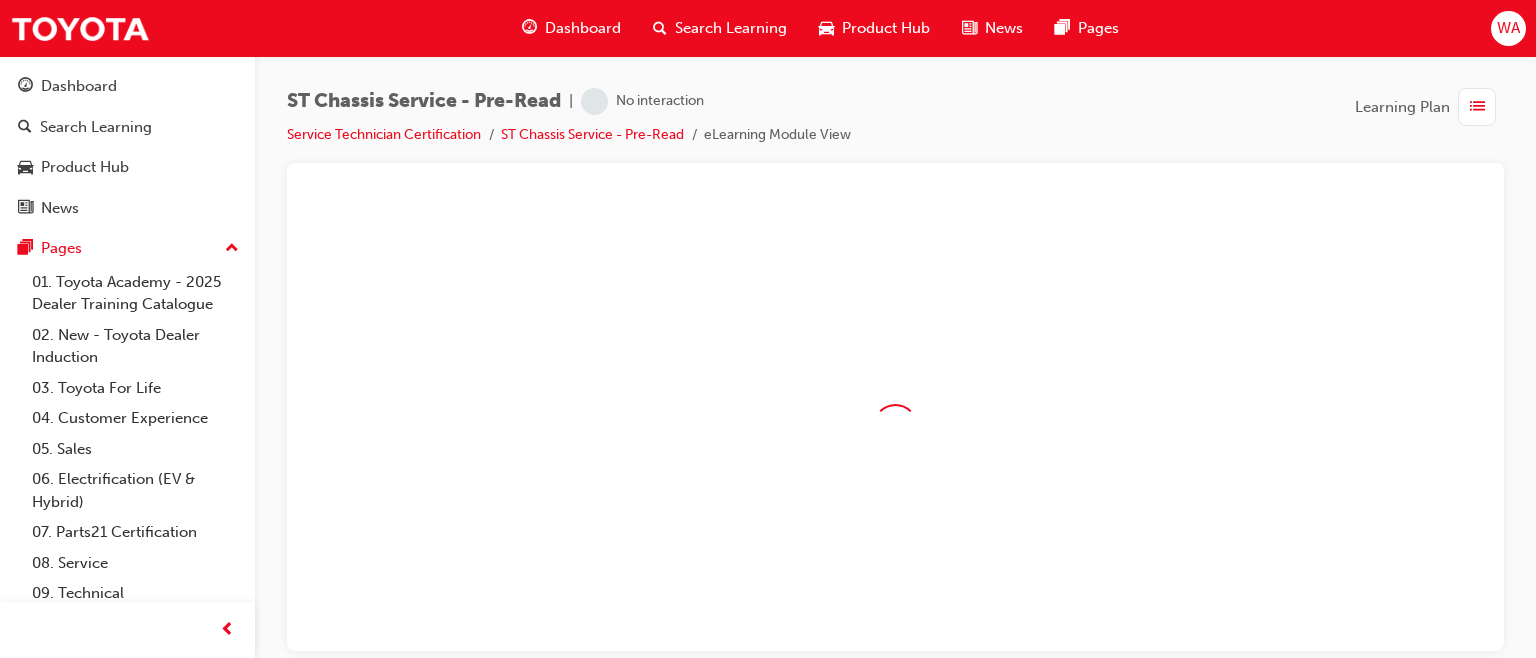 click at bounding box center (895, 427) 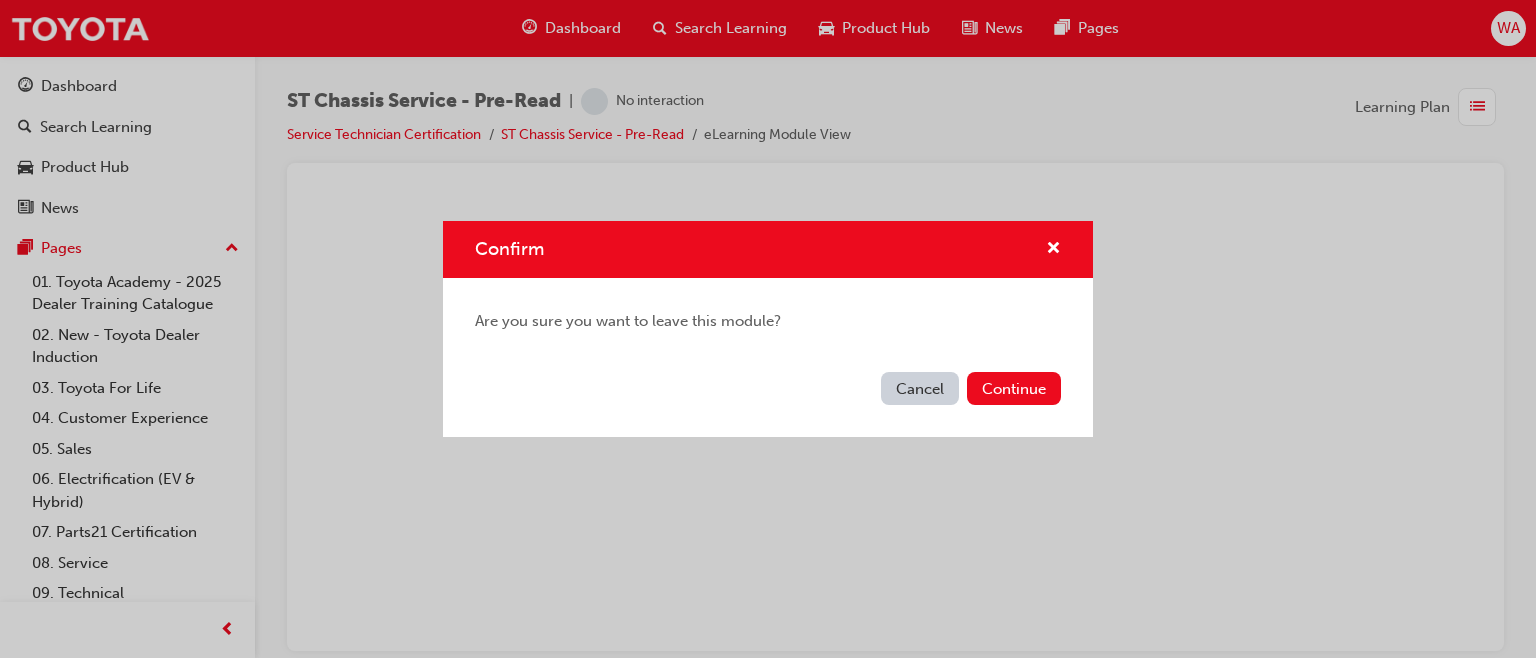 click on "Cancel" at bounding box center (920, 388) 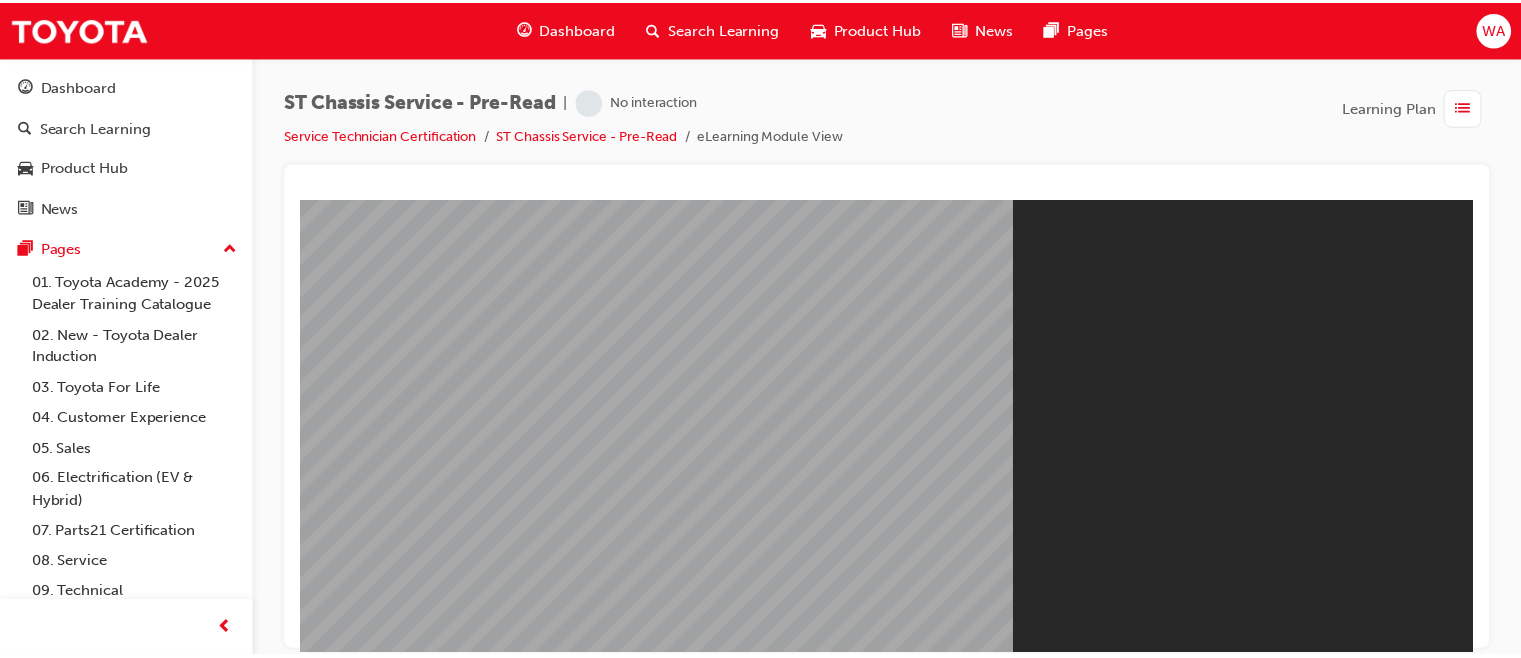 scroll, scrollTop: 0, scrollLeft: 0, axis: both 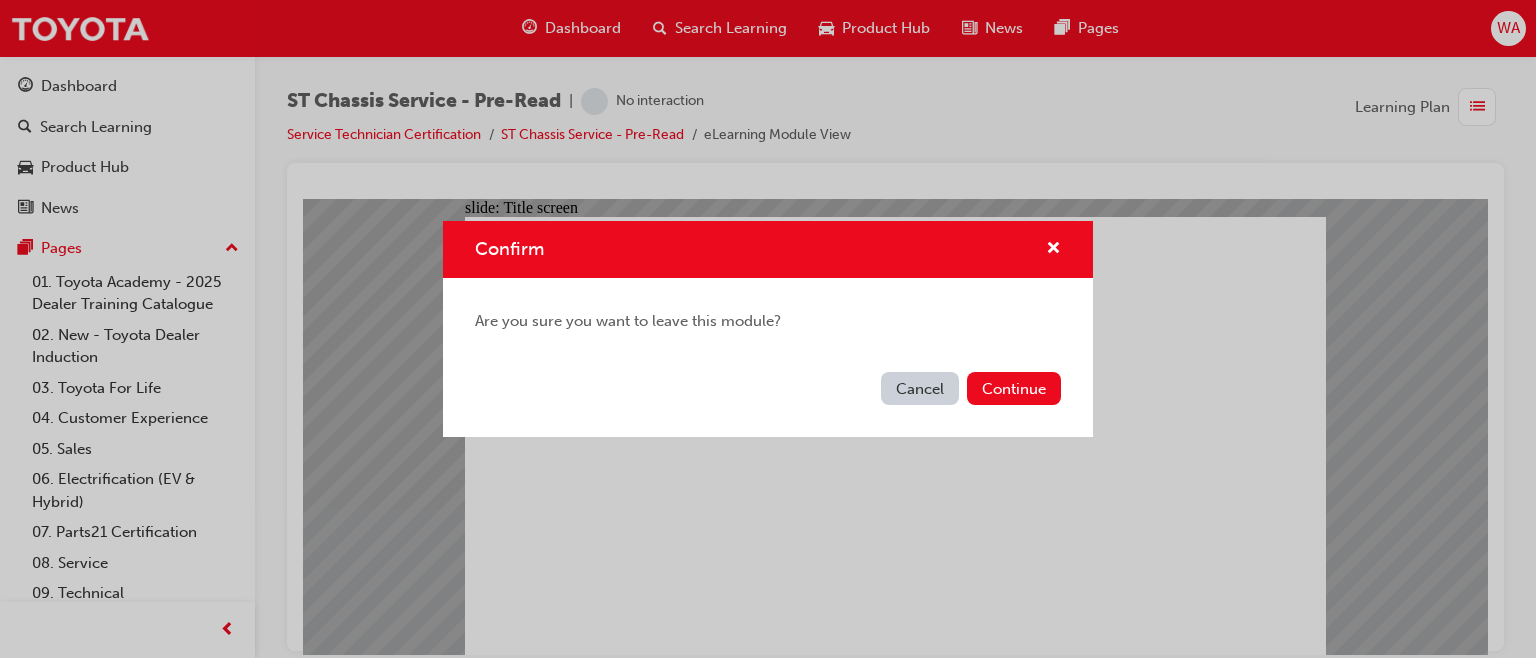 click on "Continue" at bounding box center (1014, 388) 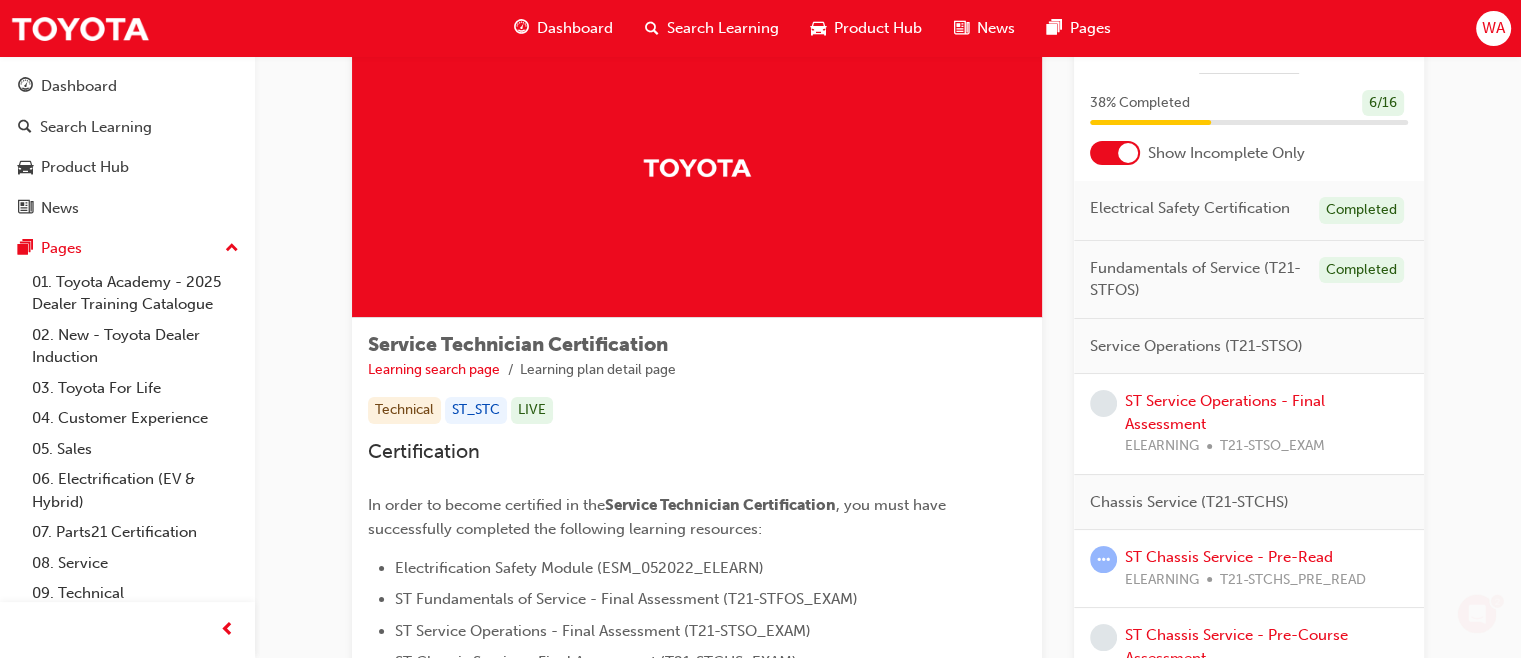 scroll, scrollTop: 96, scrollLeft: 0, axis: vertical 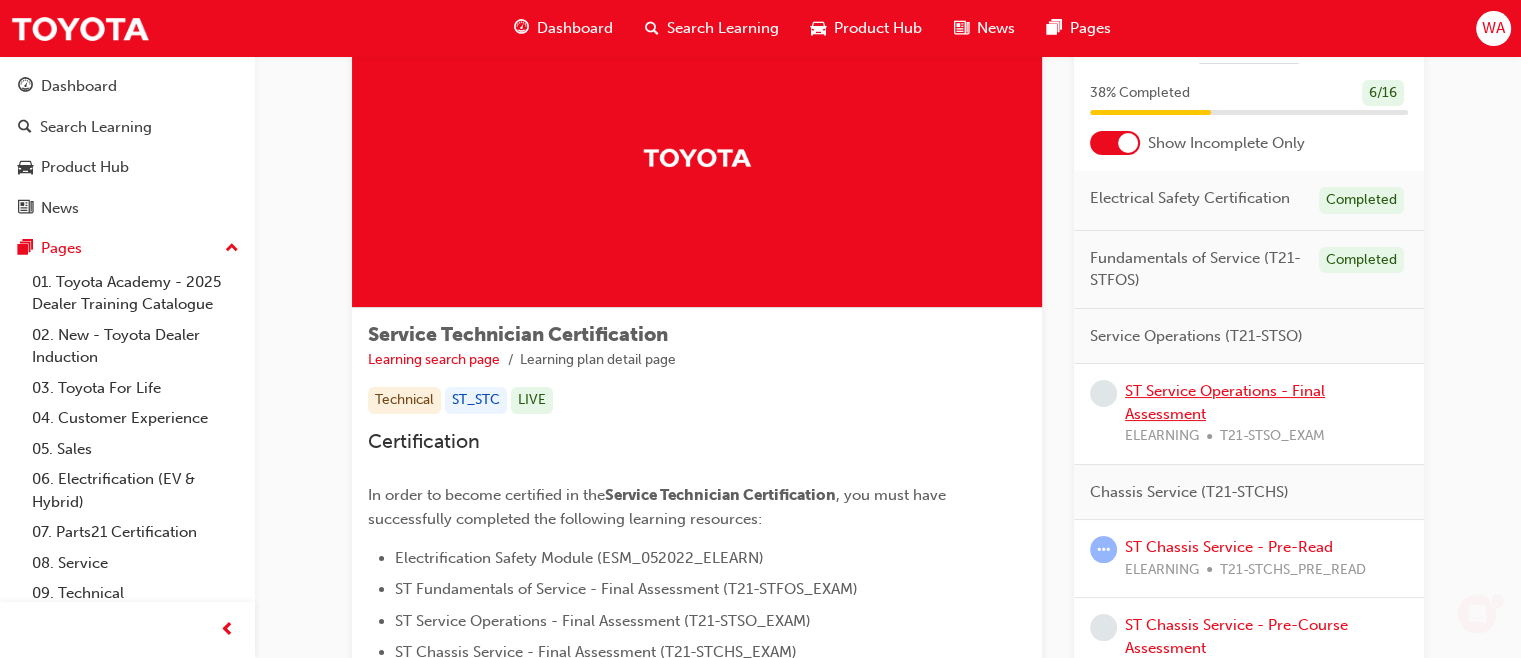click on "ST Service Operations - Final Assessment" at bounding box center (1225, 402) 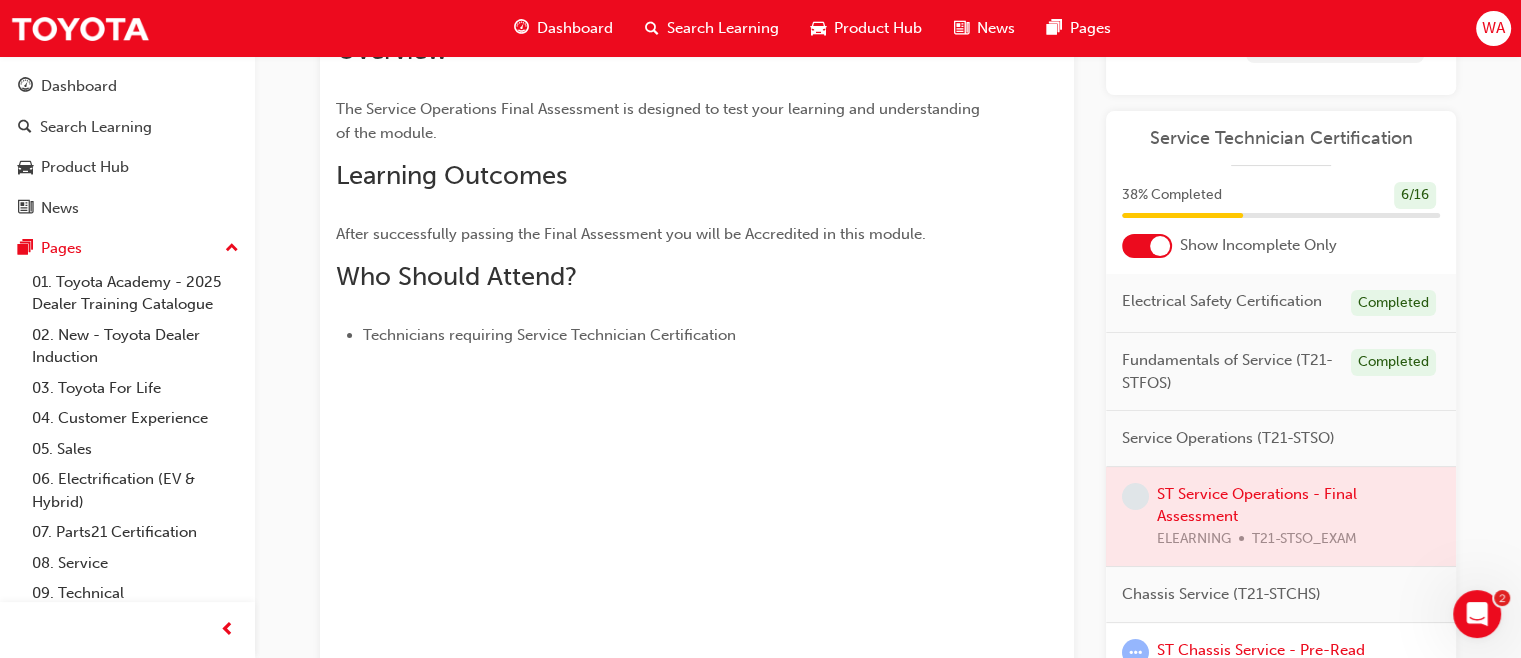 scroll, scrollTop: 252, scrollLeft: 0, axis: vertical 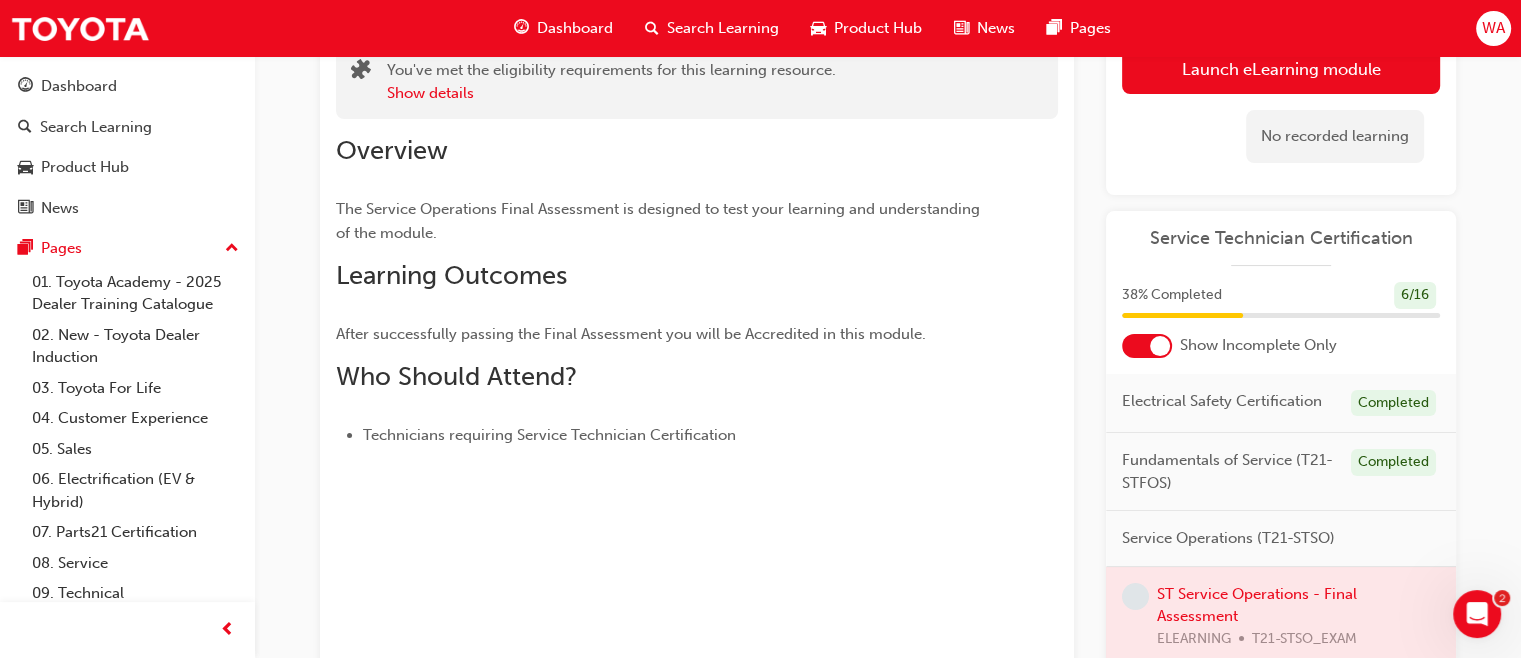 click on "Who Should Attend?" at bounding box center (456, 376) 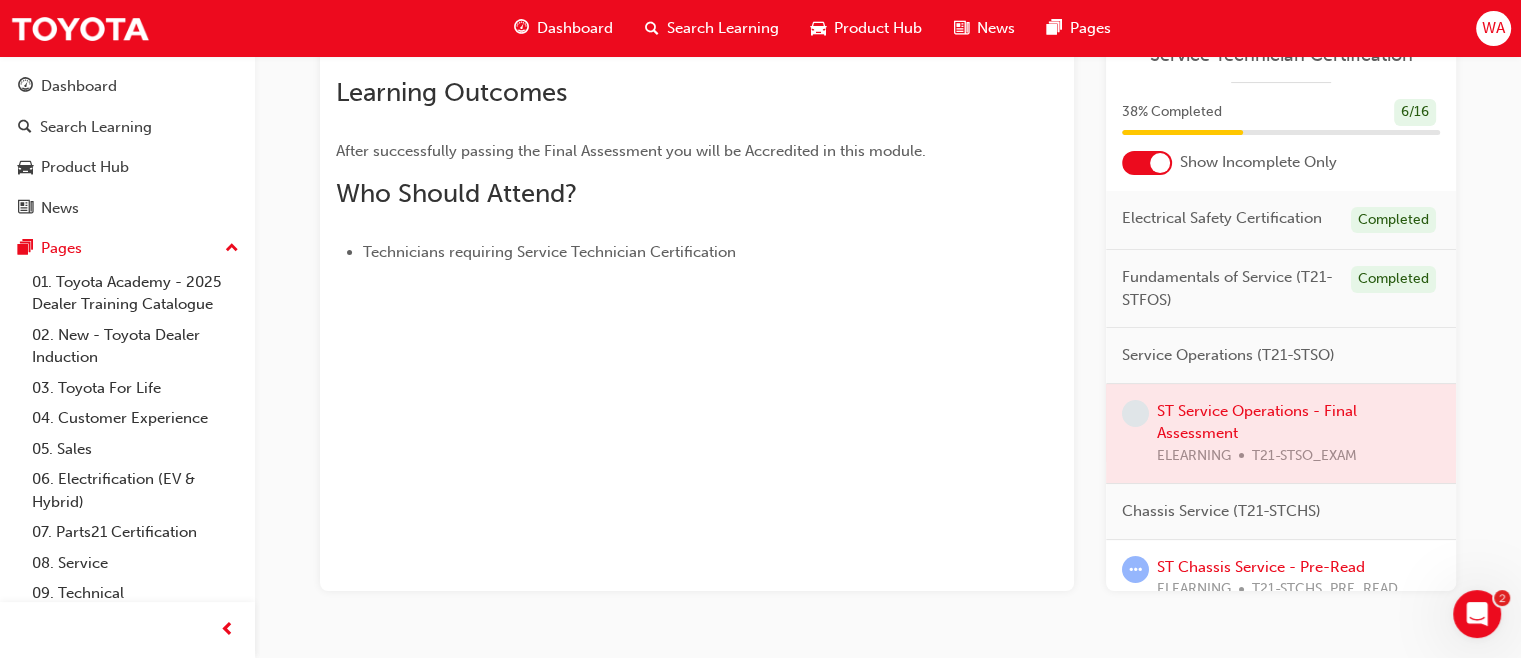 scroll, scrollTop: 381, scrollLeft: 0, axis: vertical 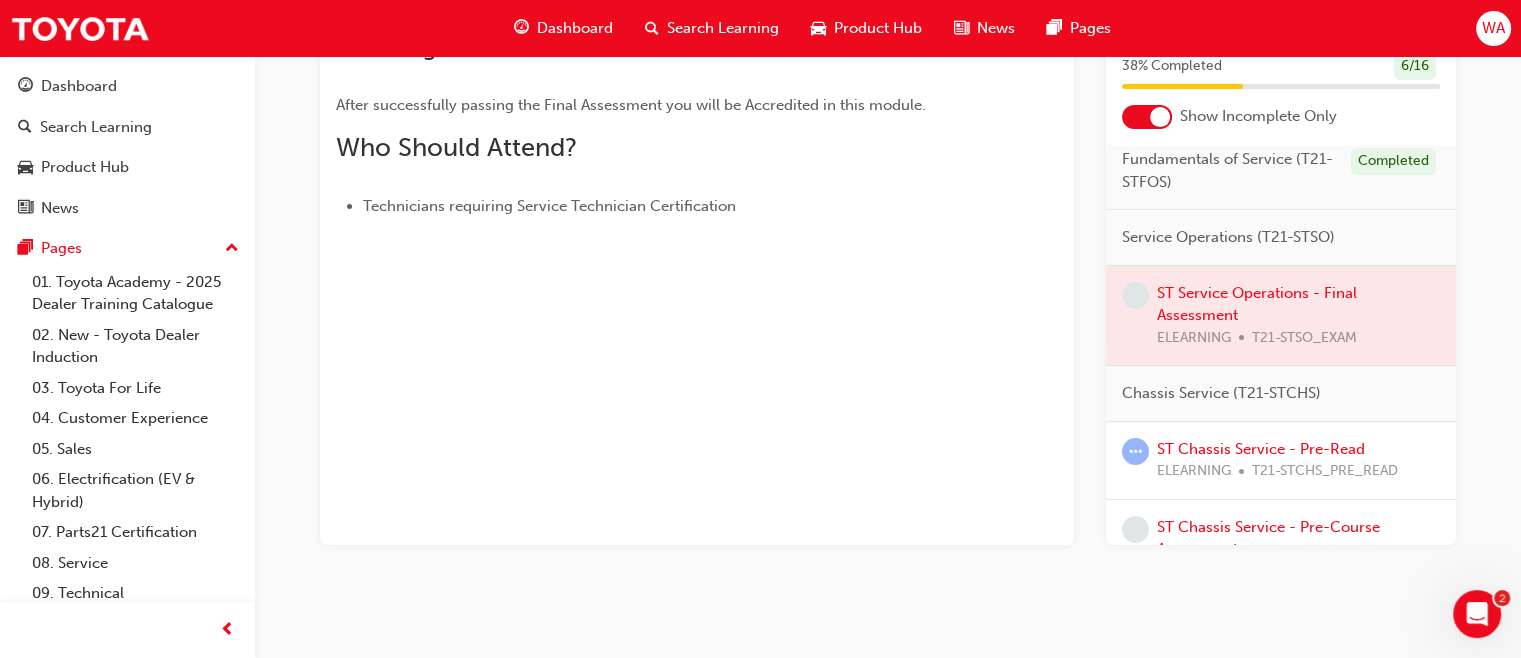 click at bounding box center [1281, 316] 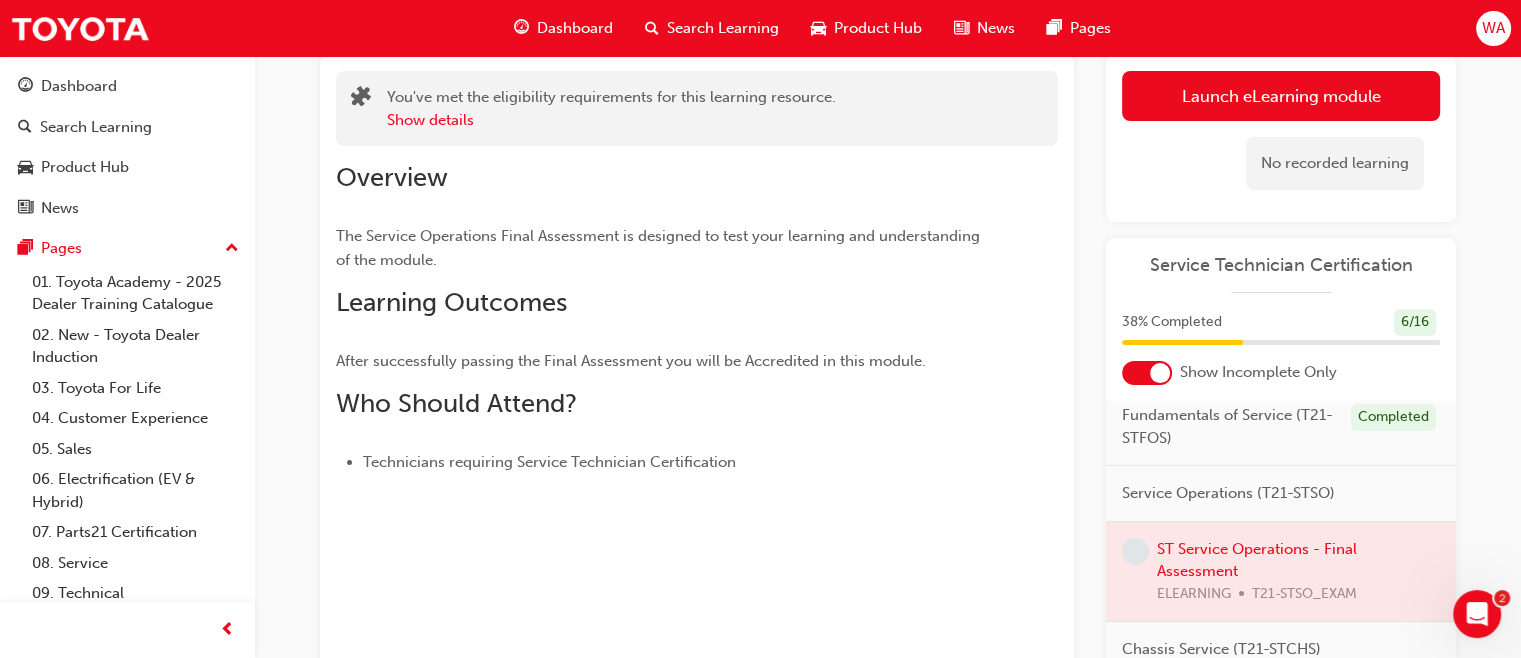 scroll, scrollTop: 121, scrollLeft: 0, axis: vertical 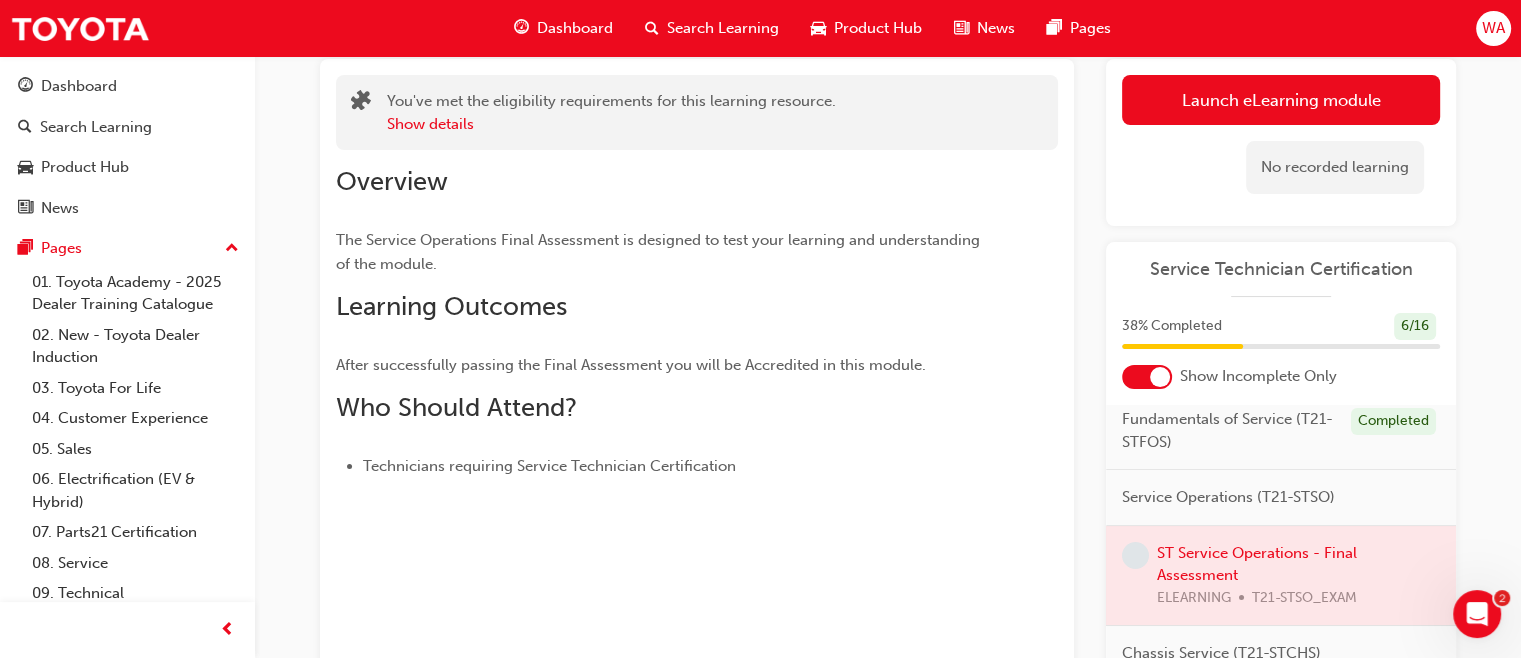 click on "Technicians requiring Service Technician Certification" at bounding box center (549, 466) 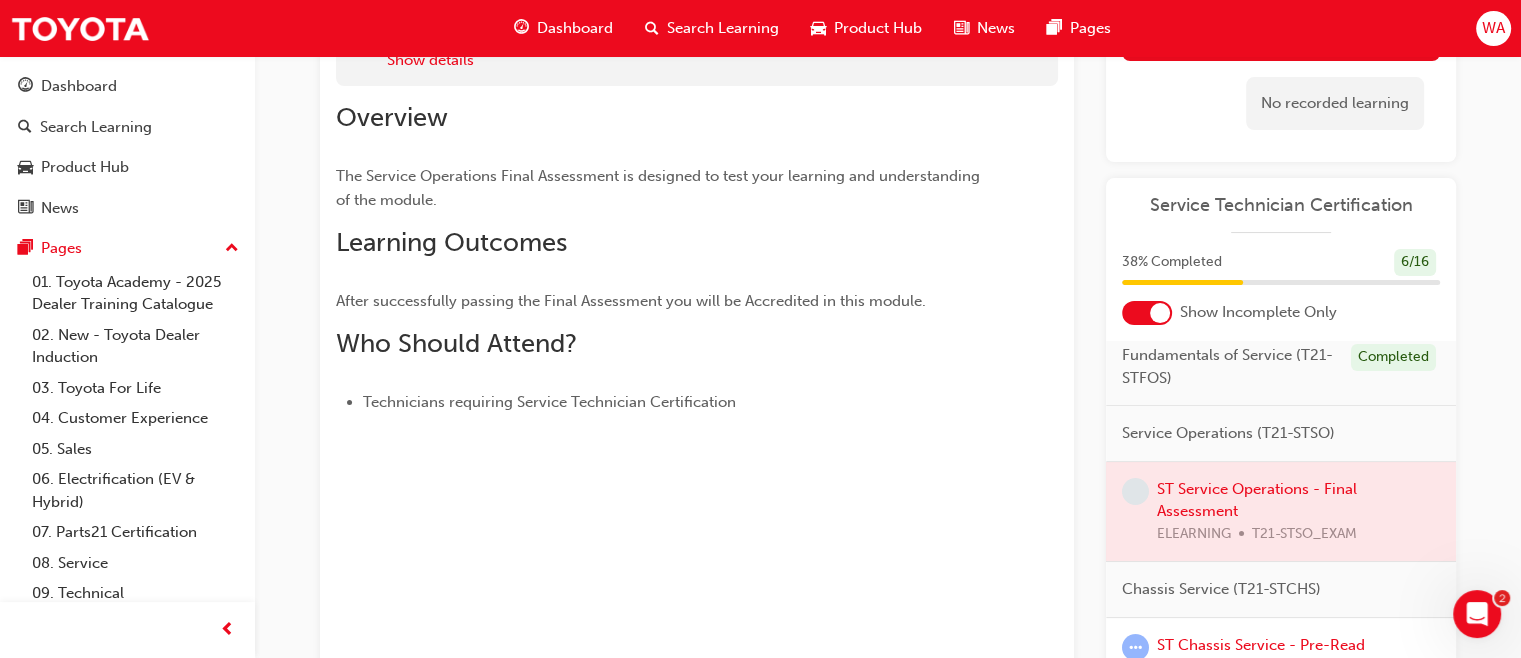 scroll, scrollTop: 381, scrollLeft: 0, axis: vertical 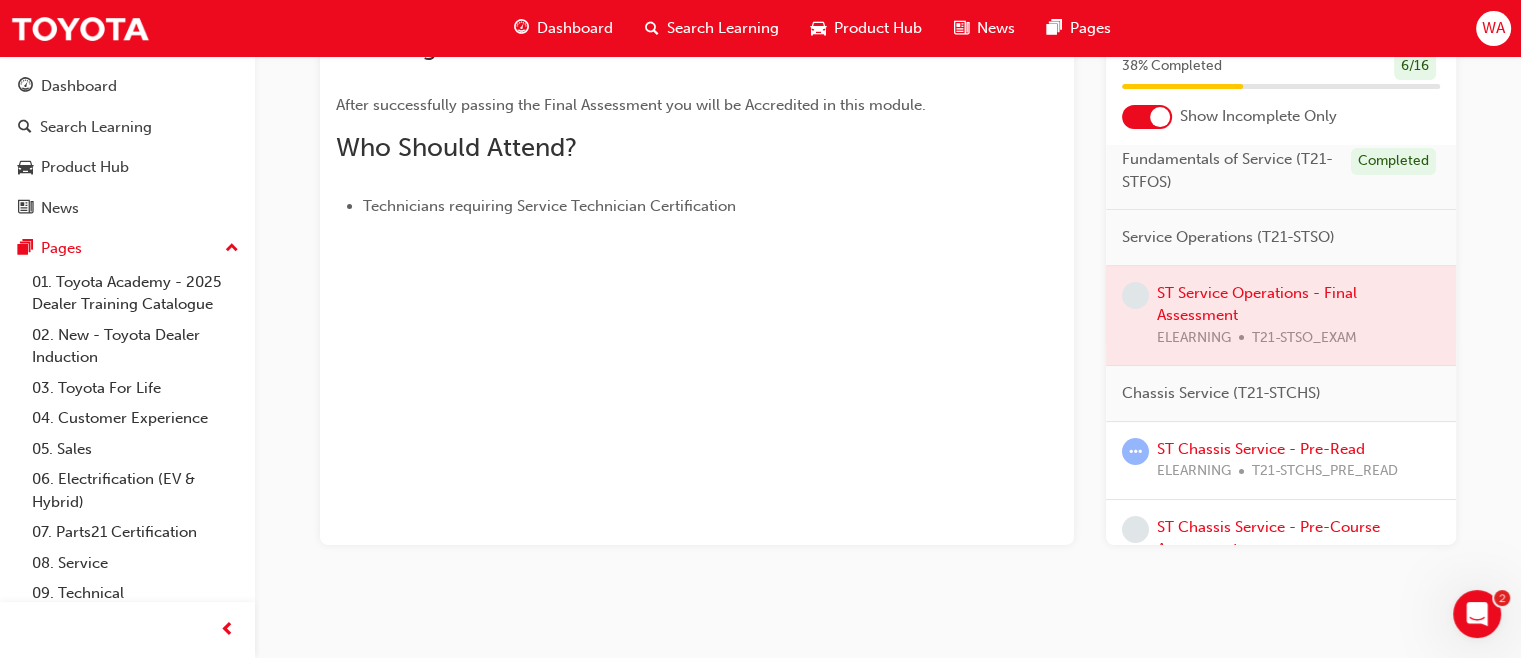 click on "You've met the eligibility requirements for this learning resource. Show details Overview The Service Operations Final Assessment is designed to test your learning and understanding of the module. Learning Outcomes After successfully passing the Final Assessment you will be Accredited in this module. Who Should Attend? Technicians requiring Service Technician Certification" at bounding box center (697, 172) 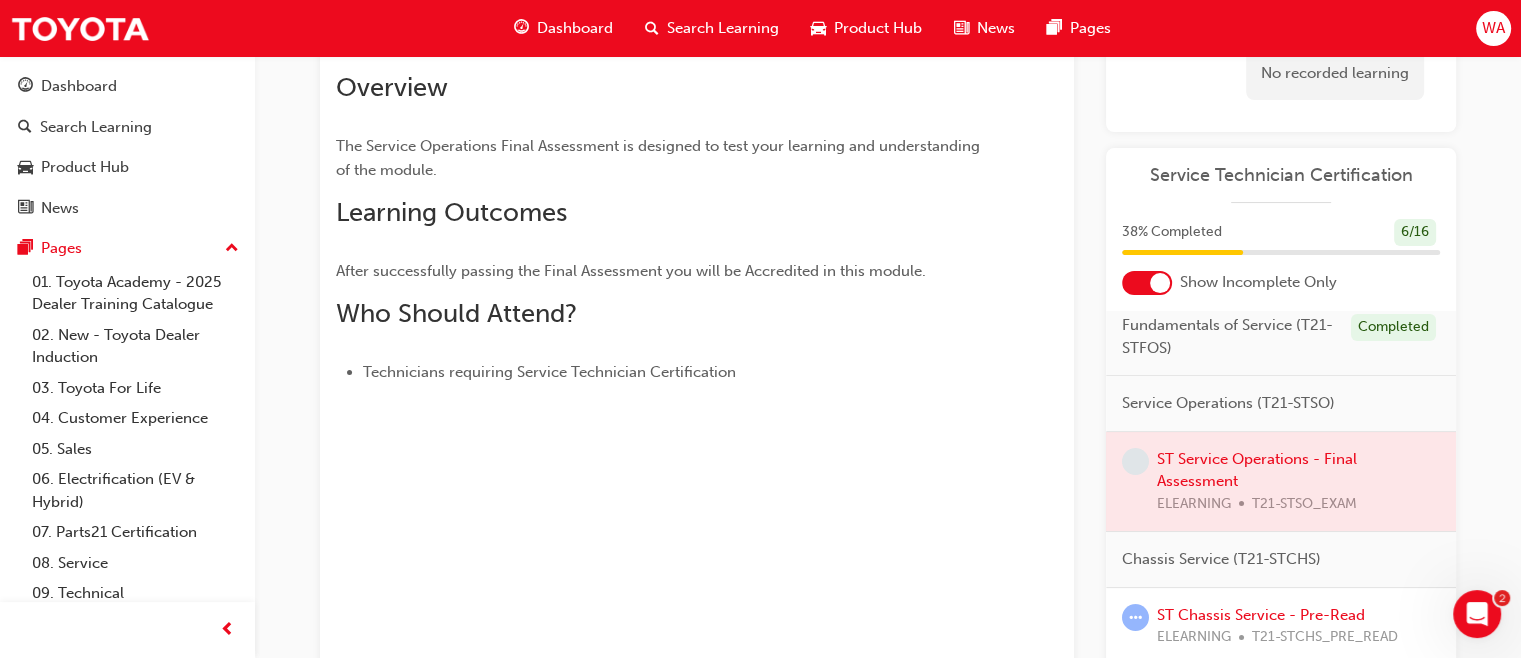 scroll, scrollTop: 0, scrollLeft: 0, axis: both 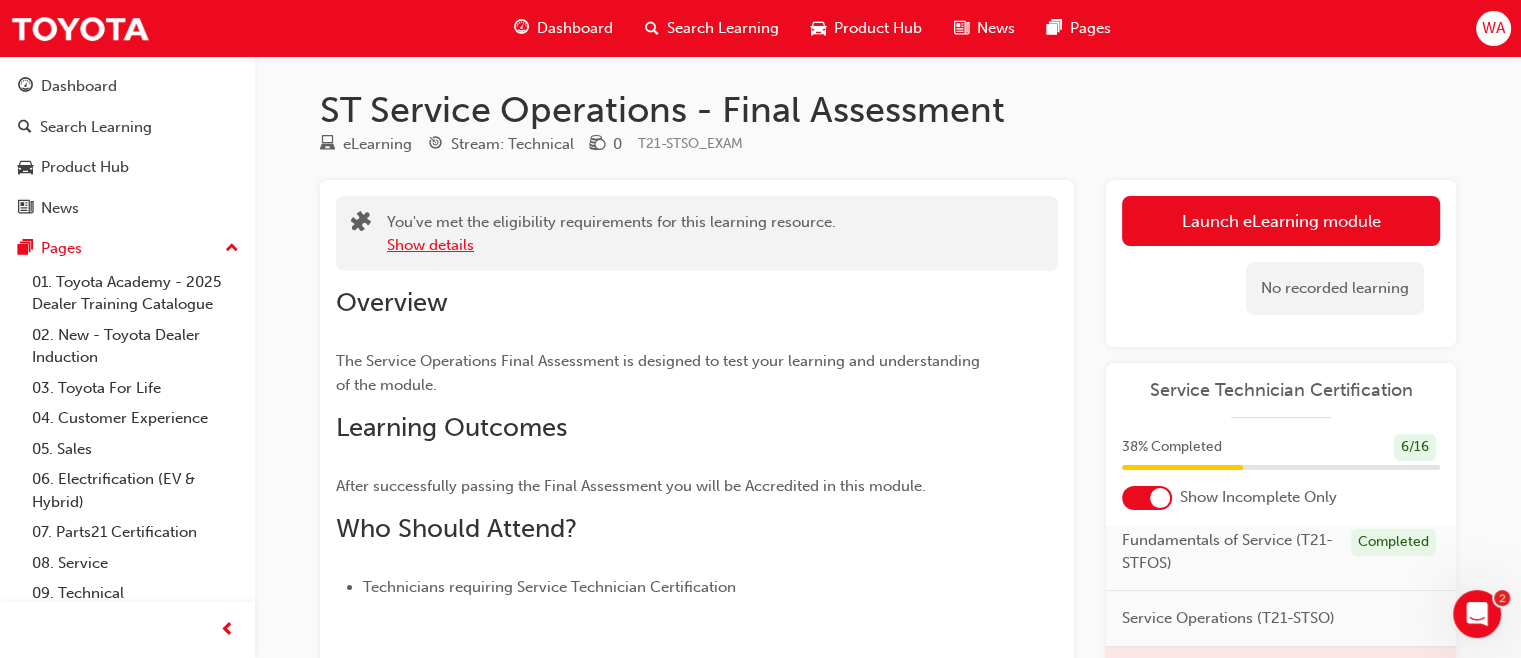 click on "Show details" at bounding box center [430, 245] 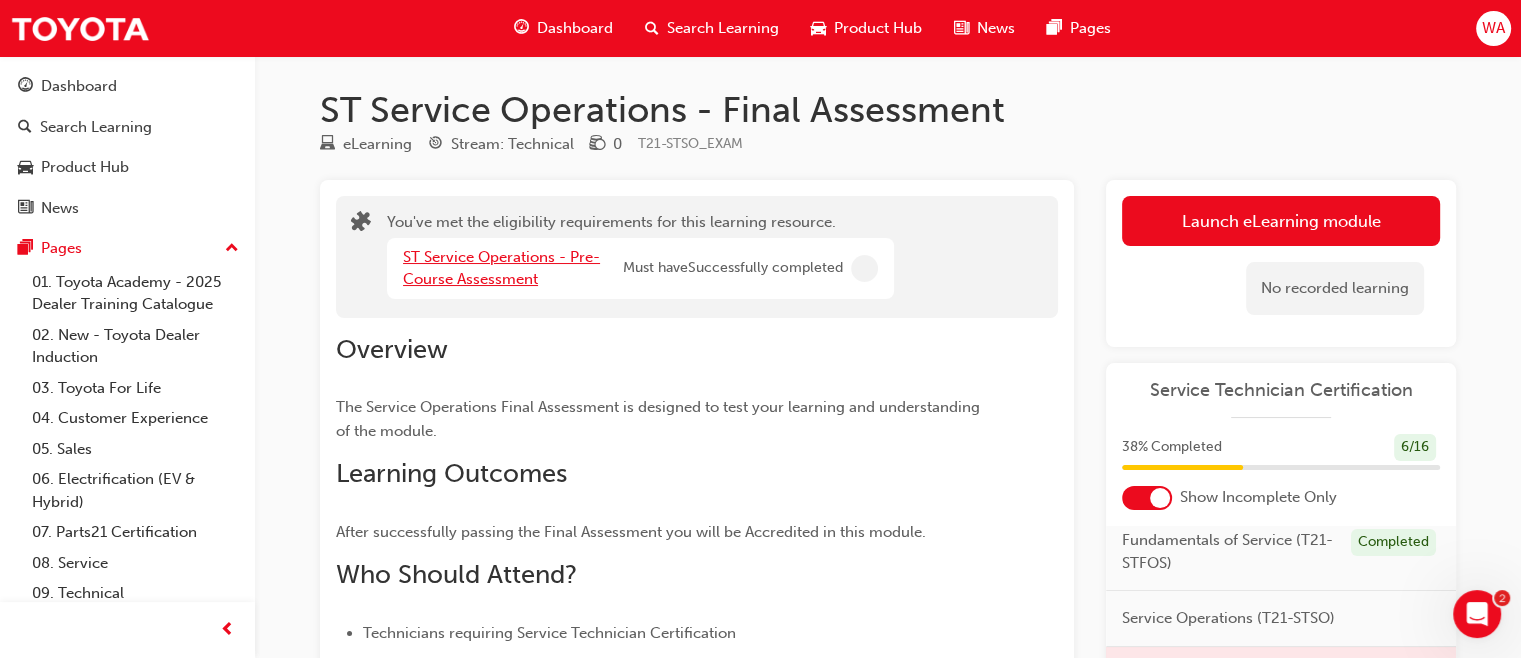 click on "ST Service Operations - Pre-Course Assessment" at bounding box center [501, 268] 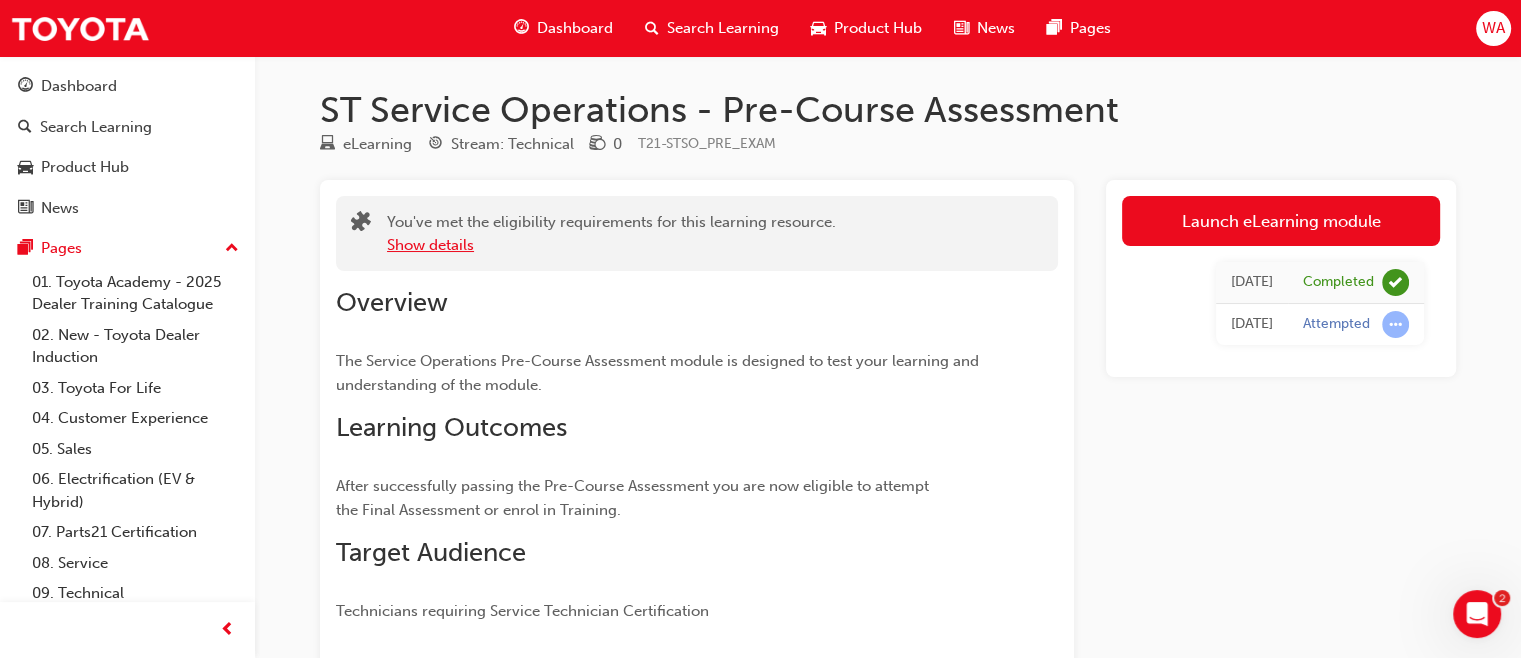click on "Show details" at bounding box center [430, 245] 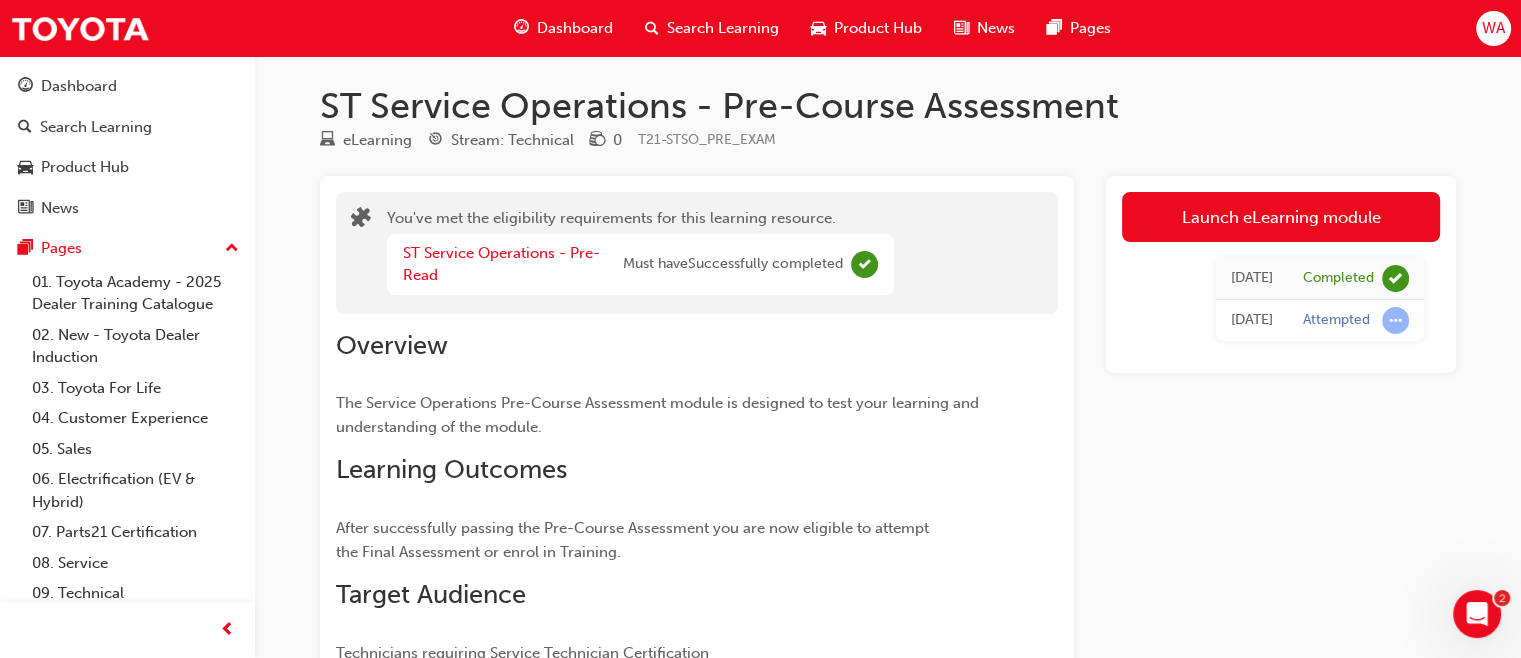scroll, scrollTop: 2, scrollLeft: 0, axis: vertical 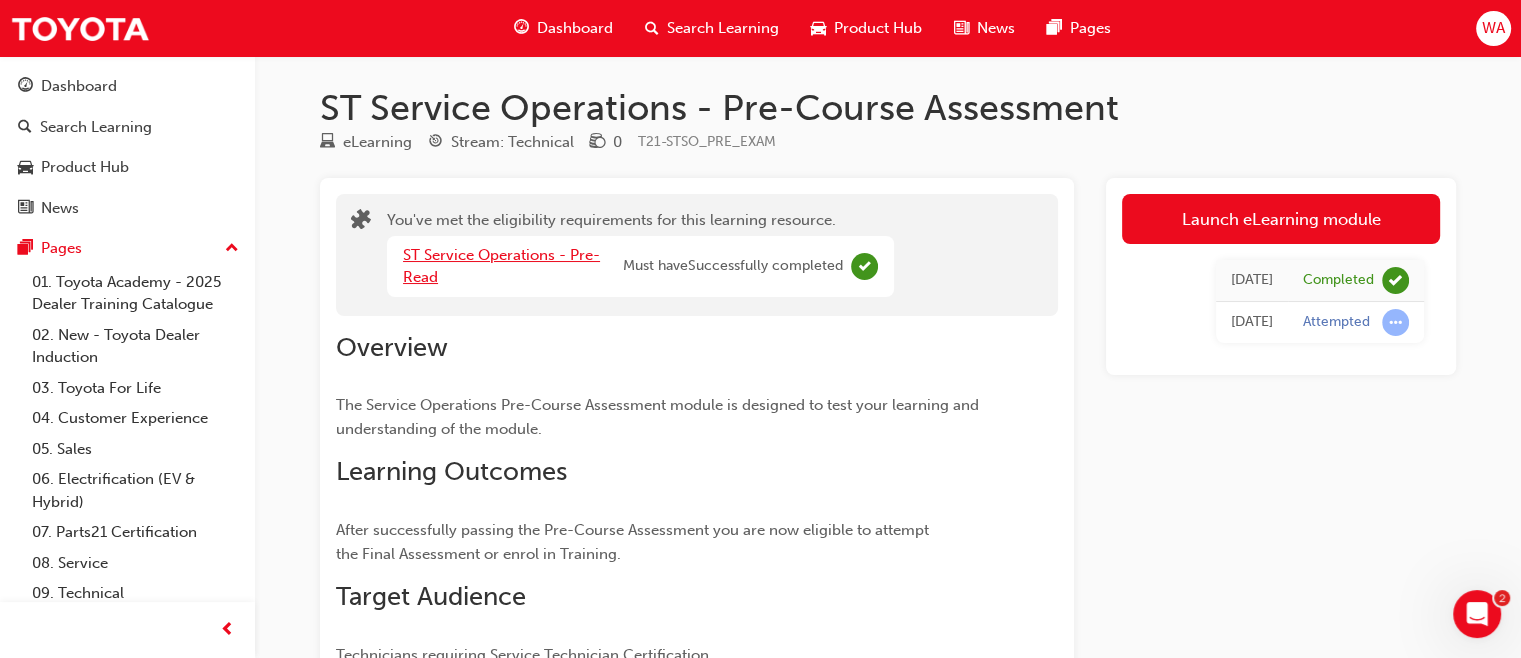 click on "ST Service Operations - Pre-Read" at bounding box center (501, 266) 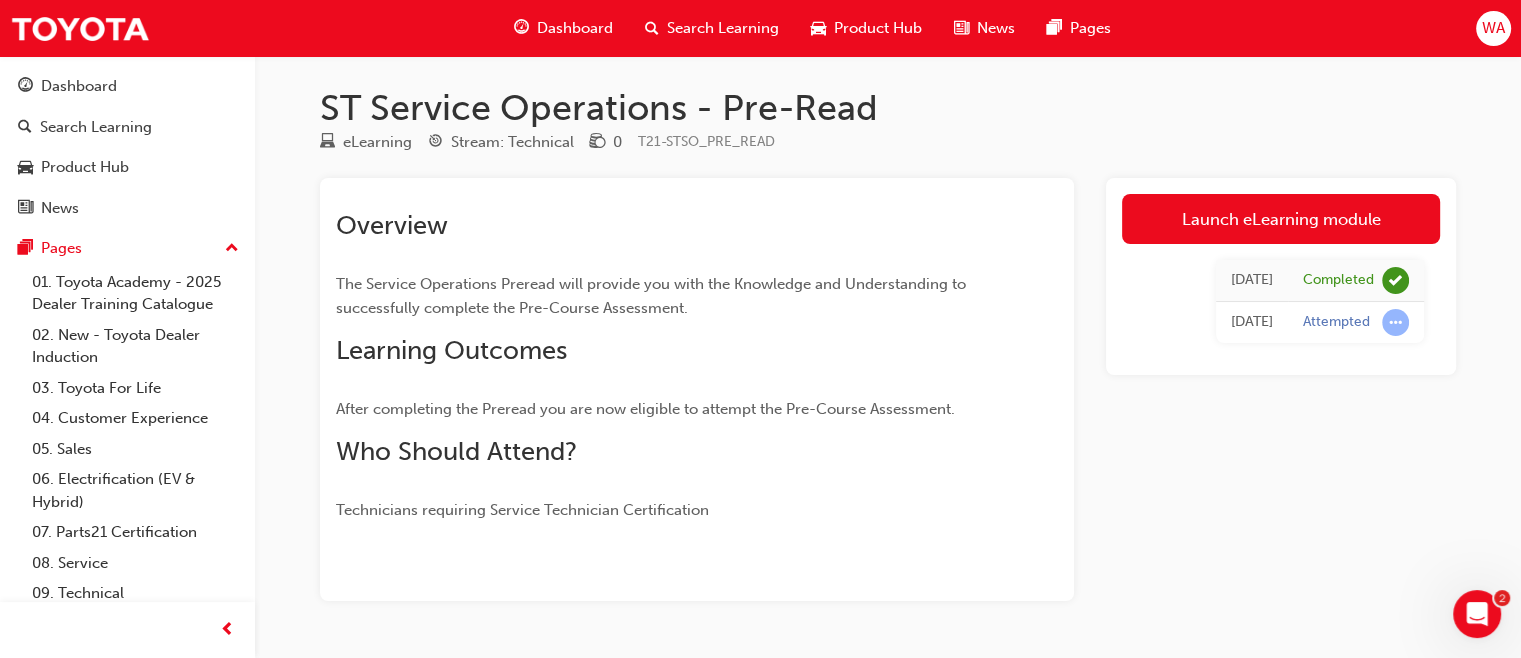 click on "[DATE]" at bounding box center (1252, 323) 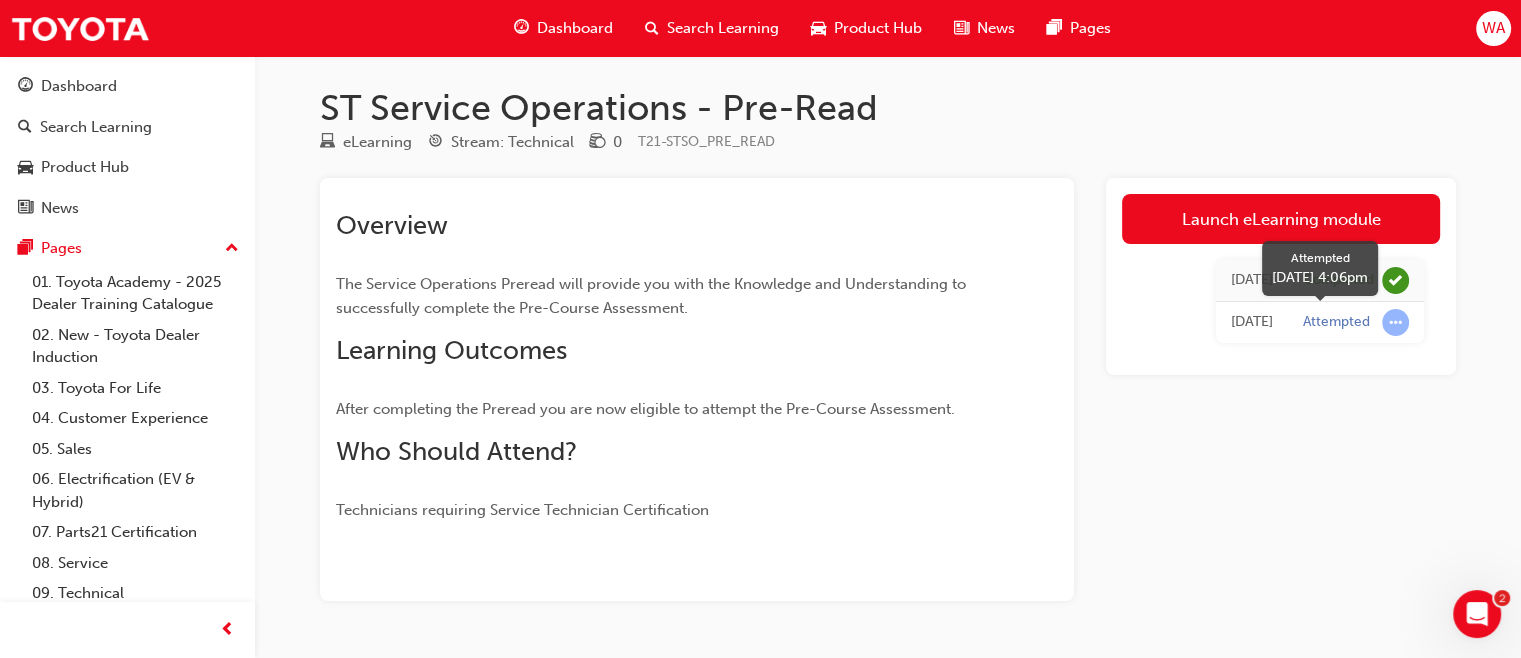 click on "Attempted" at bounding box center (1356, 322) 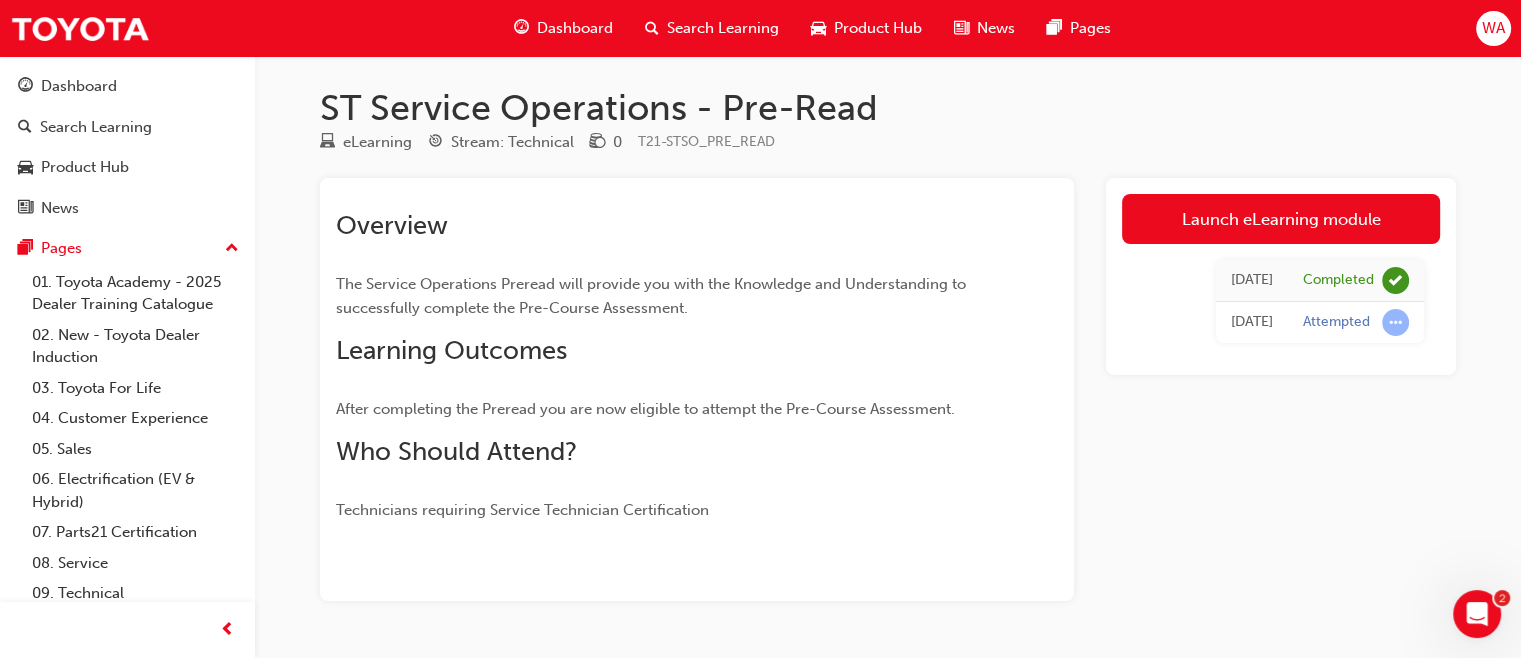 click on "[DATE]" at bounding box center [1252, 322] 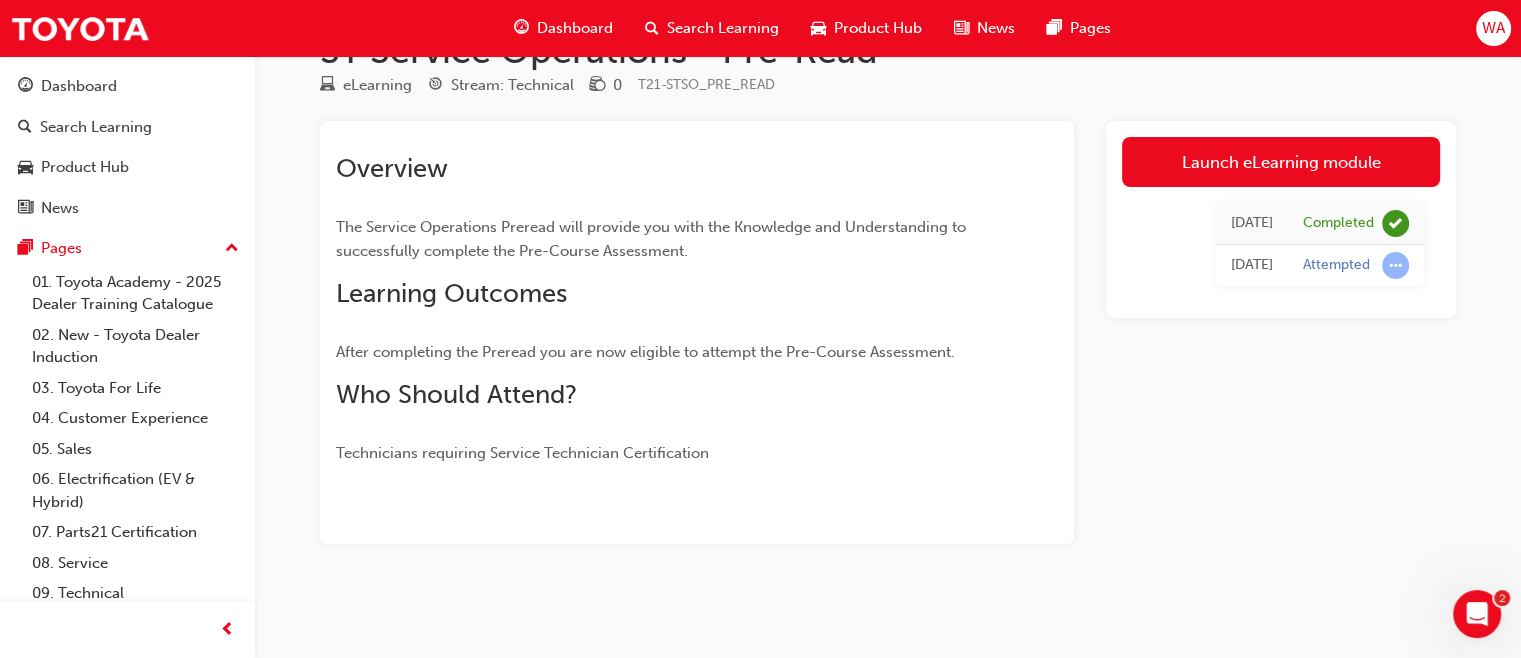 scroll, scrollTop: 0, scrollLeft: 0, axis: both 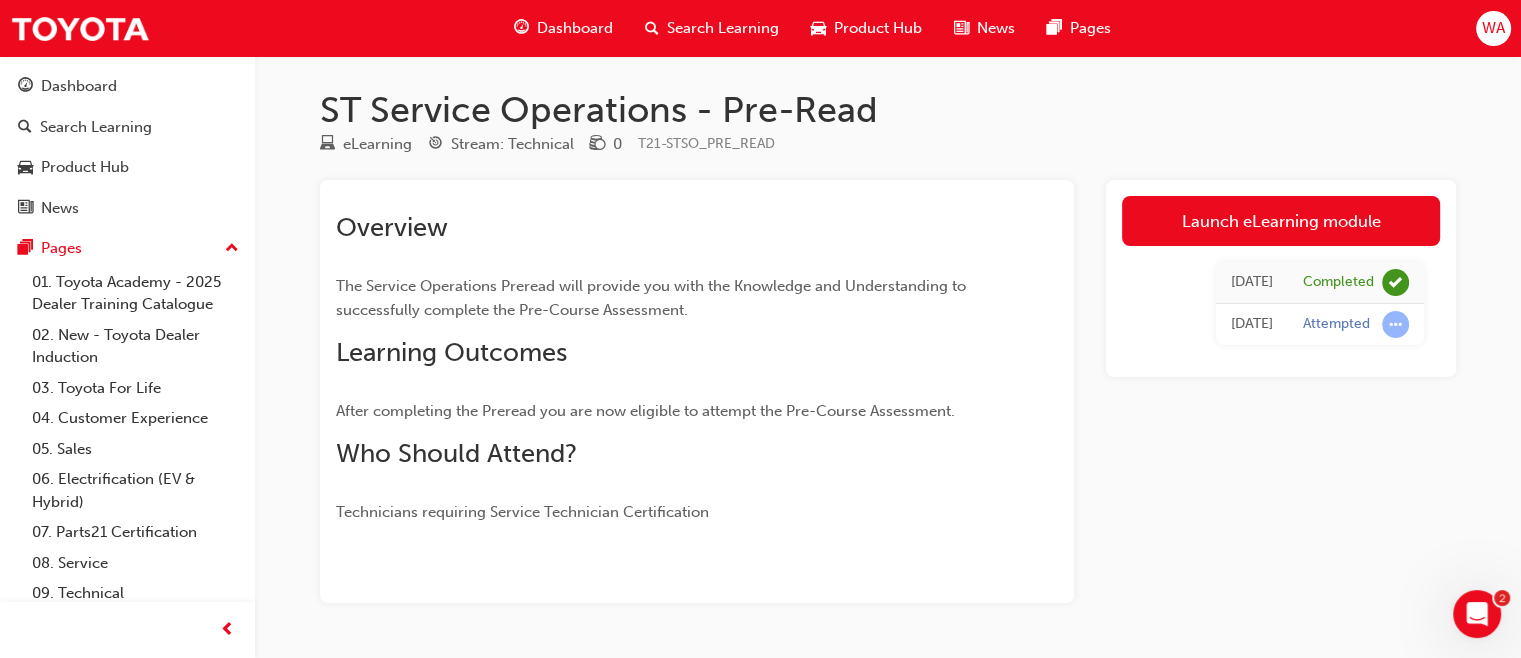 click on "Overview" at bounding box center (392, 227) 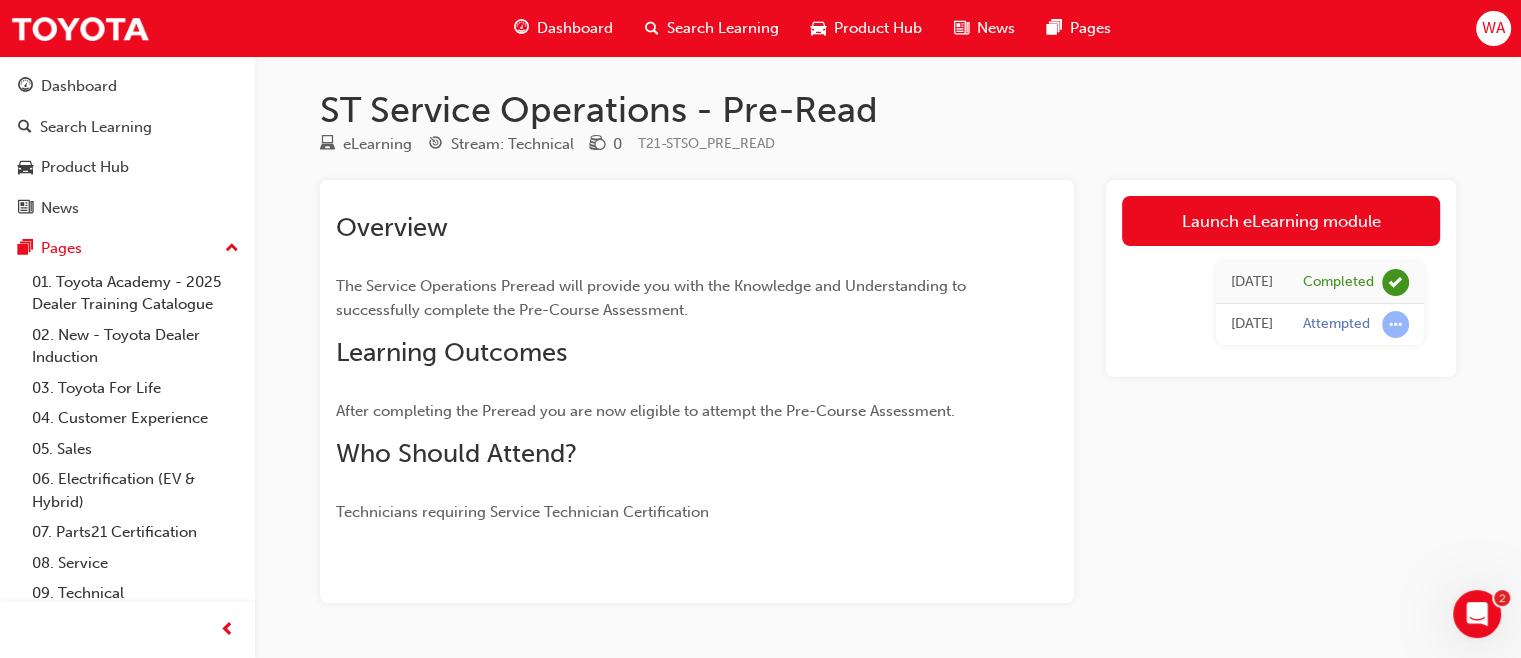 click on "Attempted" at bounding box center (1336, 324) 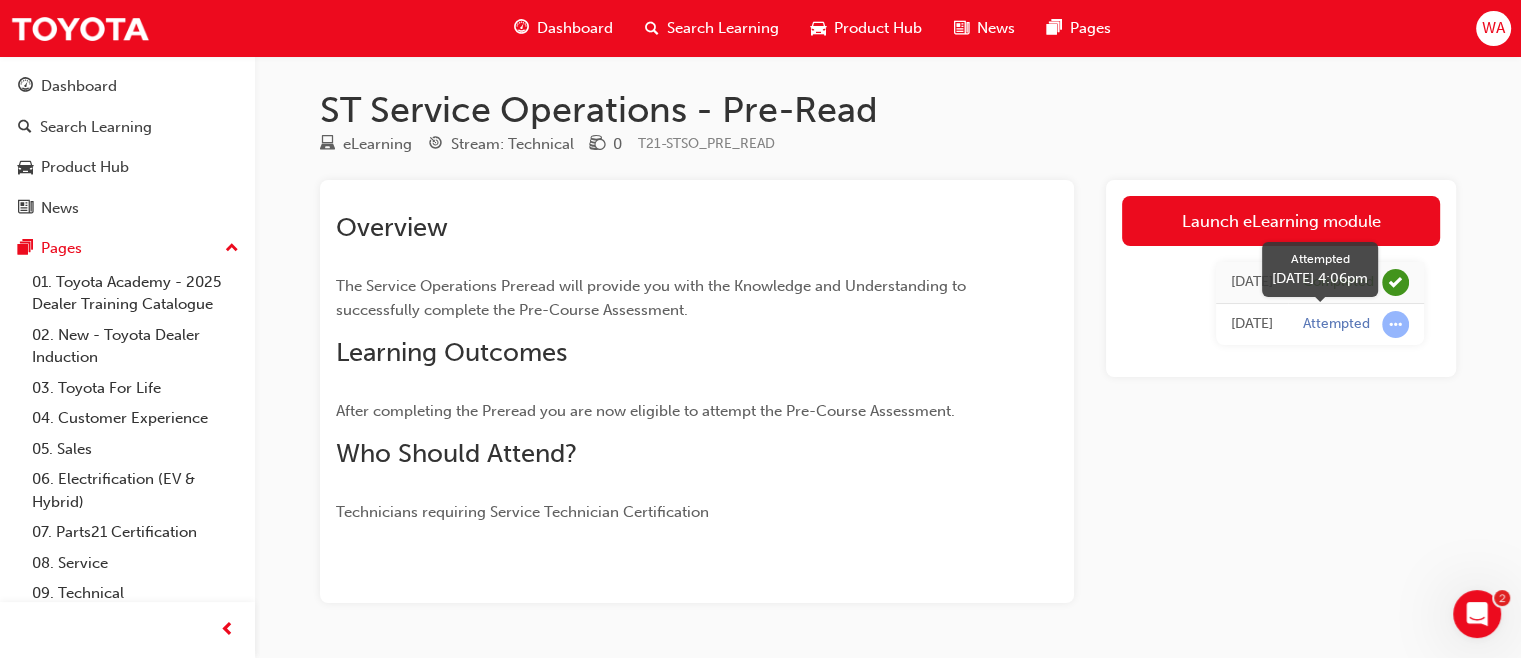 click at bounding box center [1395, 324] 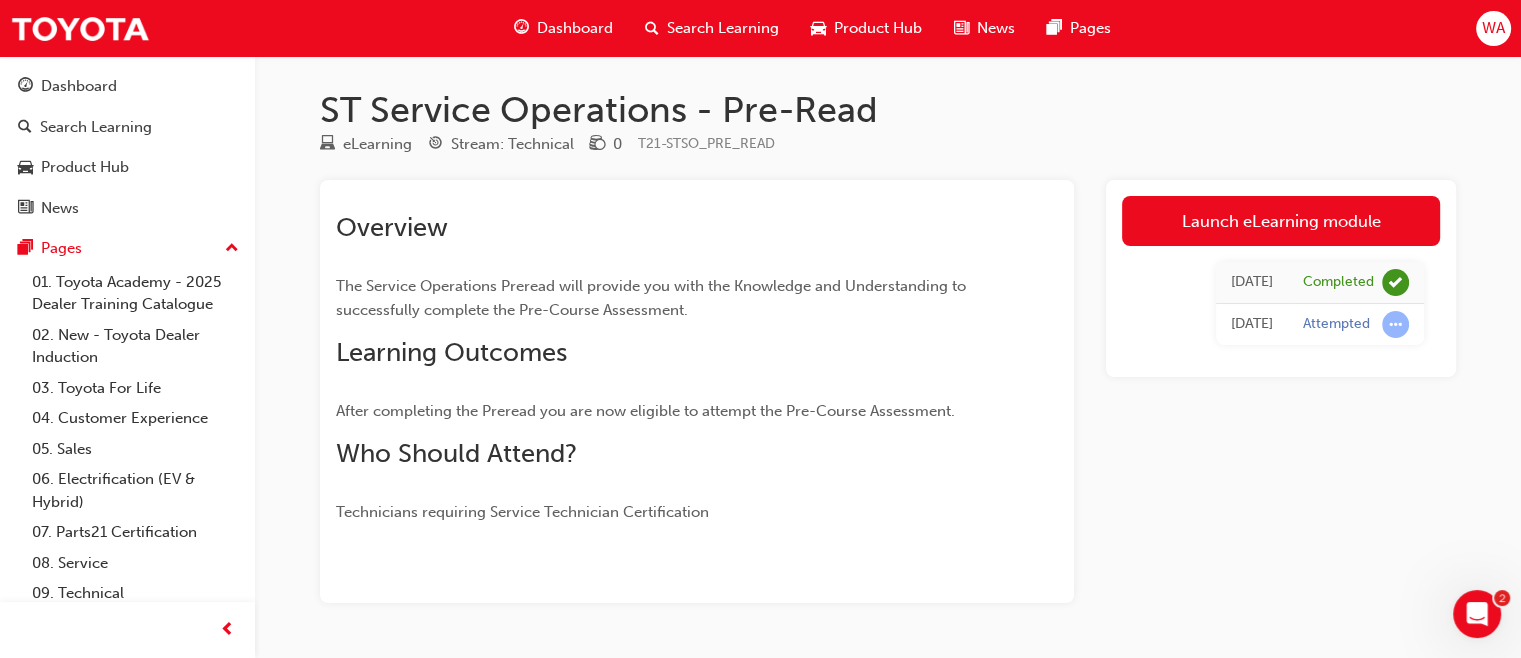 click on "[DATE]" at bounding box center (1252, 324) 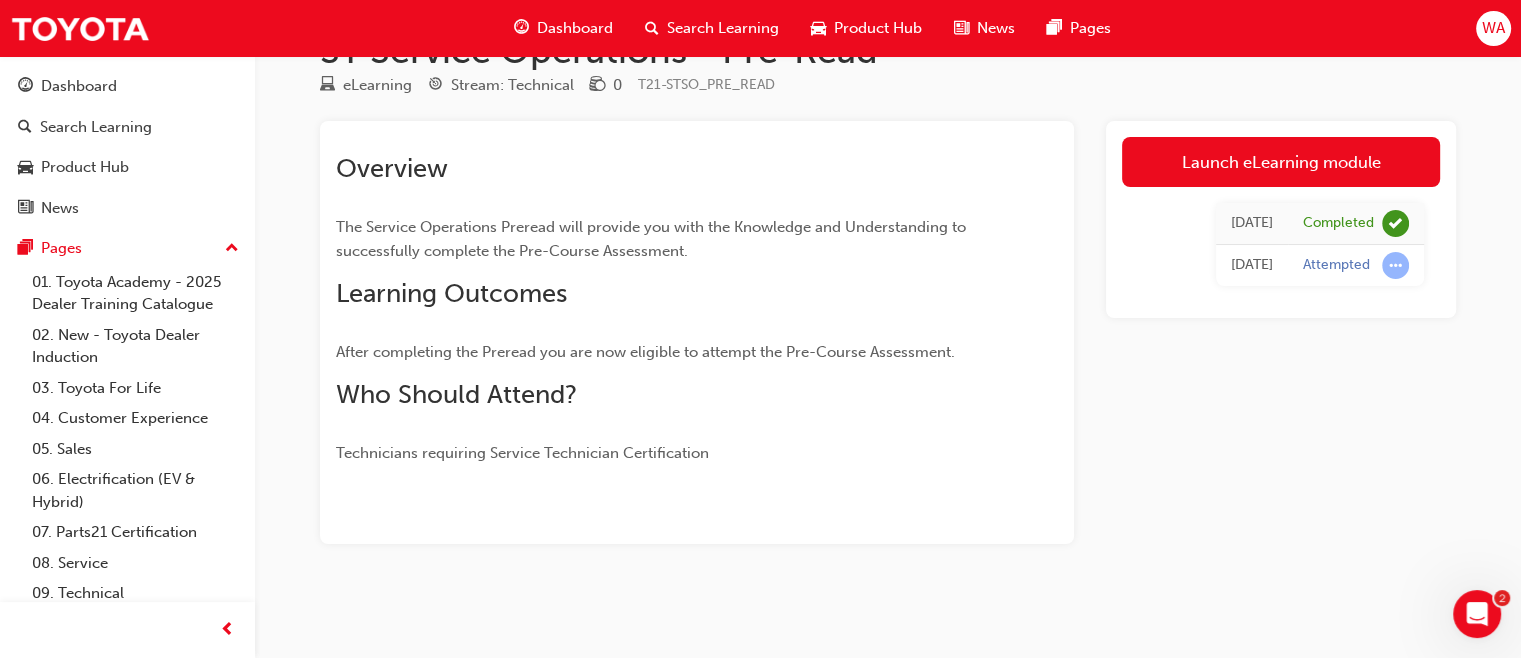 click on "The Service Operations Preread will provide you with the Knowledge and Understanding to successfully complete the Pre-Course Assessment." at bounding box center (653, 239) 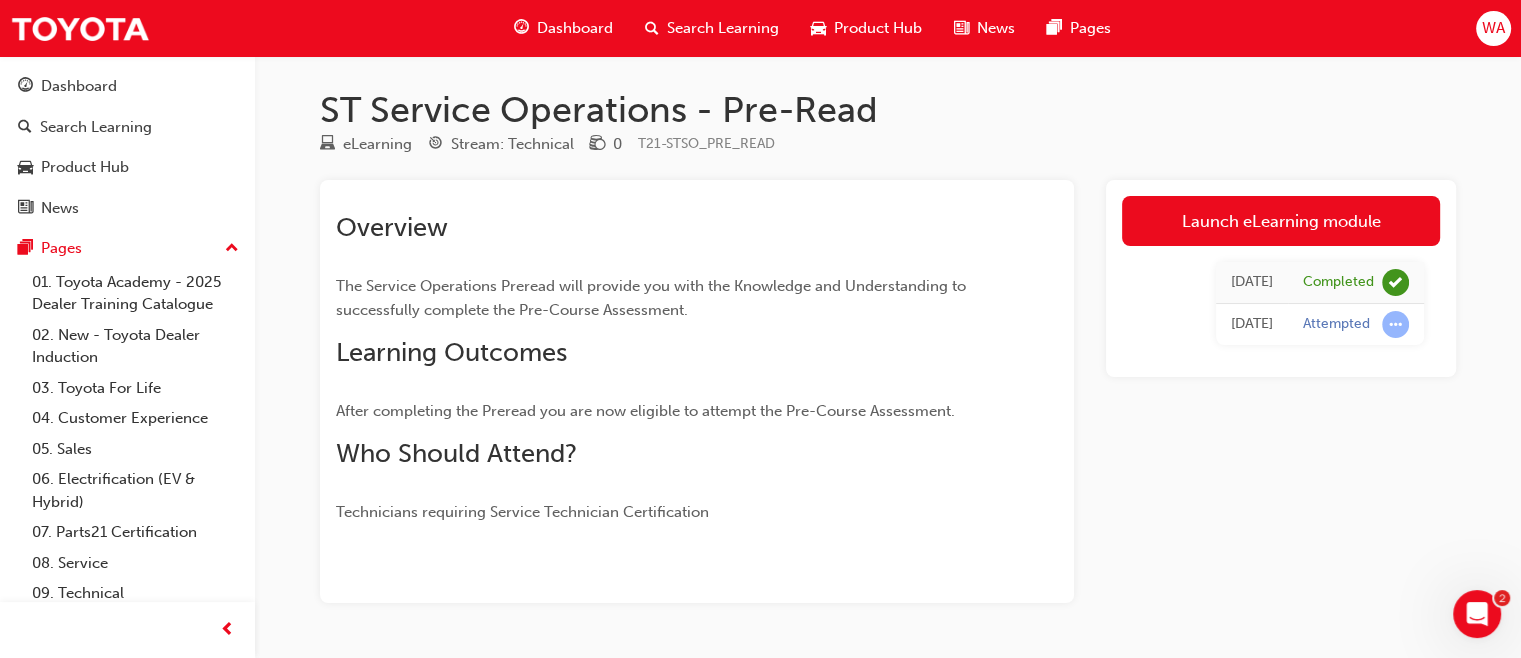 scroll, scrollTop: 2, scrollLeft: 0, axis: vertical 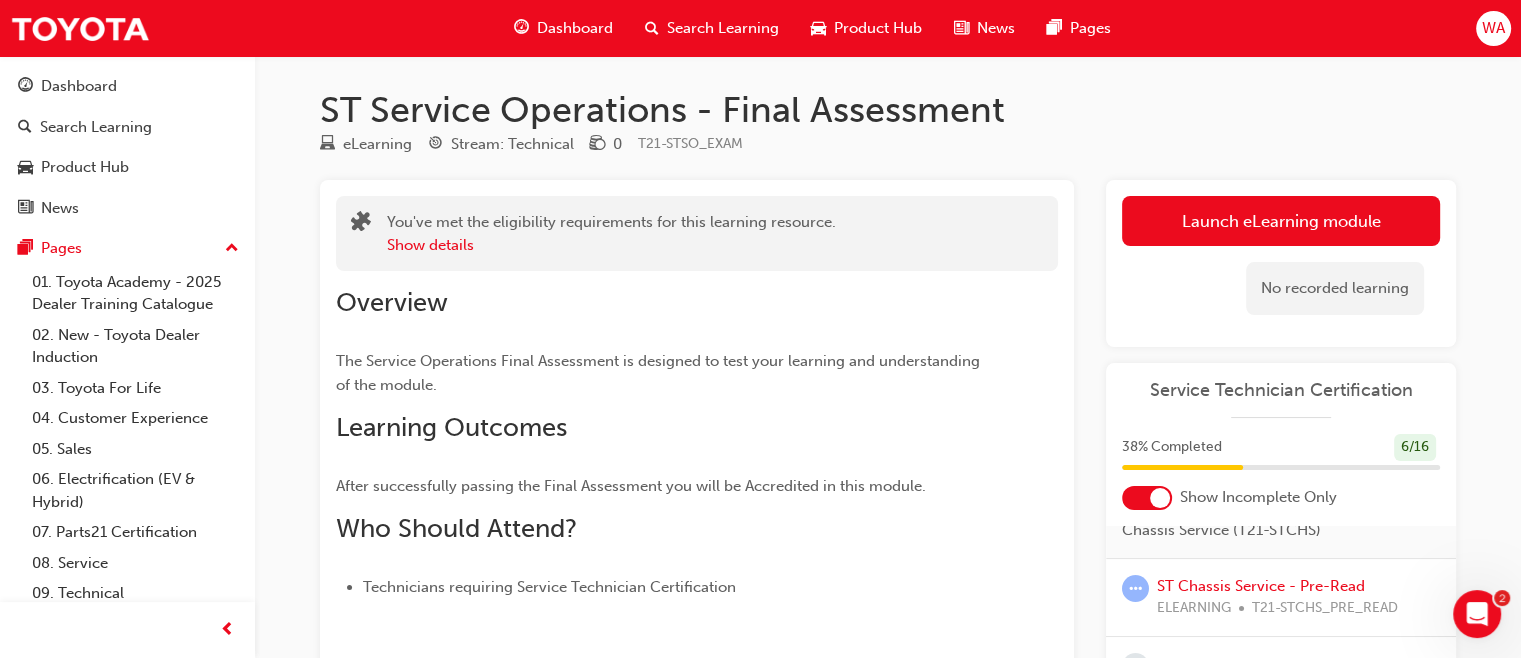 click on "ST Chassis Service - Pre-Read" at bounding box center [1261, 586] 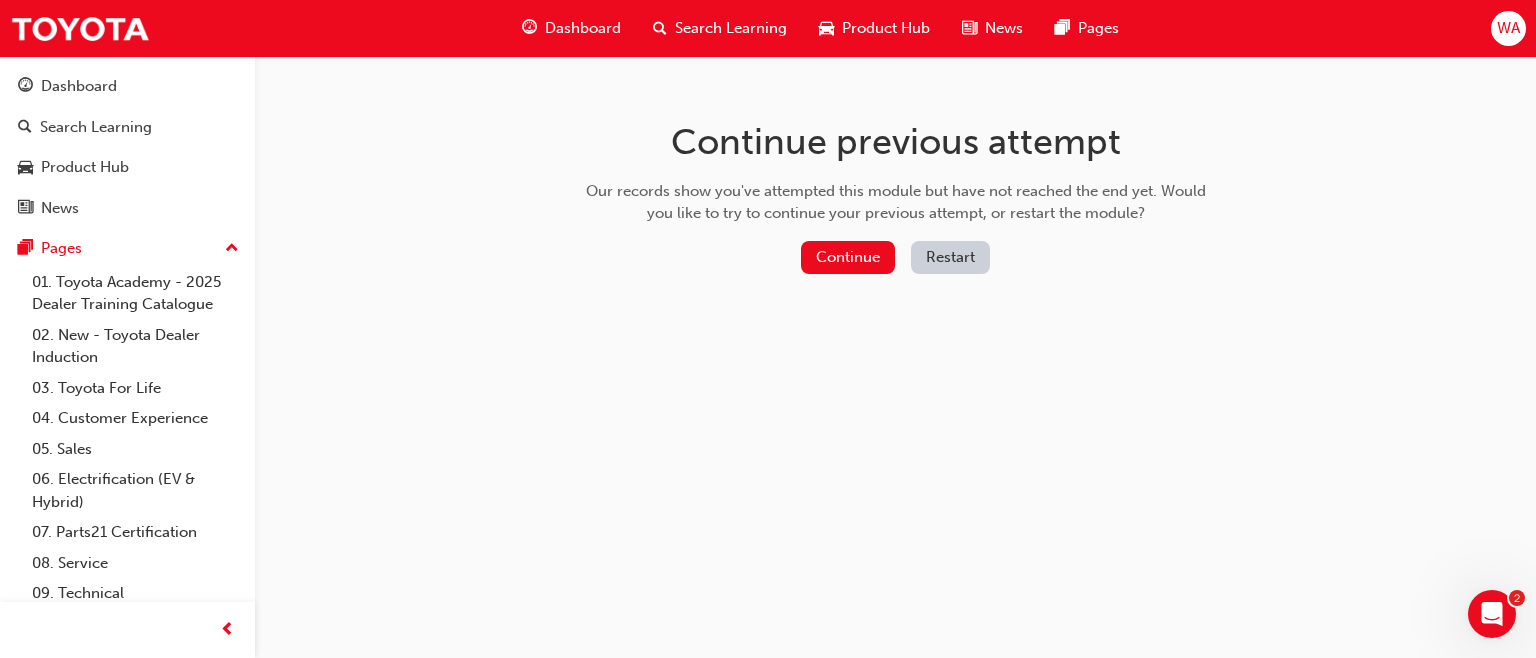 click on "Continue" at bounding box center [848, 257] 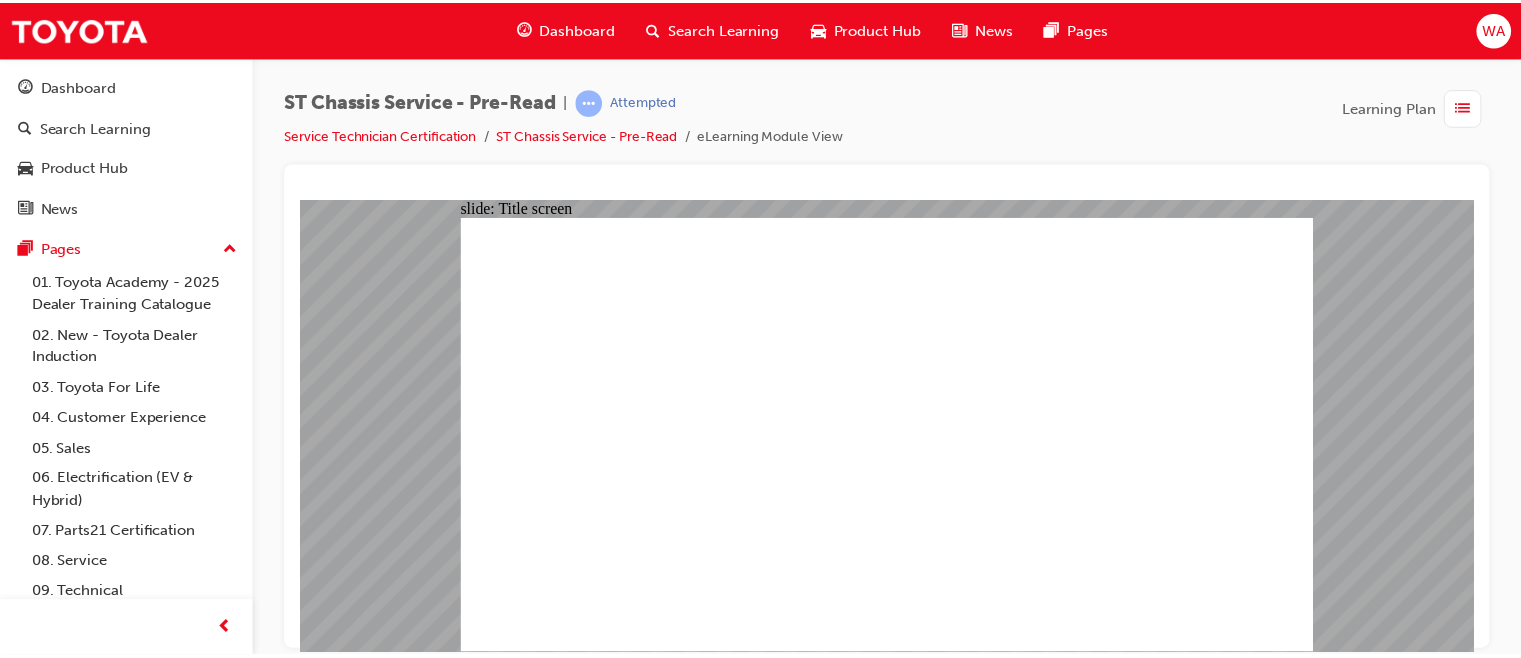 scroll, scrollTop: 0, scrollLeft: 0, axis: both 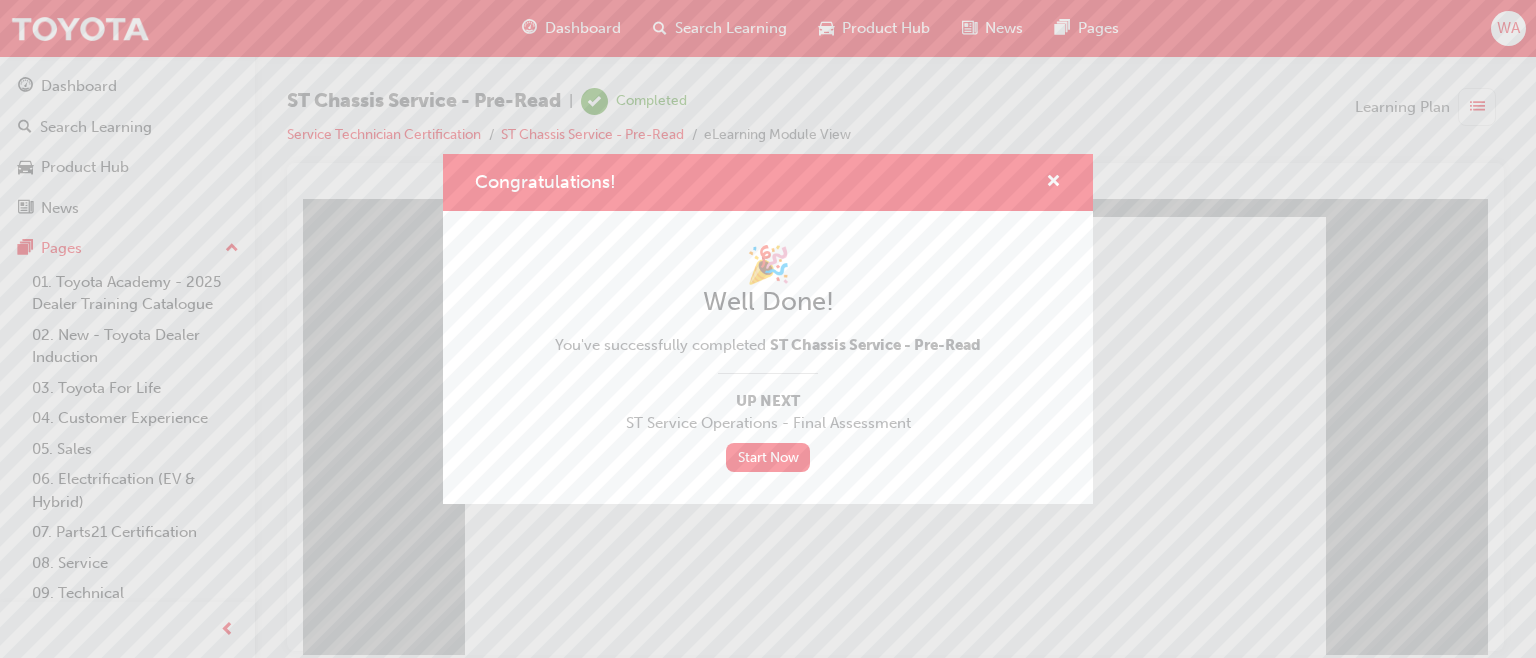 click on "Start Now" at bounding box center [768, 457] 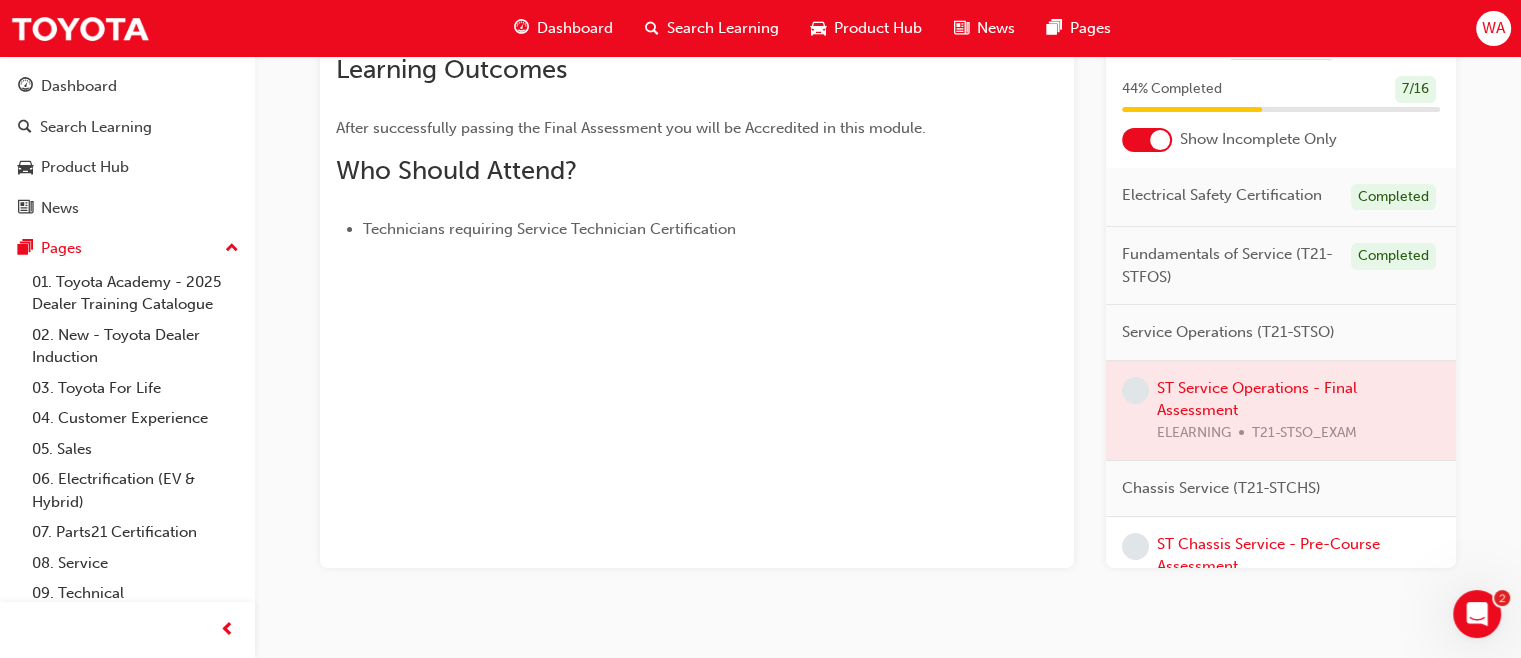 scroll, scrollTop: 381, scrollLeft: 0, axis: vertical 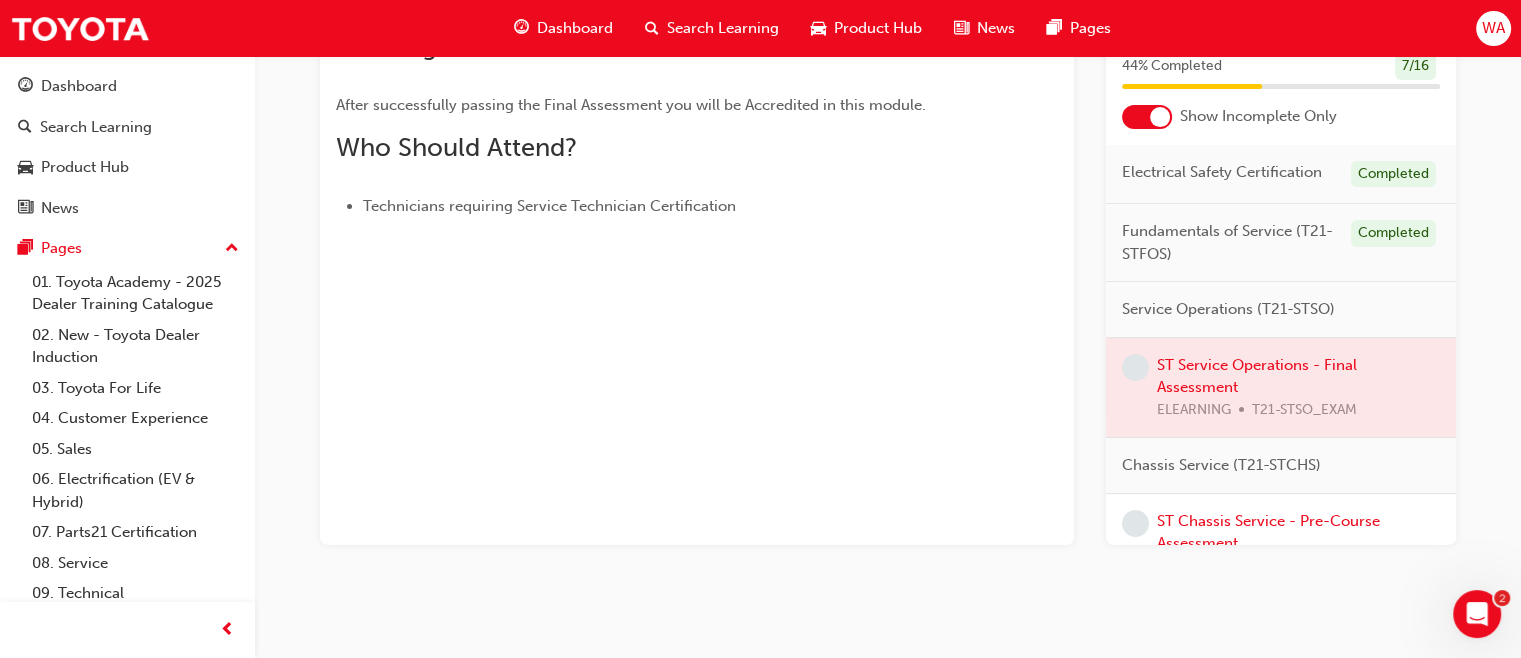 click at bounding box center (1281, 388) 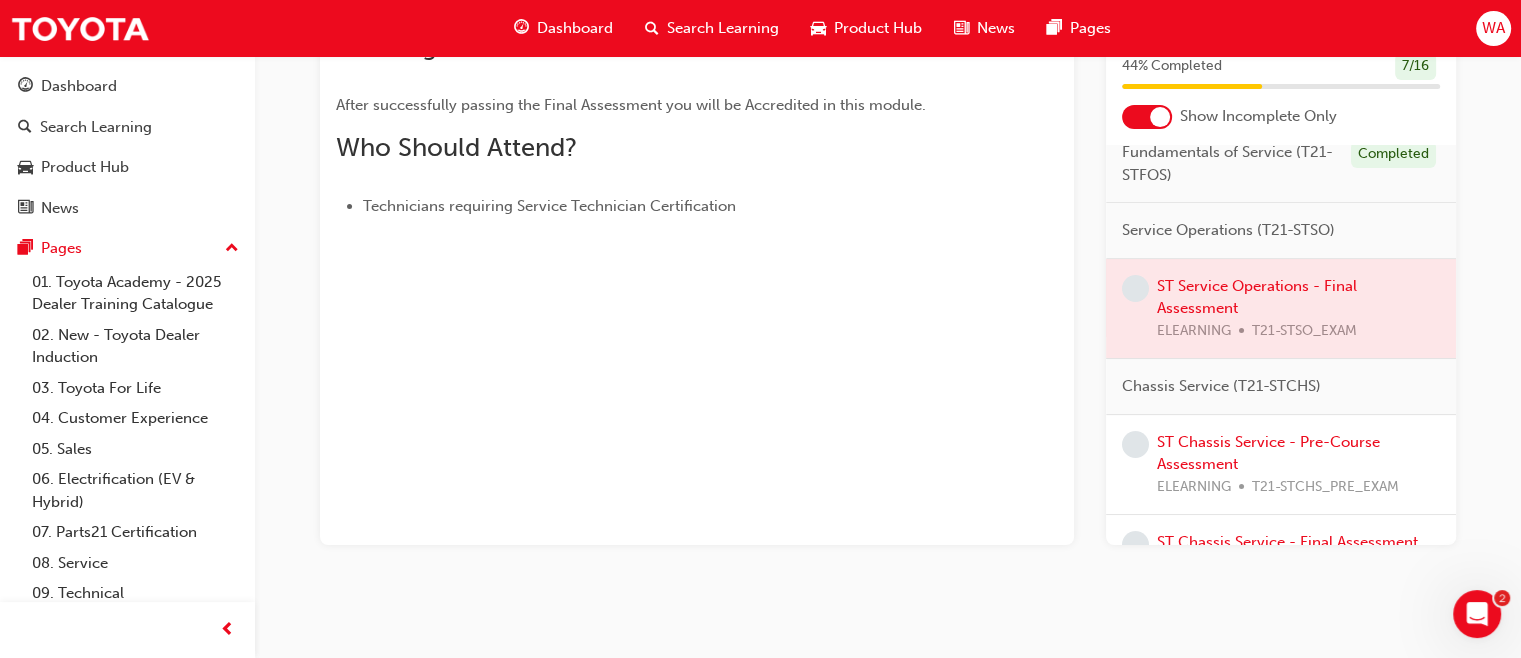 scroll, scrollTop: 83, scrollLeft: 0, axis: vertical 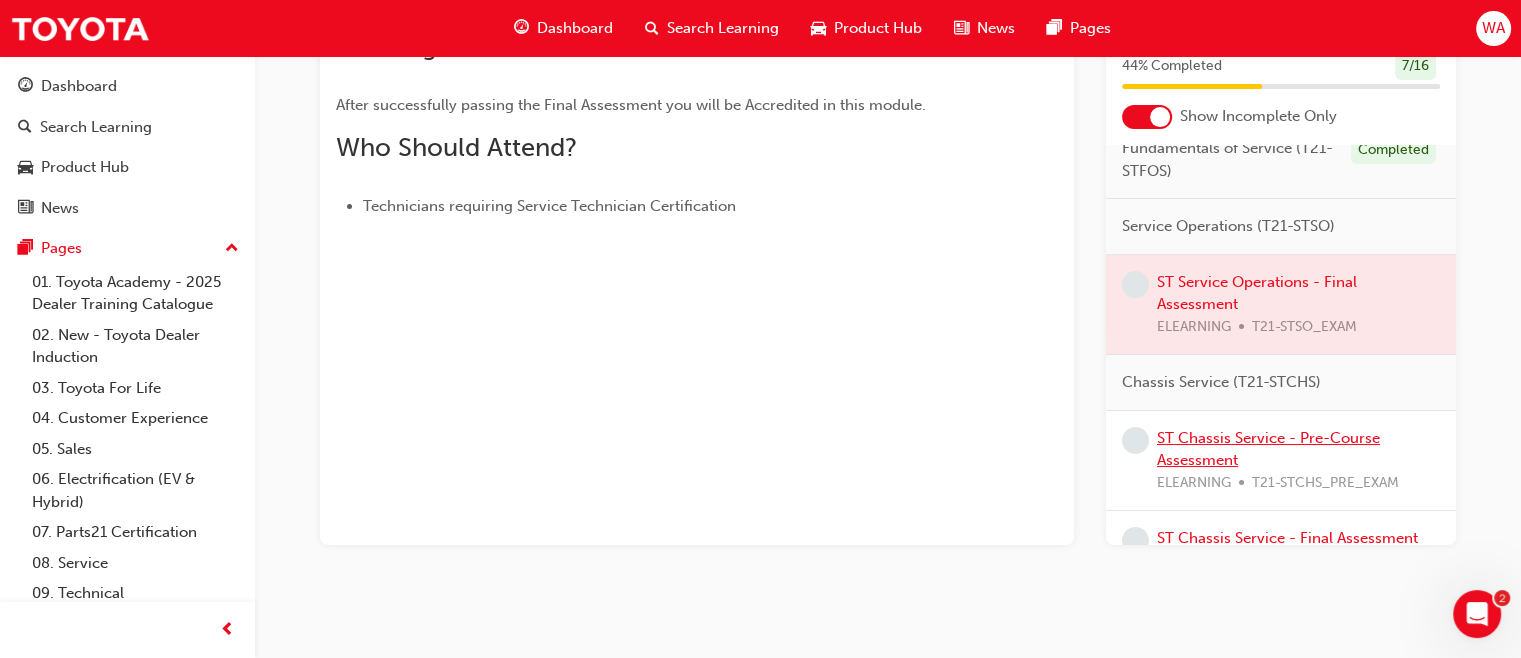 click on "ST Chassis Service - Pre-Course Assessment" at bounding box center (1268, 449) 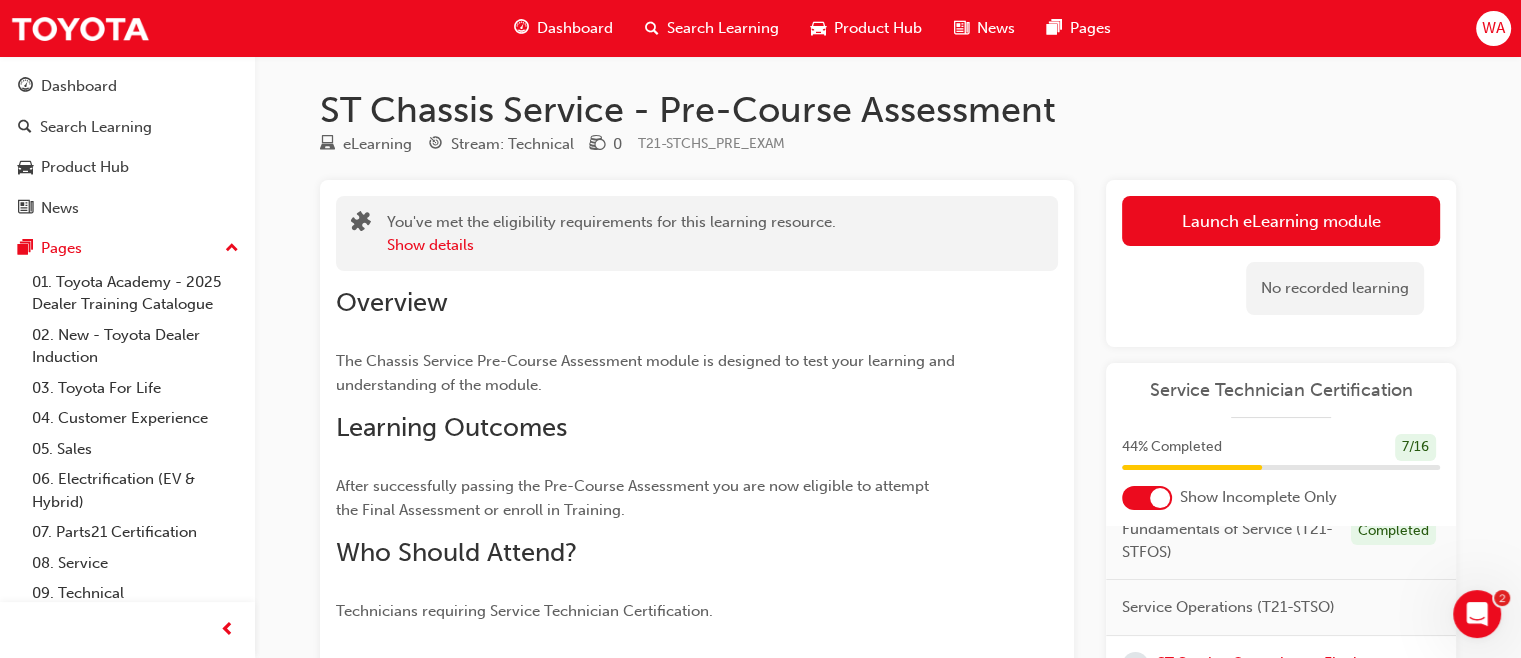 scroll, scrollTop: 0, scrollLeft: 0, axis: both 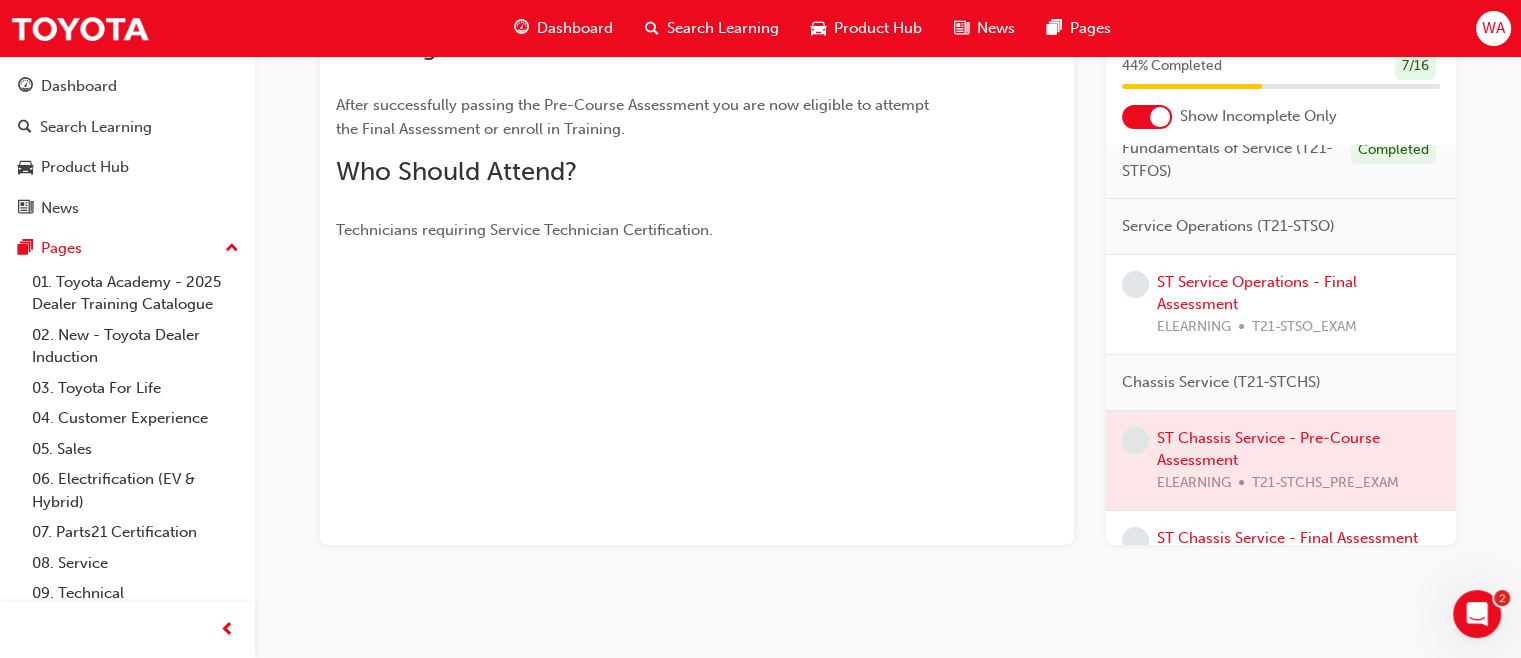 click at bounding box center [1281, 461] 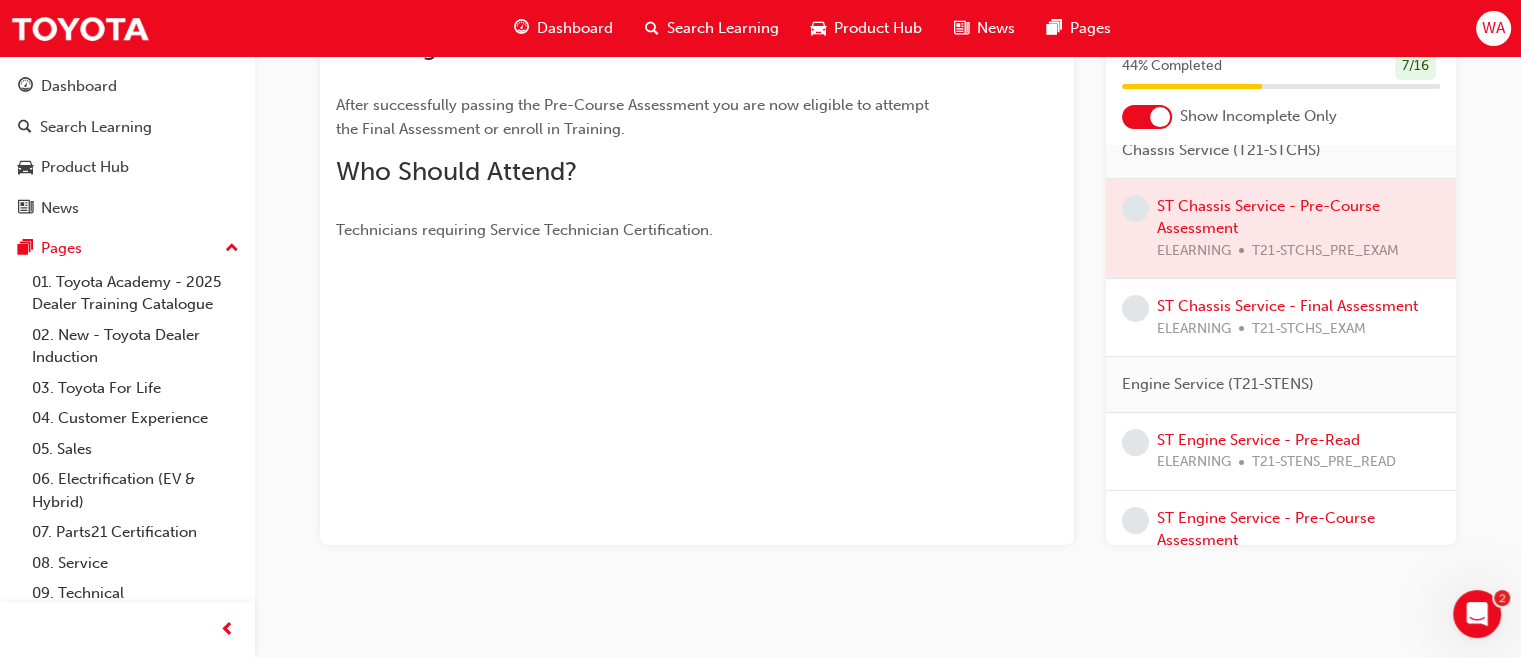 scroll, scrollTop: 316, scrollLeft: 0, axis: vertical 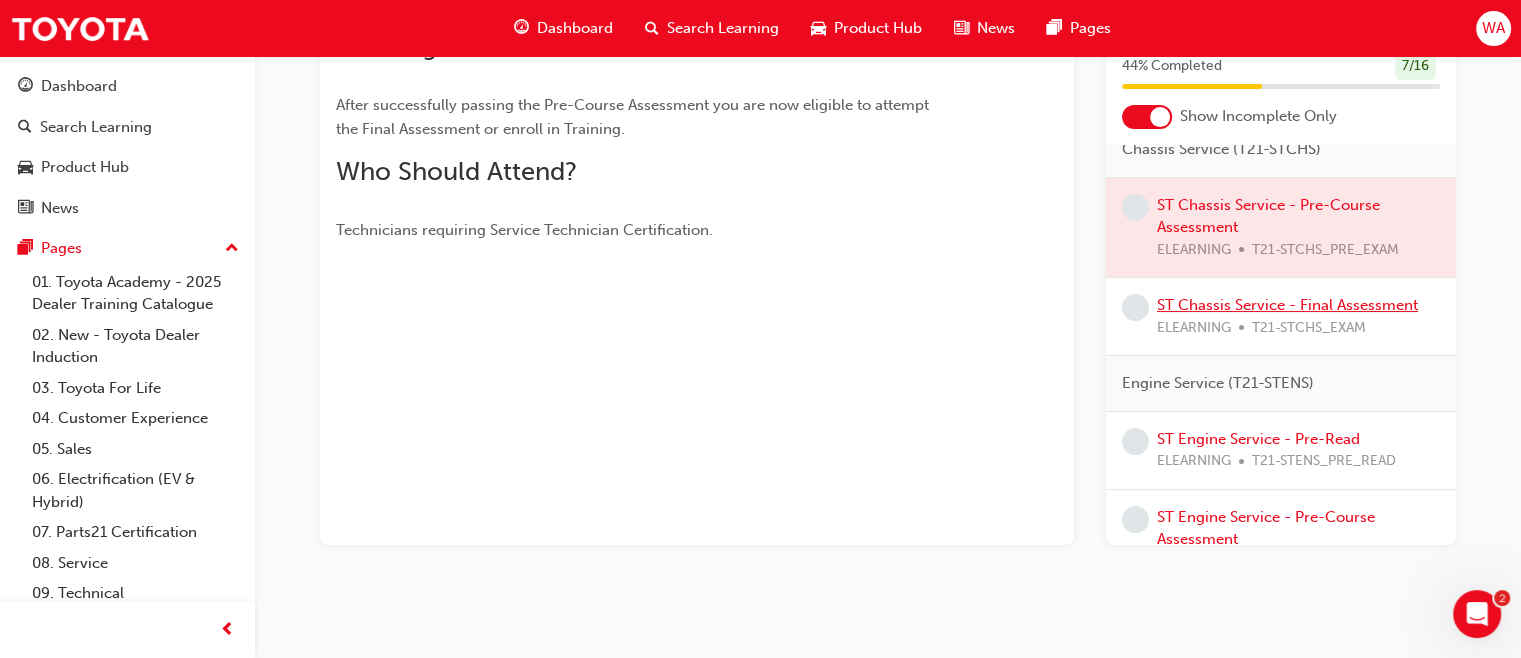 click on "ST Chassis Service - Final Assessment" at bounding box center (1287, 305) 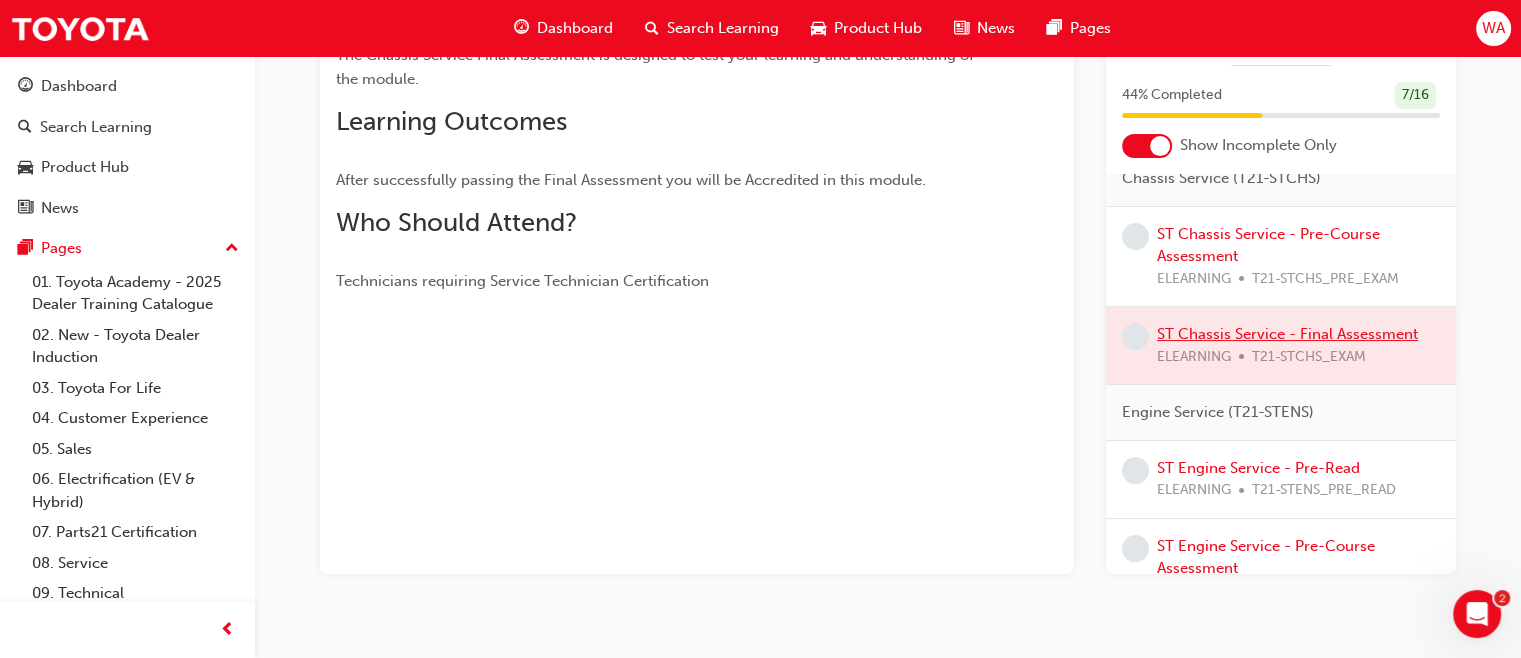 scroll, scrollTop: 381, scrollLeft: 0, axis: vertical 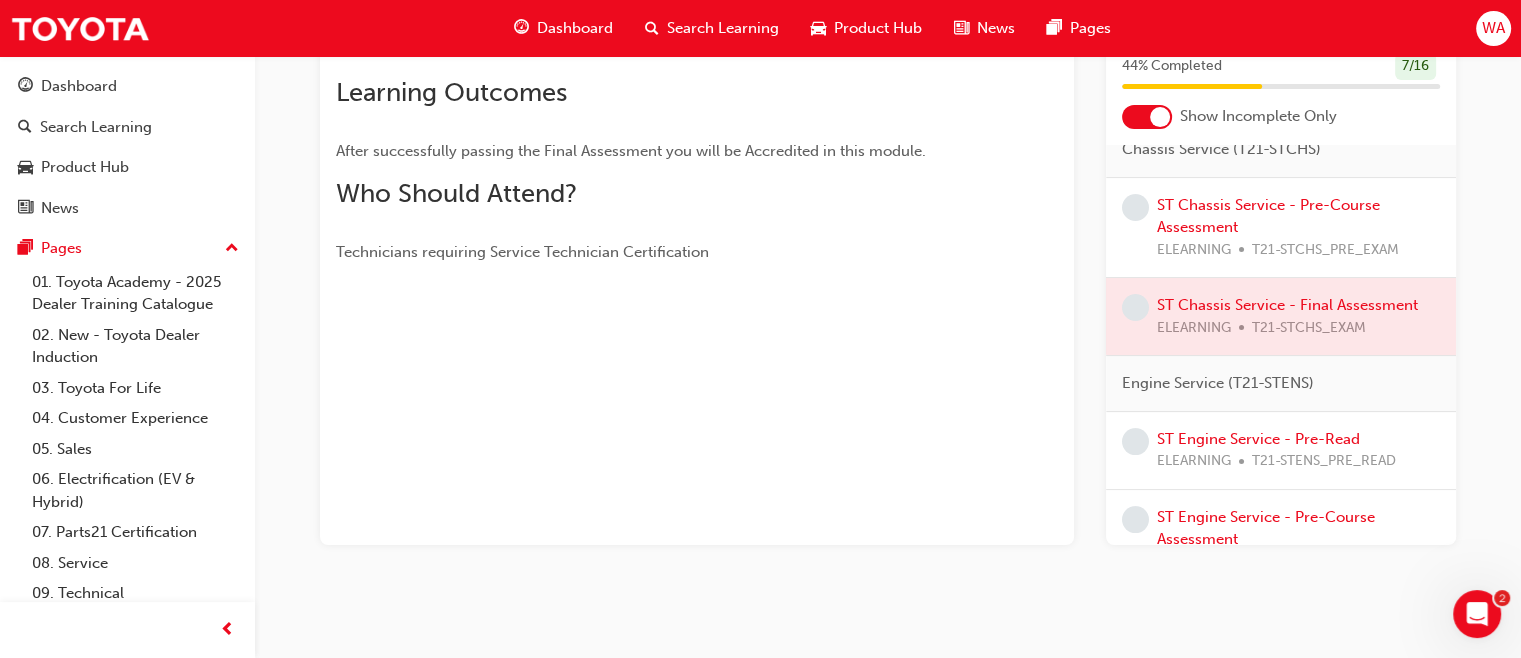 click at bounding box center (1281, 316) 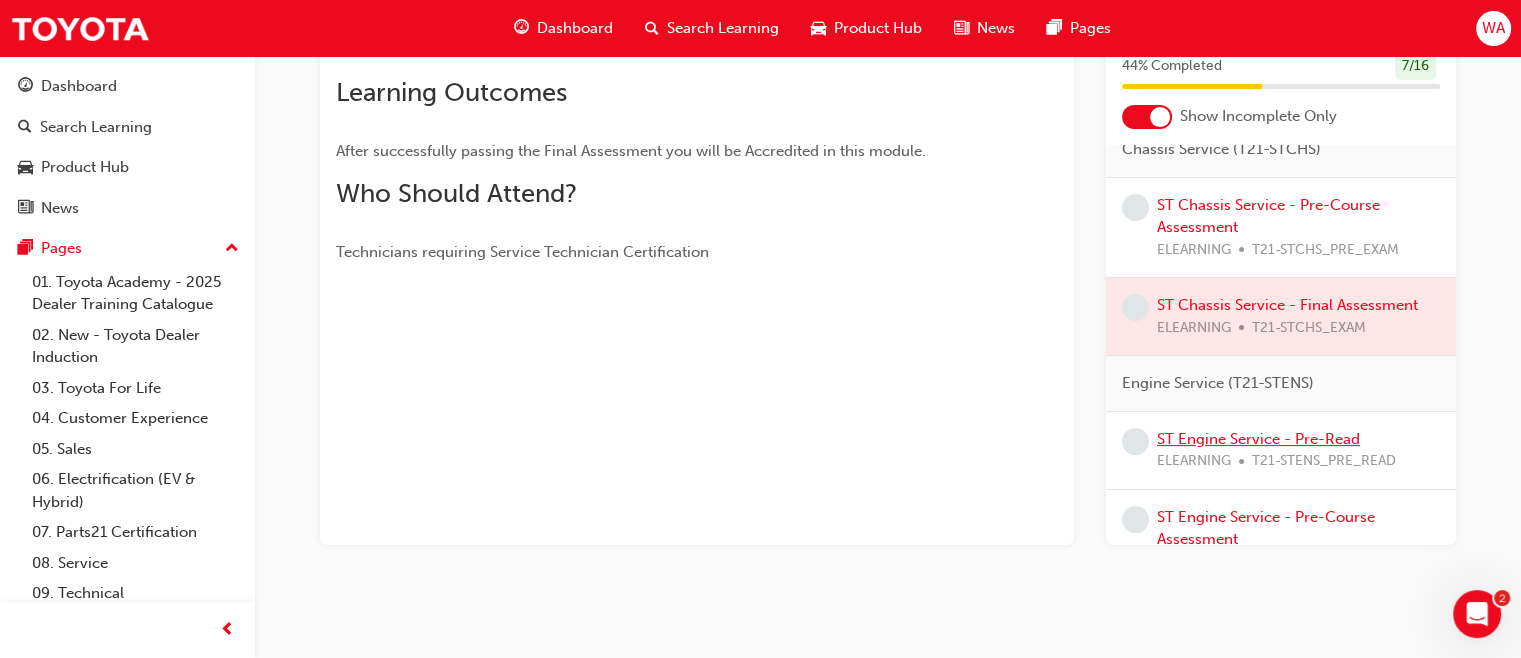 click on "ST Engine Service - Pre-Read" at bounding box center (1258, 439) 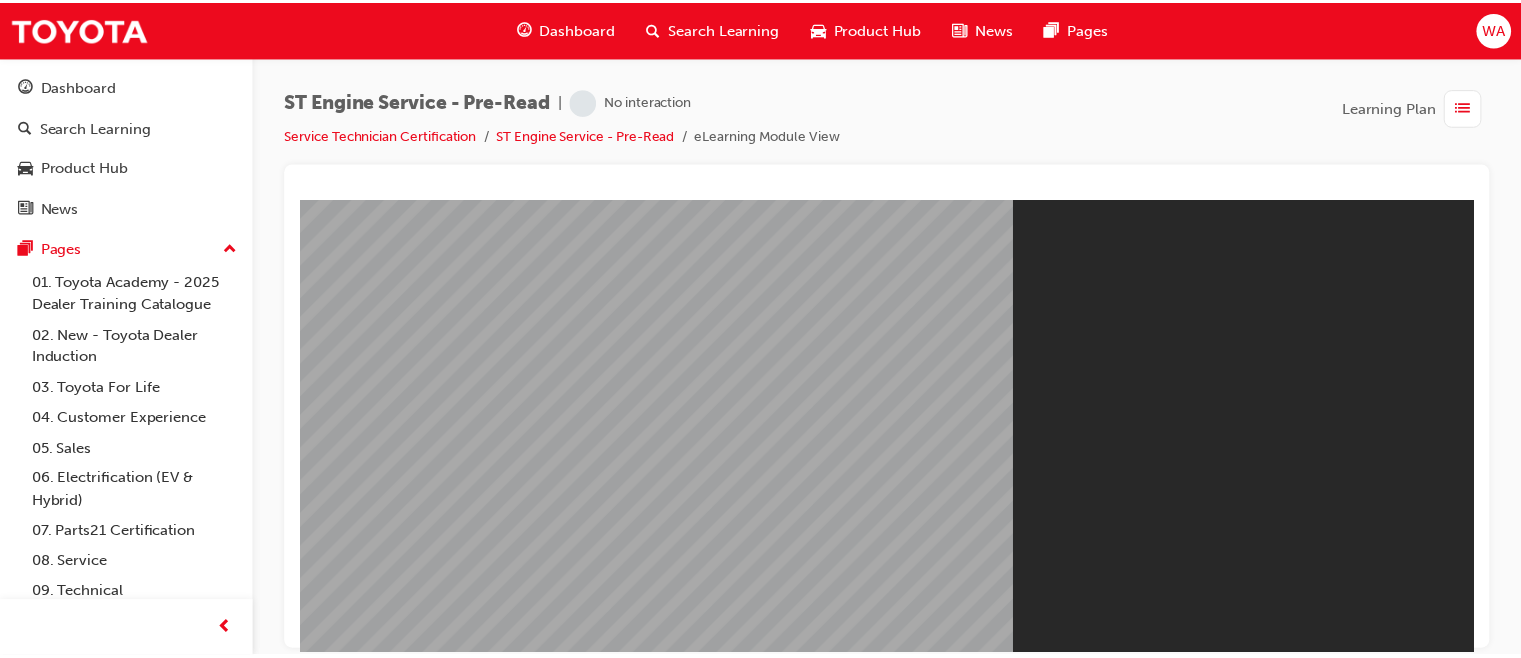 scroll, scrollTop: 0, scrollLeft: 0, axis: both 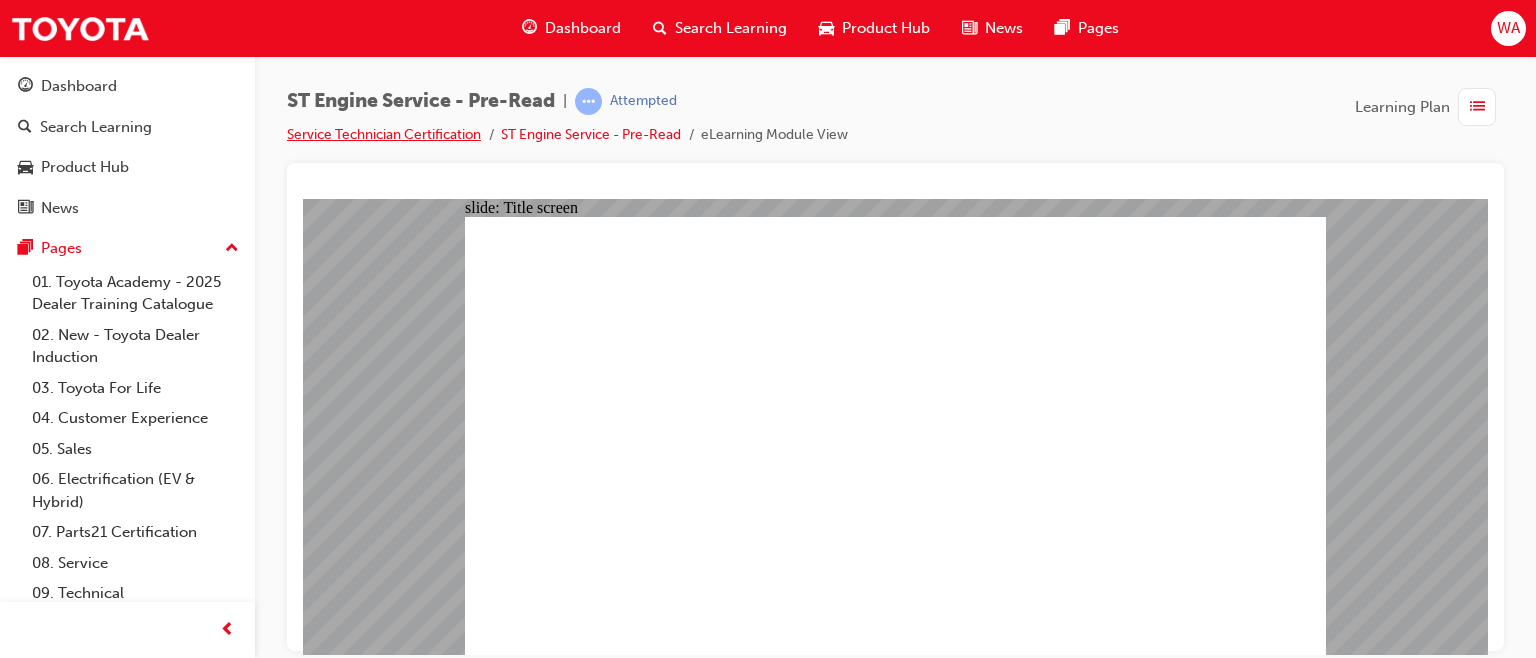 click on "Service Technician Certification" at bounding box center (384, 134) 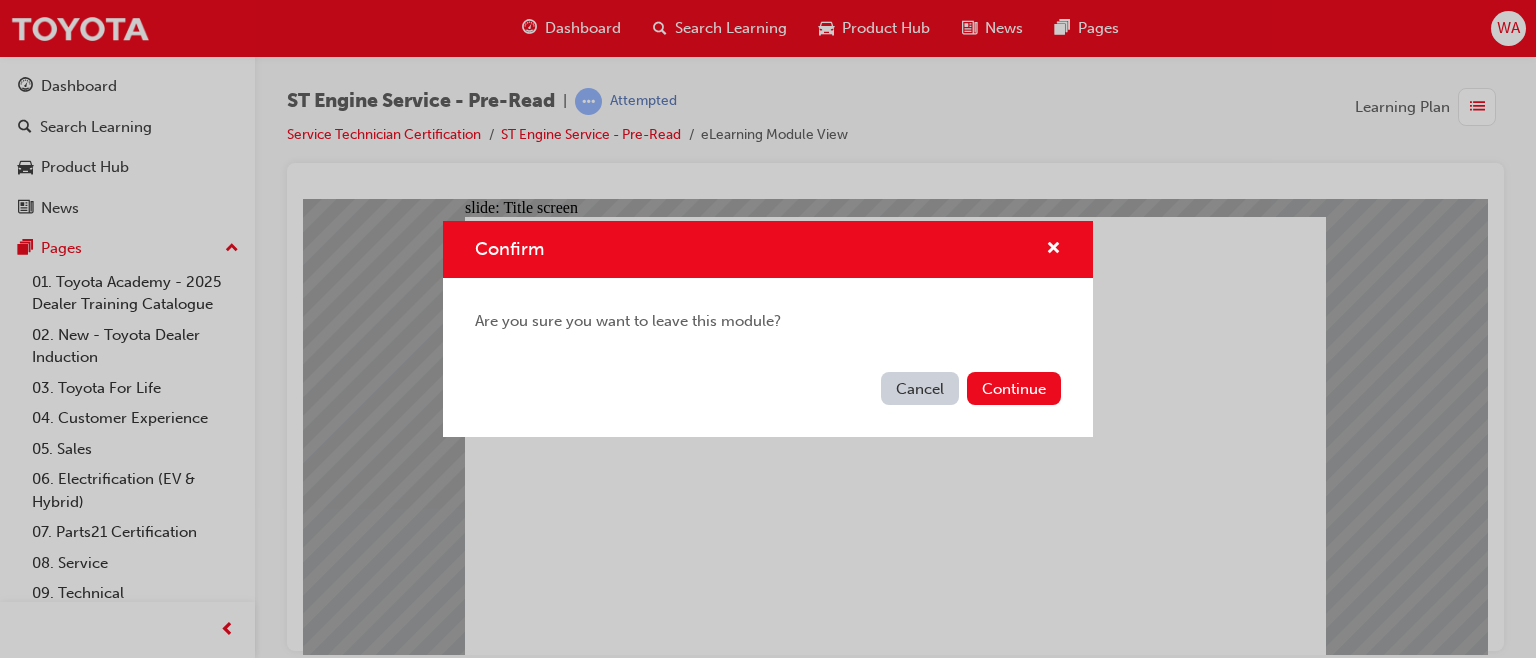 click on "Continue" at bounding box center (1014, 388) 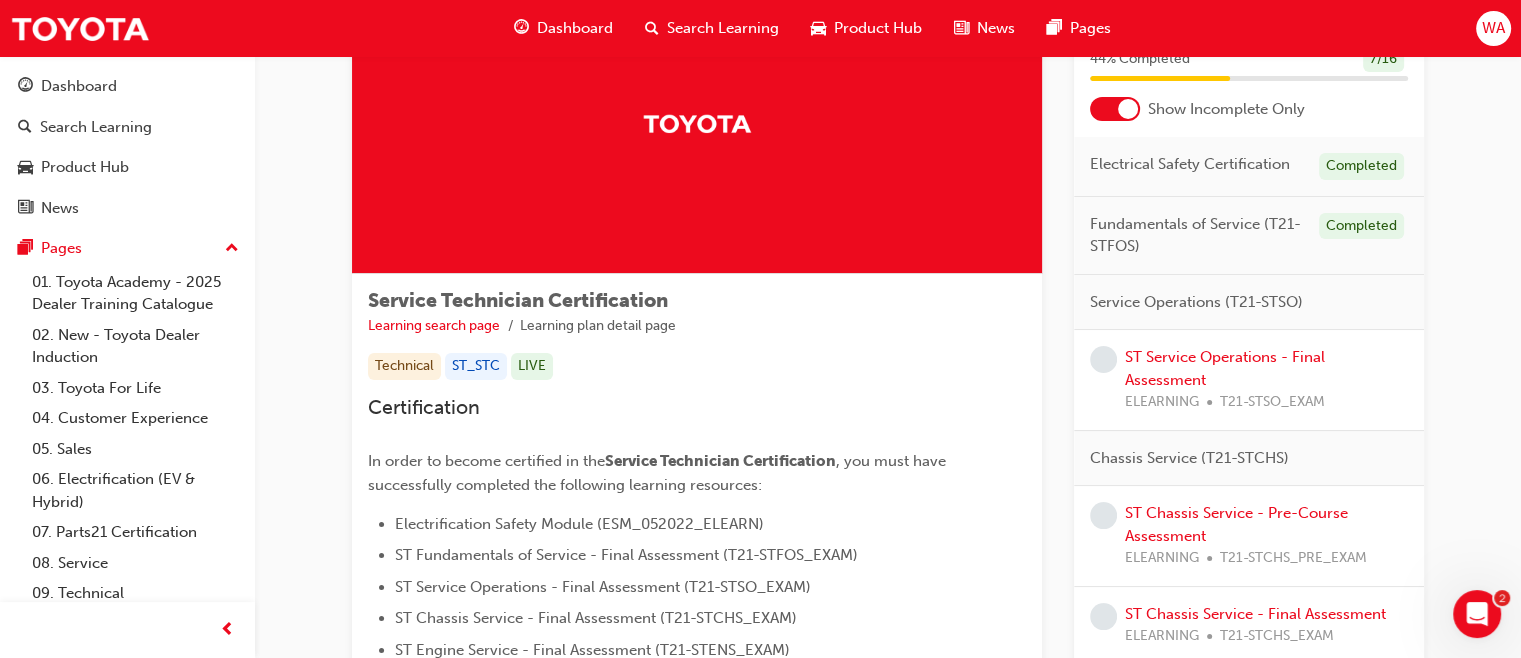 scroll, scrollTop: 129, scrollLeft: 0, axis: vertical 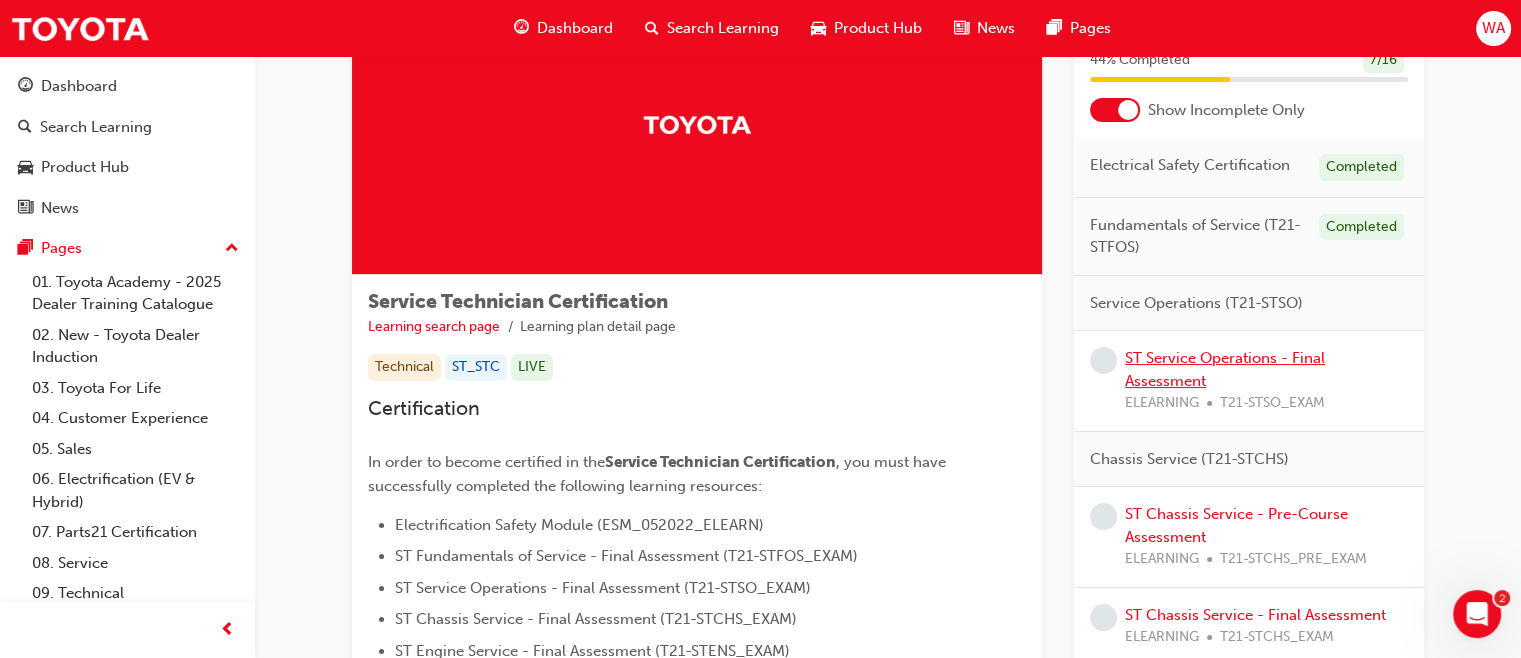 click on "ST Service Operations - Final Assessment" at bounding box center [1225, 369] 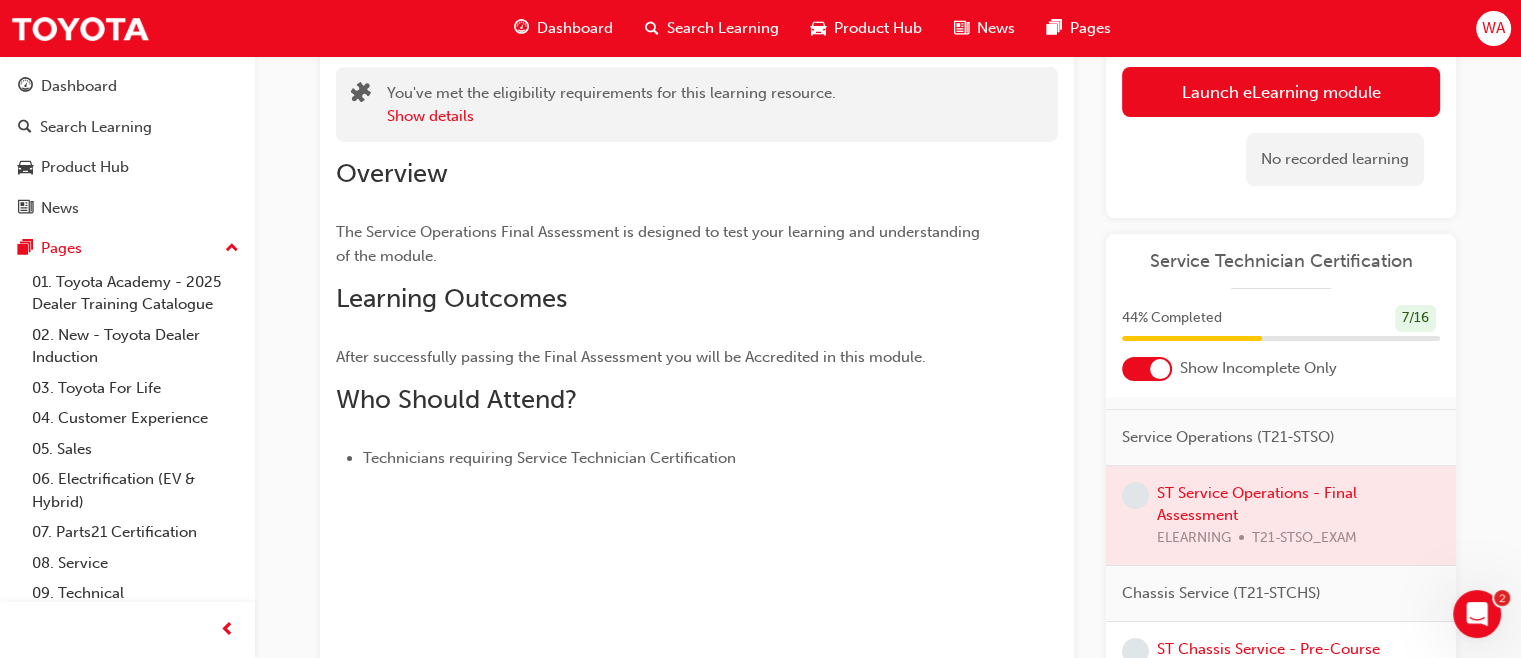 scroll, scrollTop: 129, scrollLeft: 0, axis: vertical 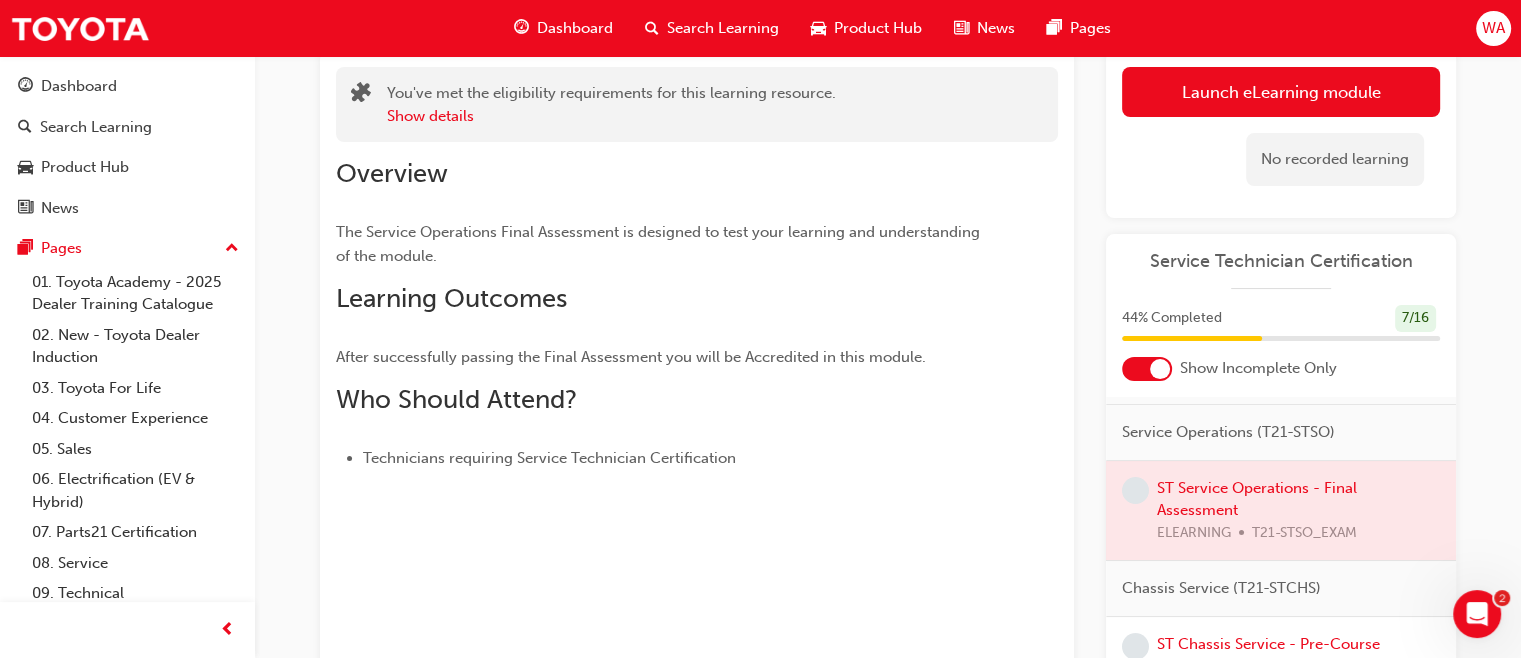 click at bounding box center [1281, 511] 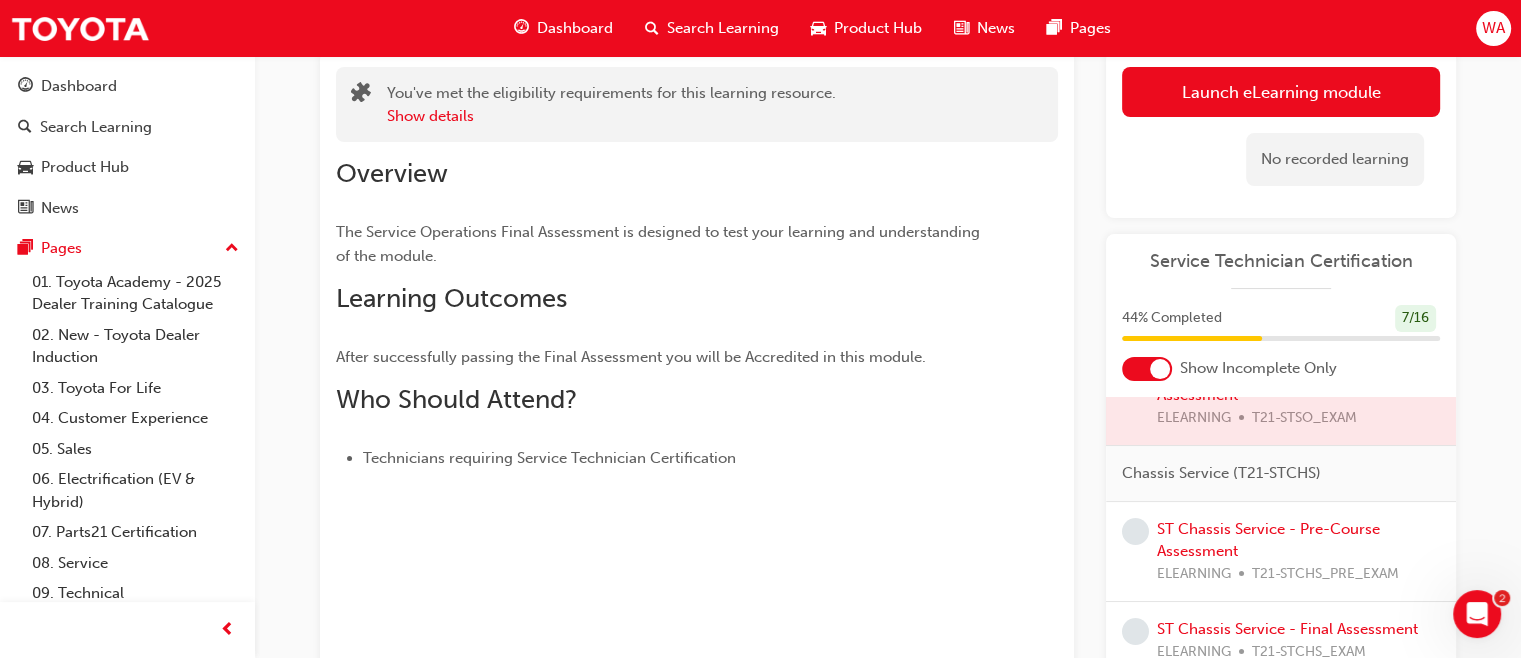 scroll, scrollTop: 245, scrollLeft: 0, axis: vertical 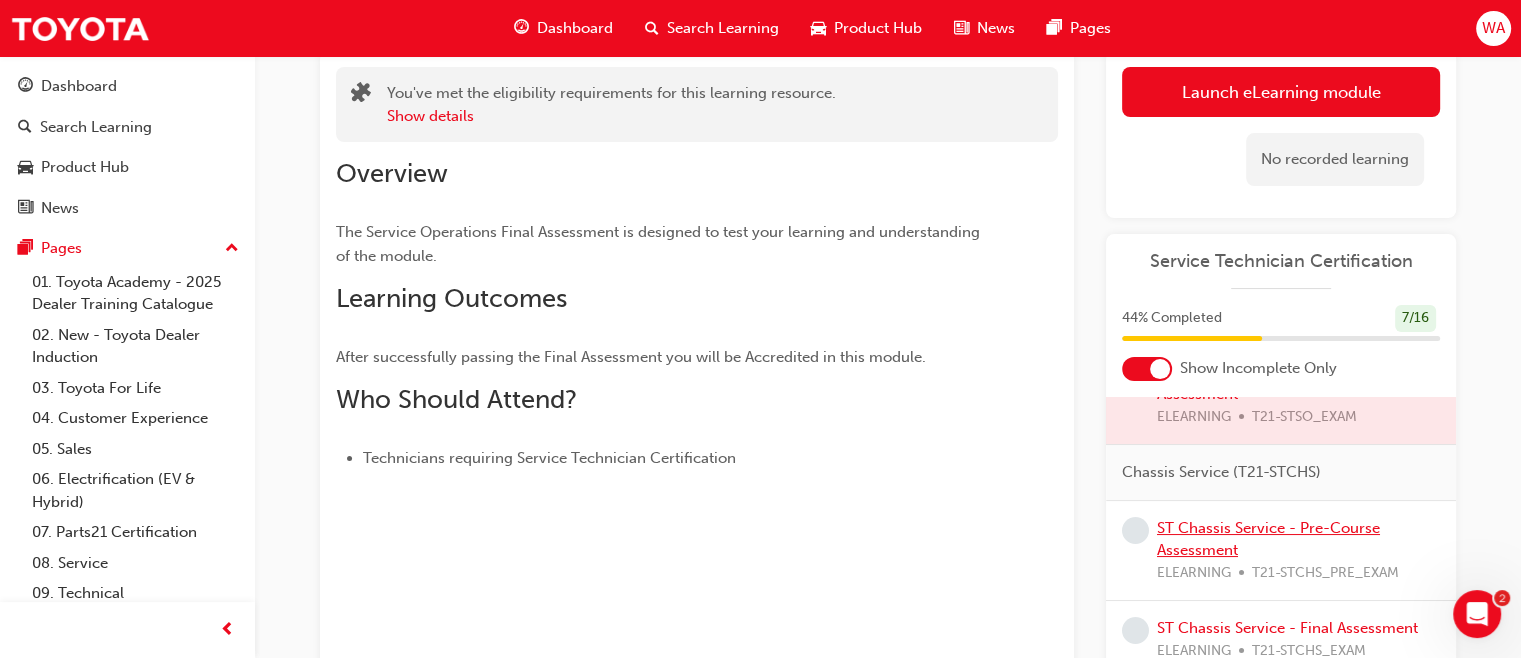 click on "ST Chassis Service - Pre-Course Assessment" at bounding box center (1268, 539) 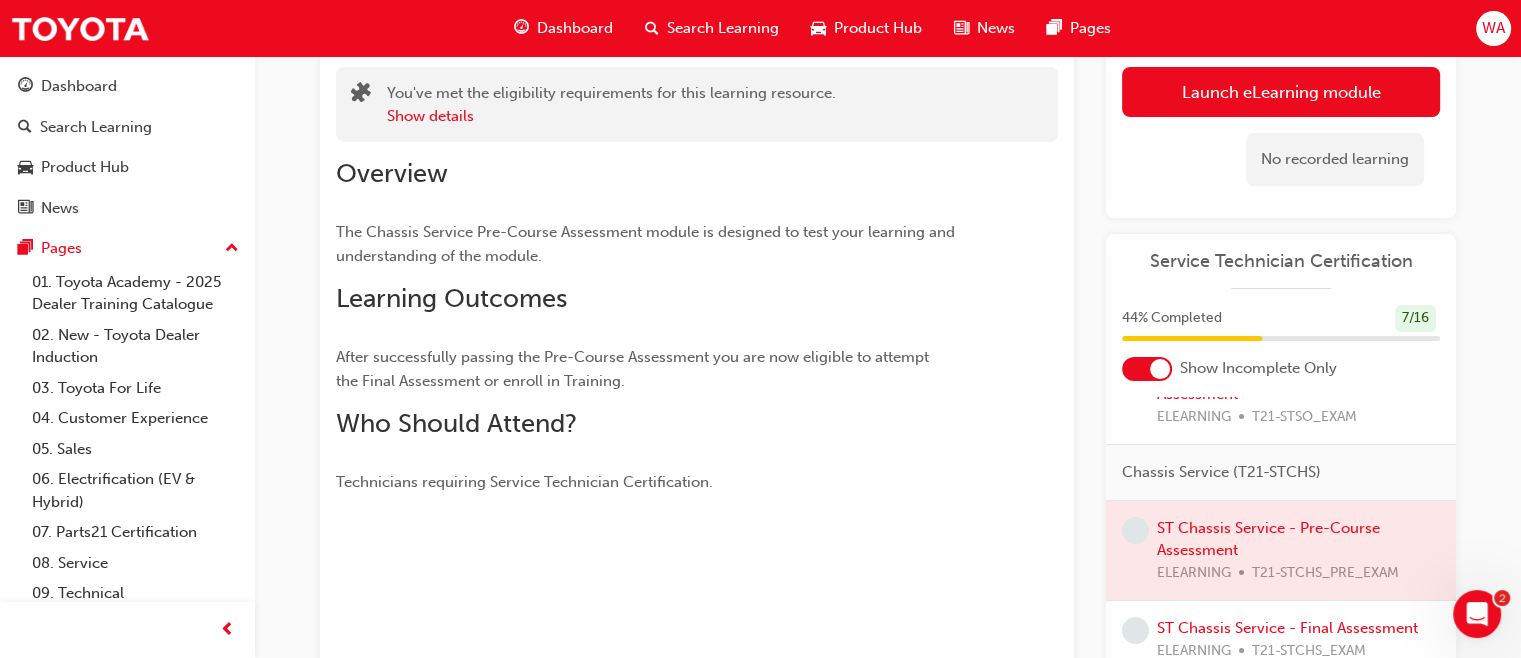 click at bounding box center (1281, 551) 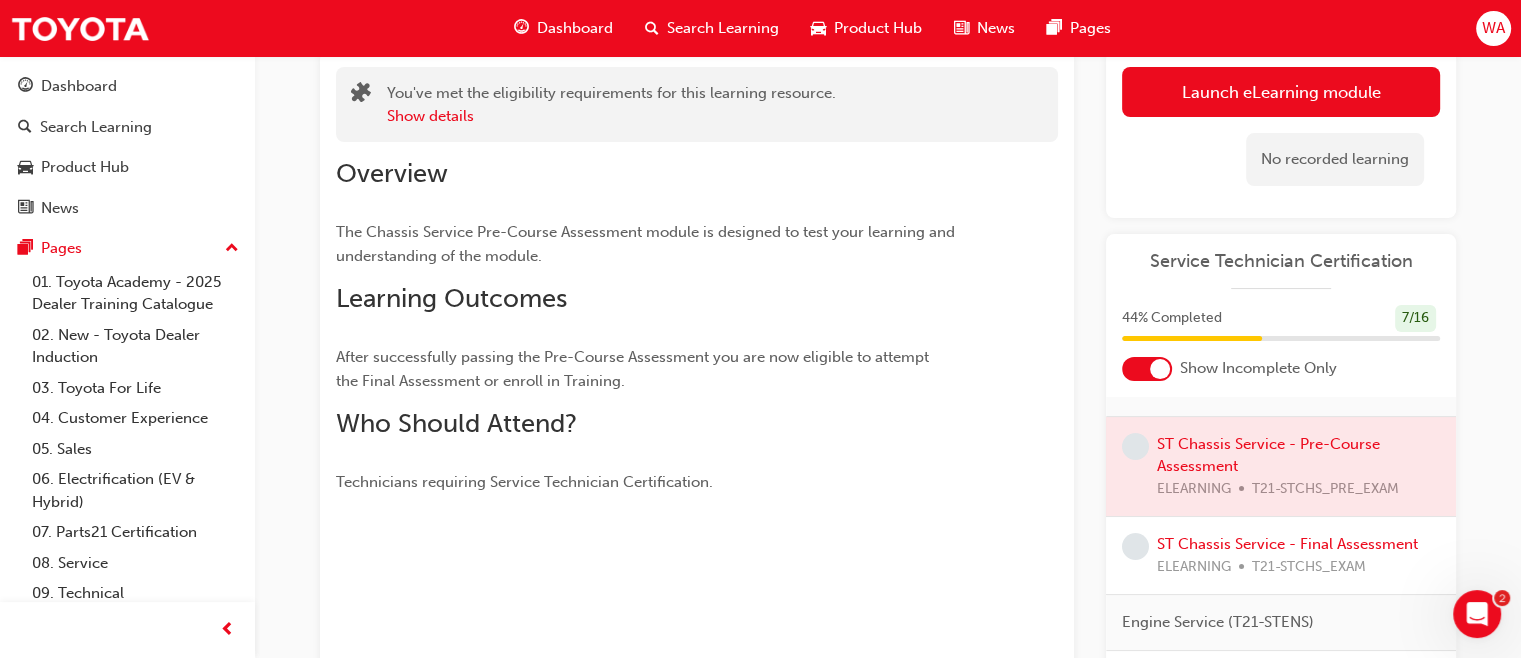 scroll, scrollTop: 326, scrollLeft: 0, axis: vertical 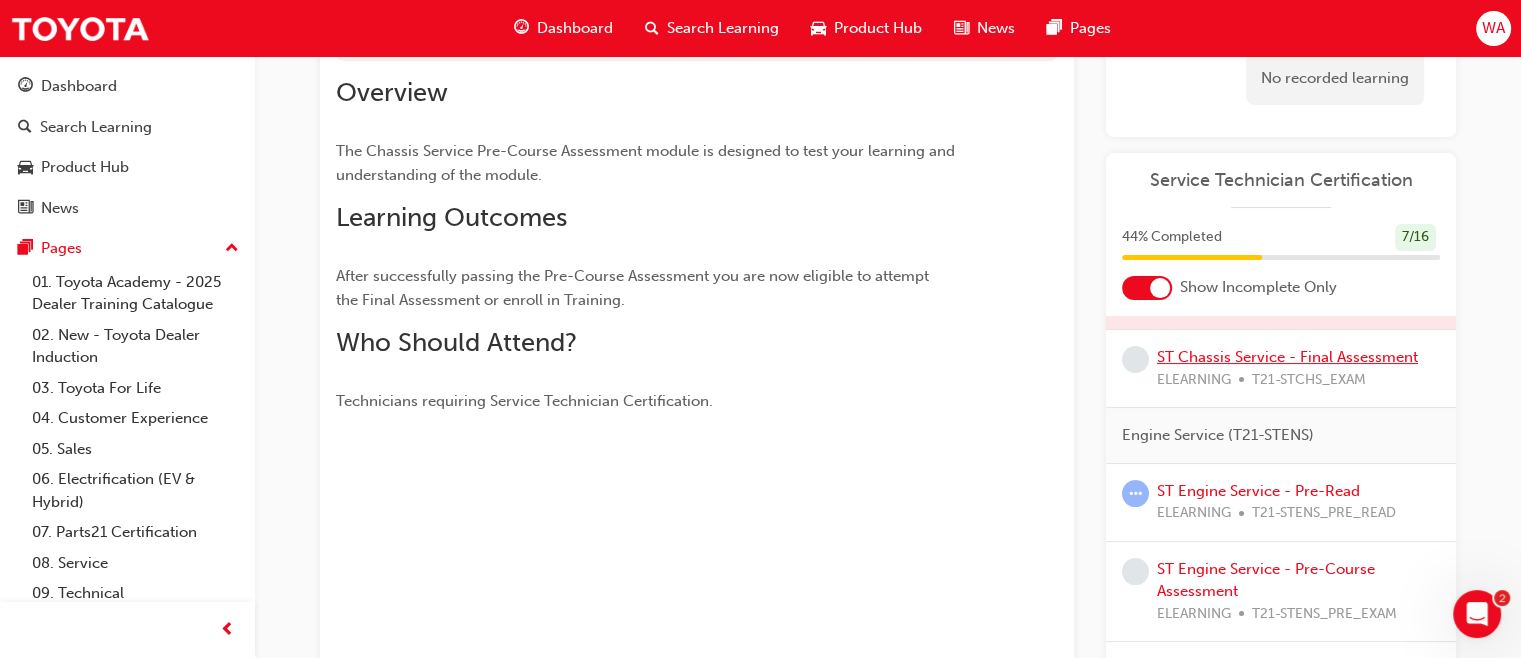 click on "ST Chassis Service - Final Assessment" at bounding box center (1287, 357) 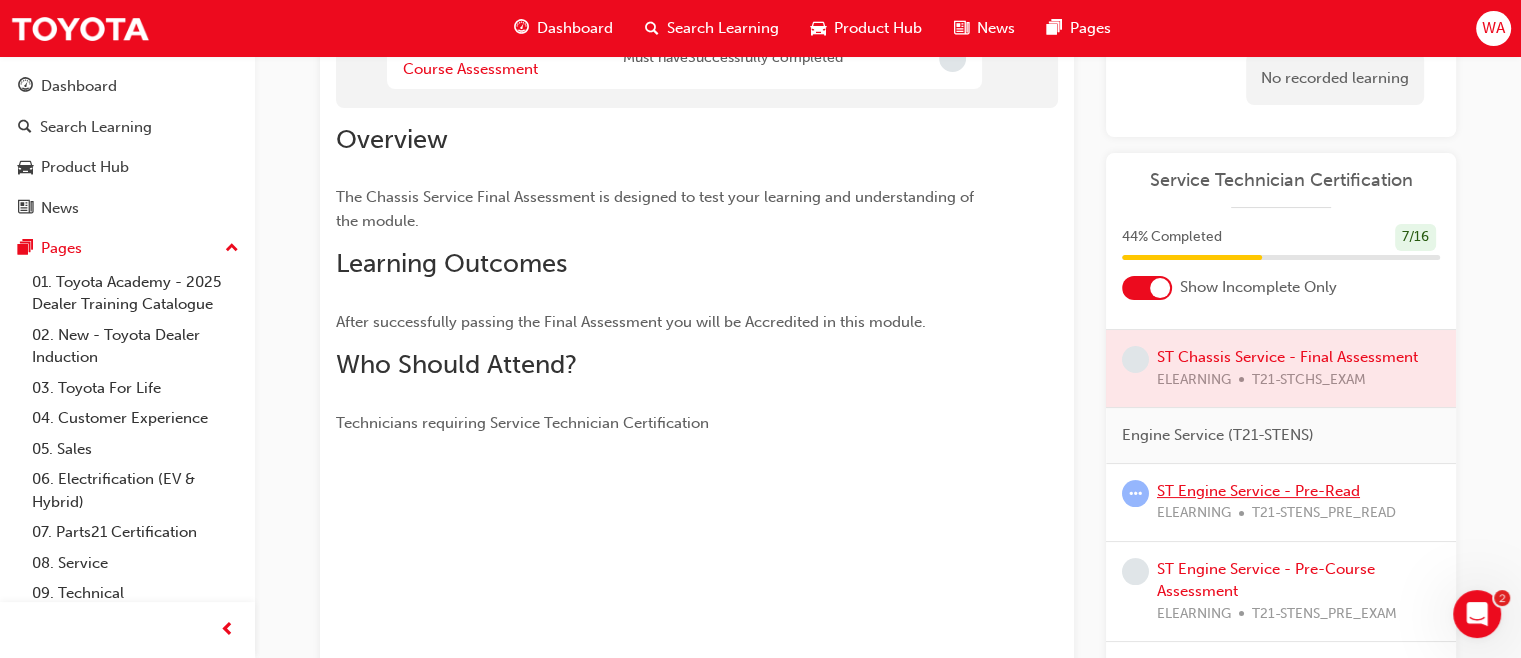click on "ST Engine Service - Pre-Read" at bounding box center [1258, 491] 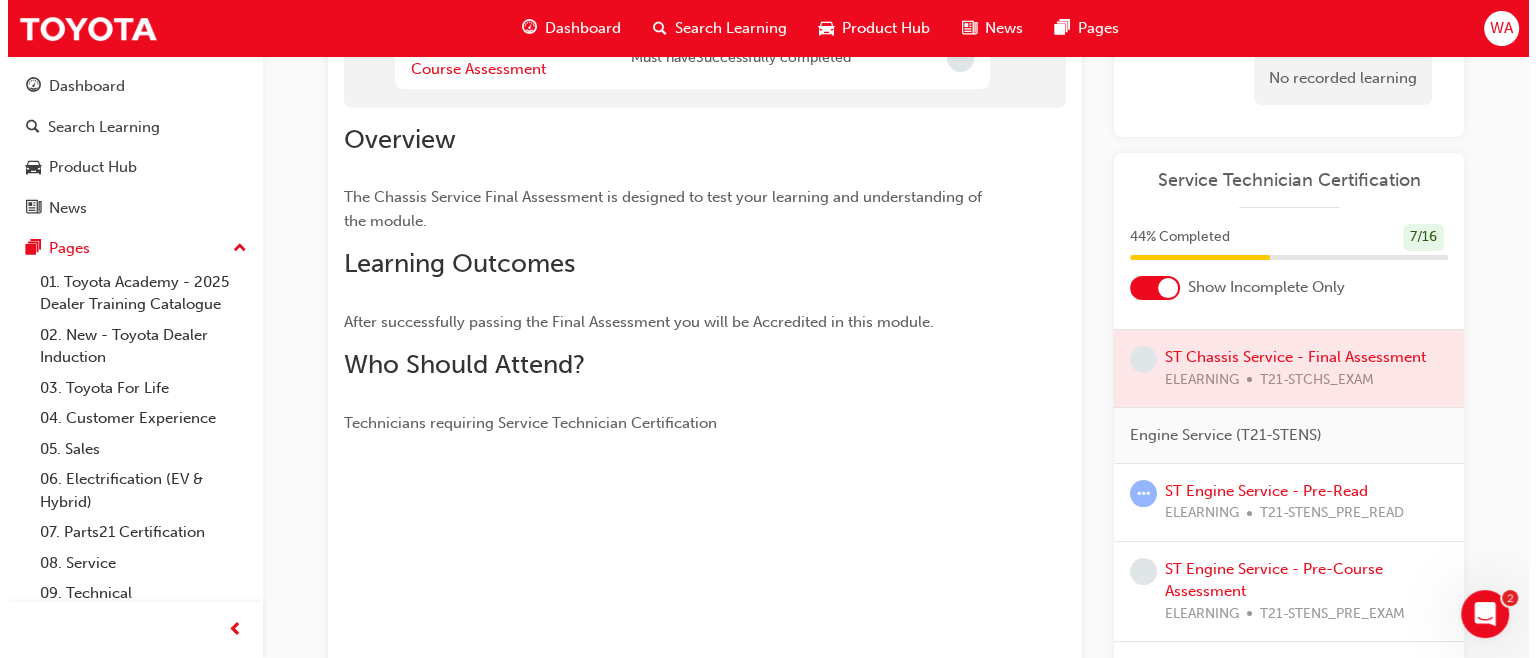 scroll, scrollTop: 0, scrollLeft: 0, axis: both 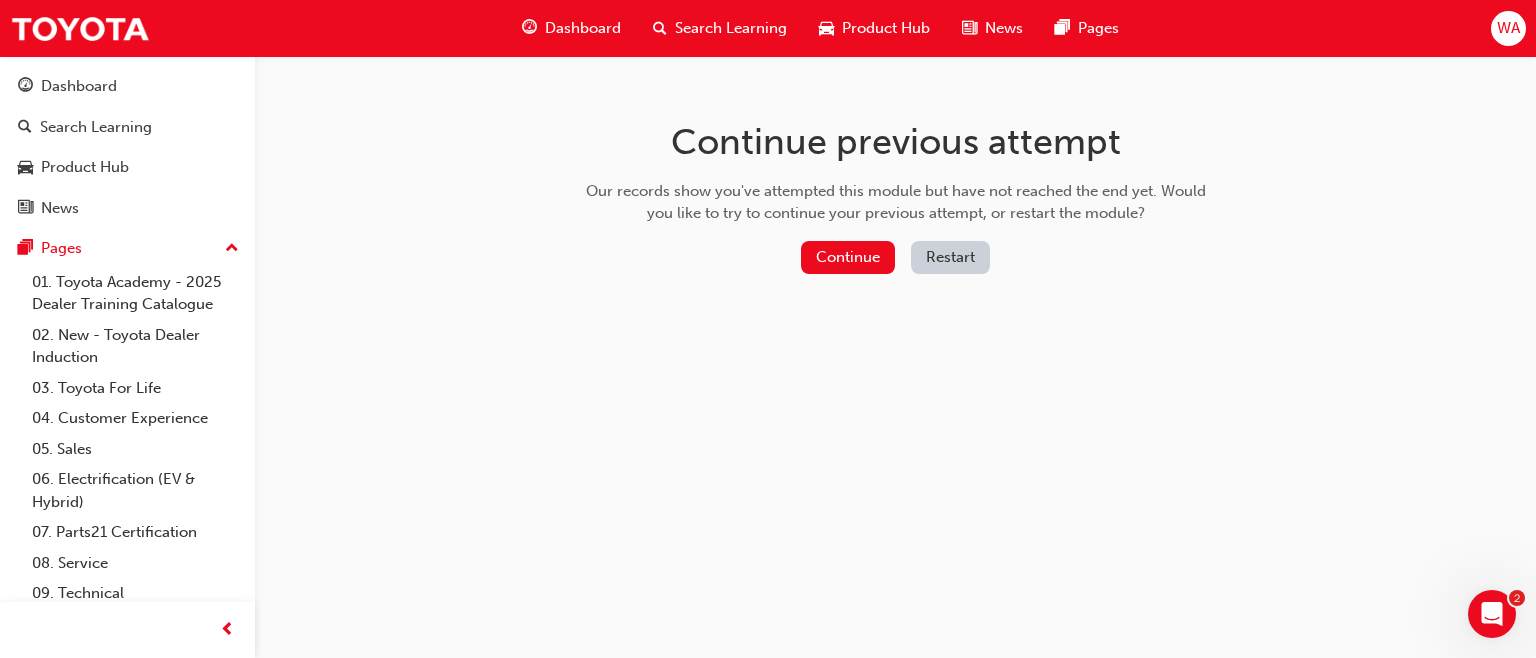 click on "Continue" at bounding box center [848, 257] 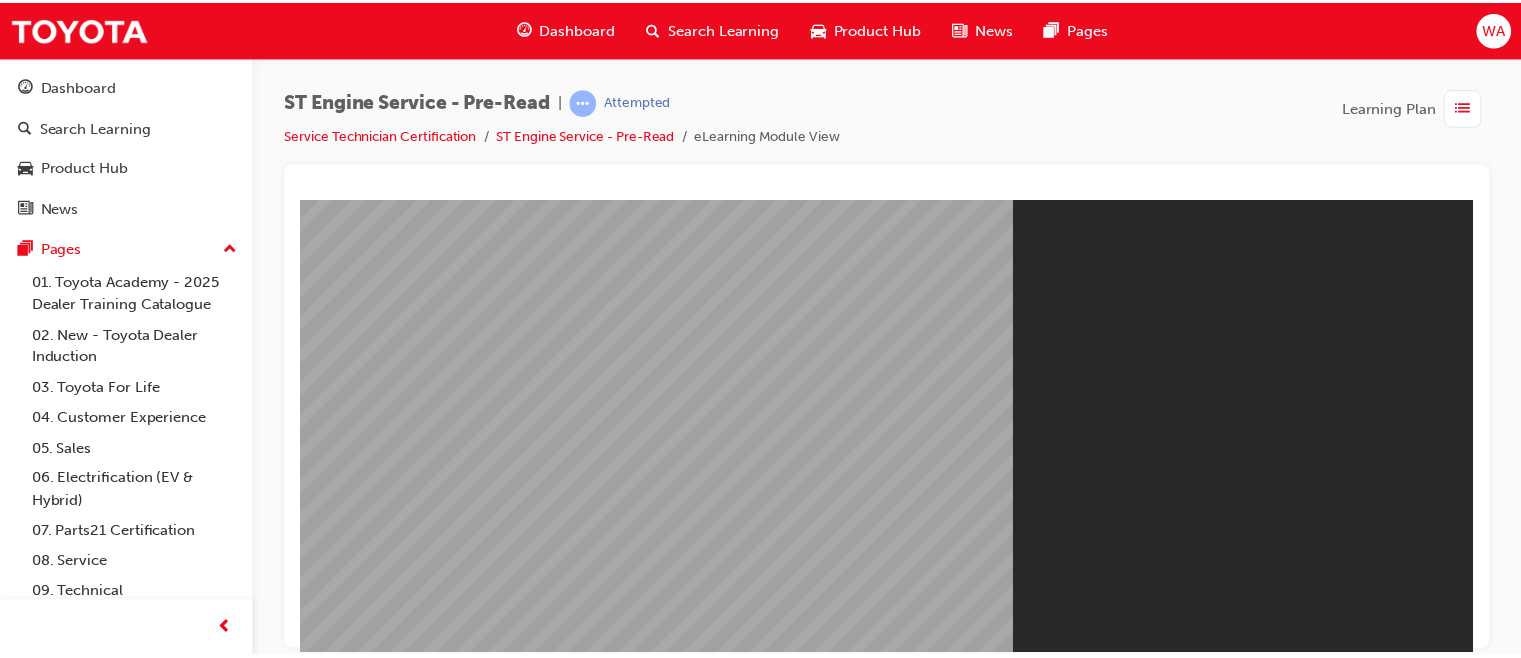 scroll, scrollTop: 0, scrollLeft: 0, axis: both 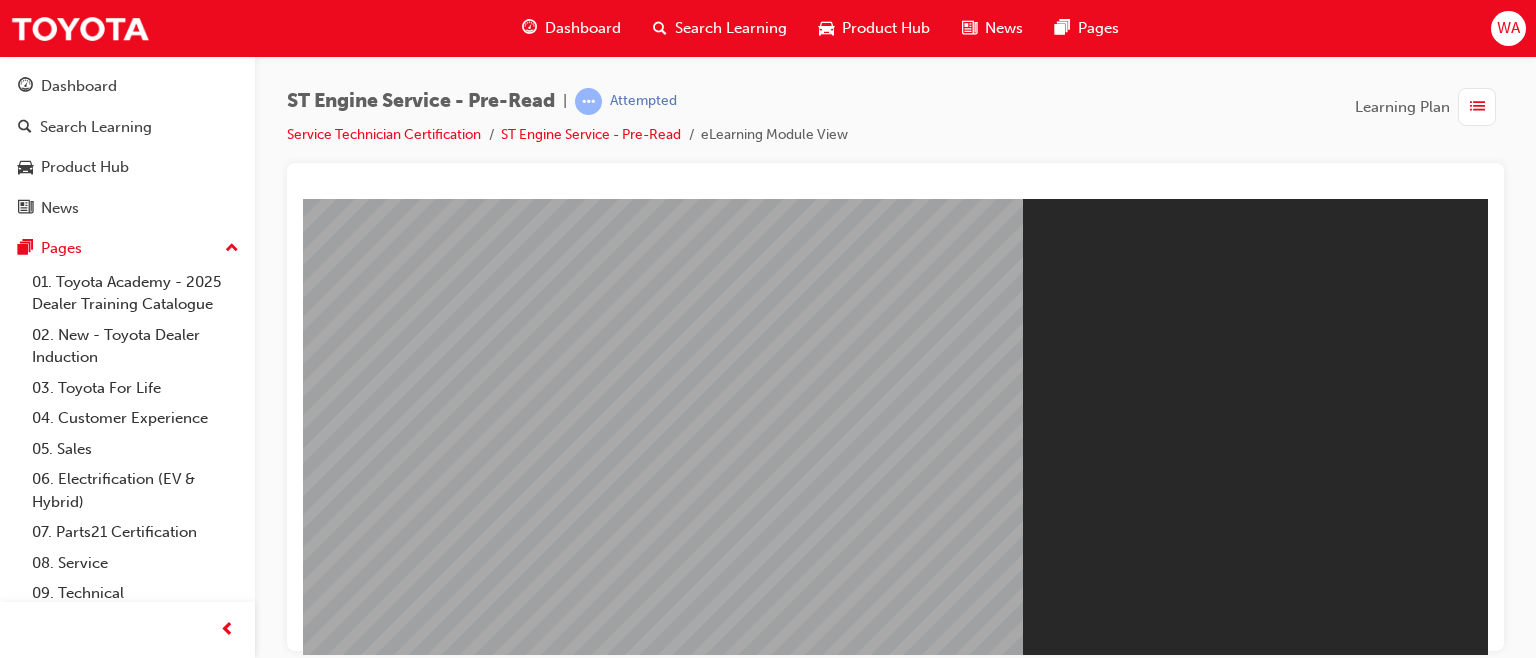 click on "Resume" at bounding box center (341, 790) 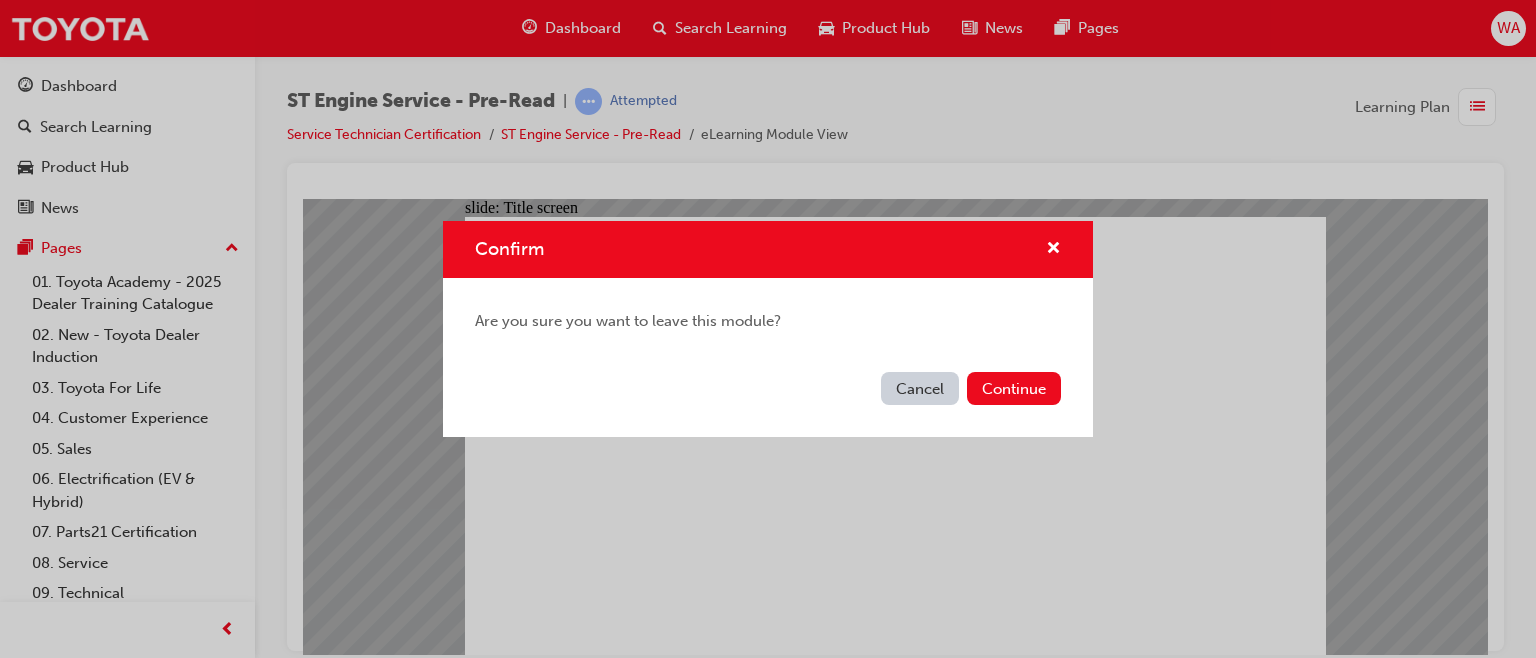 click on "Continue" at bounding box center [1014, 388] 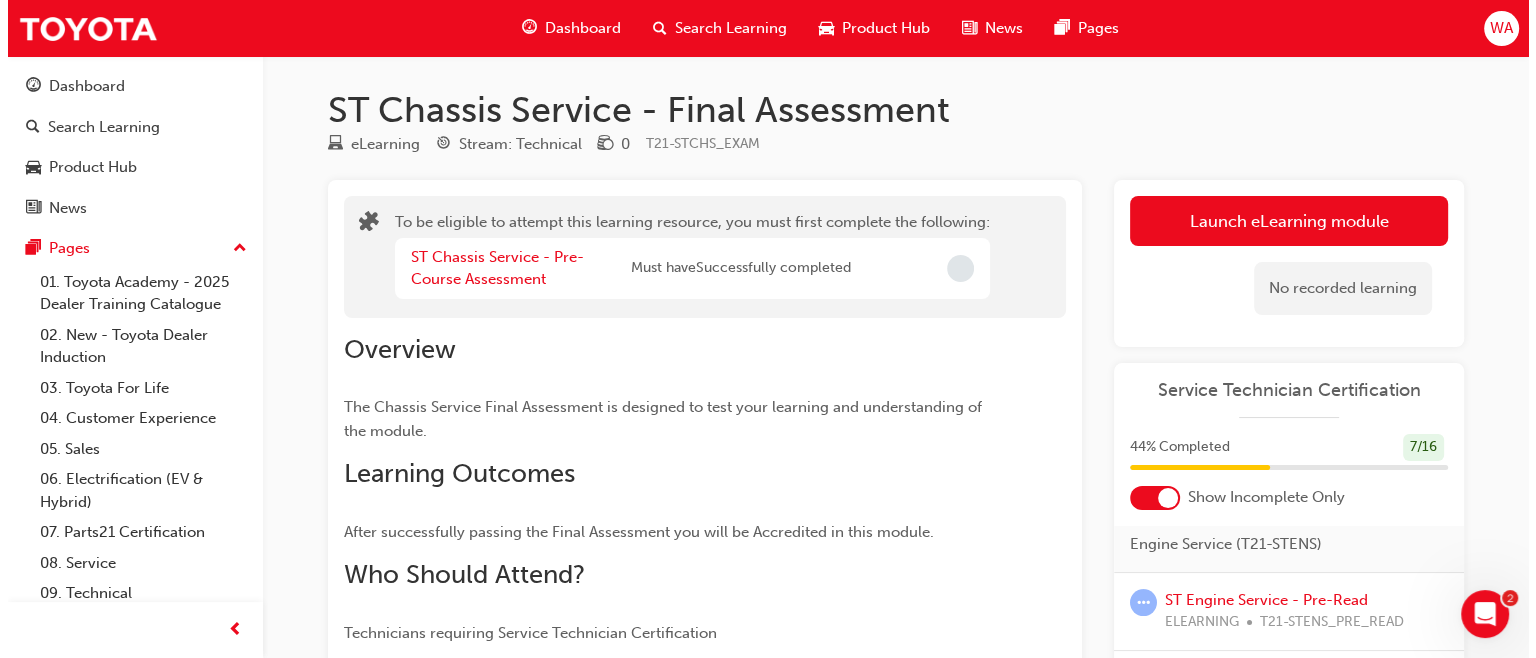 scroll, scrollTop: 536, scrollLeft: 0, axis: vertical 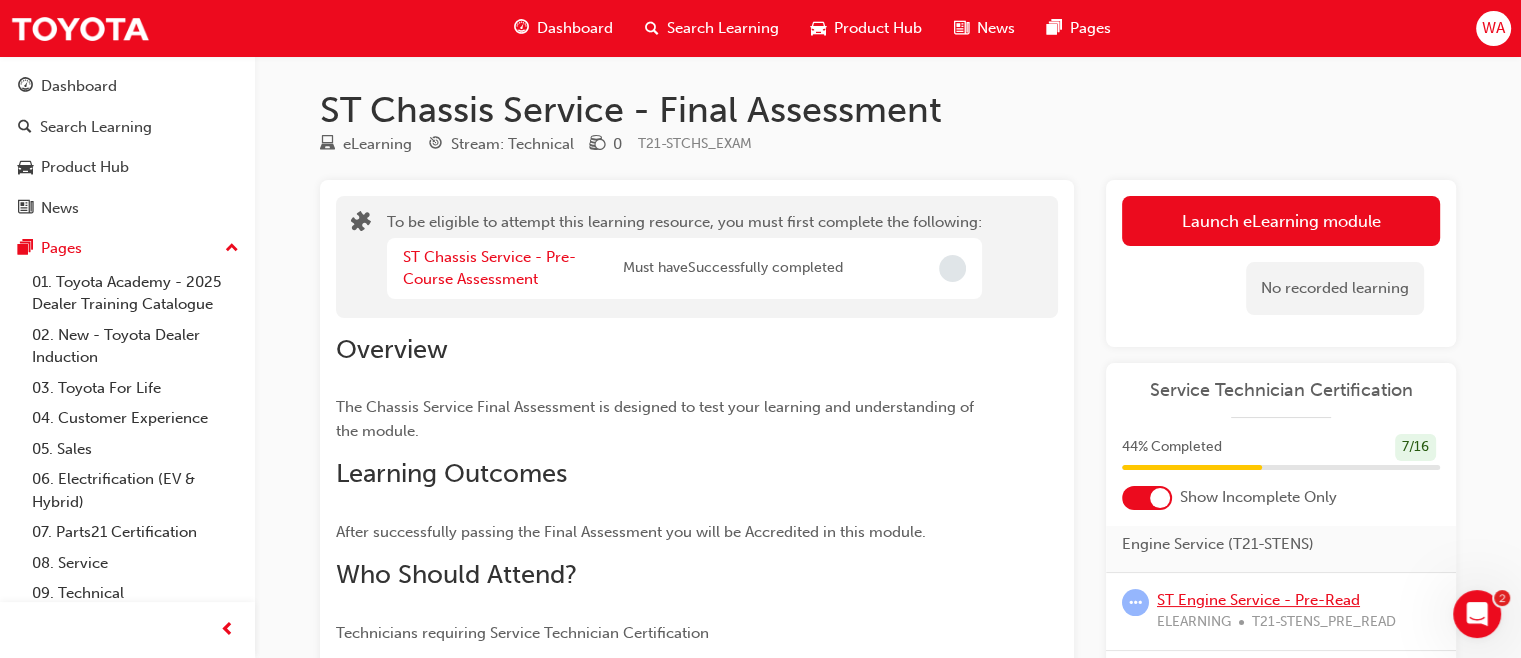 click on "ST Engine Service - Pre-Read" at bounding box center [1258, 600] 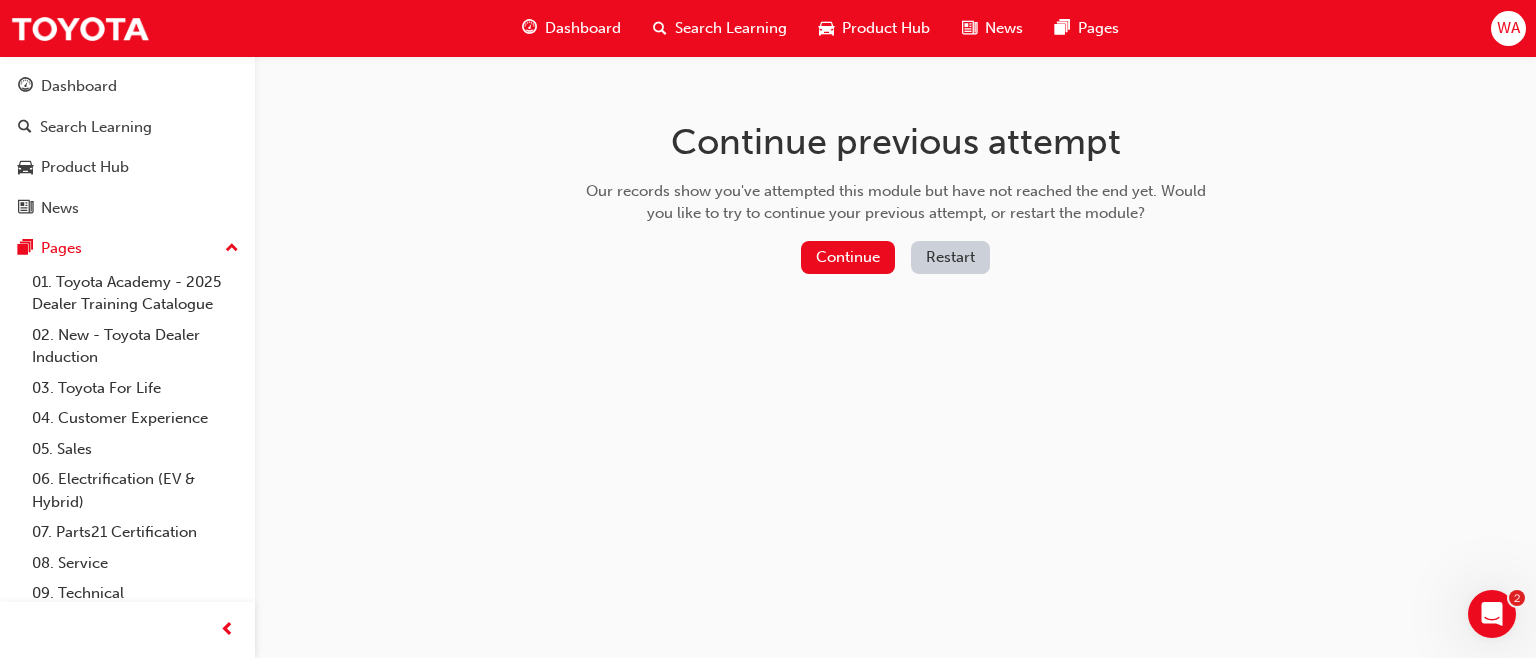 click on "Continue" at bounding box center [848, 257] 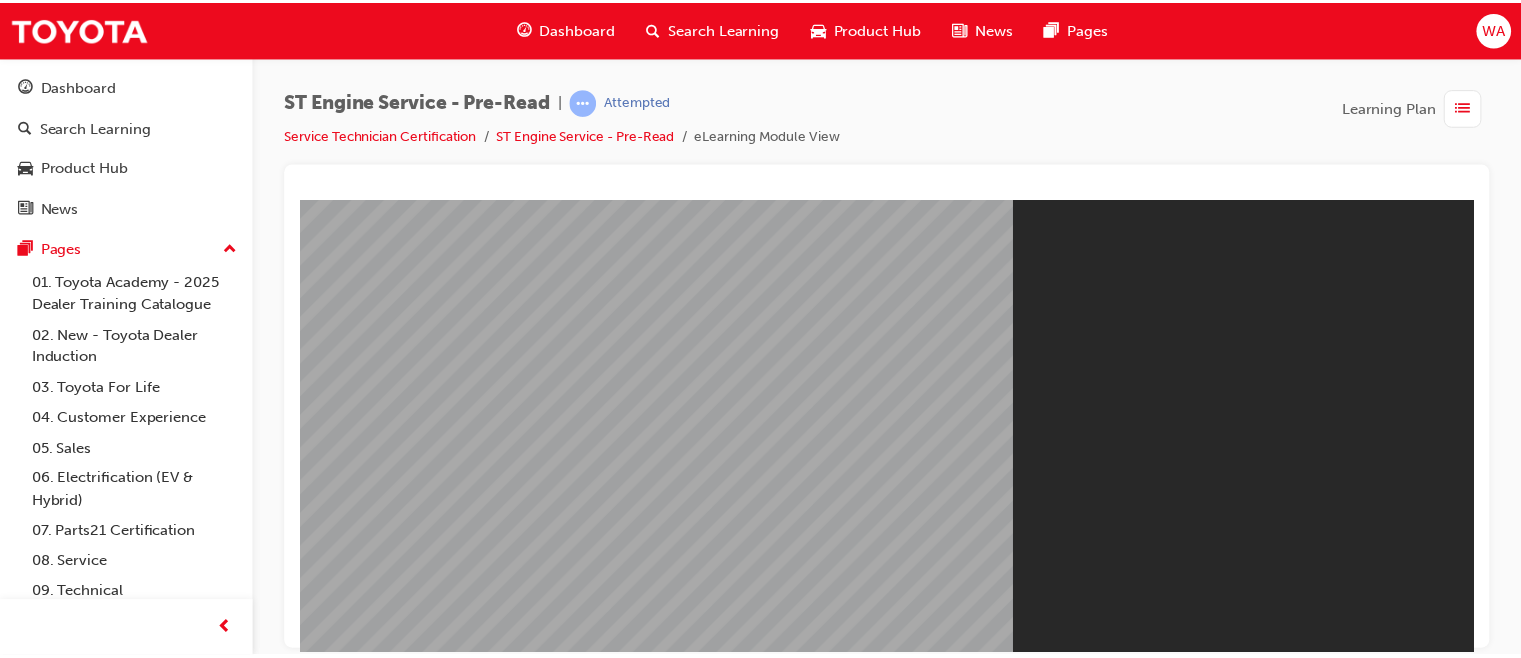 scroll, scrollTop: 0, scrollLeft: 0, axis: both 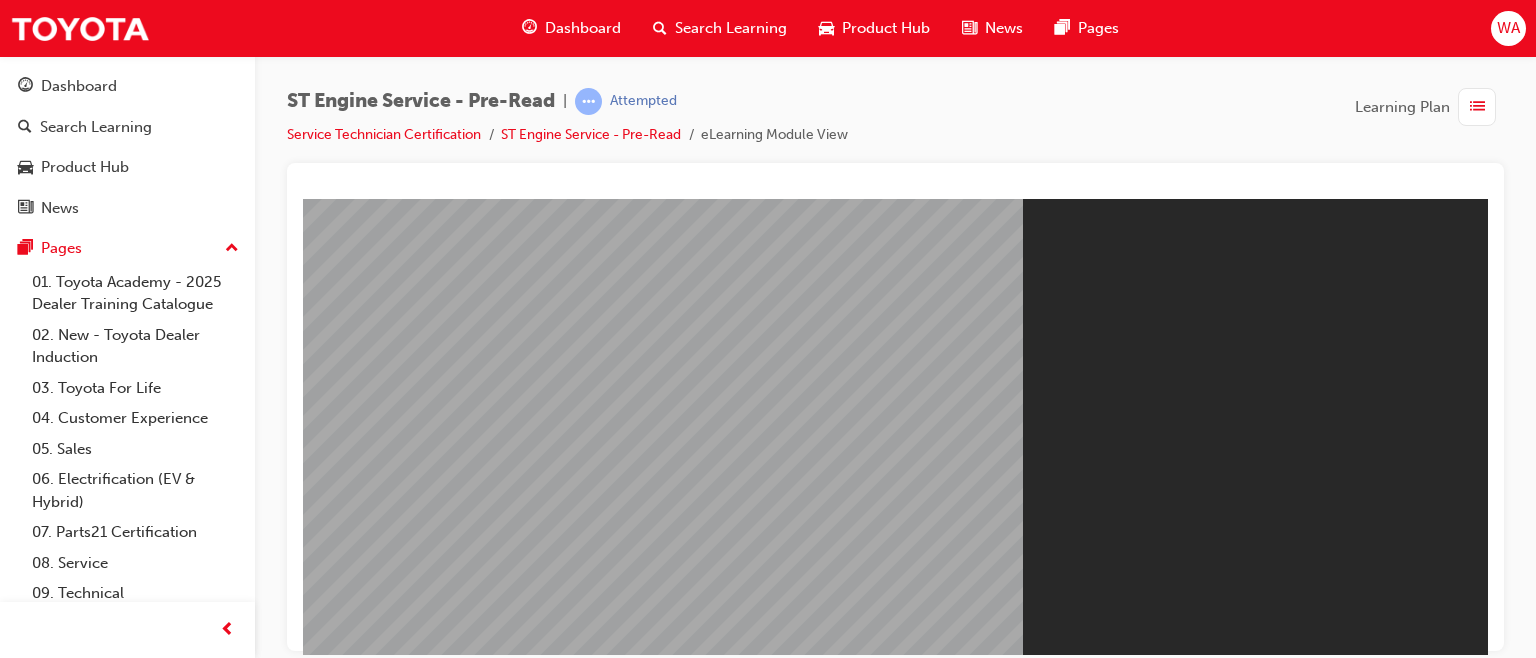 click 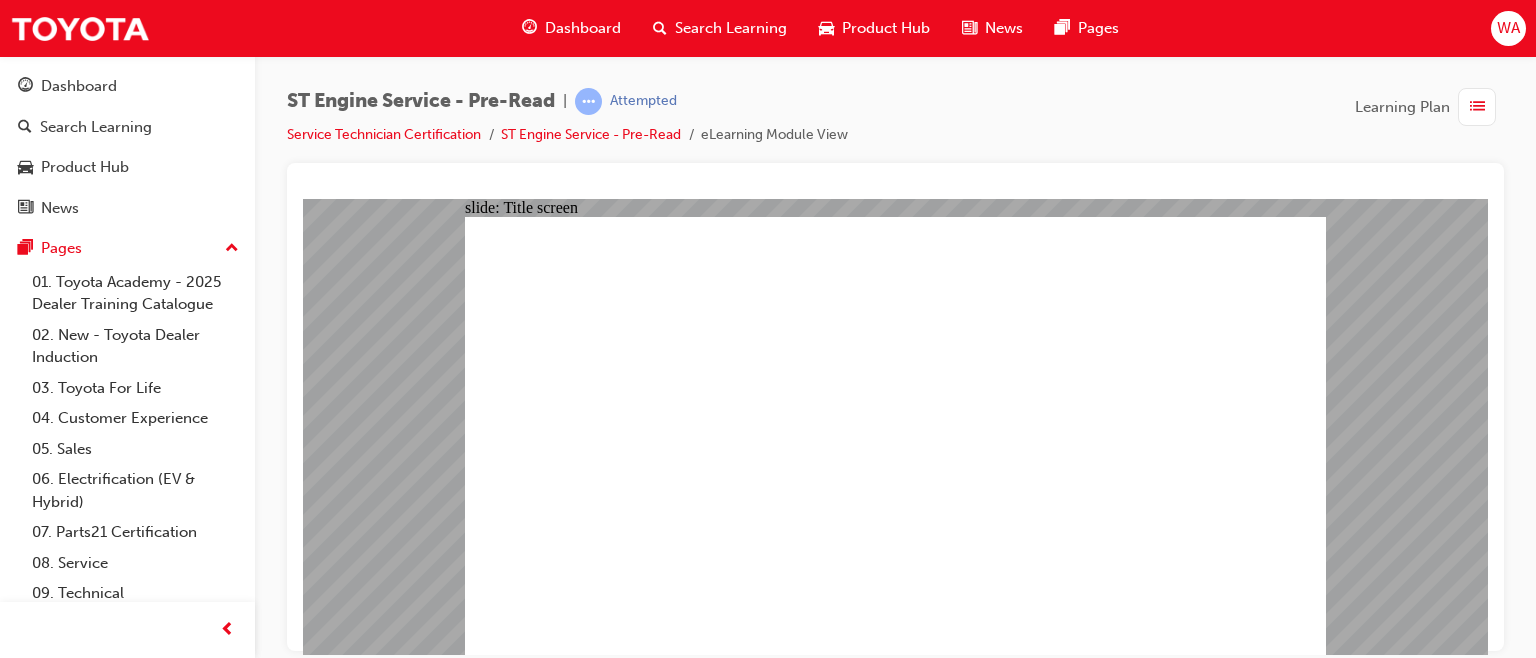 click on "slide: Title screen
Oval 1 ST Engine Service Pre-Read START ST Engine Service Pre-Read START" at bounding box center [895, 426] 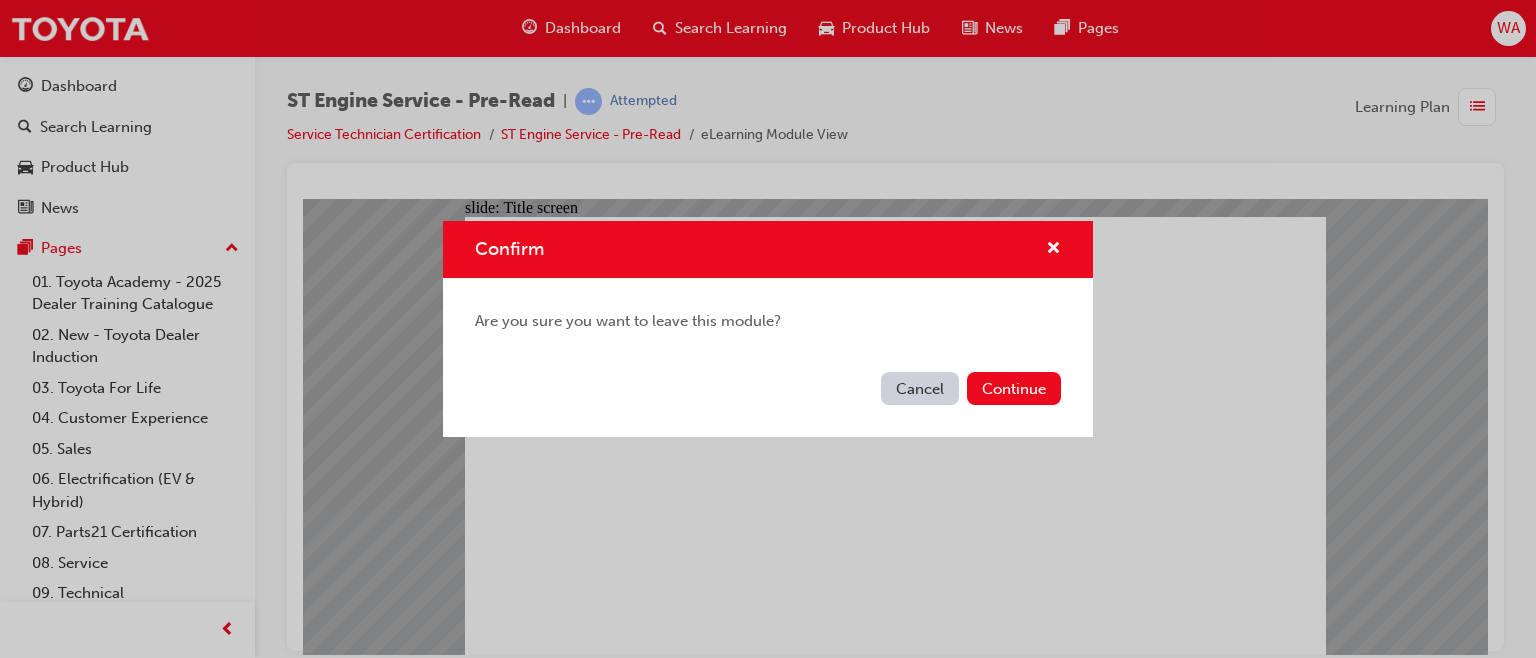 click on "Continue" at bounding box center (1014, 388) 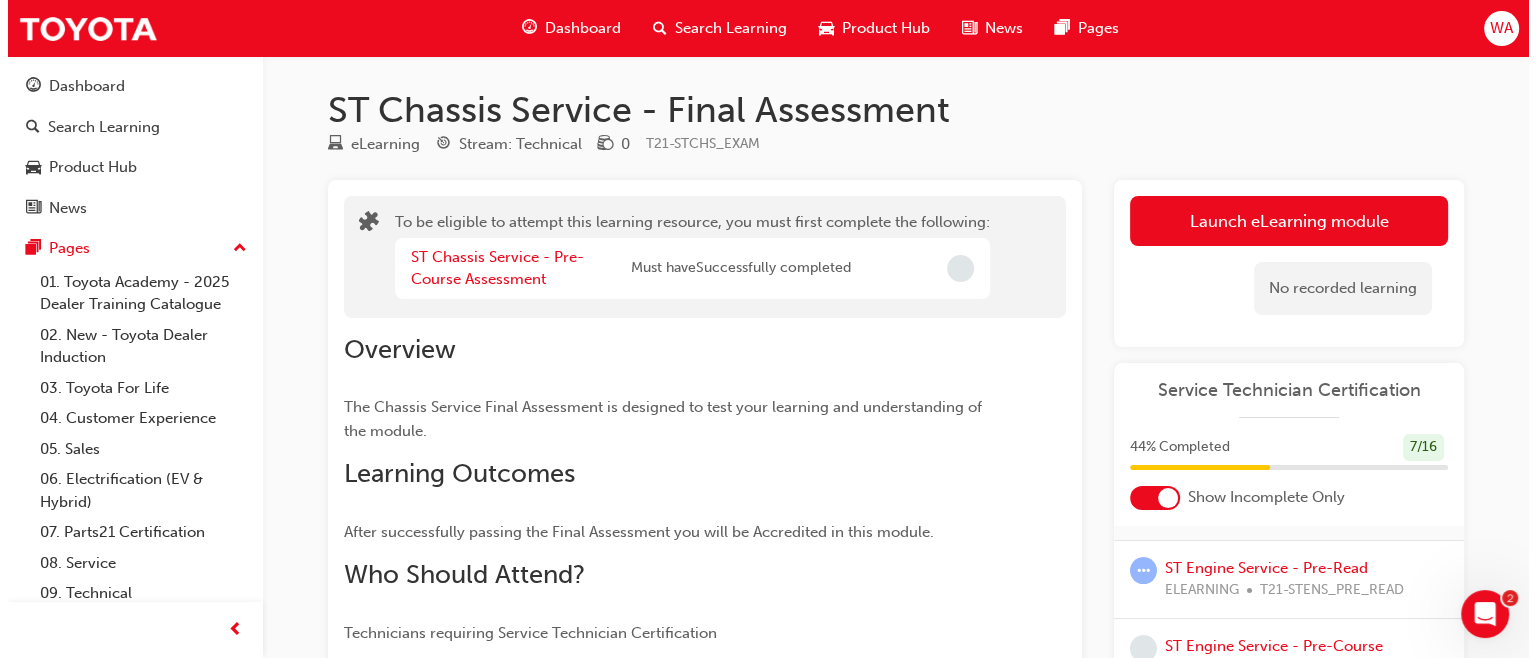 scroll, scrollTop: 622, scrollLeft: 0, axis: vertical 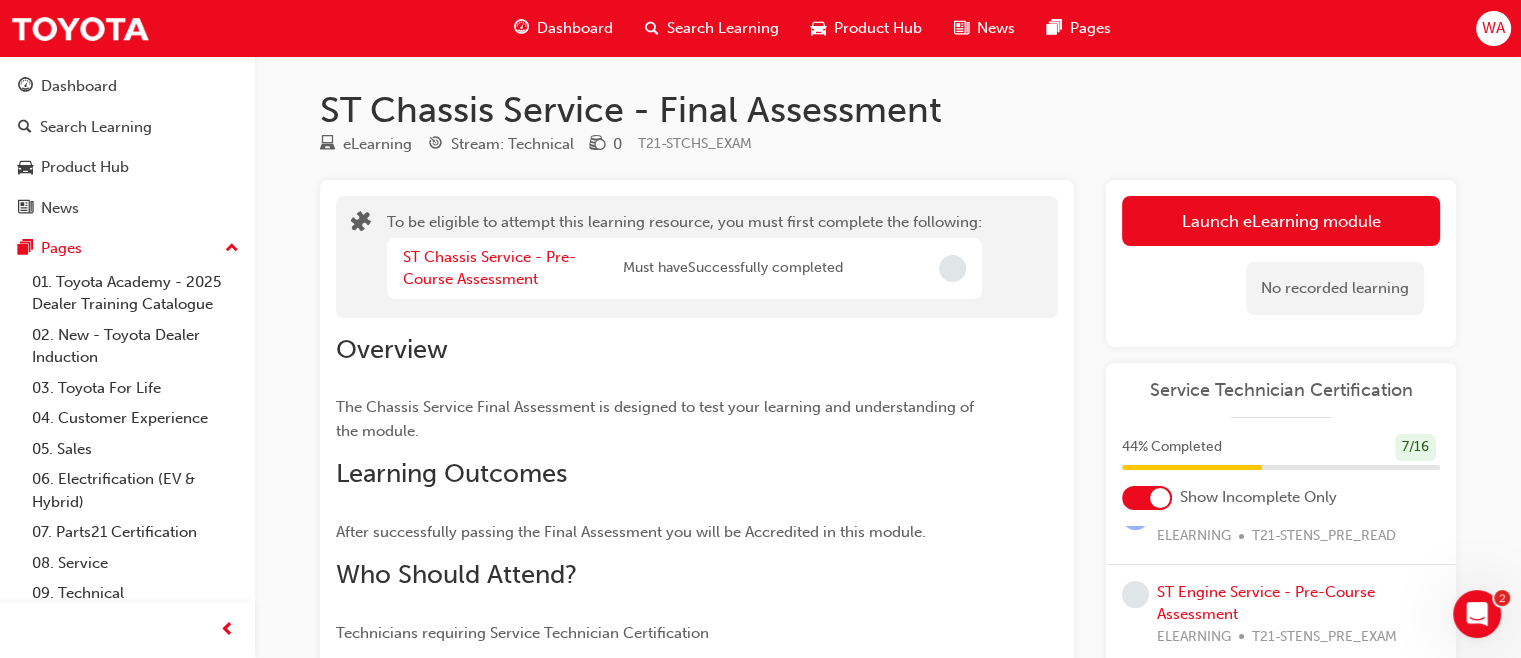 click on "ST Engine Service - Pre-Read" at bounding box center [1258, 514] 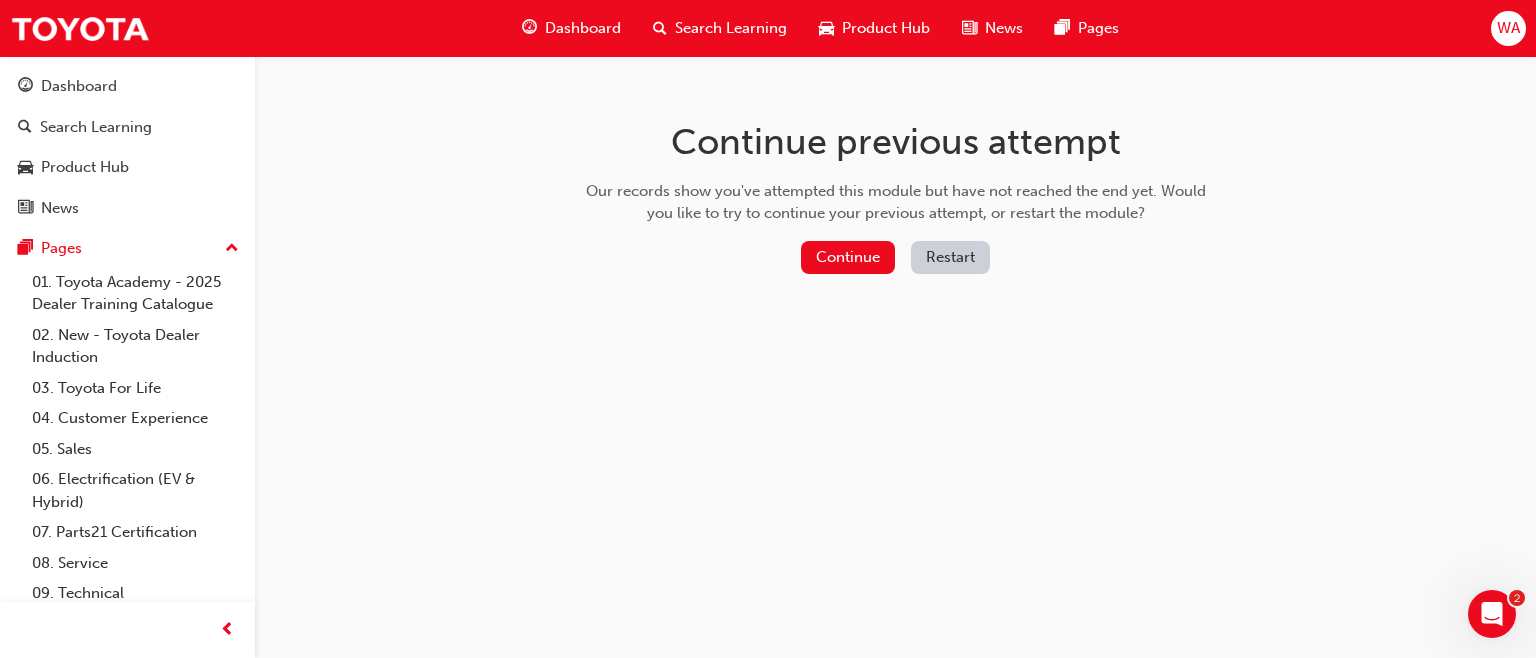 click on "Continue" at bounding box center (848, 257) 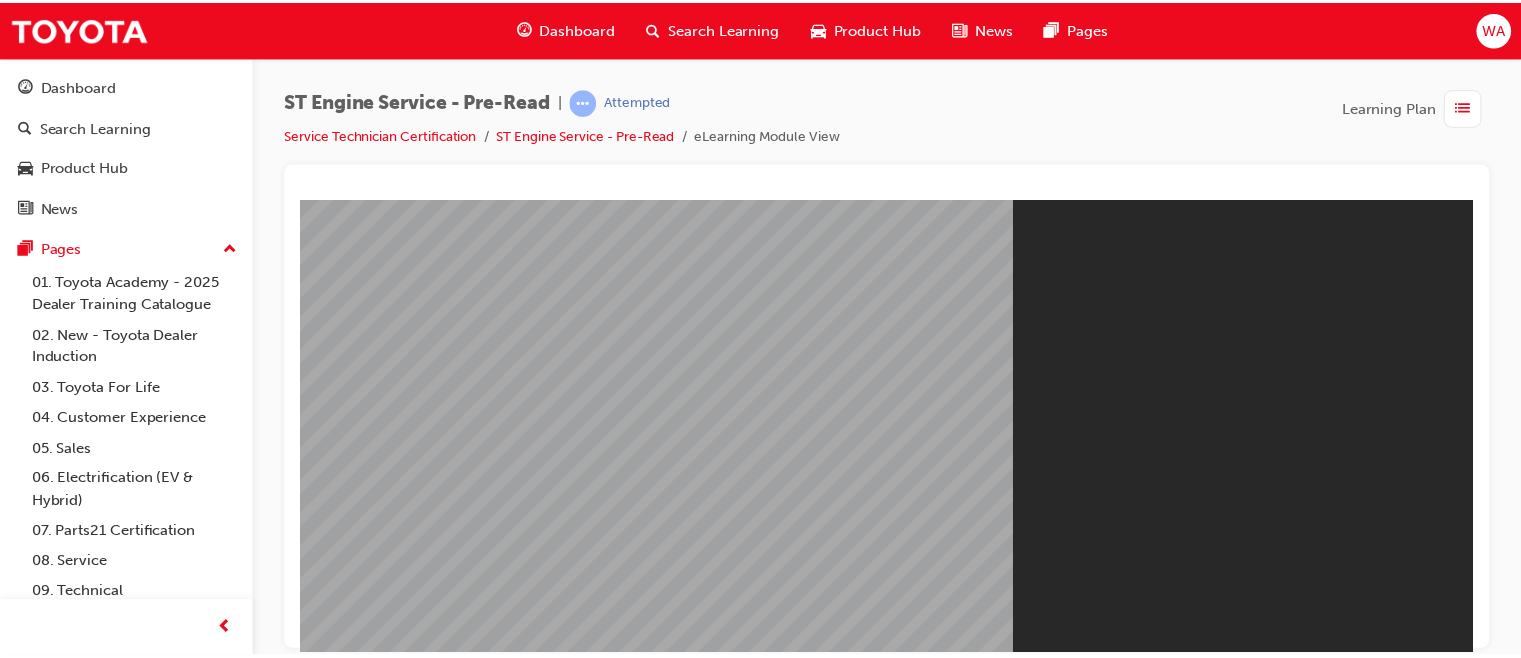 scroll, scrollTop: 0, scrollLeft: 0, axis: both 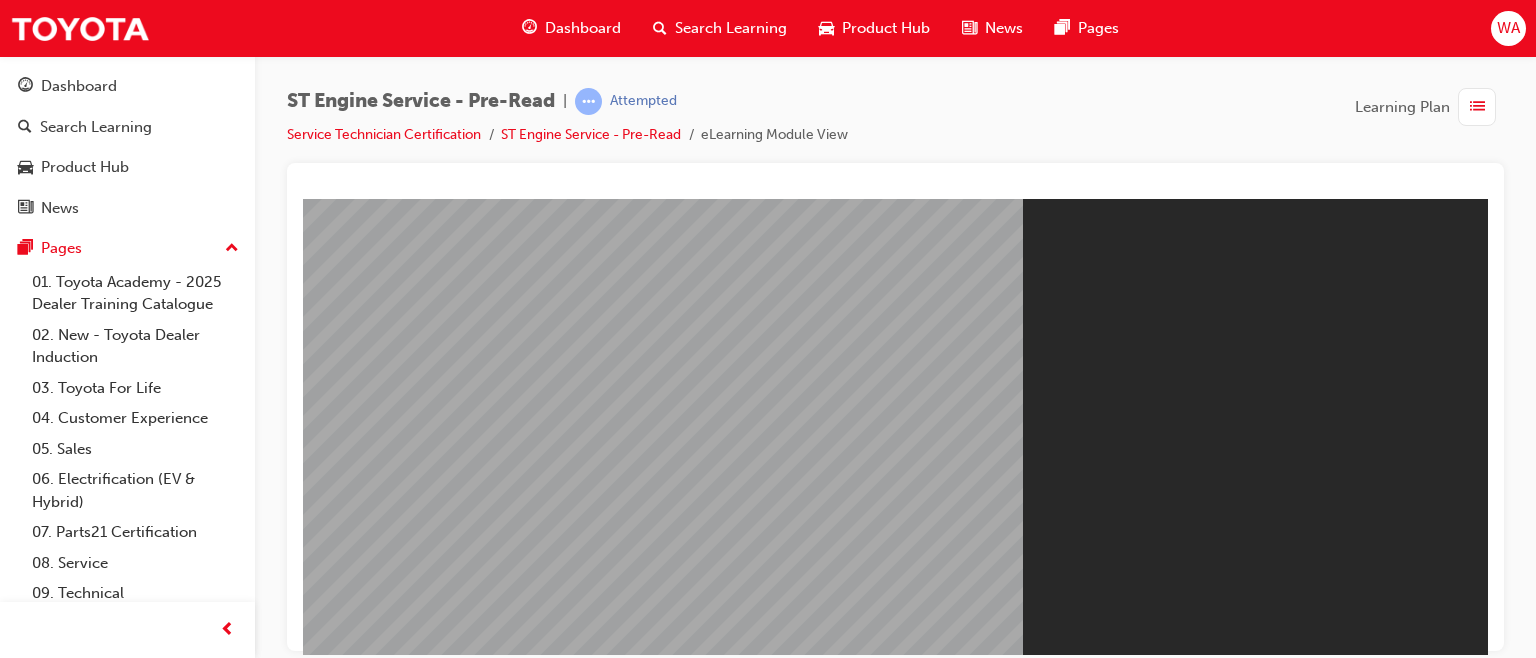 click on "Restart" at bounding box center [345, 814] 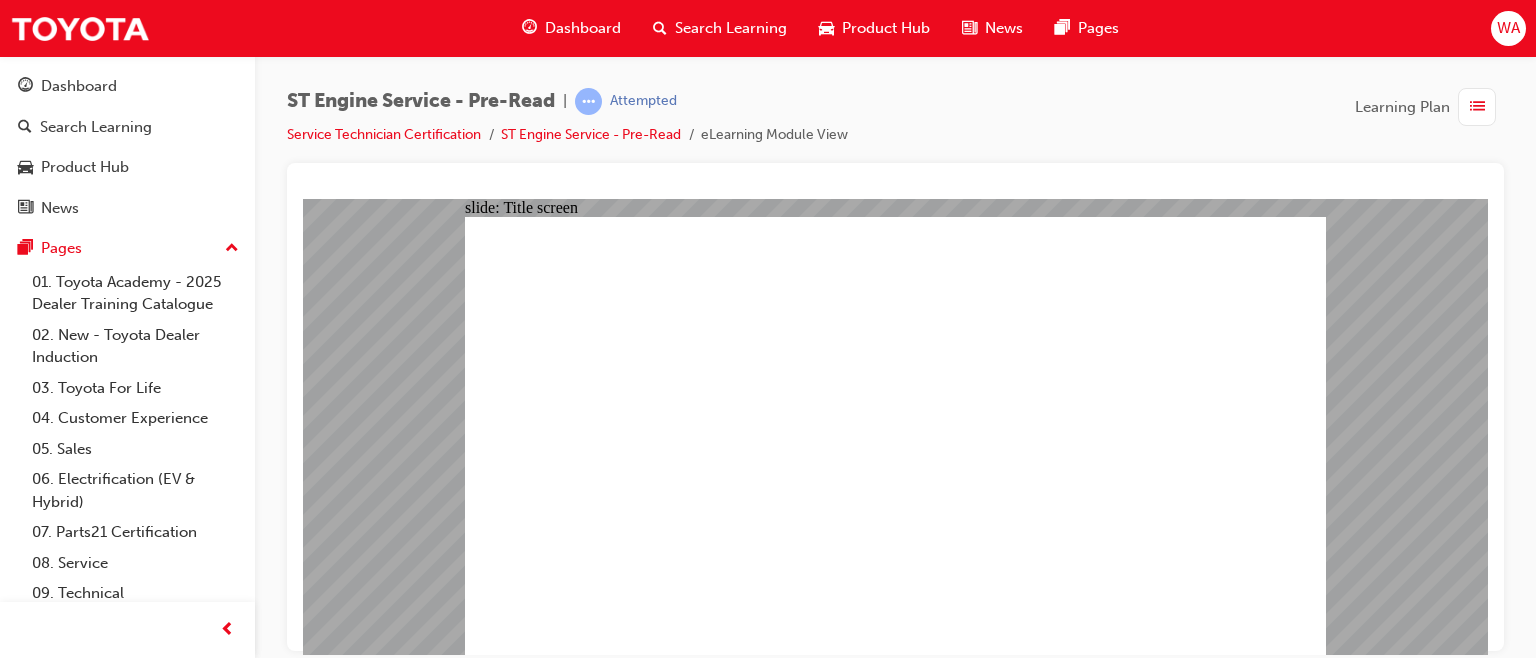 click on "slide: Title screen
Oval 1 ST Engine Service Pre-Read START Oval 1 ST Engine Service Pre-Read START ST Engine Service Pre-Read START ST Engine Service Pre-Read START" at bounding box center (895, 426) 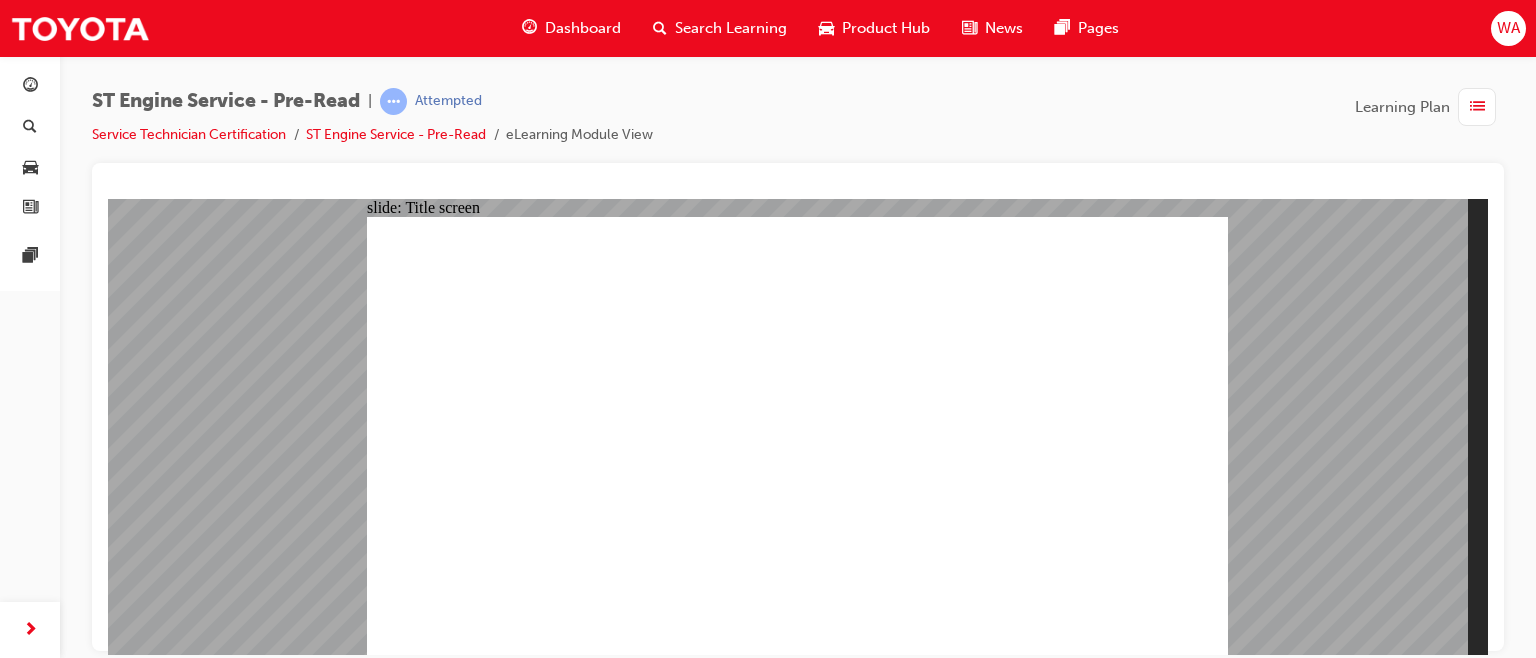click on "ST Engine Service - Pre-Read | Attempted Service Technician Certification ST Engine Service - Pre-Read eLearning Module View Learning Plan" at bounding box center [798, 332] 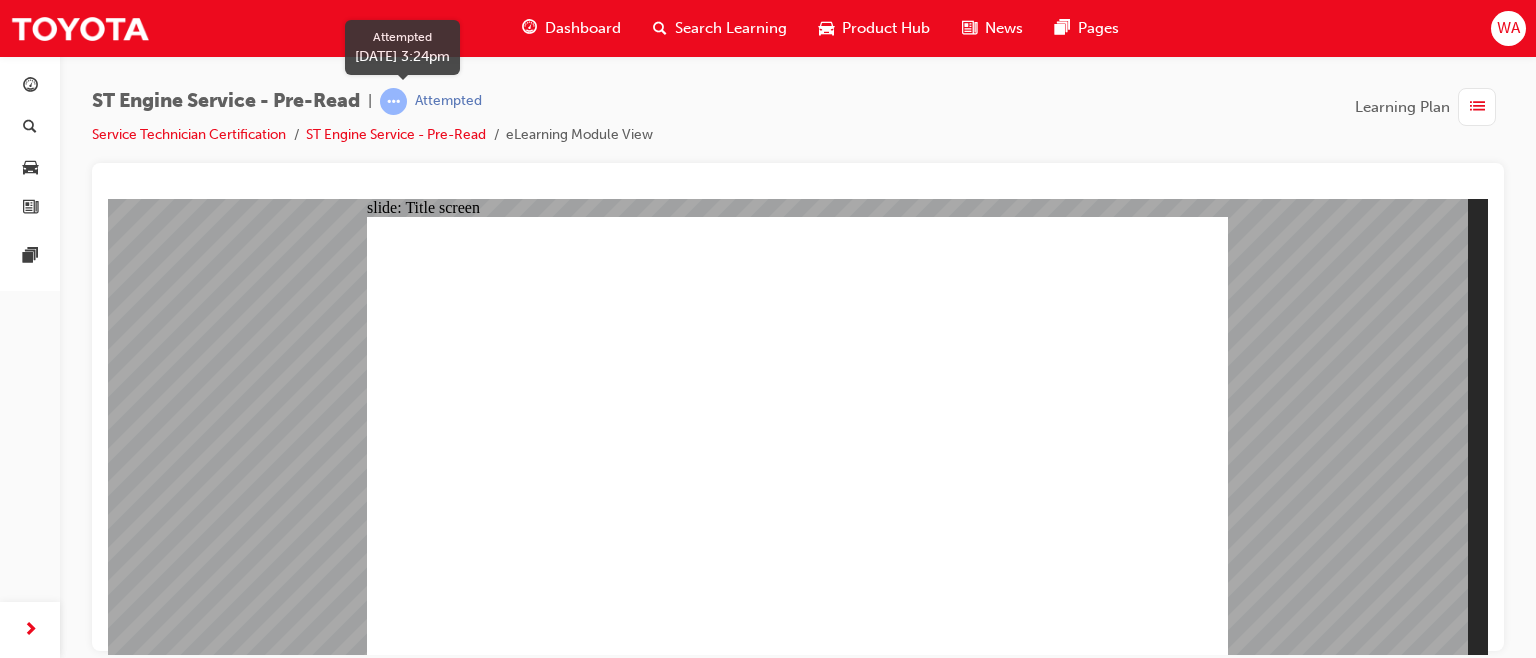 click on "Attempted" at bounding box center (448, 101) 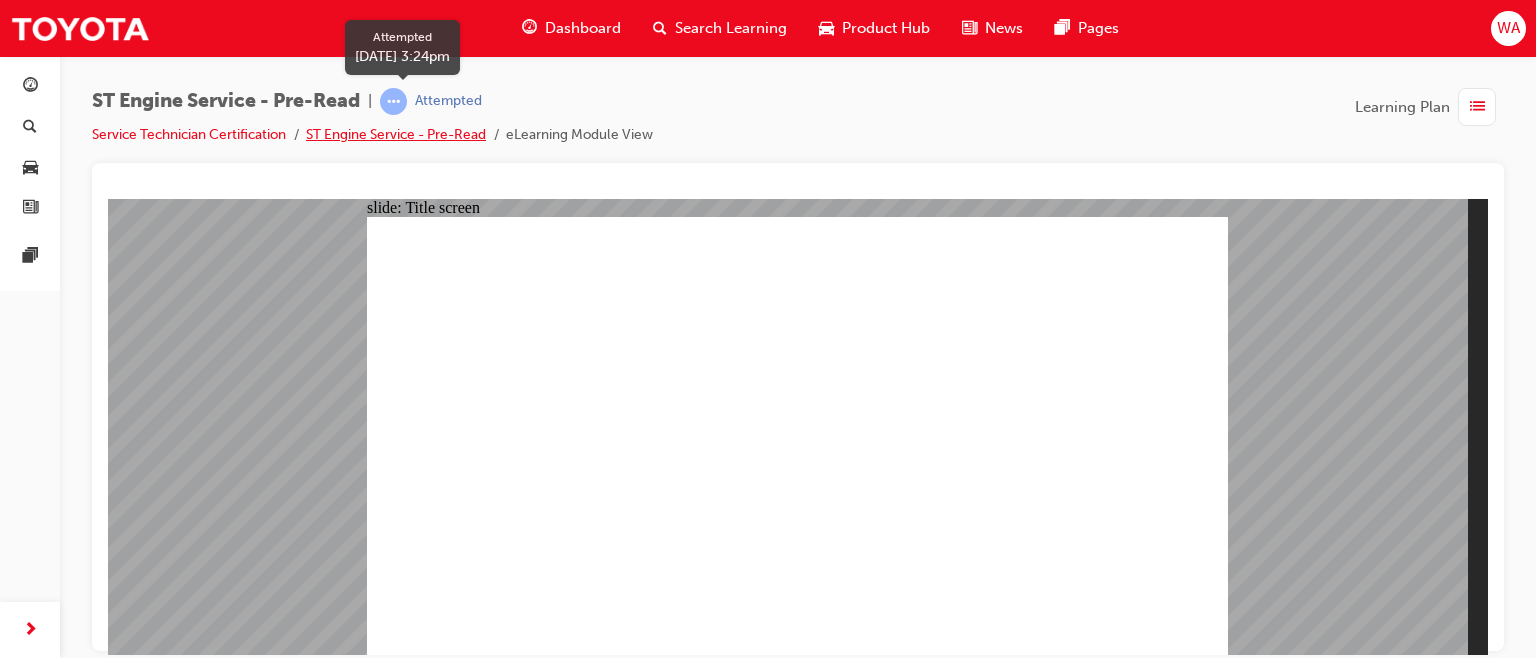 click on "ST Engine Service - Pre-Read" at bounding box center [396, 134] 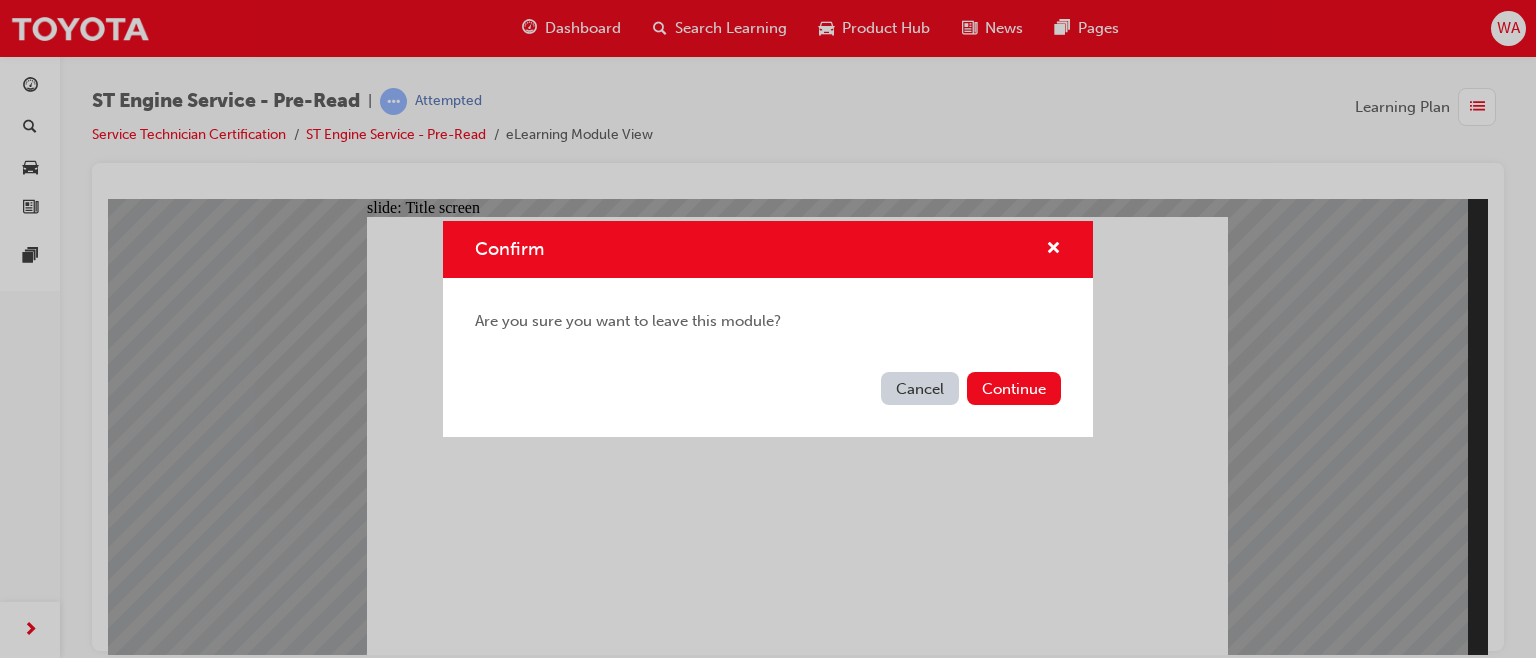 click on "Confirm Are you sure you want to leave this module? Cancel Continue" at bounding box center (768, 329) 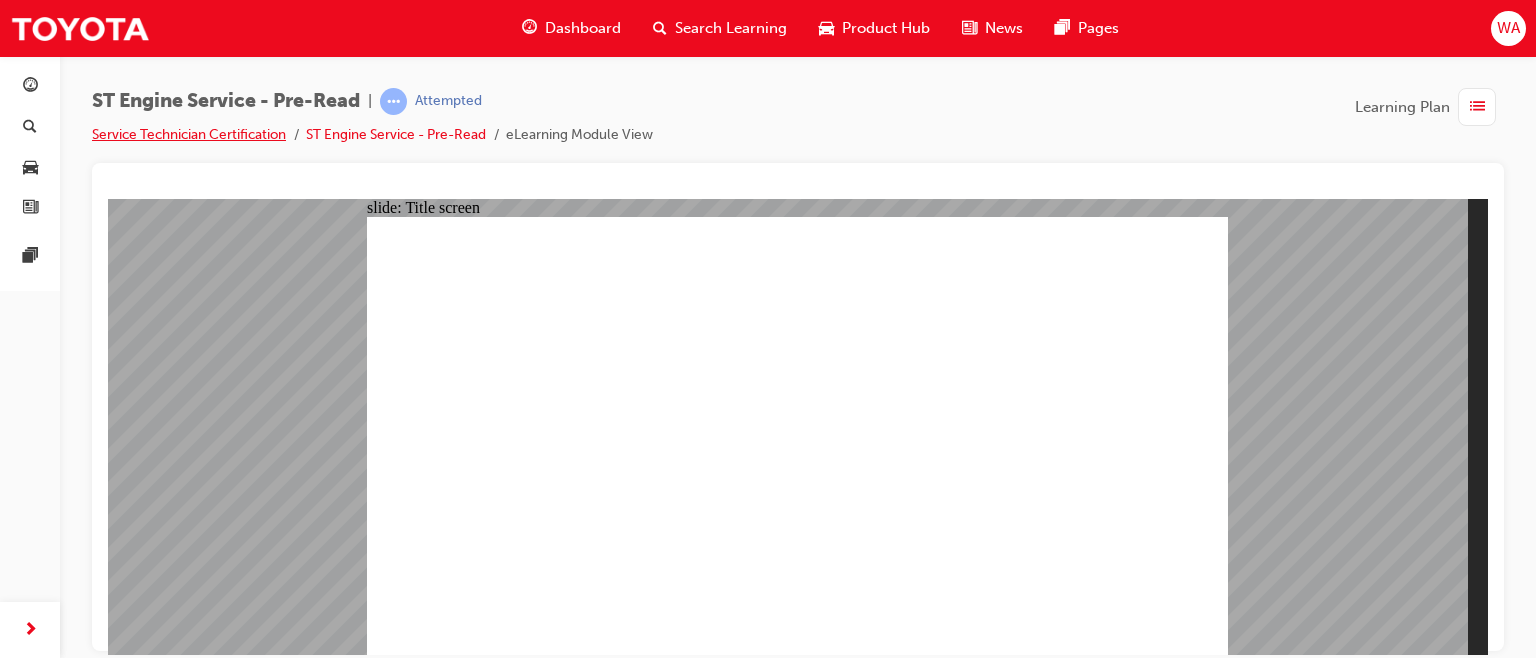 click on "Service Technician Certification" at bounding box center [189, 134] 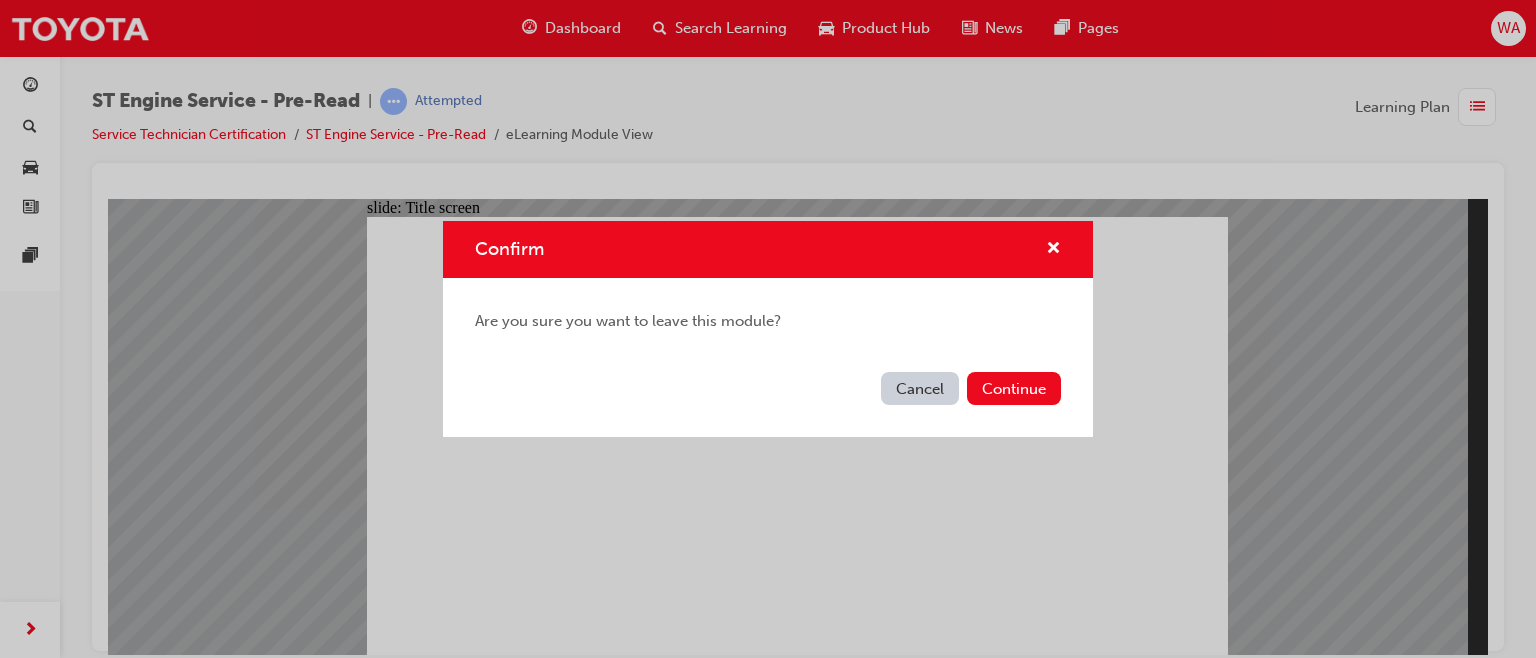 click on "Continue" at bounding box center [1014, 388] 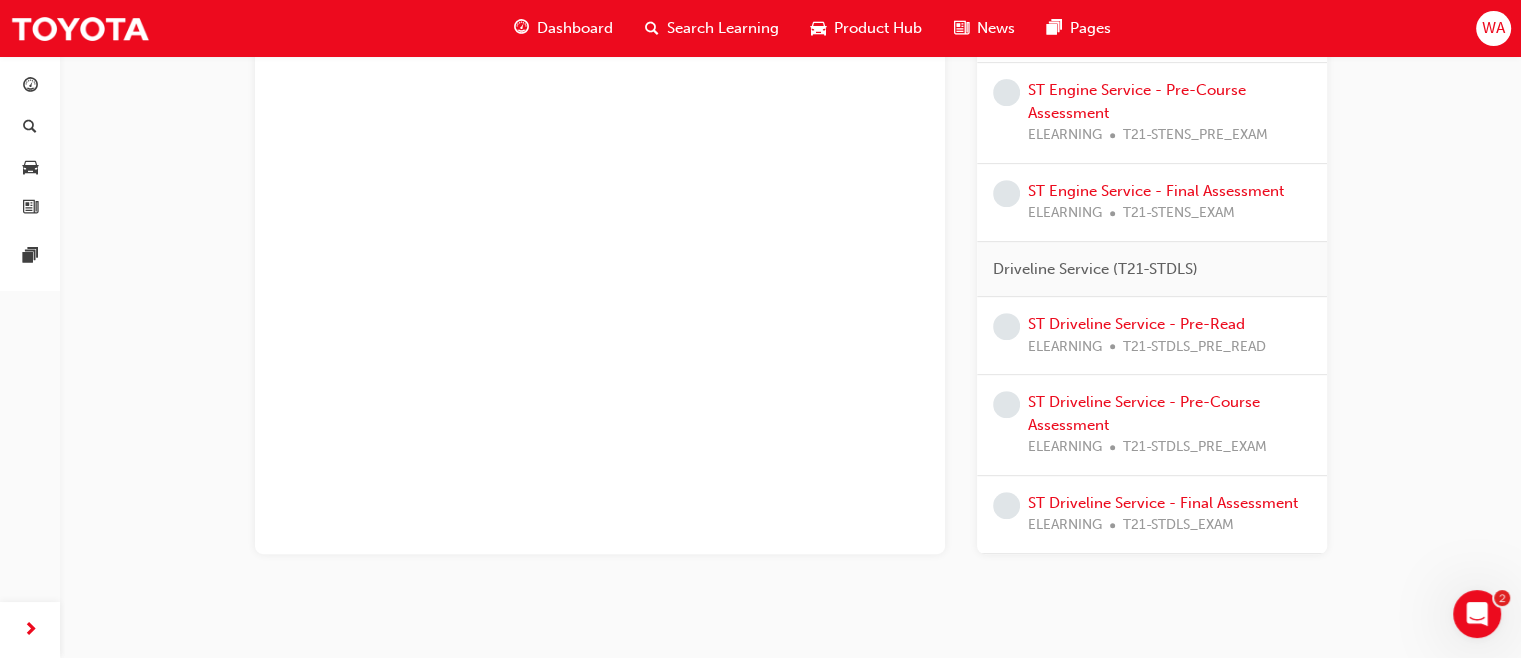 scroll, scrollTop: 890, scrollLeft: 0, axis: vertical 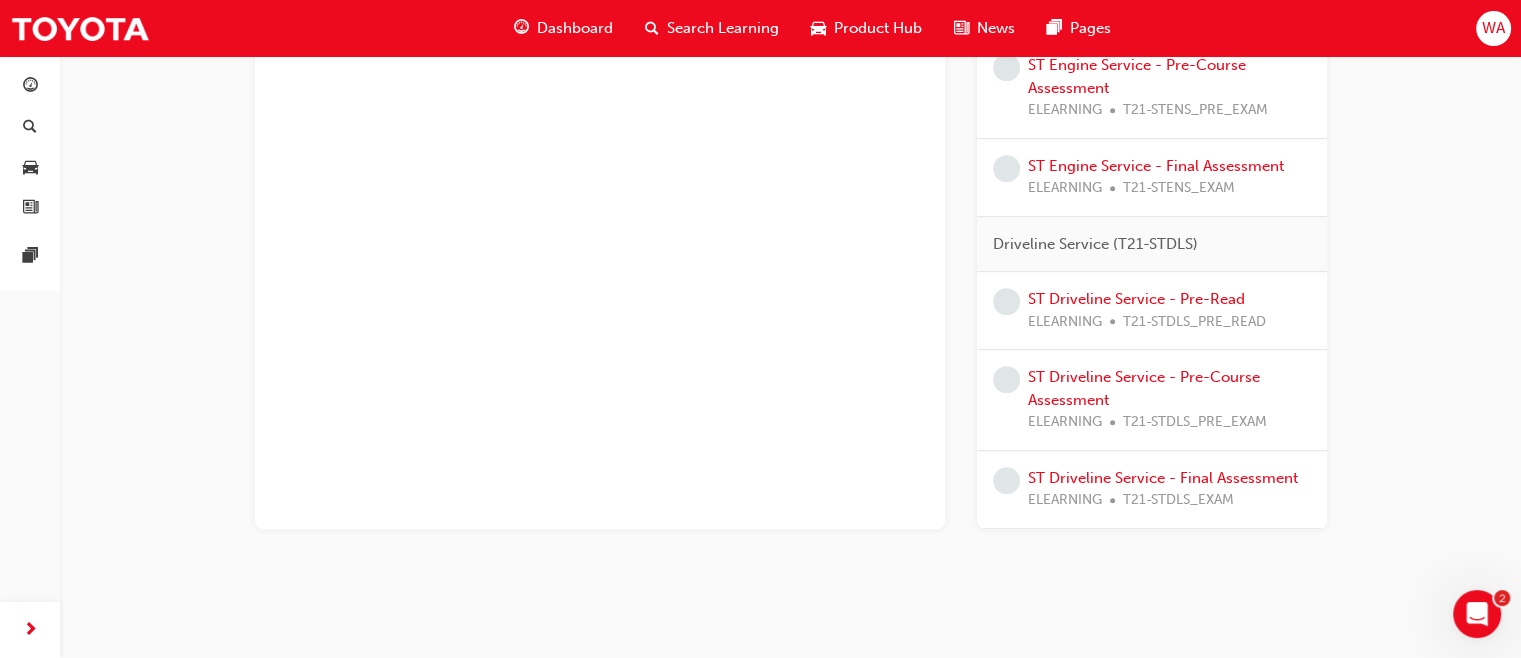 click on "ST Driveline Service - Pre-Course Assessment ELEARNING T21-STDLS_PRE_EXAM" at bounding box center (1152, 400) 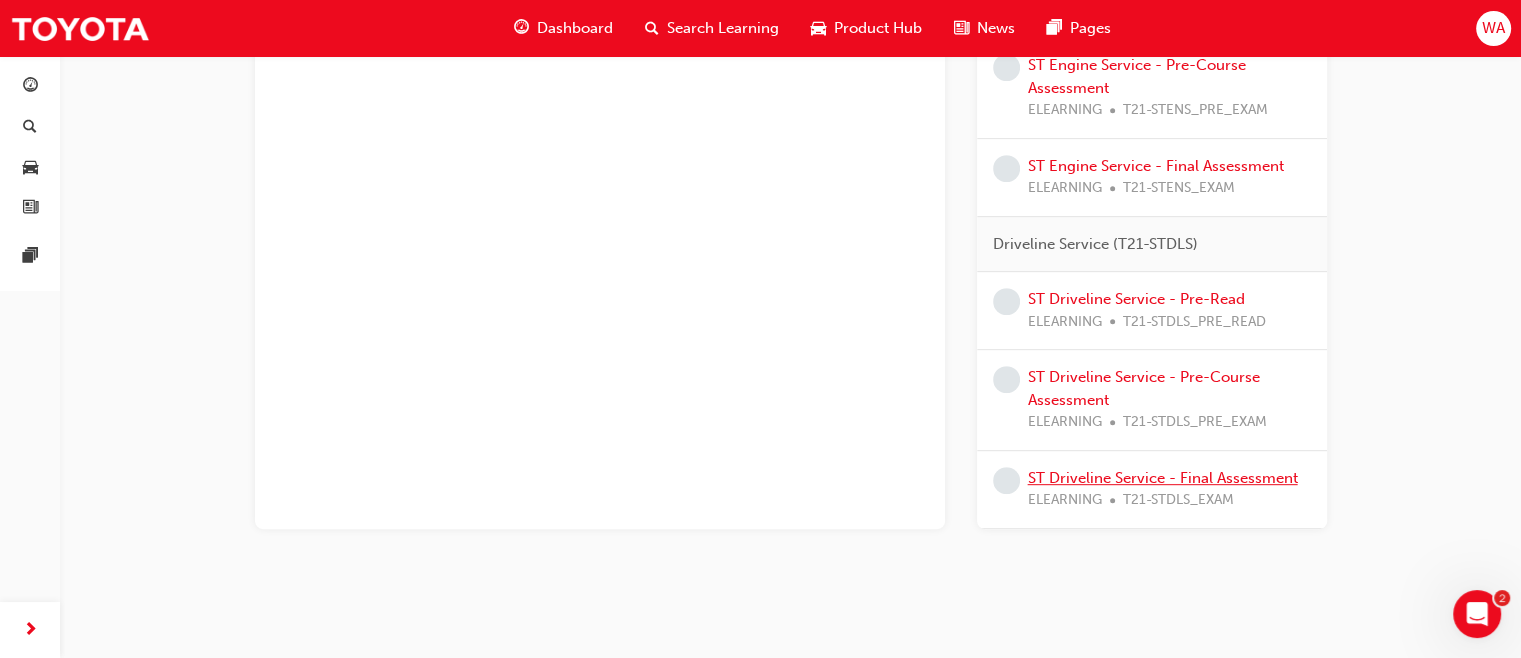 click on "ST Driveline Service - Final Assessment" at bounding box center [1163, 478] 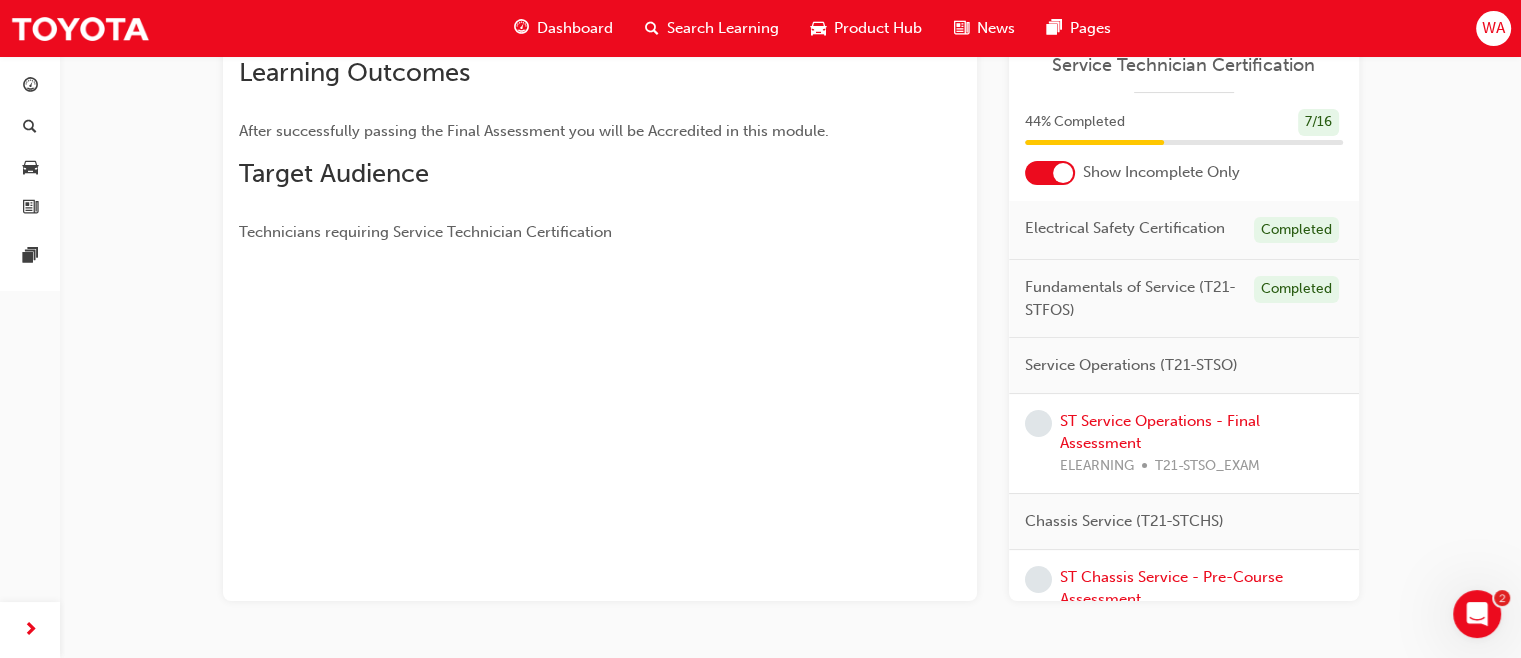 scroll, scrollTop: 381, scrollLeft: 0, axis: vertical 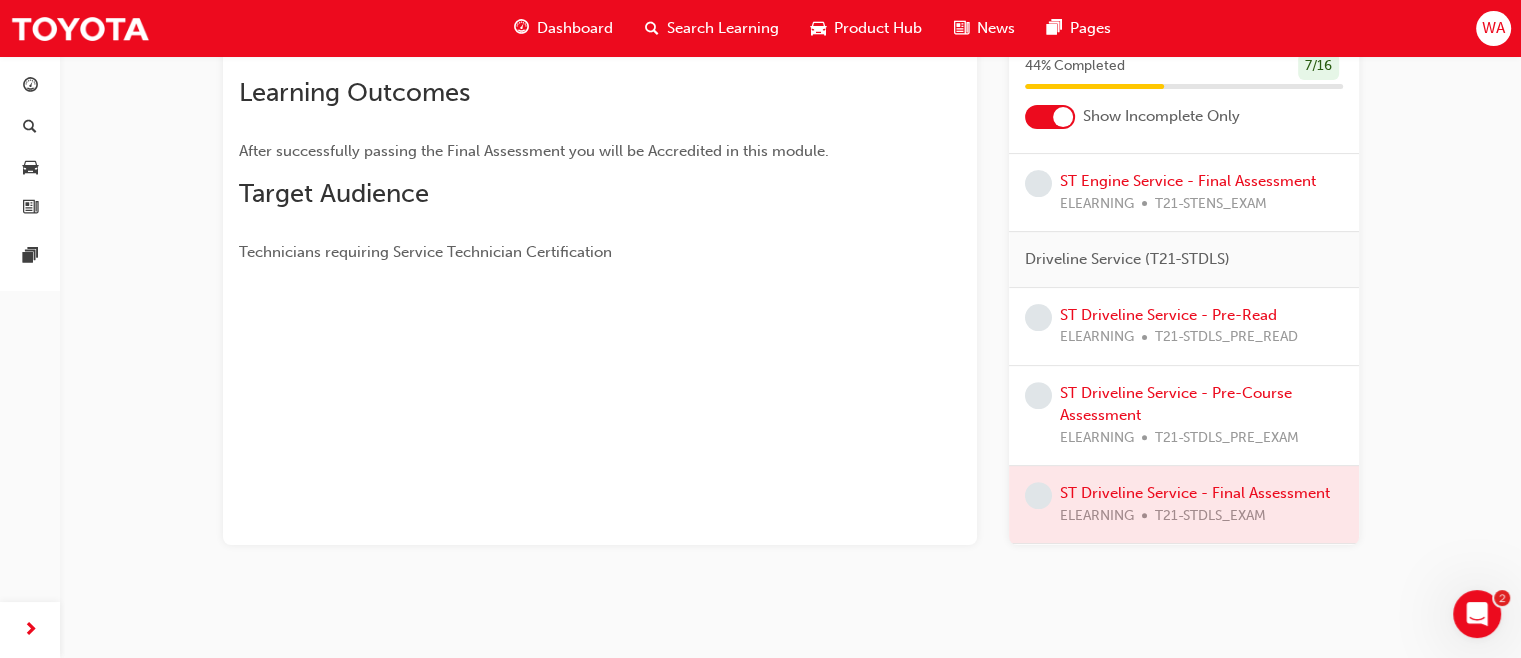 click at bounding box center [1184, 504] 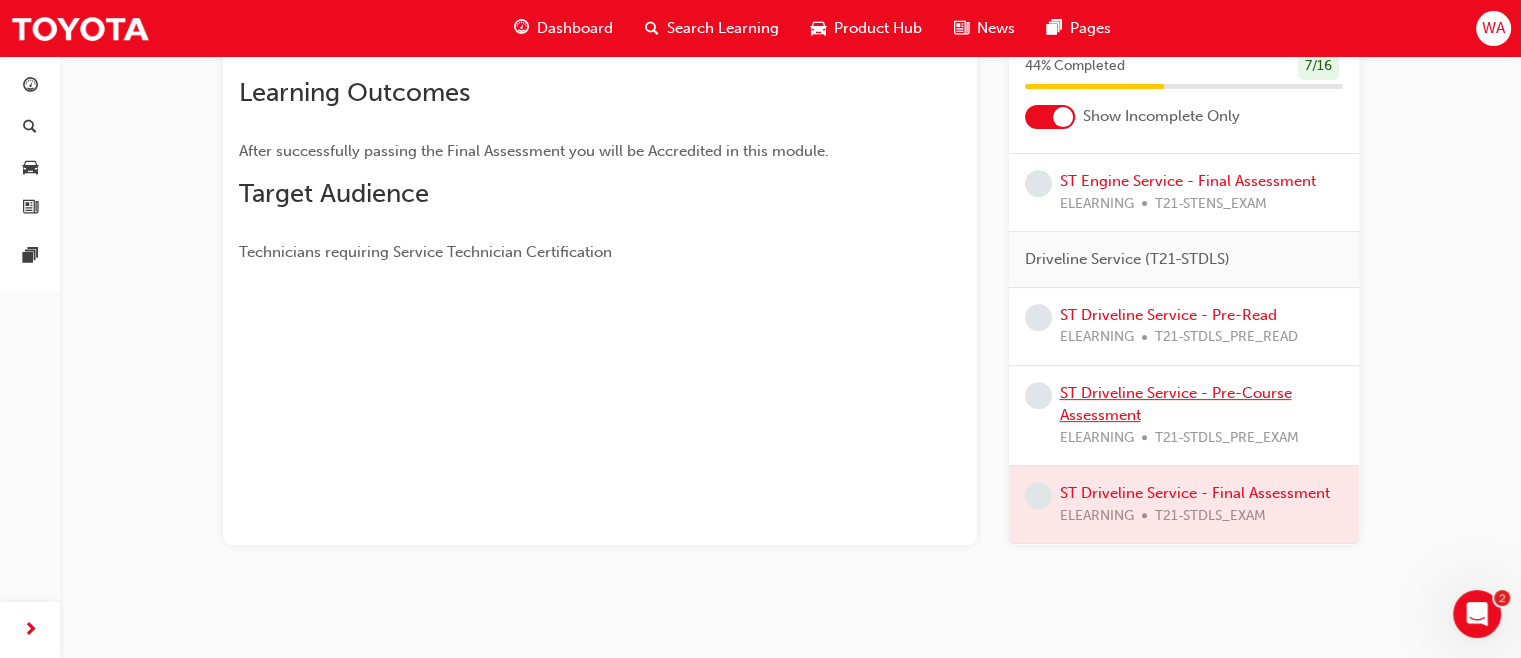 click on "ST Driveline Service - Pre-Course Assessment" at bounding box center (1176, 404) 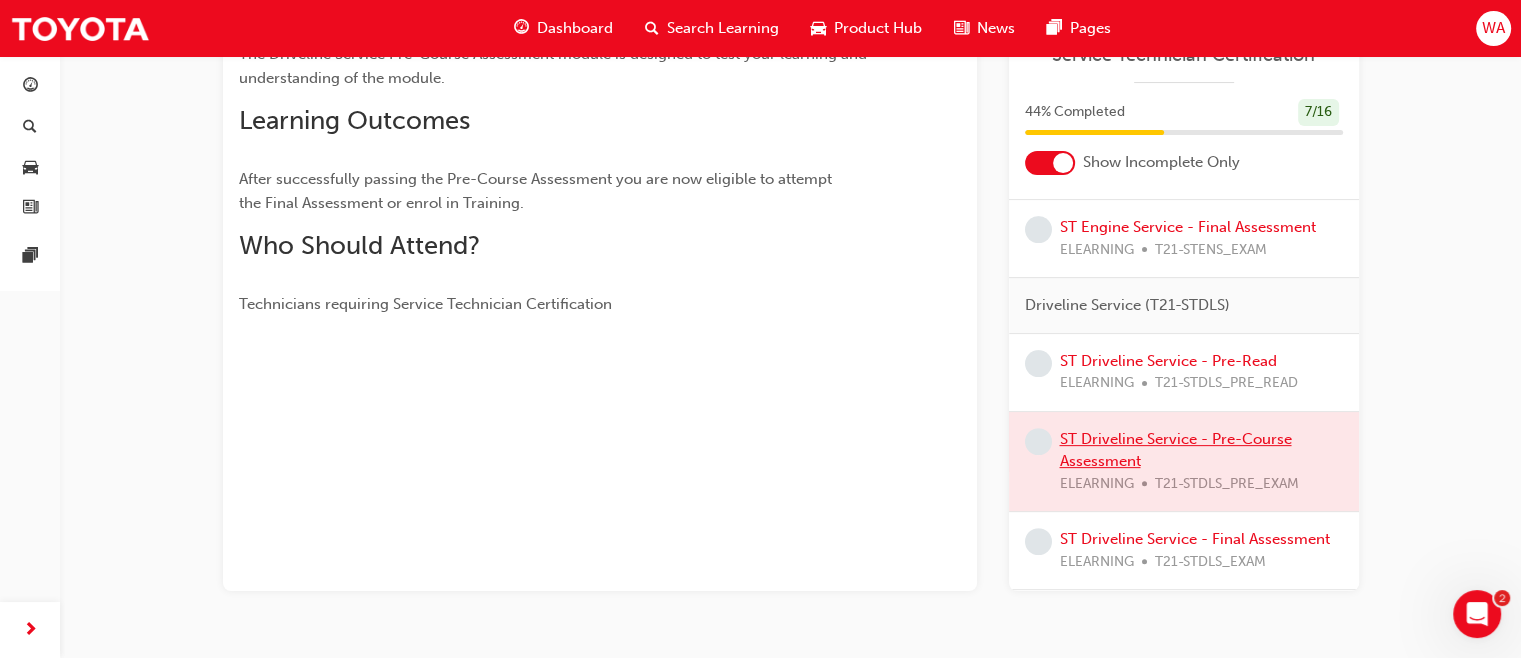 scroll, scrollTop: 381, scrollLeft: 0, axis: vertical 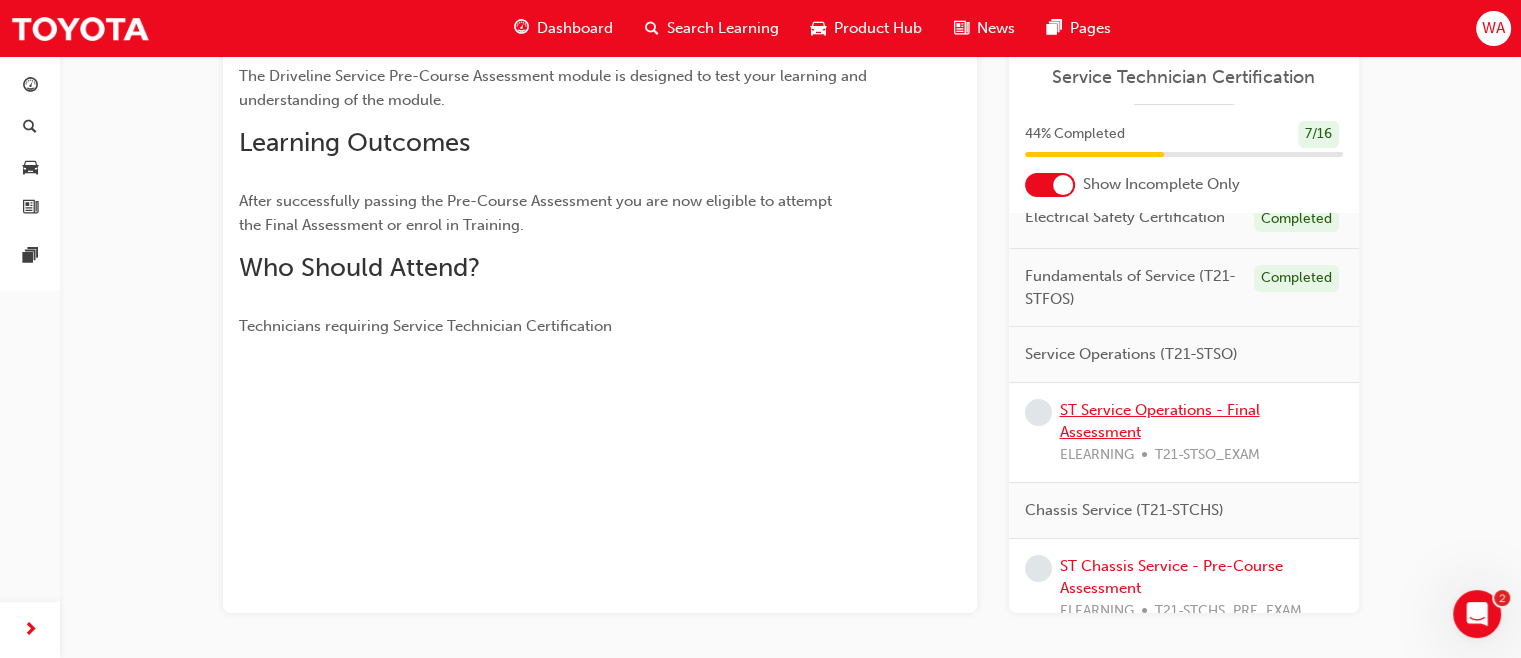click on "ST Service Operations - Final Assessment" at bounding box center (1160, 421) 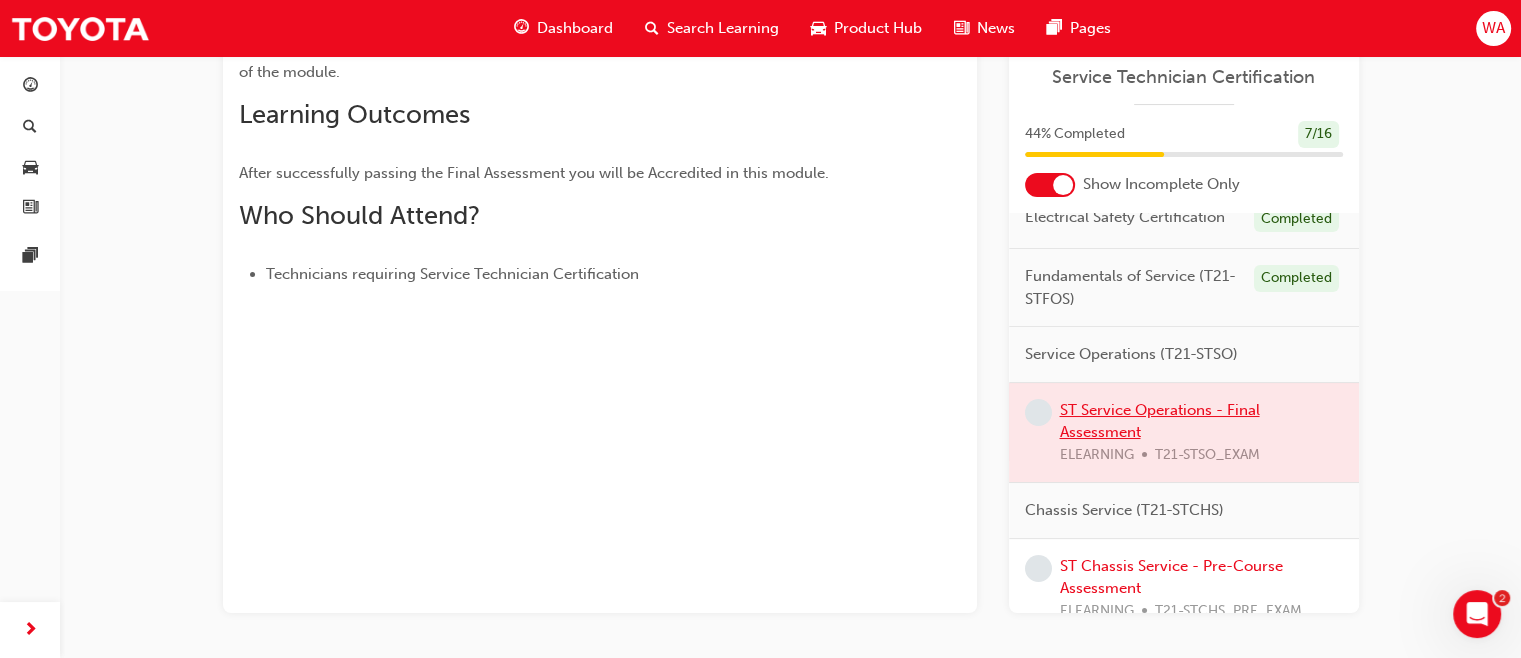 scroll, scrollTop: 284, scrollLeft: 0, axis: vertical 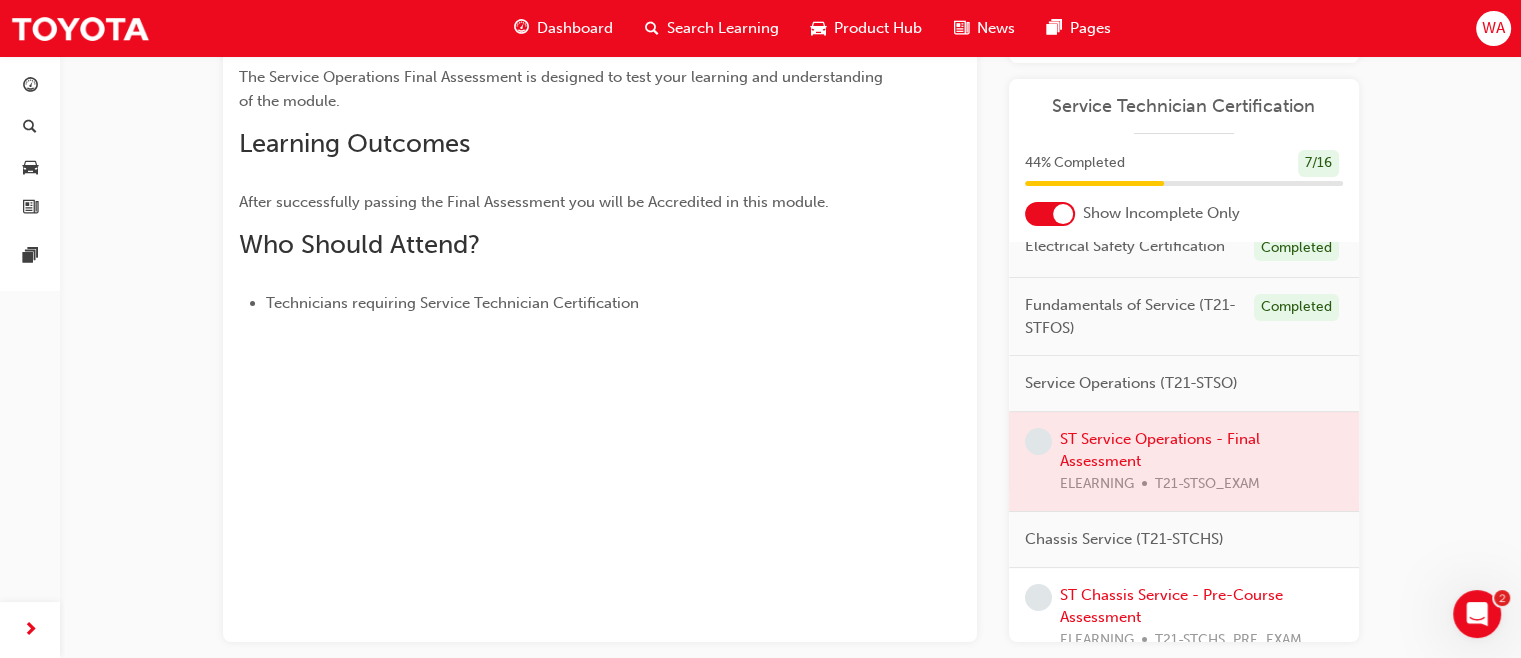 click at bounding box center [1184, 462] 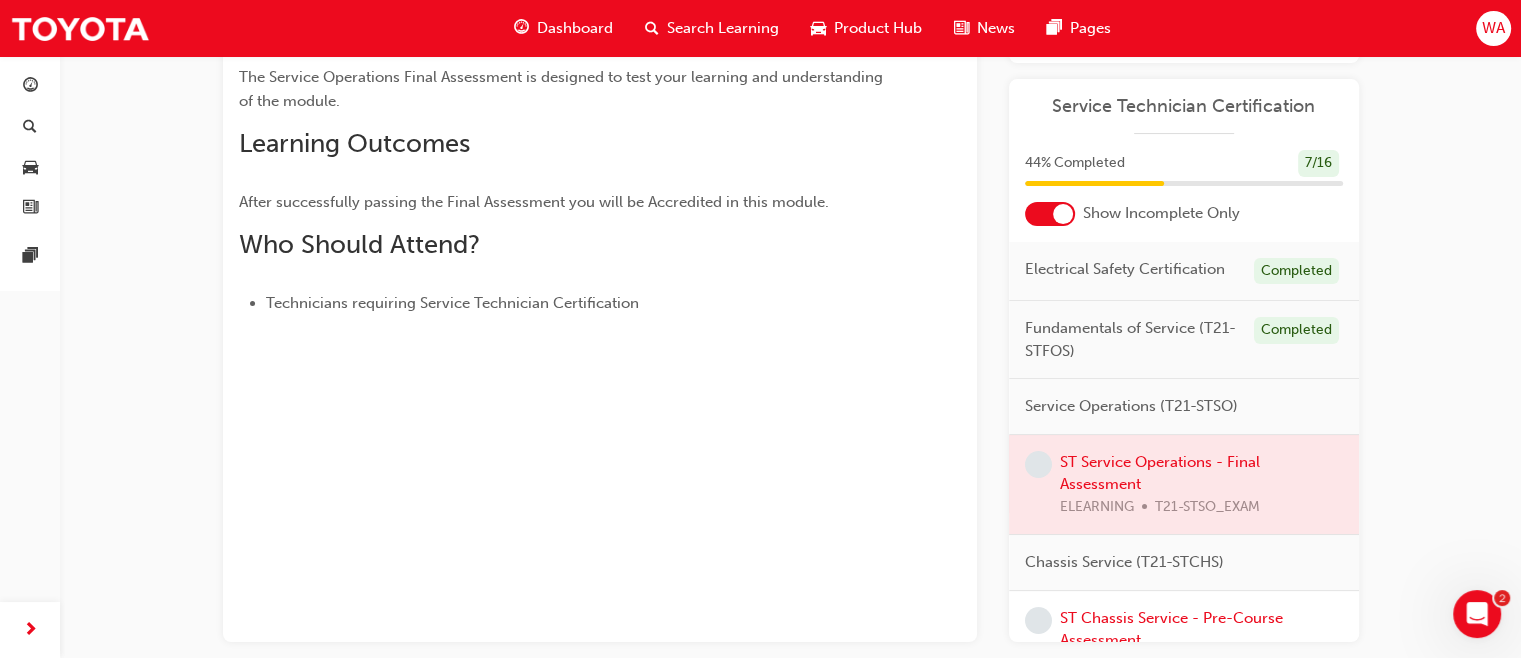 scroll, scrollTop: 4, scrollLeft: 0, axis: vertical 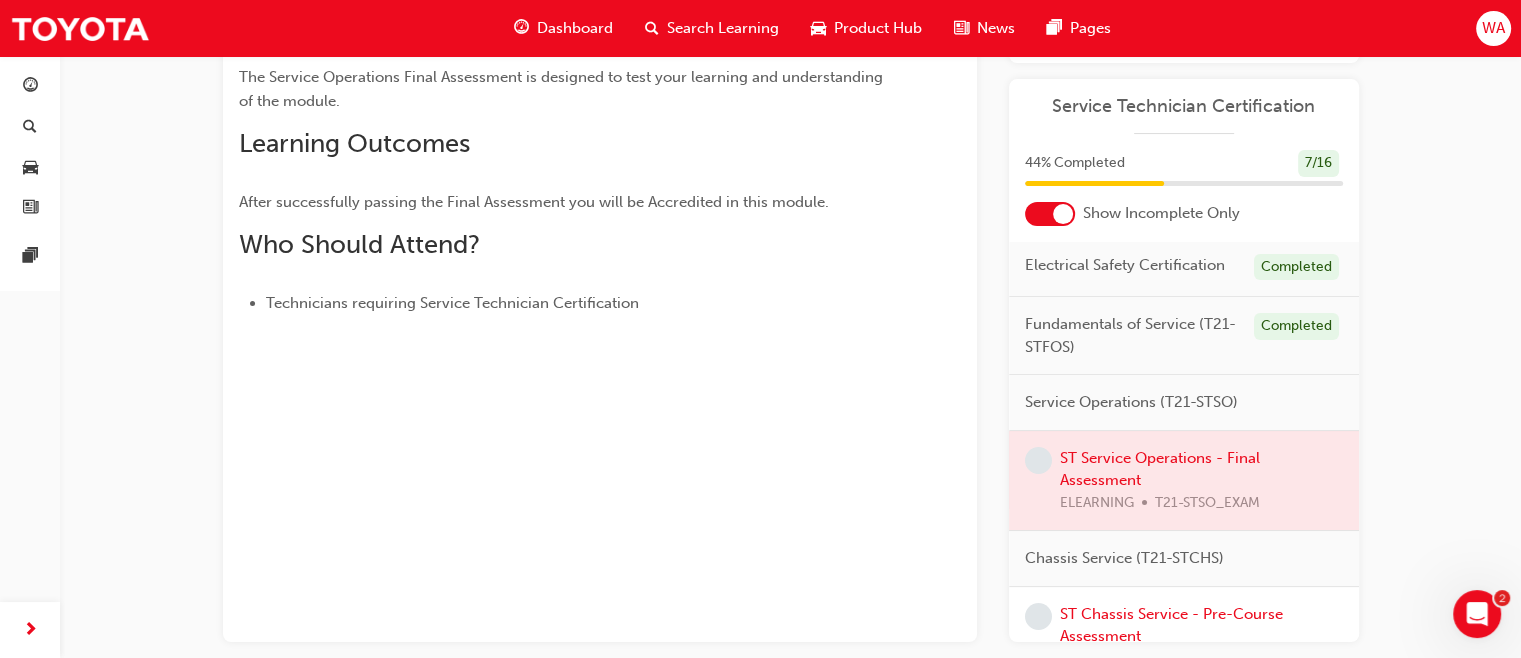 click at bounding box center [1184, 481] 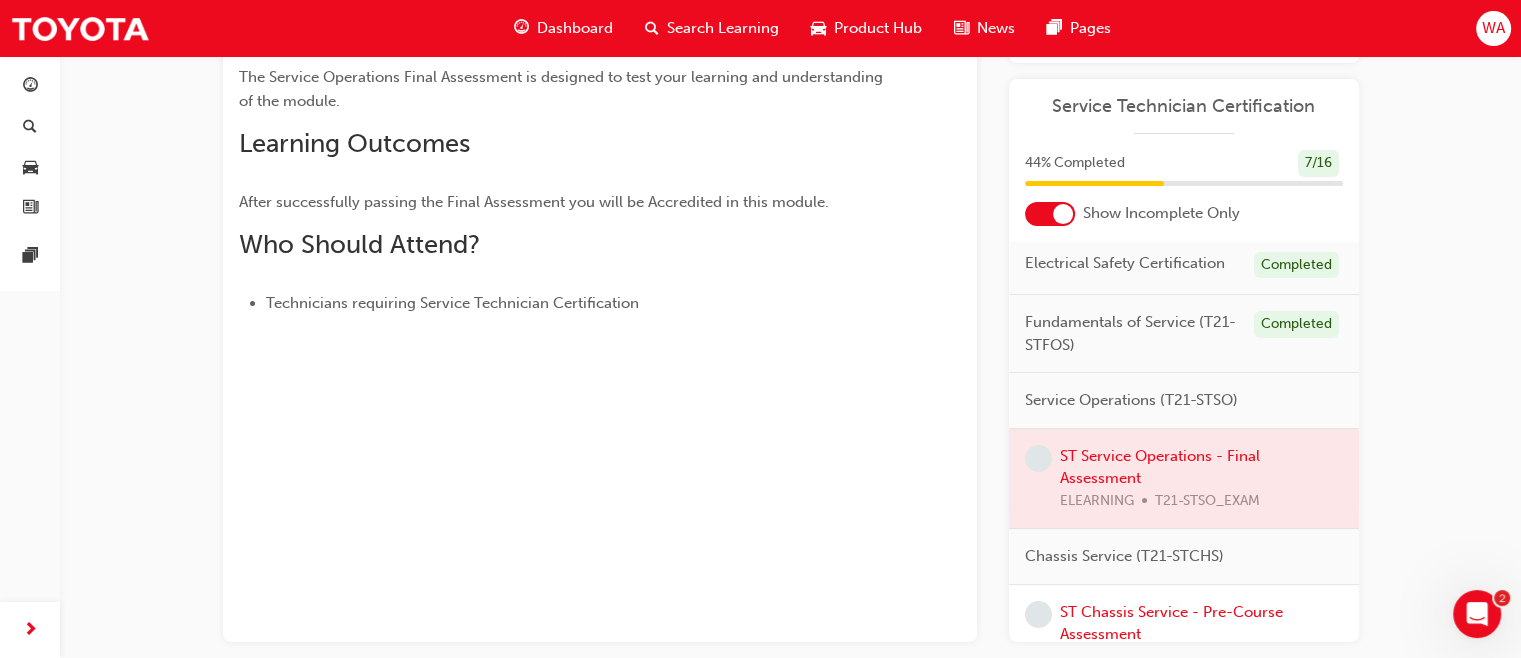 scroll, scrollTop: 0, scrollLeft: 0, axis: both 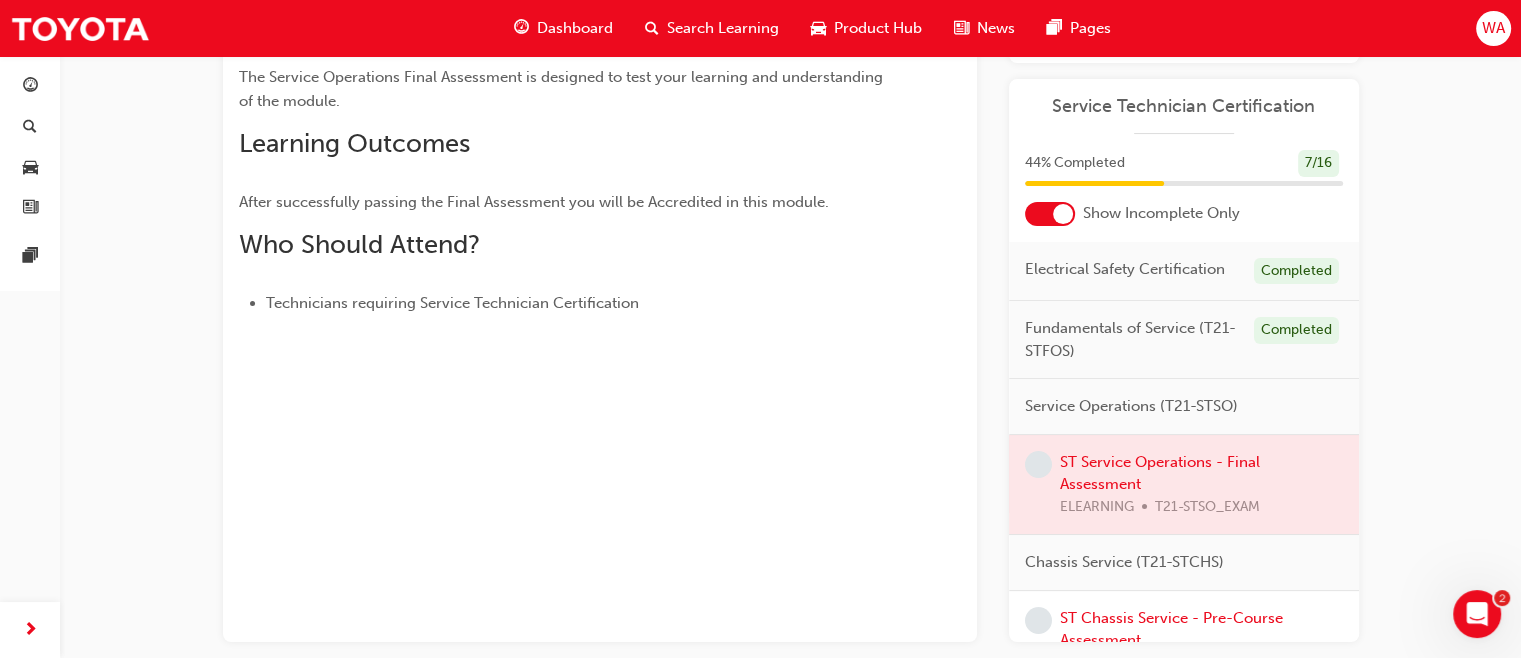 click at bounding box center [1184, 485] 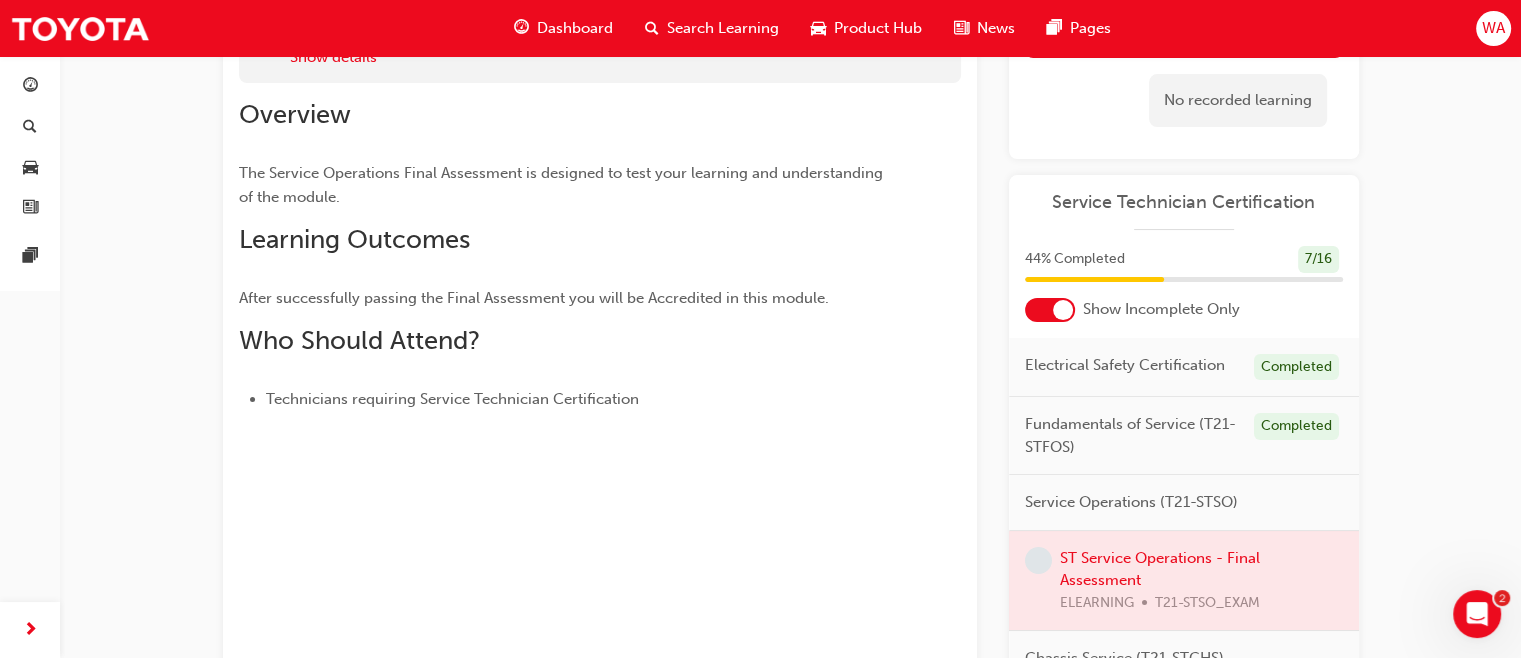 scroll, scrollTop: 0, scrollLeft: 0, axis: both 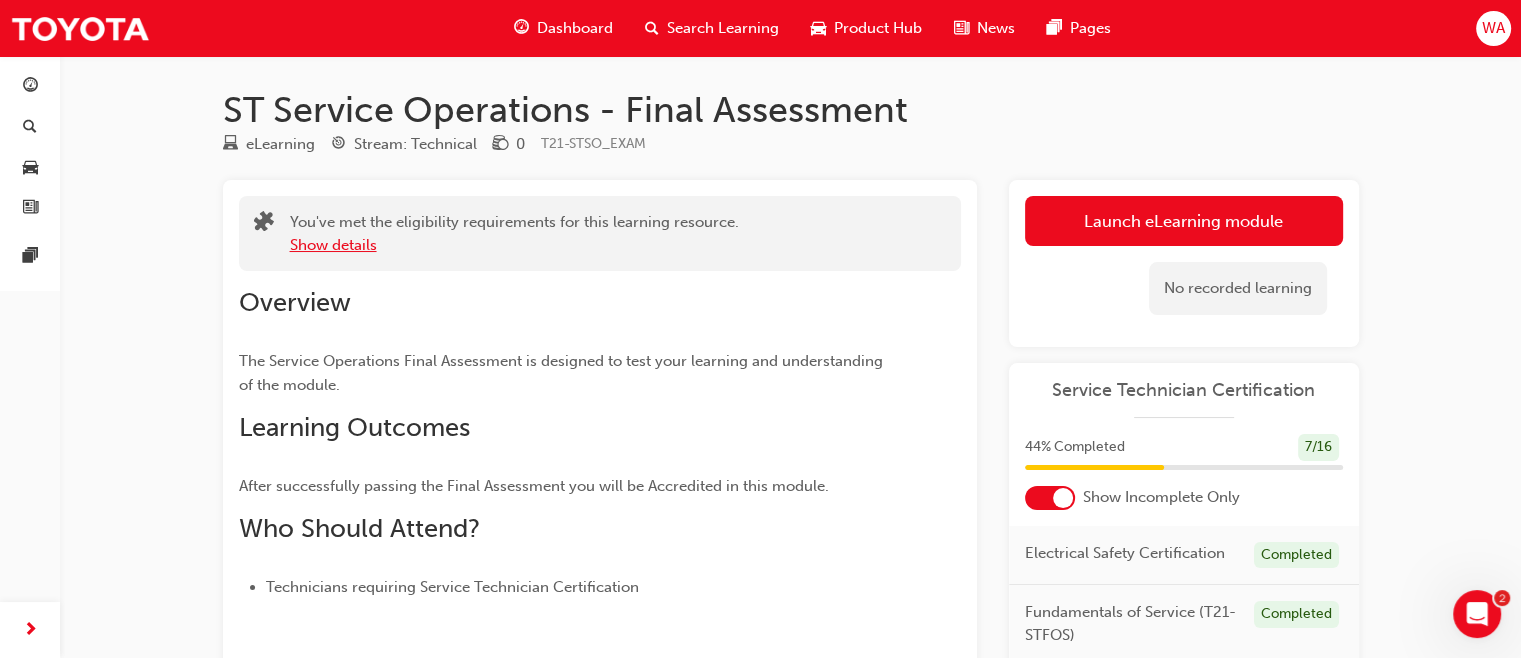 click on "Show details" at bounding box center [333, 245] 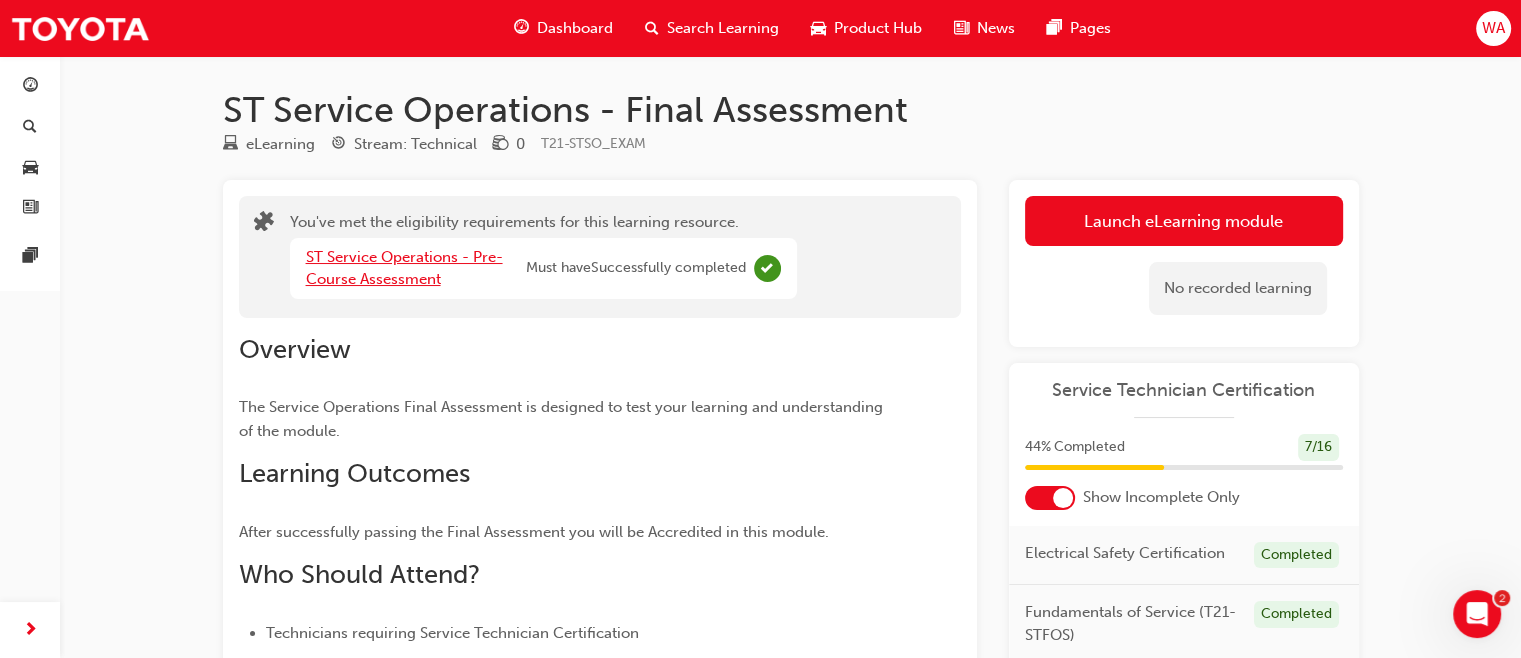 click on "ST Service Operations - Pre-Course Assessment" at bounding box center [404, 268] 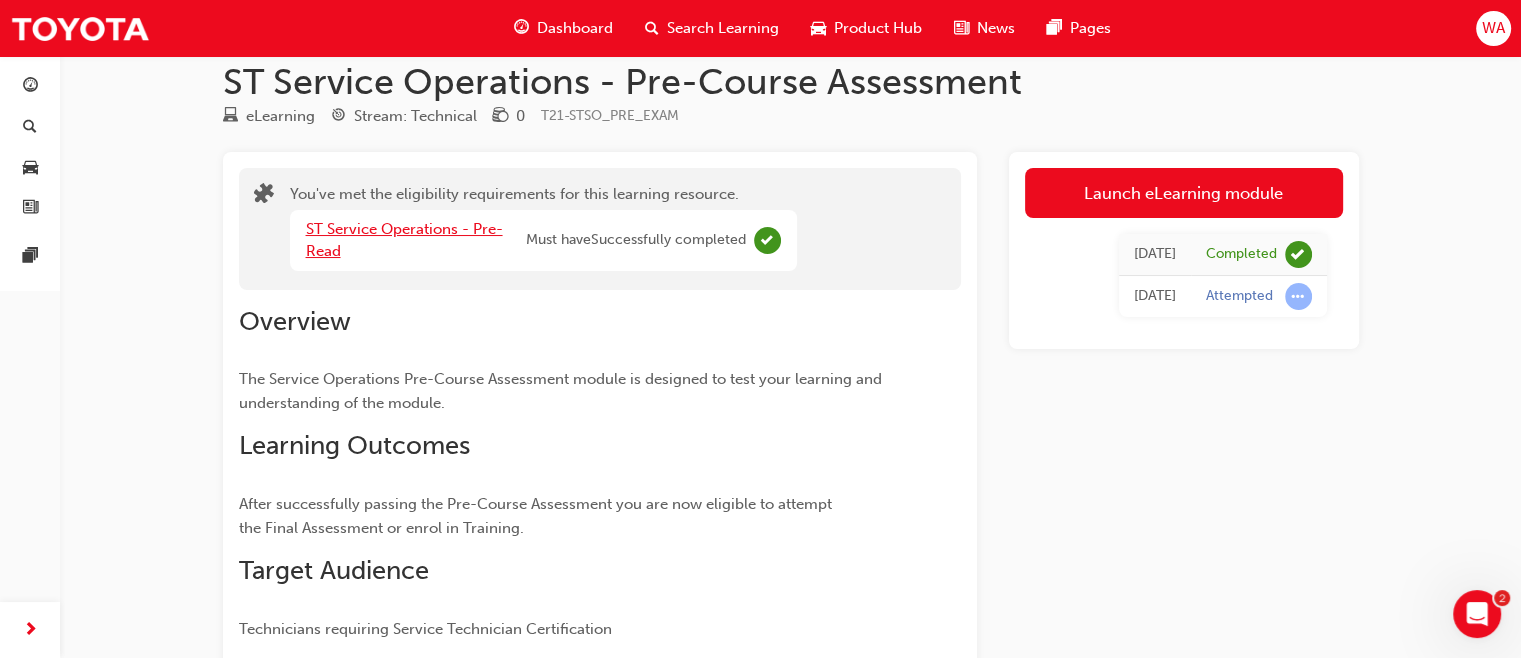 scroll, scrollTop: 0, scrollLeft: 0, axis: both 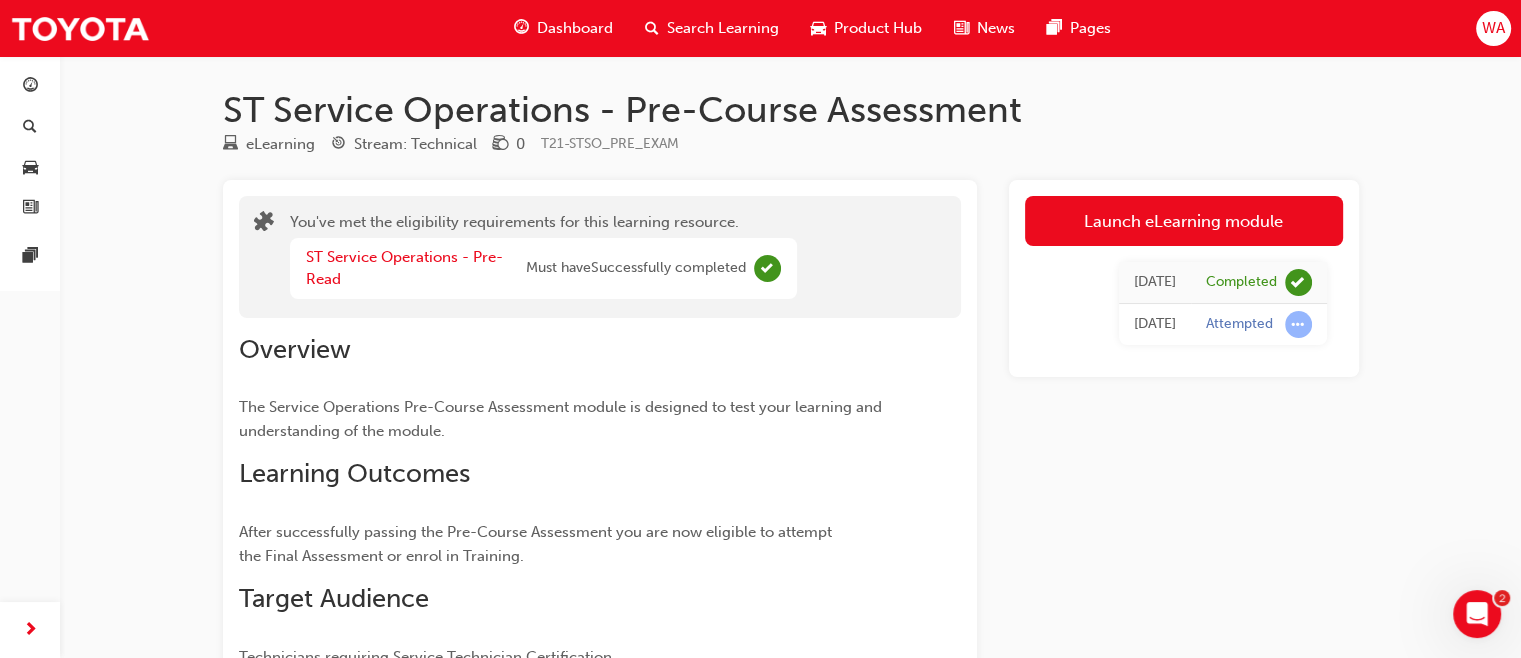 click on "Attempted" at bounding box center [1239, 324] 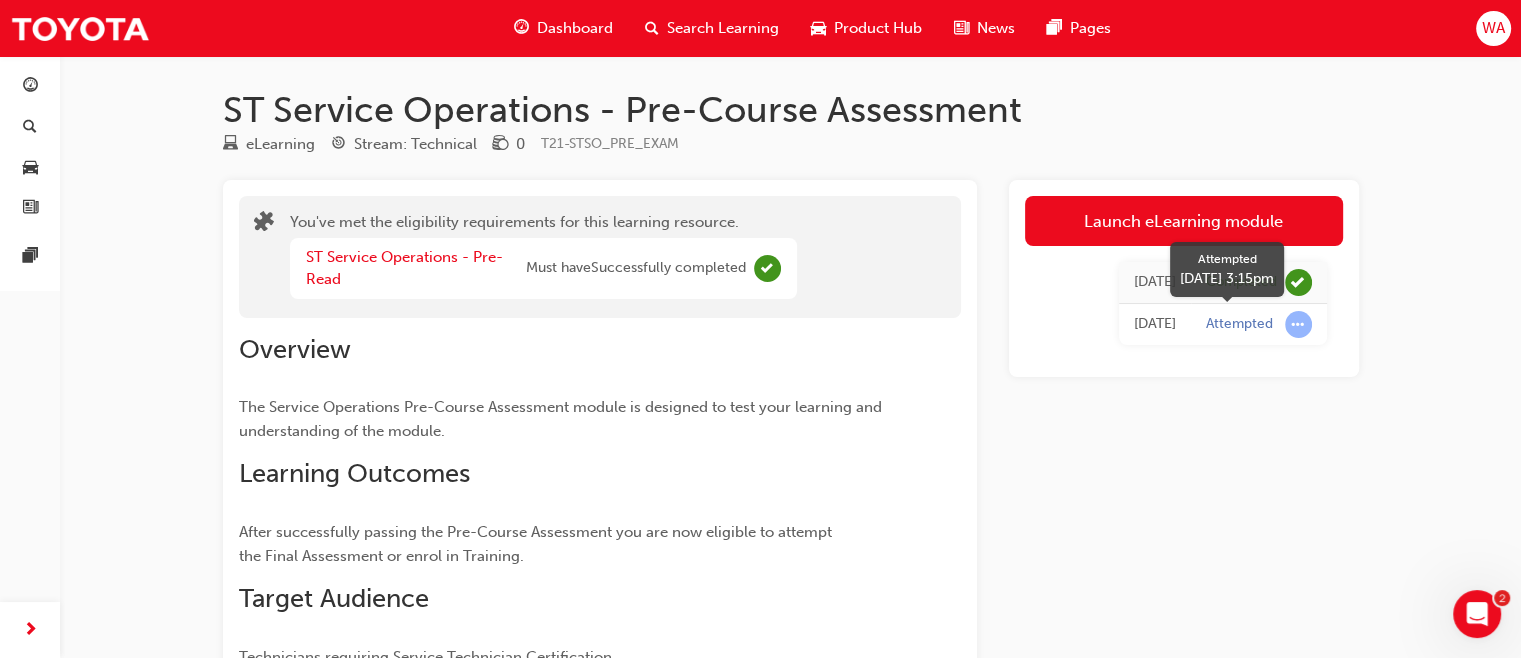 click at bounding box center (1298, 324) 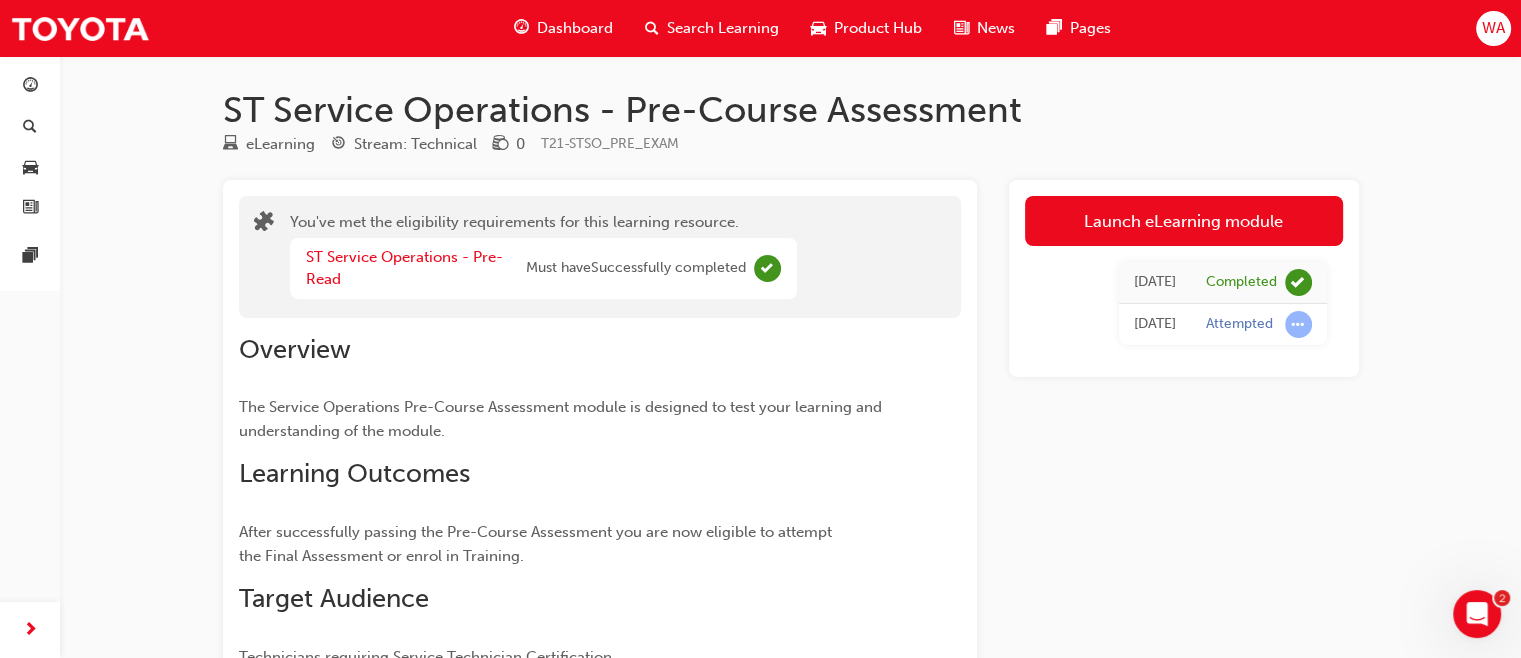 click on "[DATE]" at bounding box center (1155, 325) 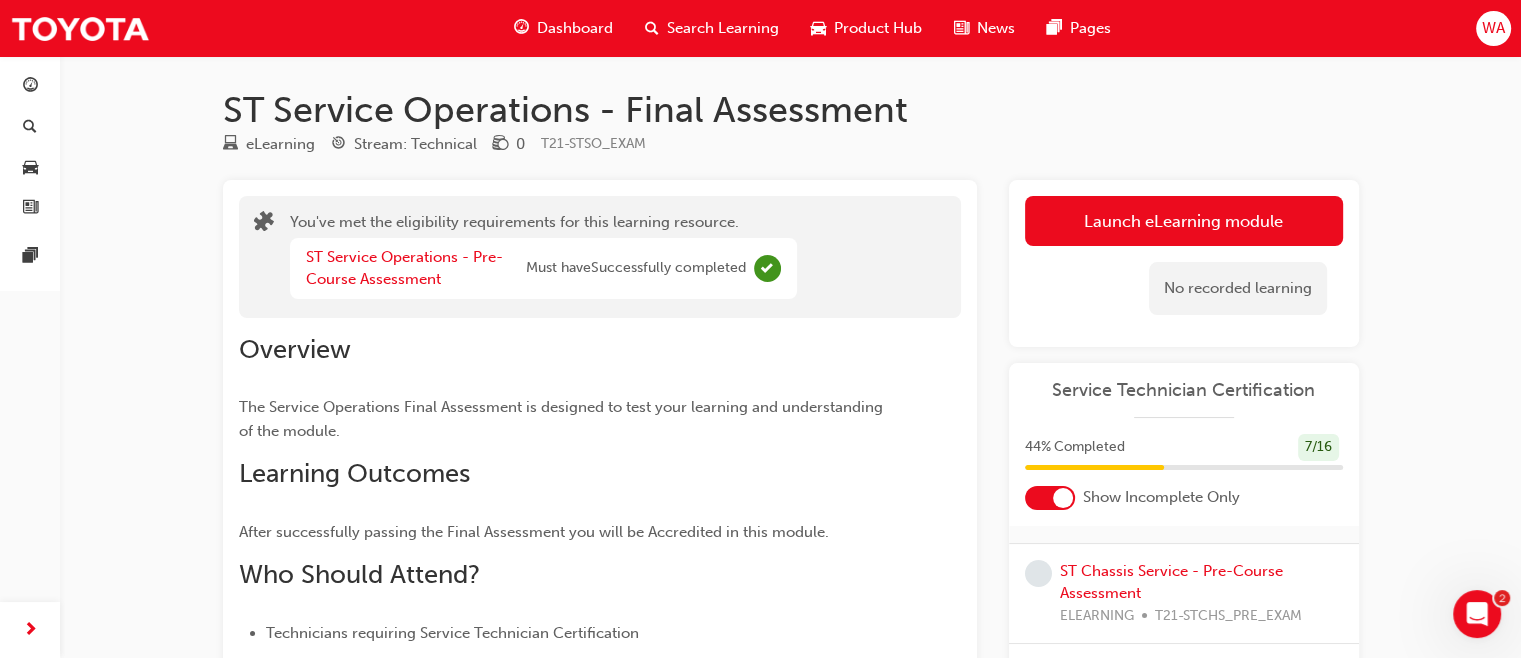 scroll, scrollTop: 359, scrollLeft: 0, axis: vertical 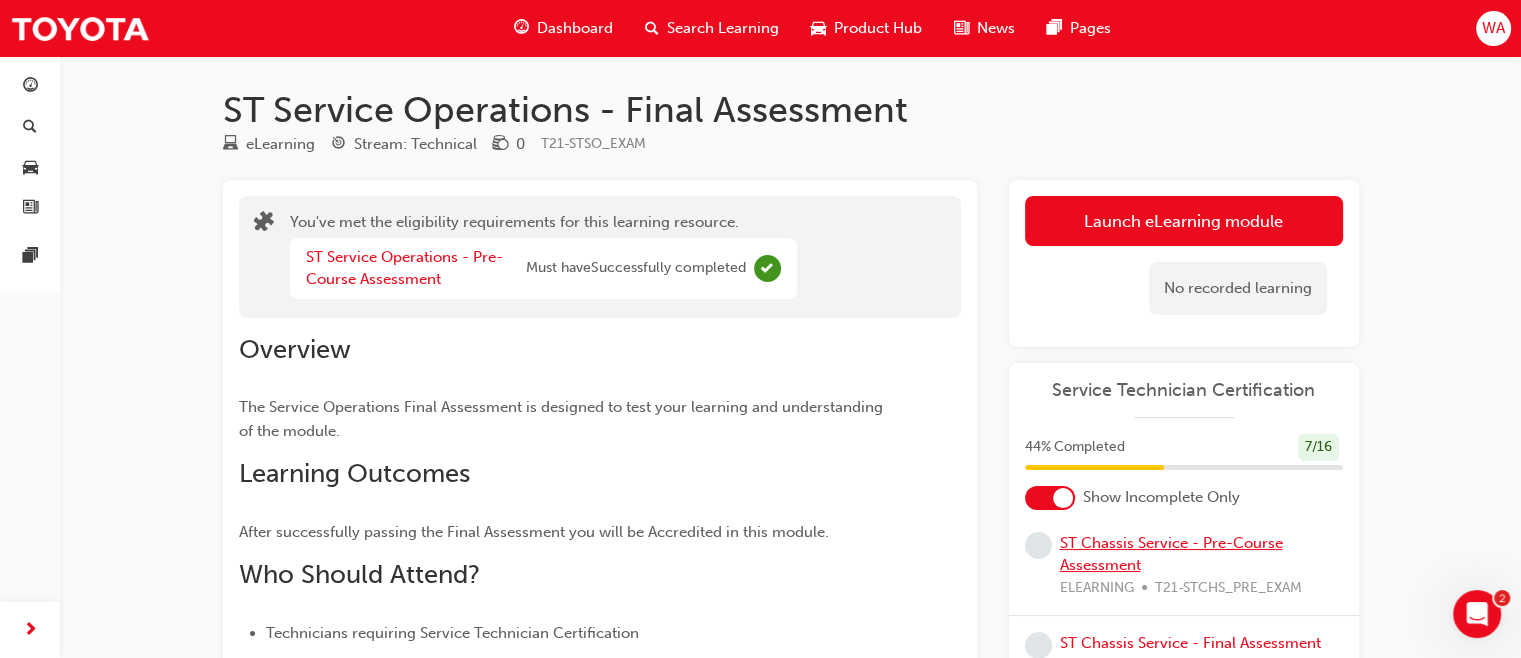 click on "ST Chassis Service - Pre-Course Assessment" at bounding box center [1171, 554] 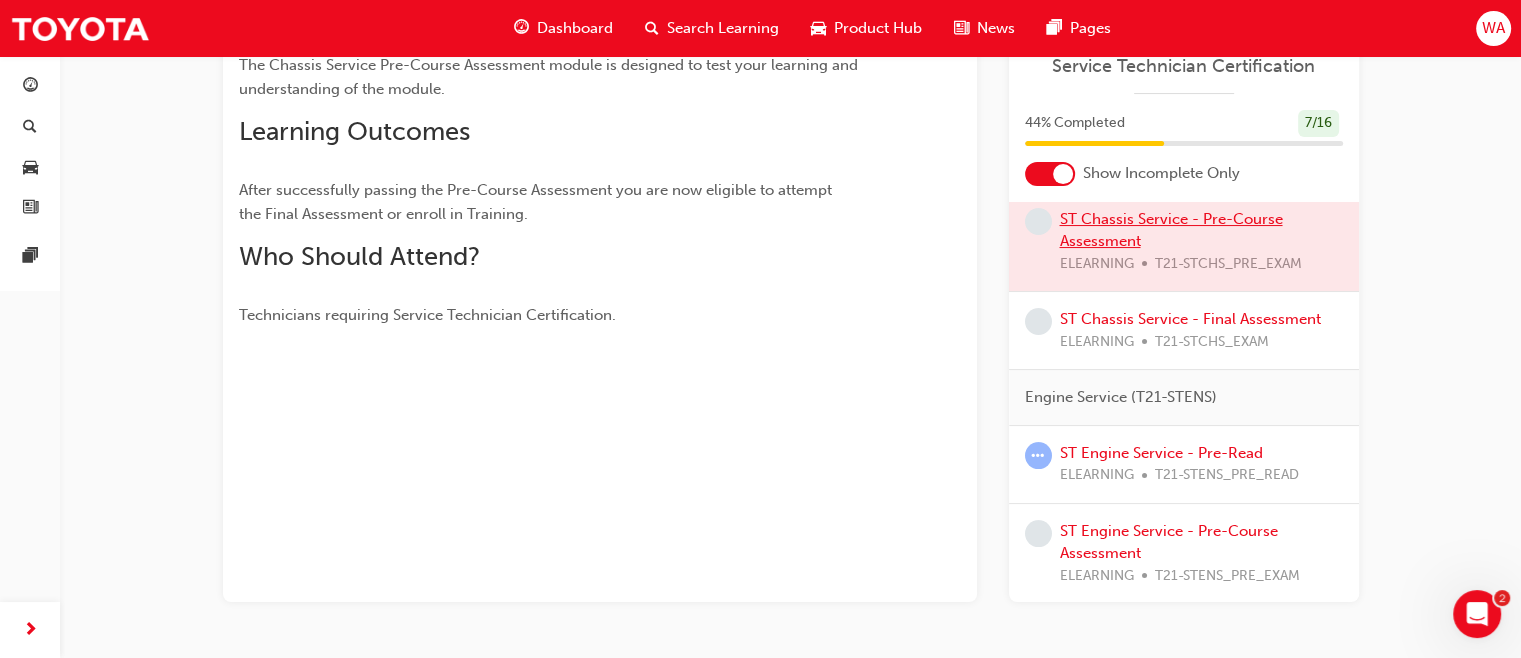 scroll, scrollTop: 345, scrollLeft: 0, axis: vertical 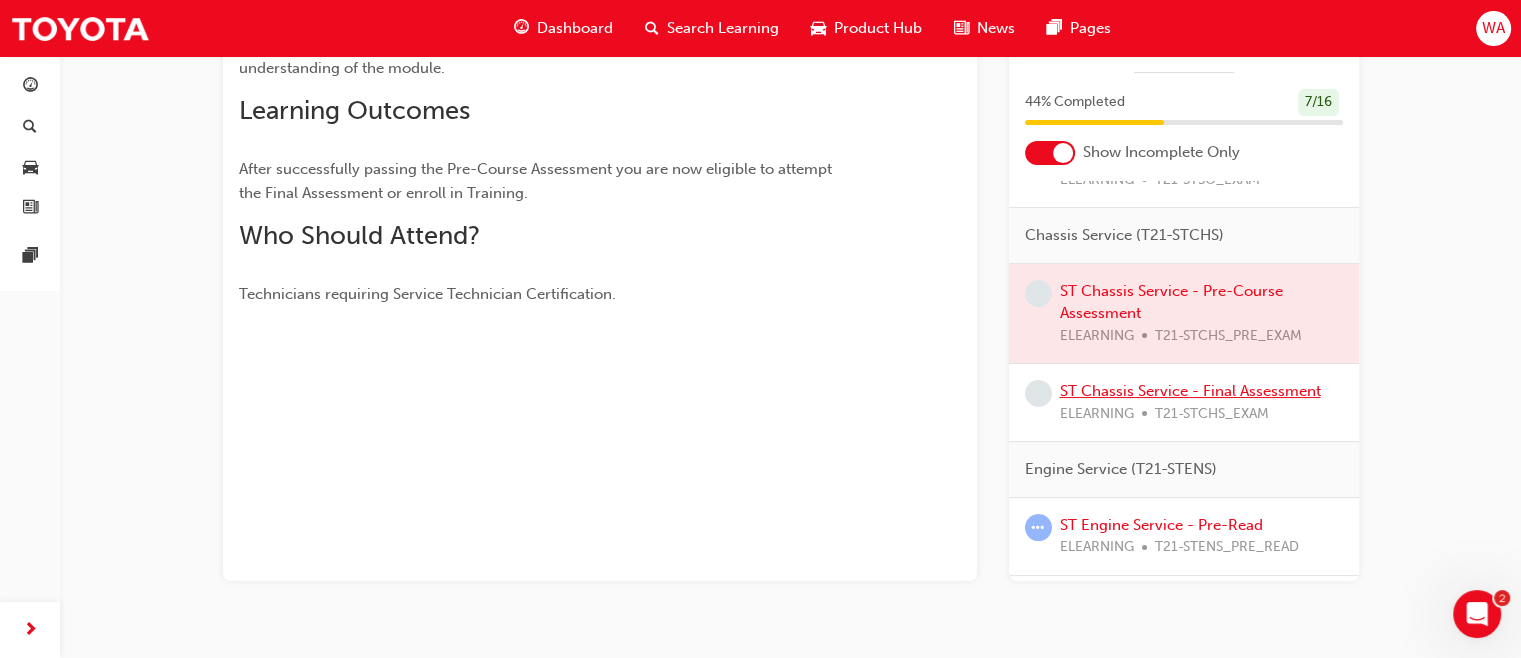 click on "ST Chassis Service - Final Assessment" at bounding box center (1190, 391) 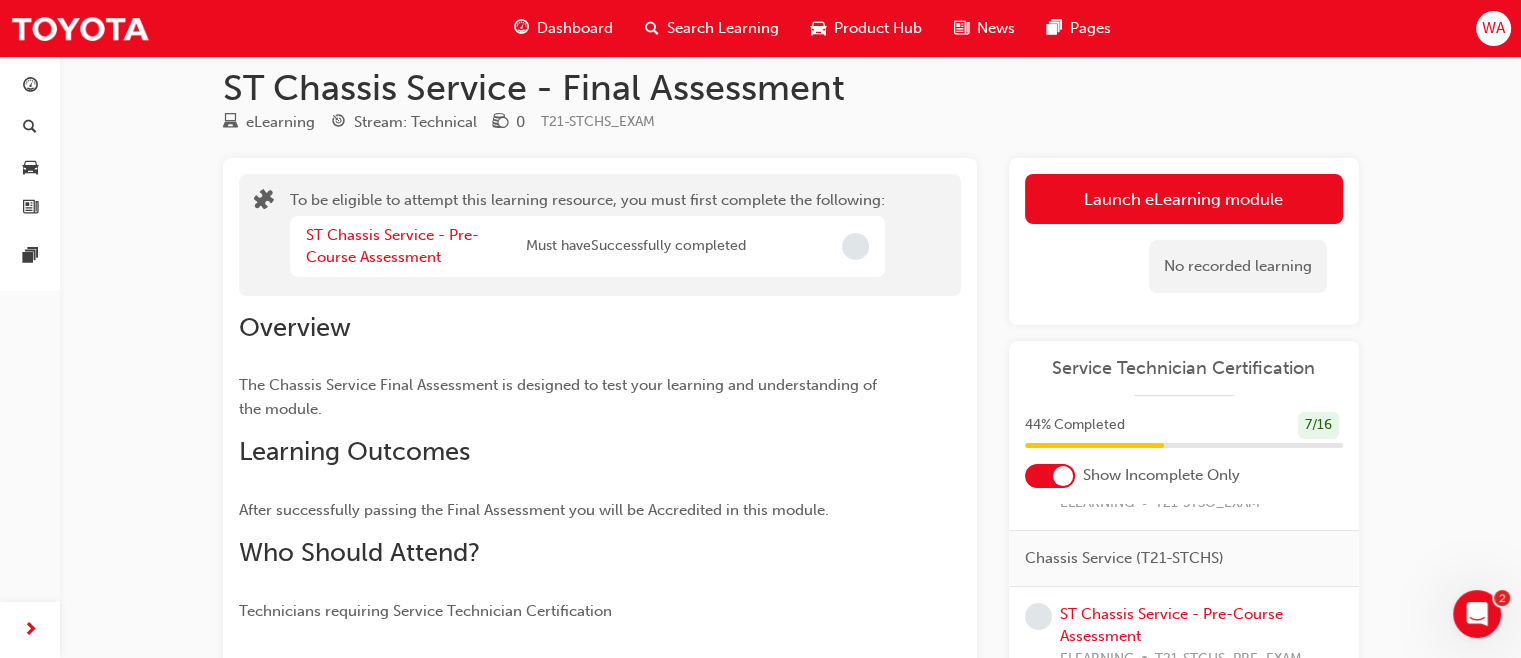 scroll, scrollTop: 21, scrollLeft: 0, axis: vertical 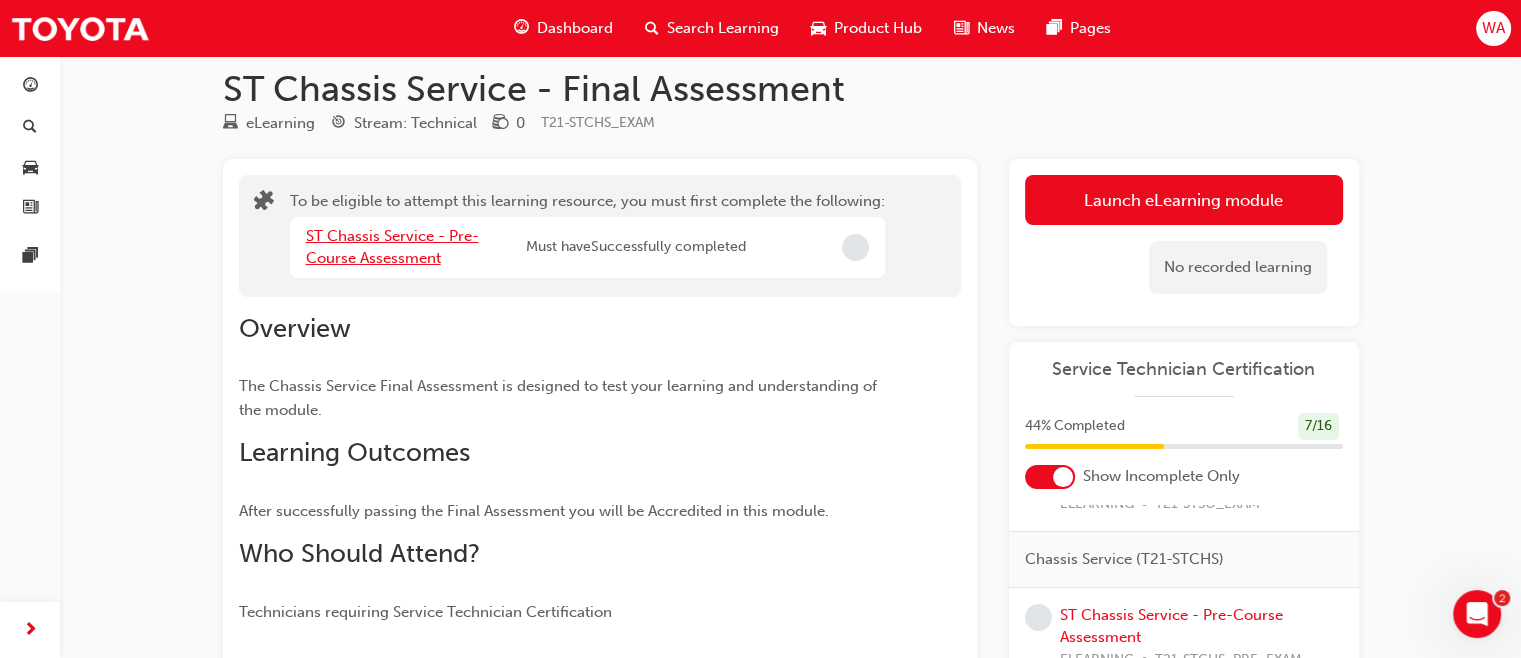 click on "ST Chassis Service - Pre-Course Assessment" at bounding box center (392, 247) 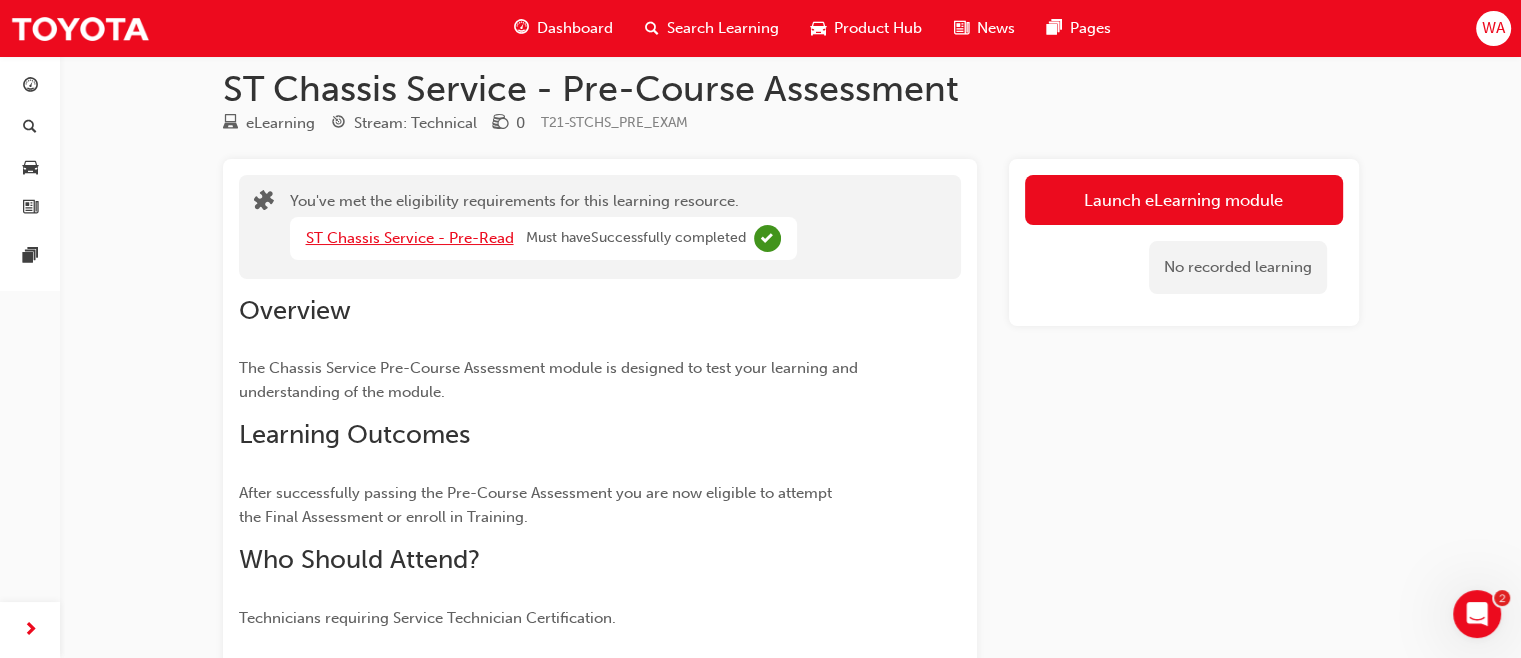 click on "ST Chassis Service - Pre-Read" at bounding box center [410, 238] 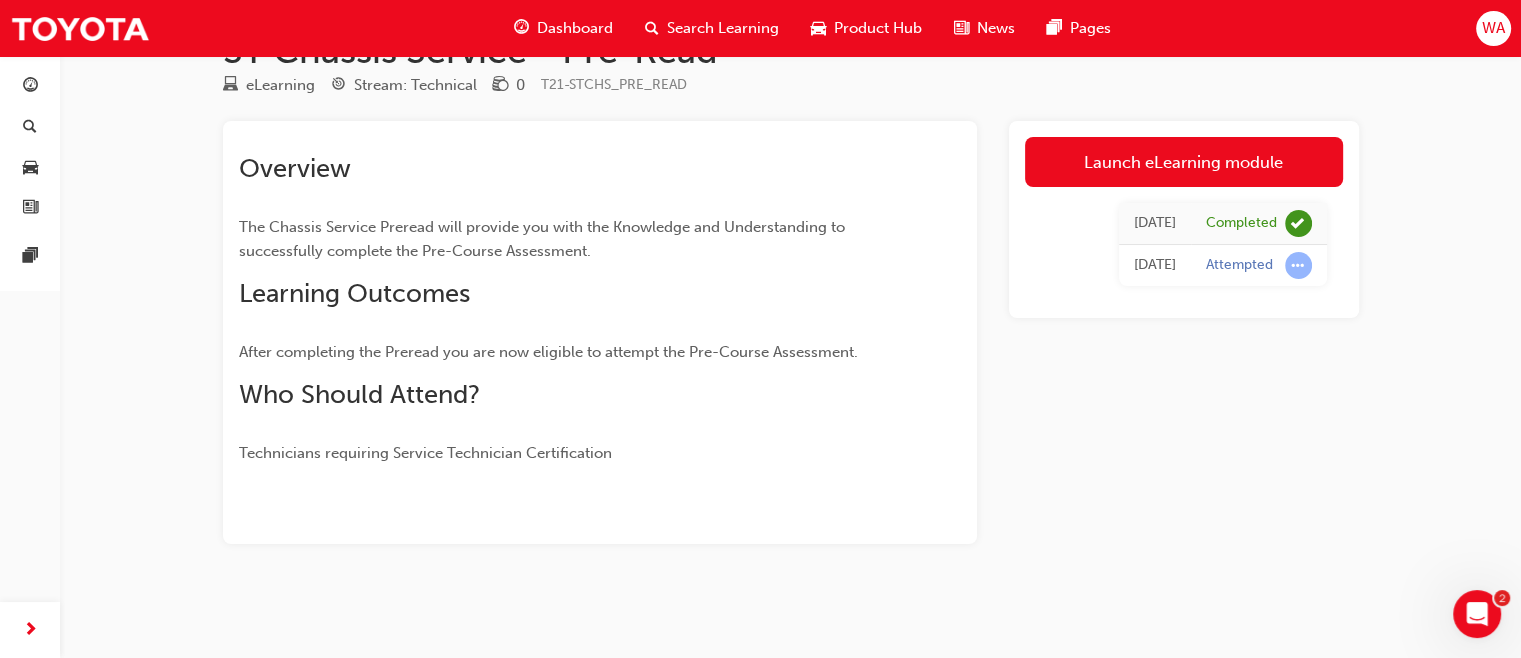 scroll, scrollTop: 0, scrollLeft: 0, axis: both 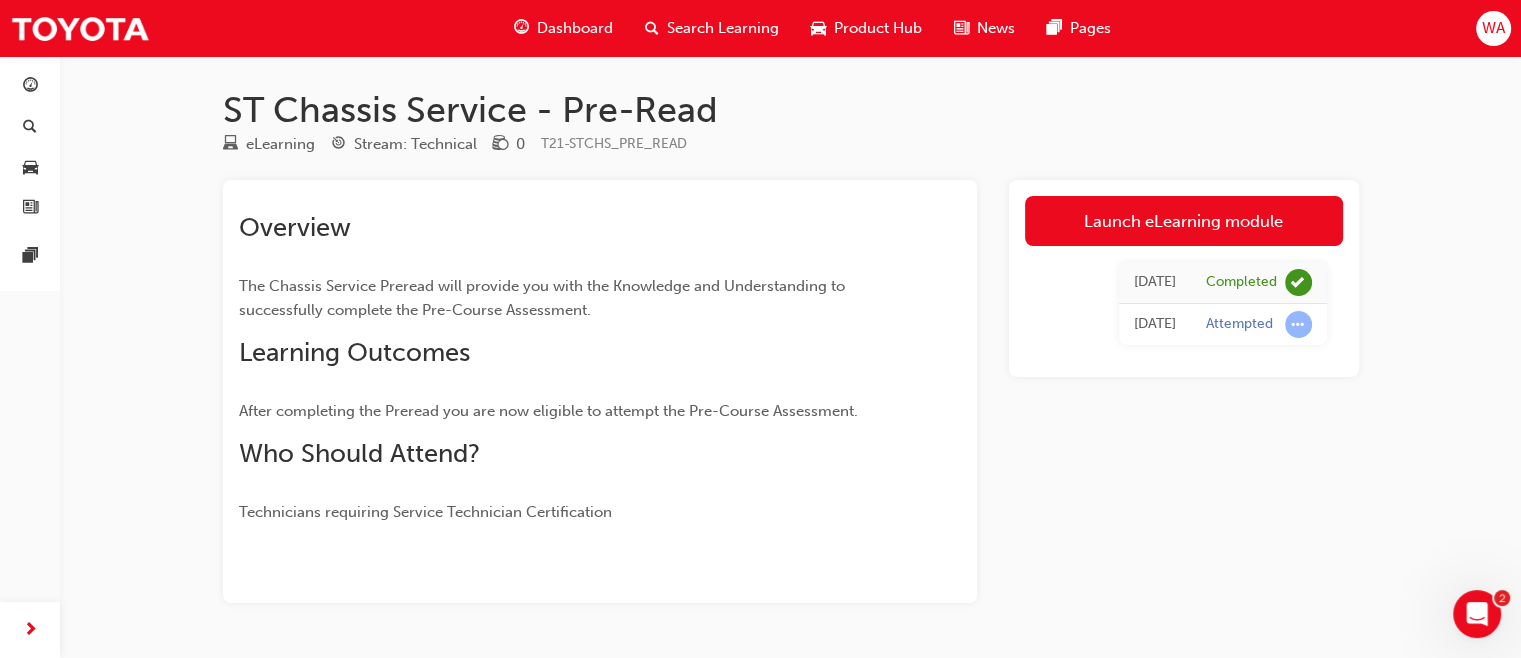 click on "[DATE]" at bounding box center (1155, 324) 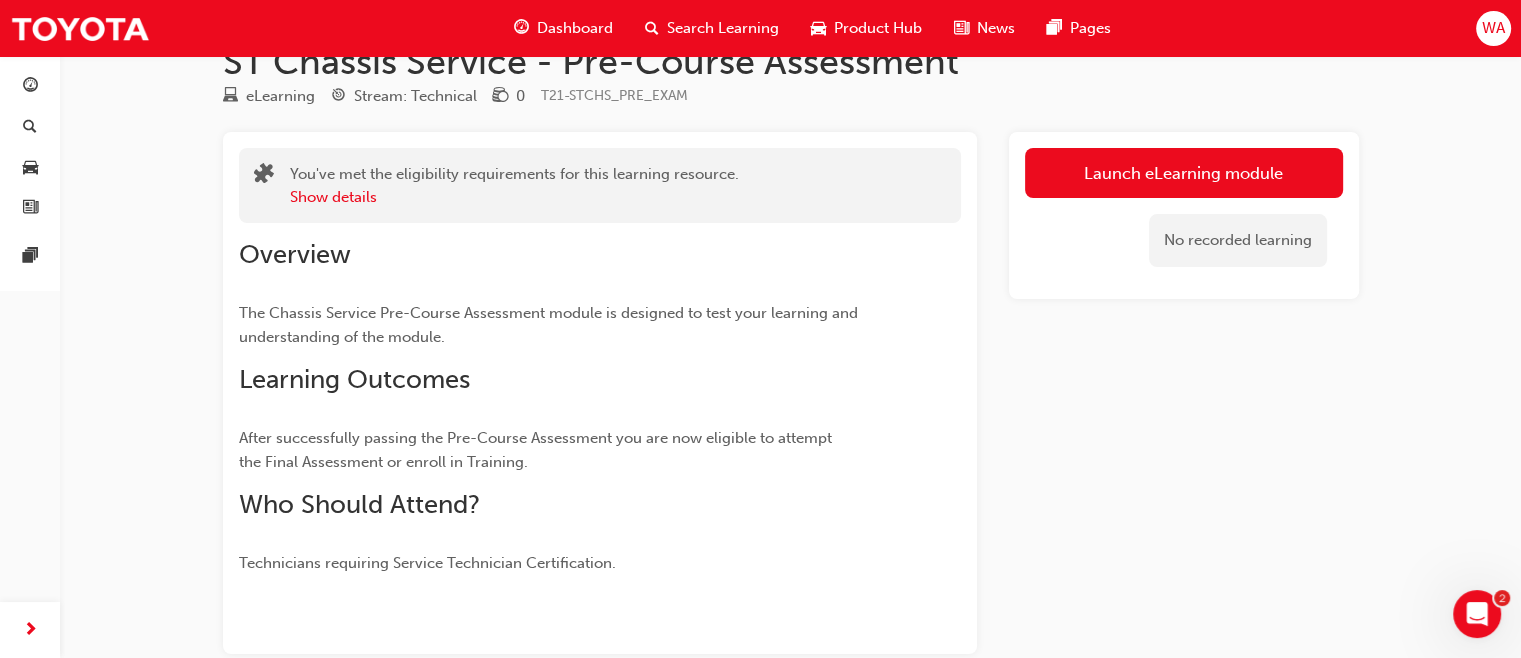 scroll, scrollTop: 0, scrollLeft: 0, axis: both 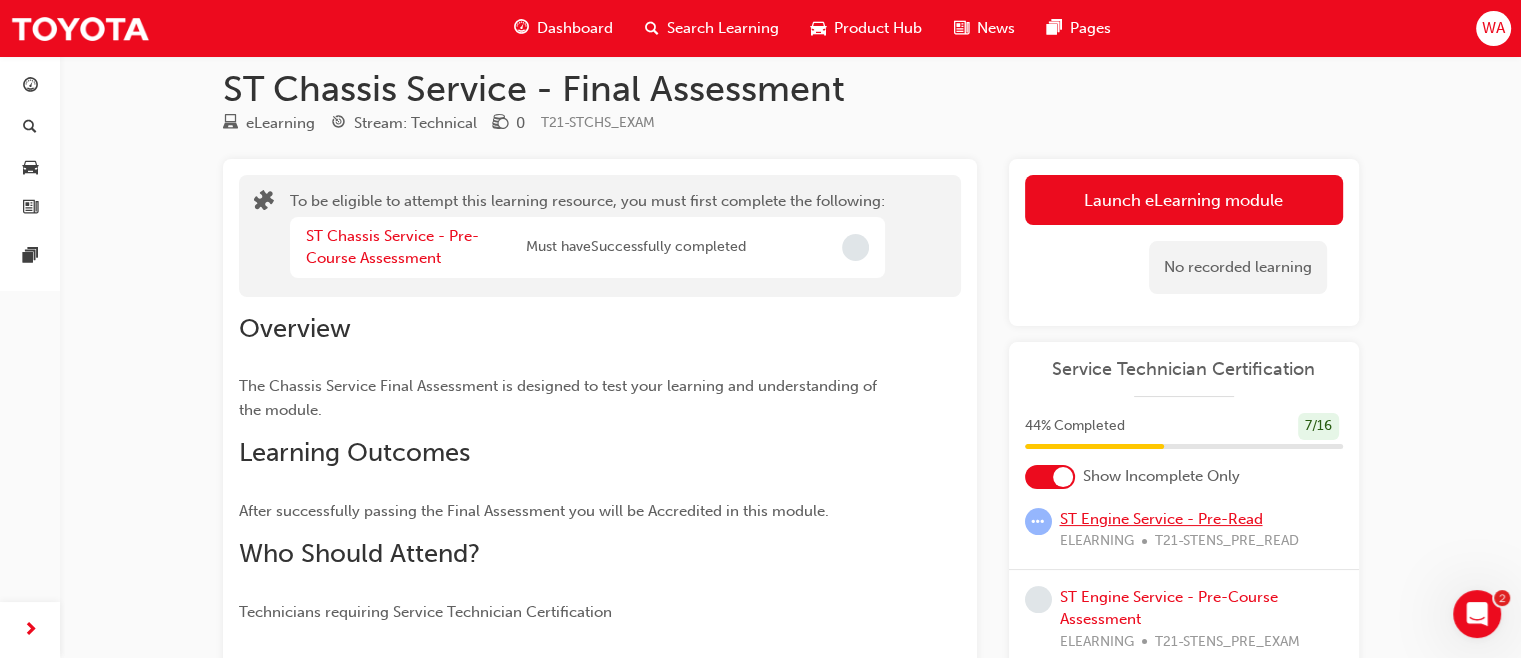 click on "ST Engine Service - Pre-Read" at bounding box center (1161, 519) 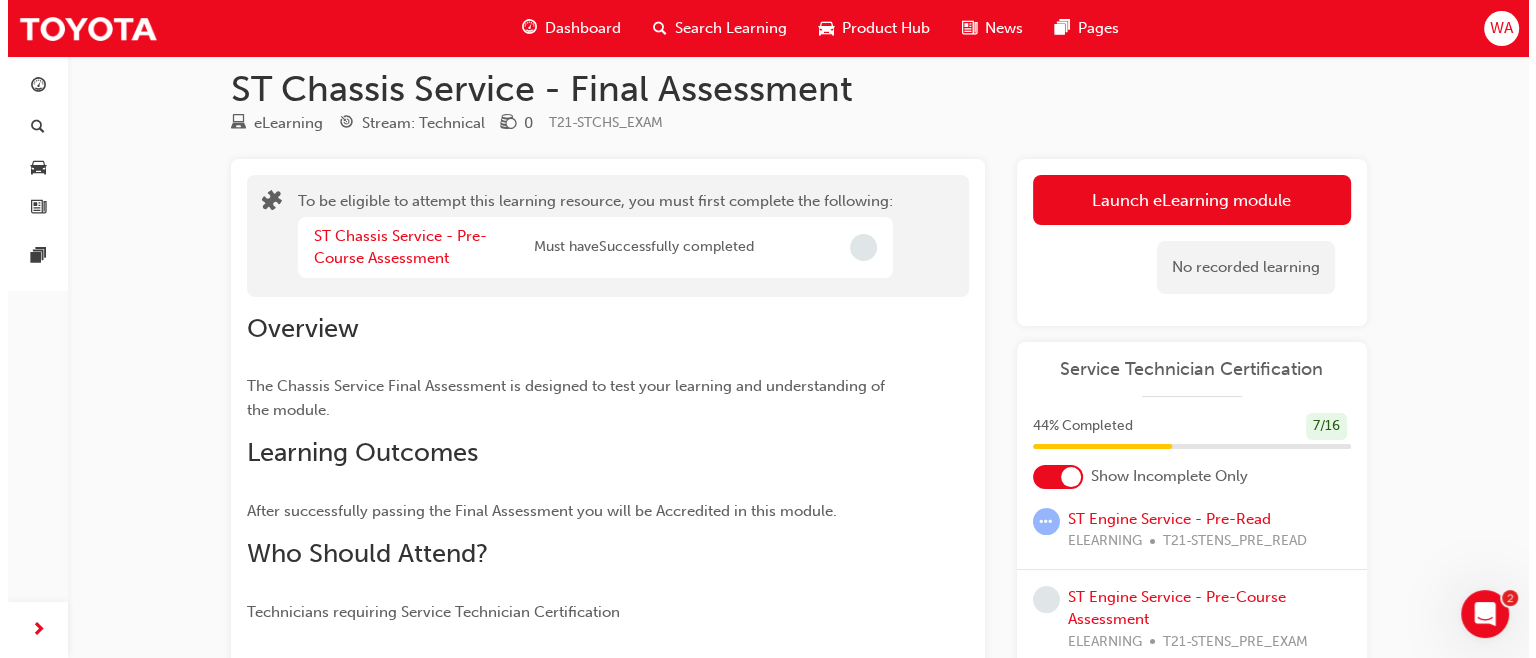 scroll, scrollTop: 0, scrollLeft: 0, axis: both 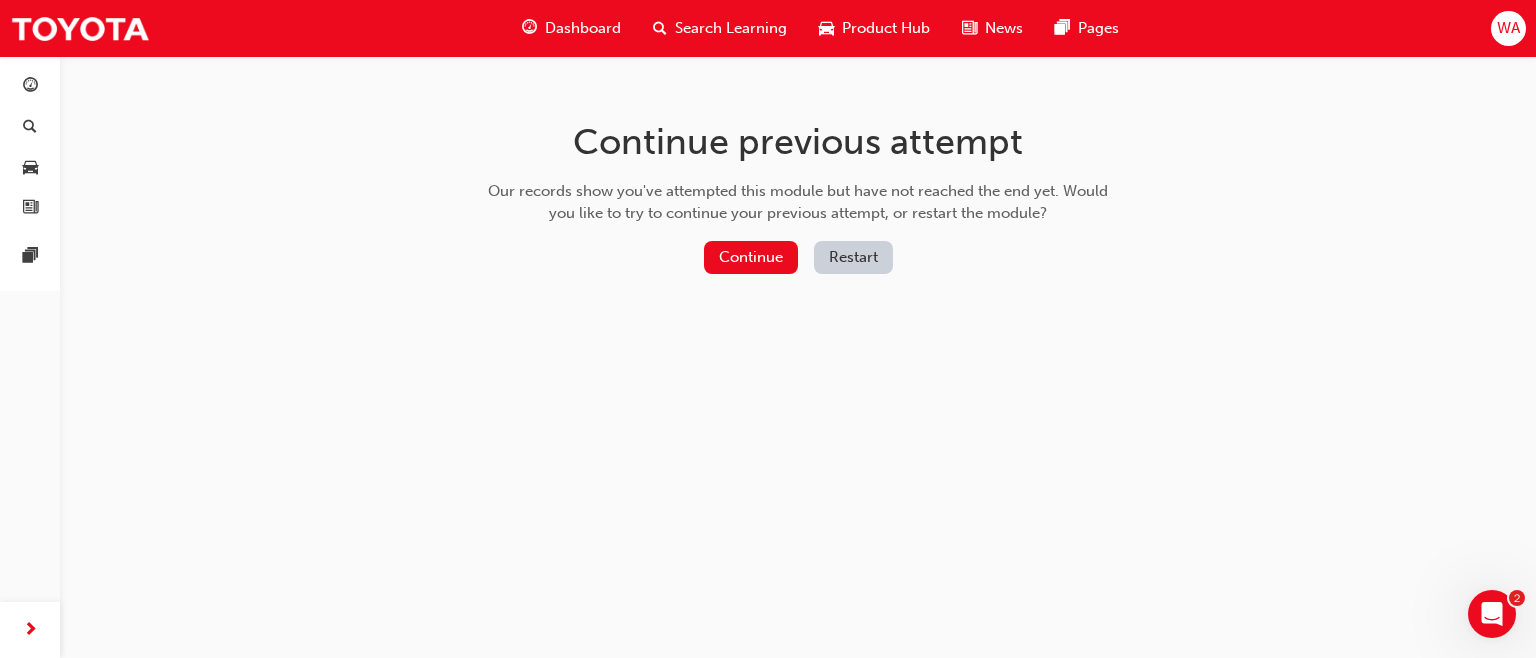 click on "Continue" at bounding box center (751, 257) 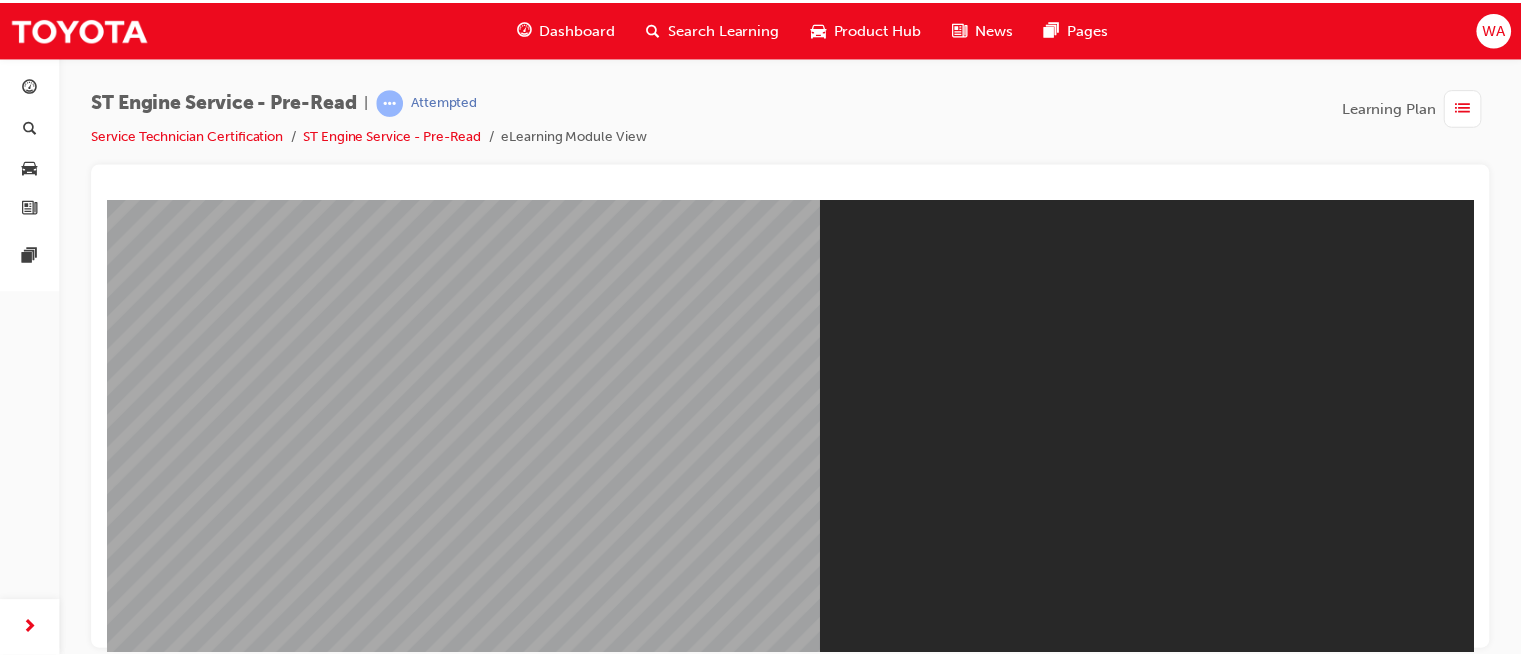 scroll, scrollTop: 0, scrollLeft: 0, axis: both 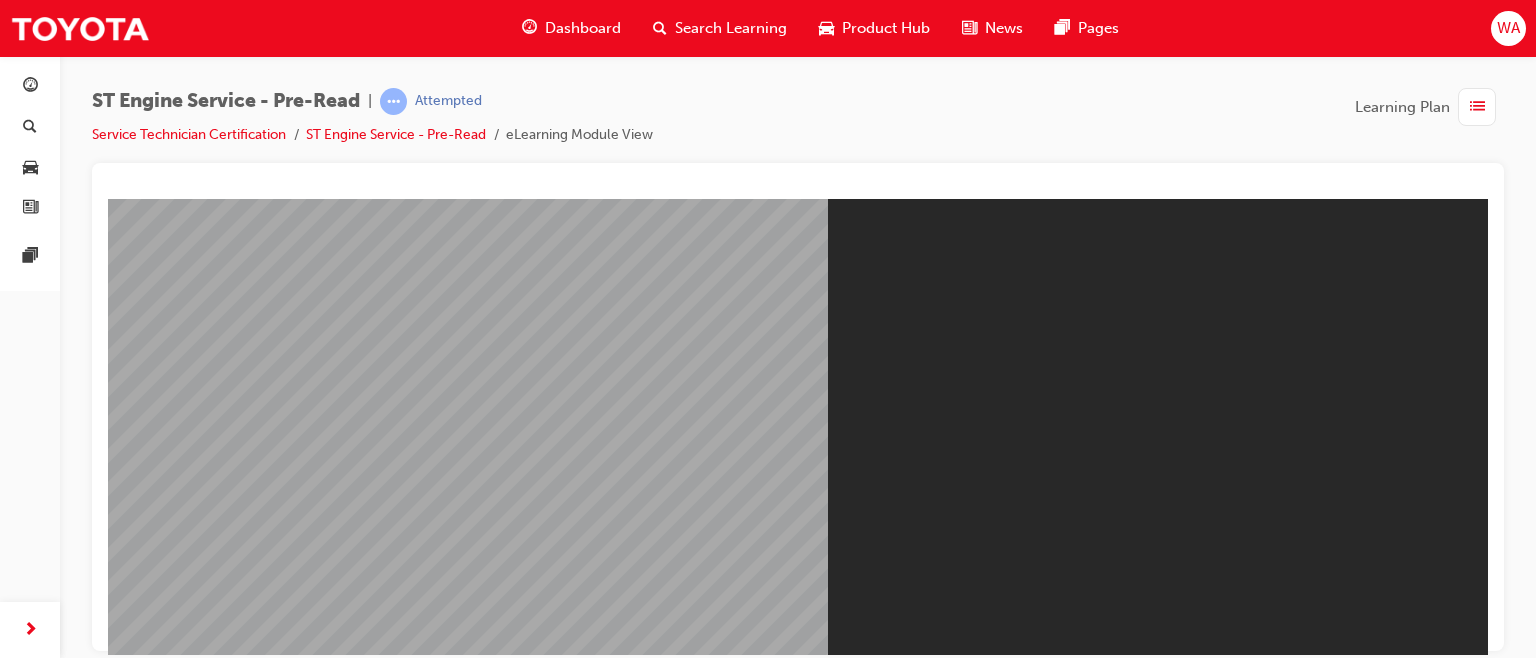 click 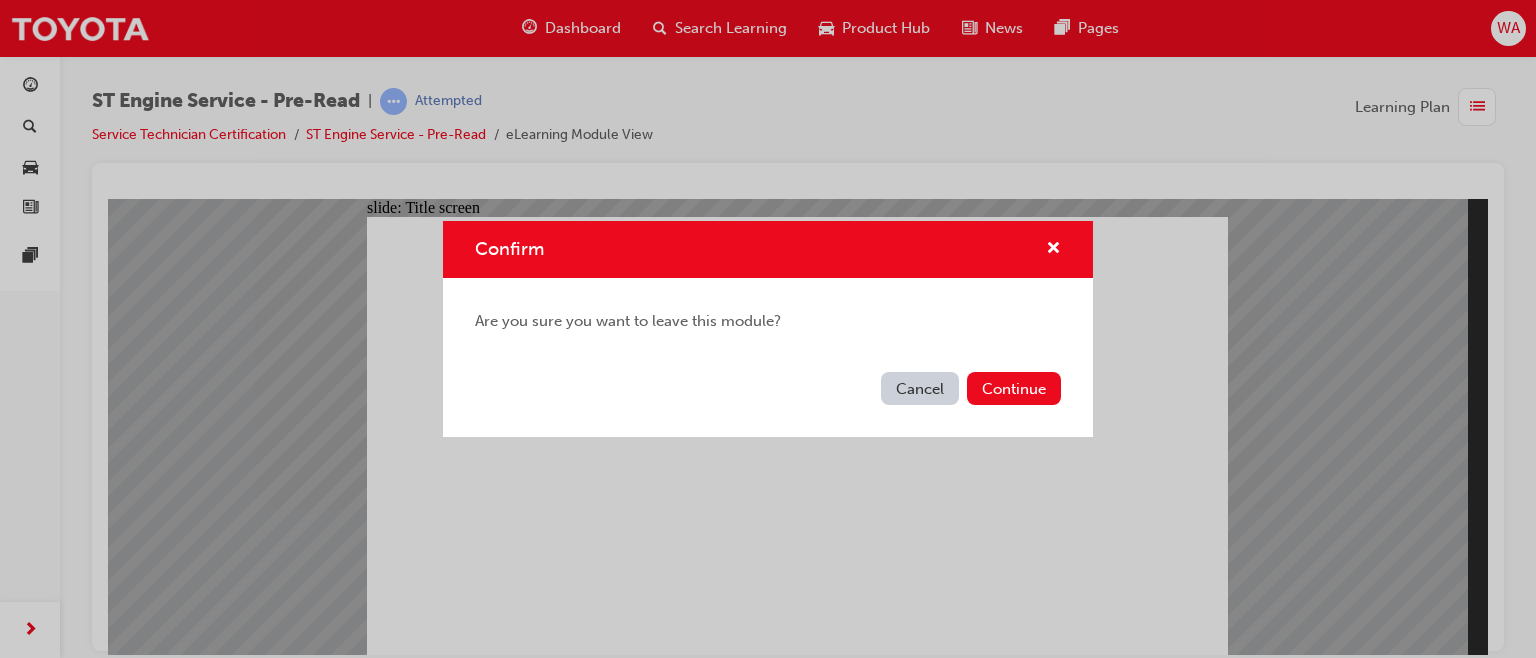click on "Continue" at bounding box center (1014, 388) 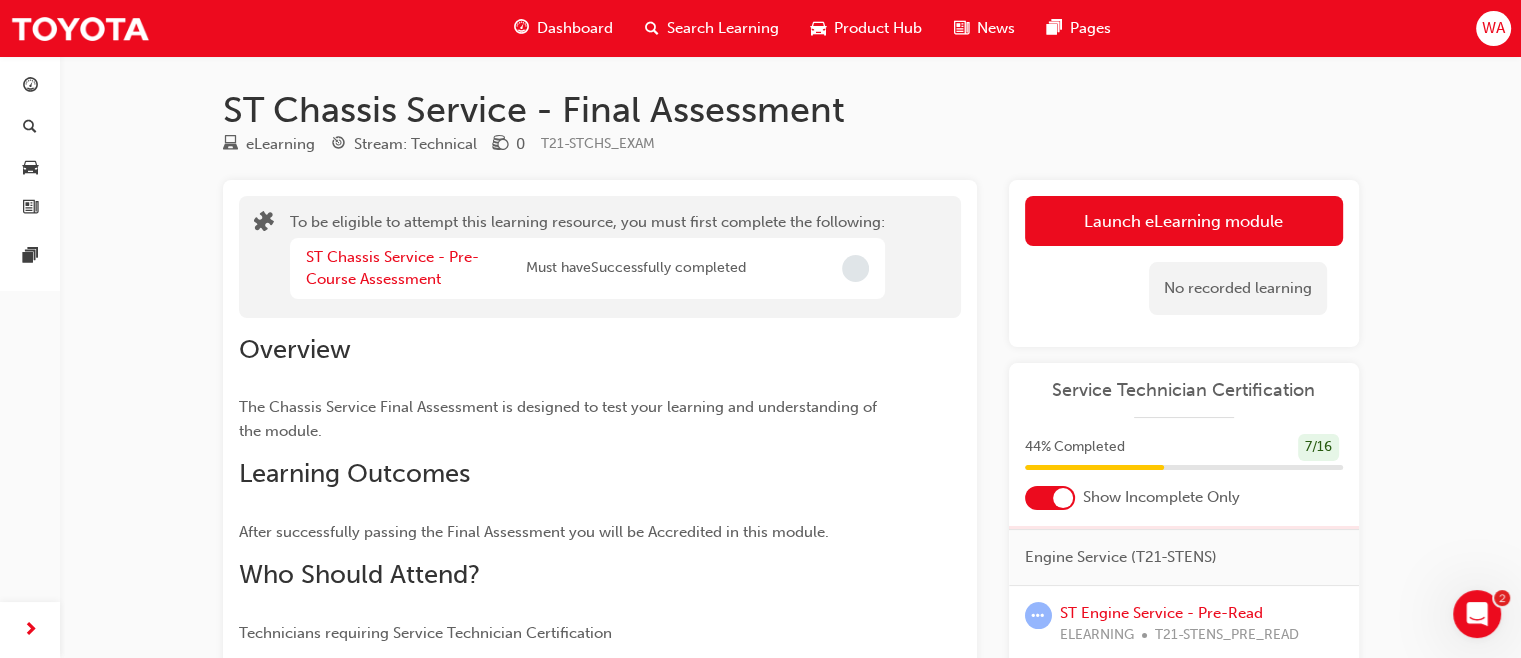 scroll, scrollTop: 789, scrollLeft: 0, axis: vertical 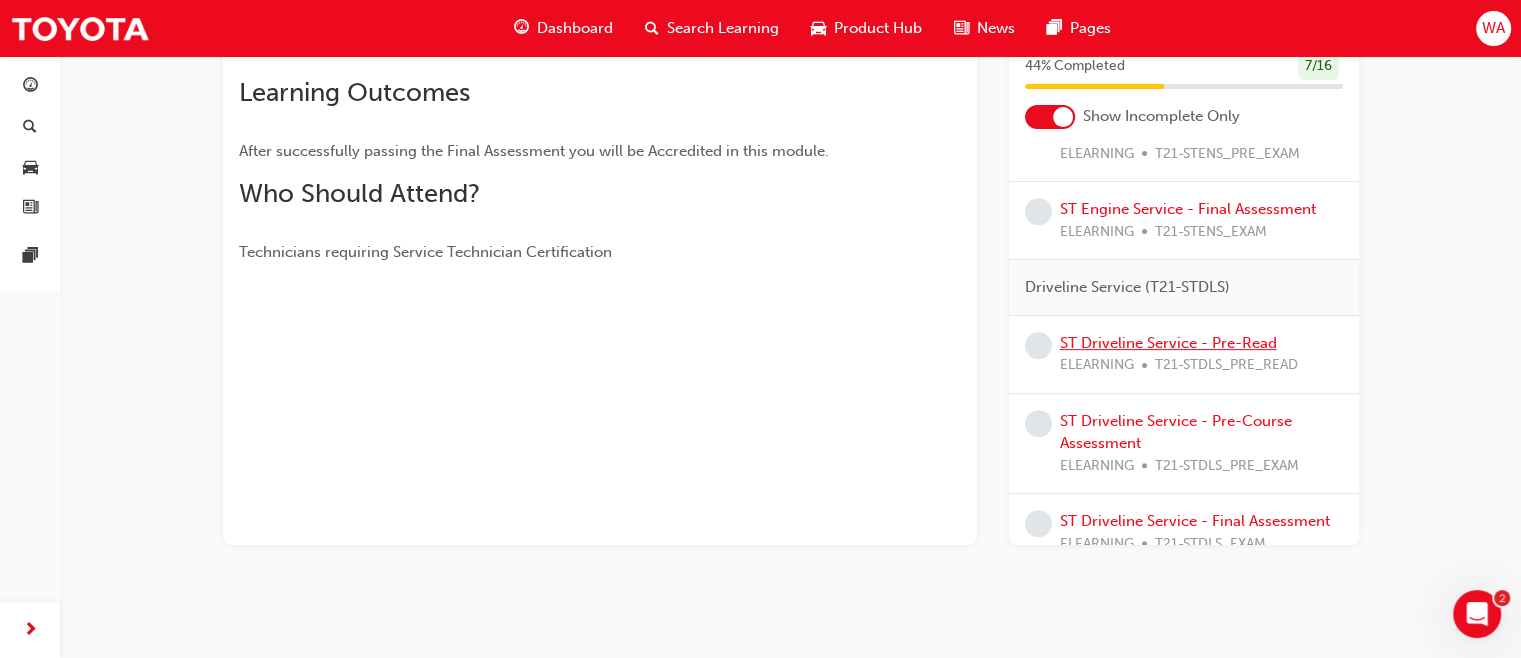 click on "ST Driveline Service - Pre-Read" at bounding box center [1168, 343] 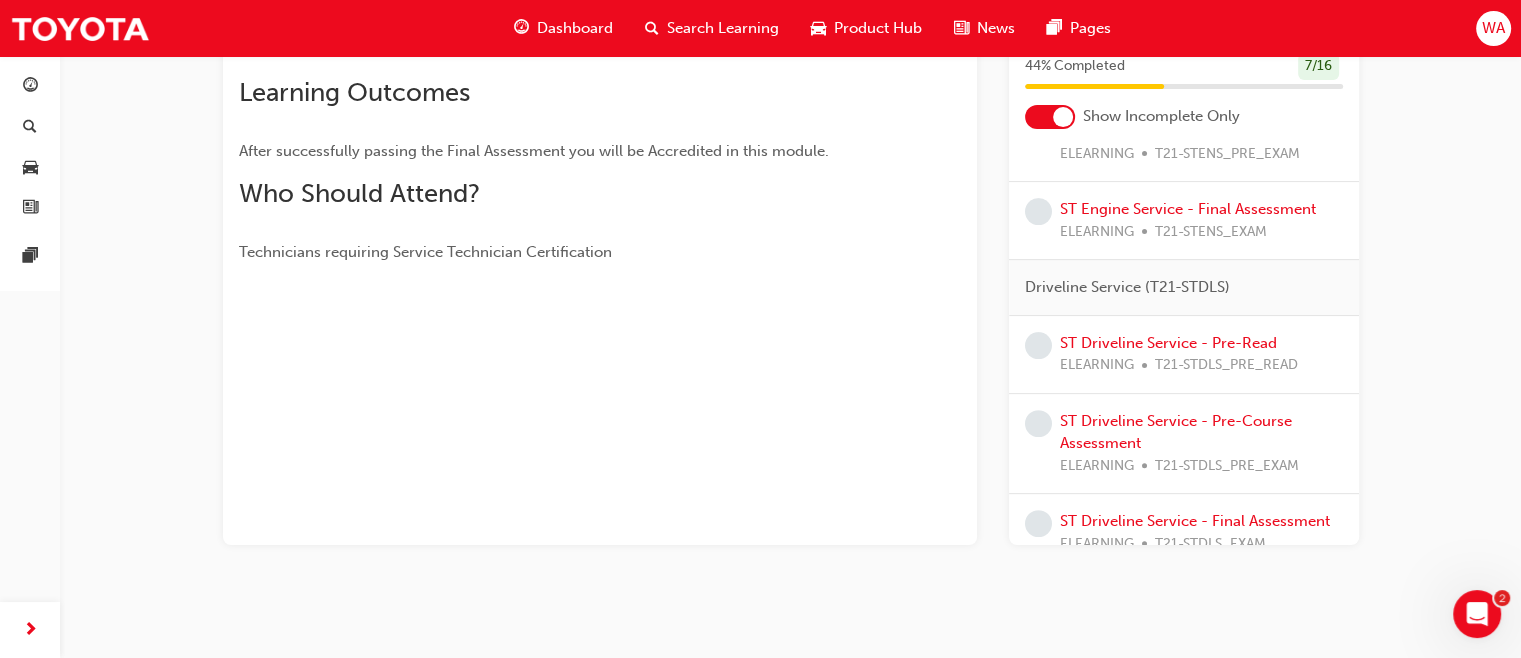 scroll, scrollTop: 0, scrollLeft: 0, axis: both 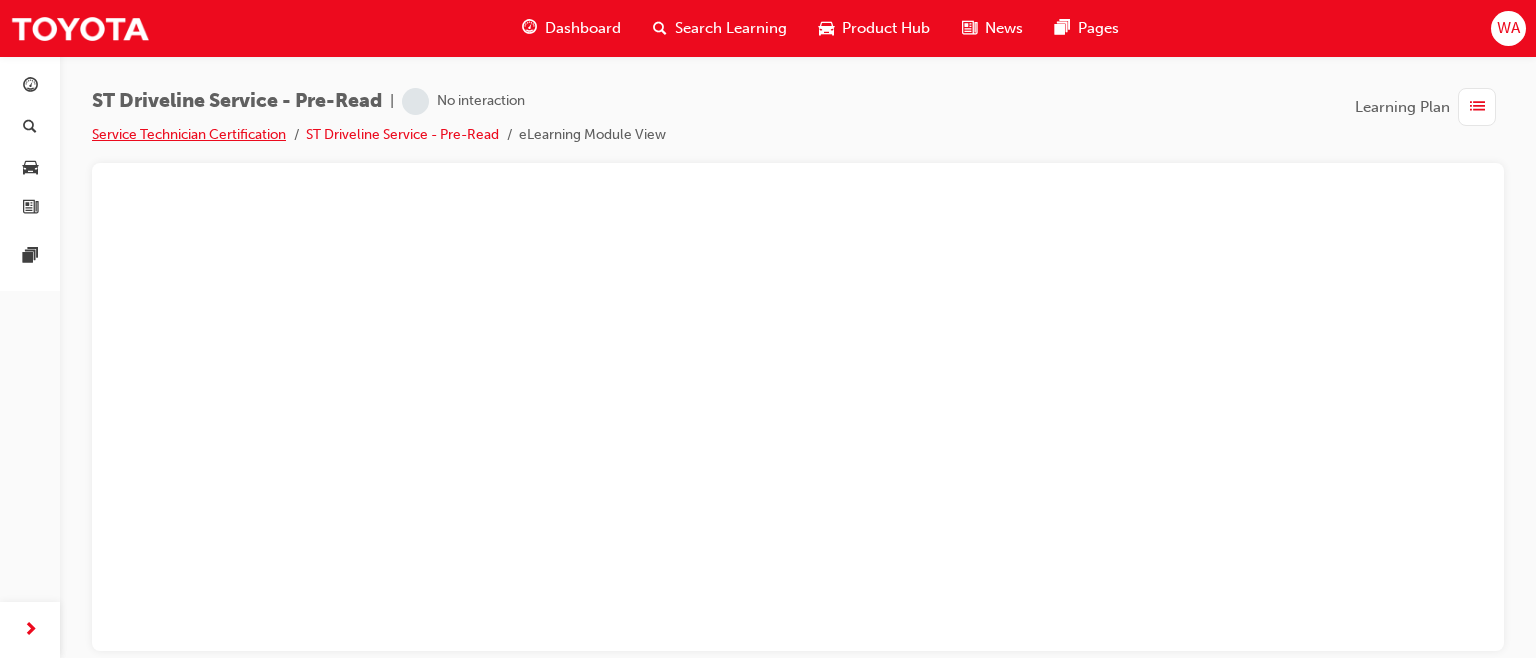 click on "Service Technician Certification" at bounding box center (189, 134) 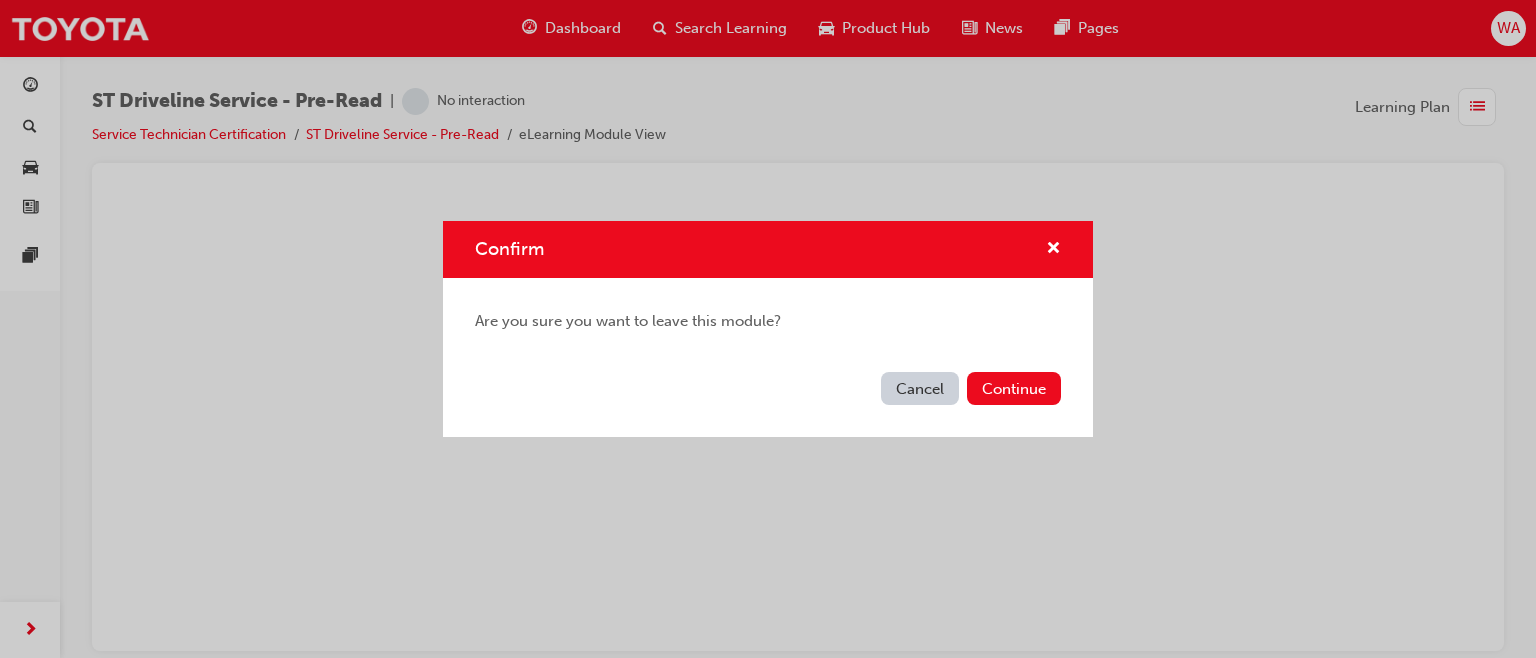 click on "Continue" at bounding box center (1014, 388) 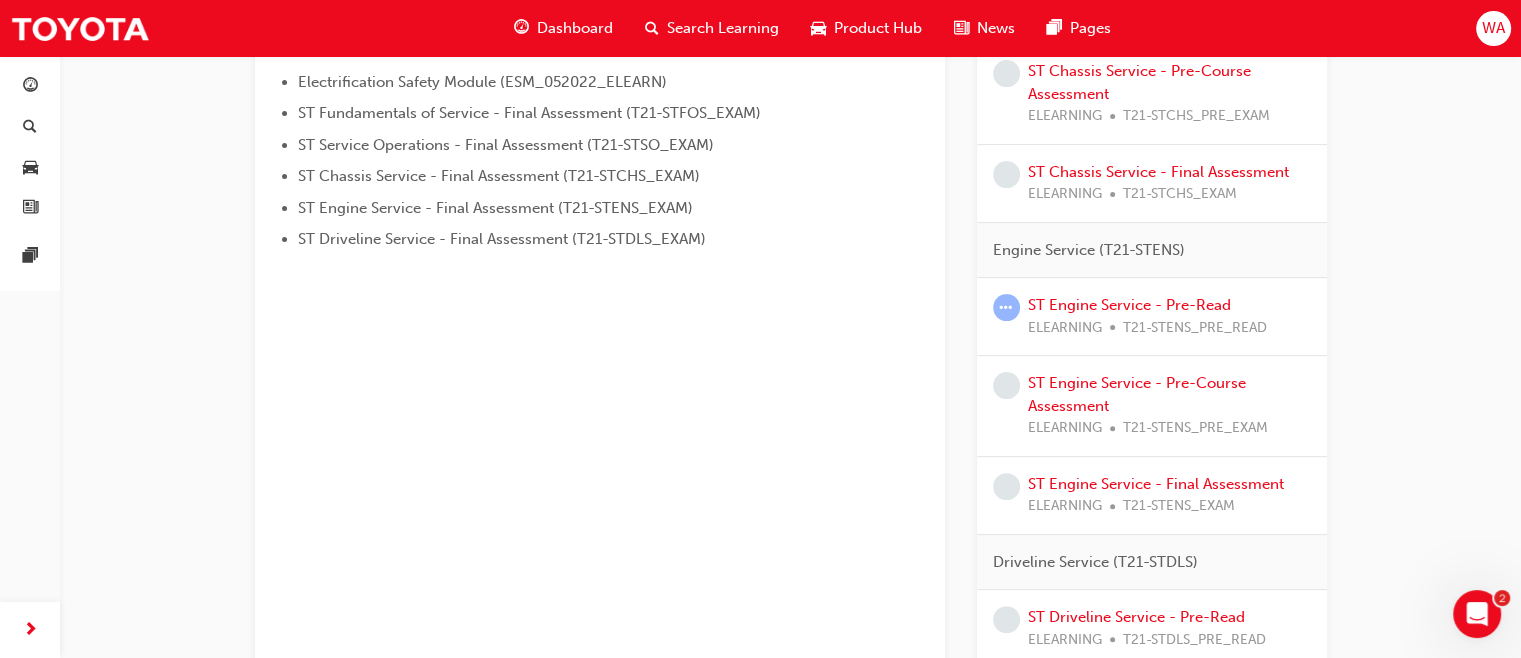 scroll, scrollTop: 571, scrollLeft: 0, axis: vertical 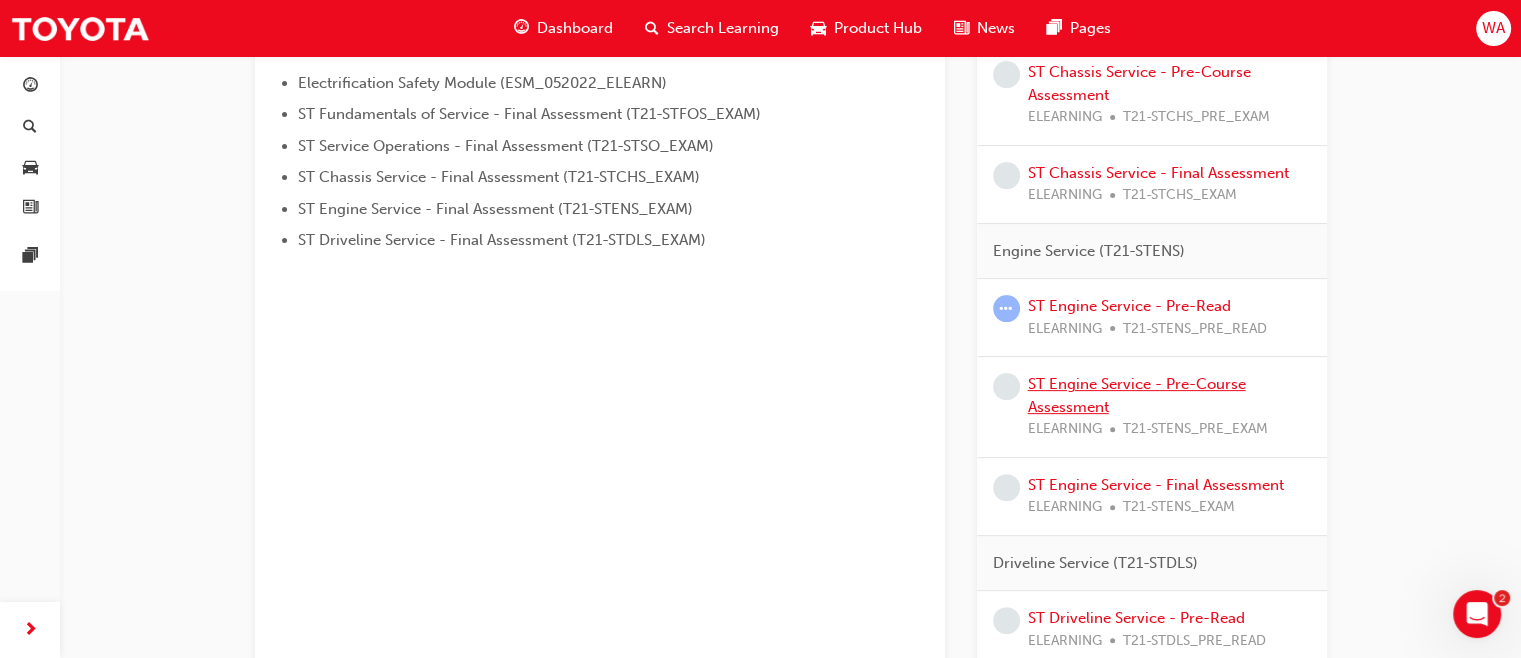 click on "ST Engine Service - Pre-Course Assessment" at bounding box center [1137, 395] 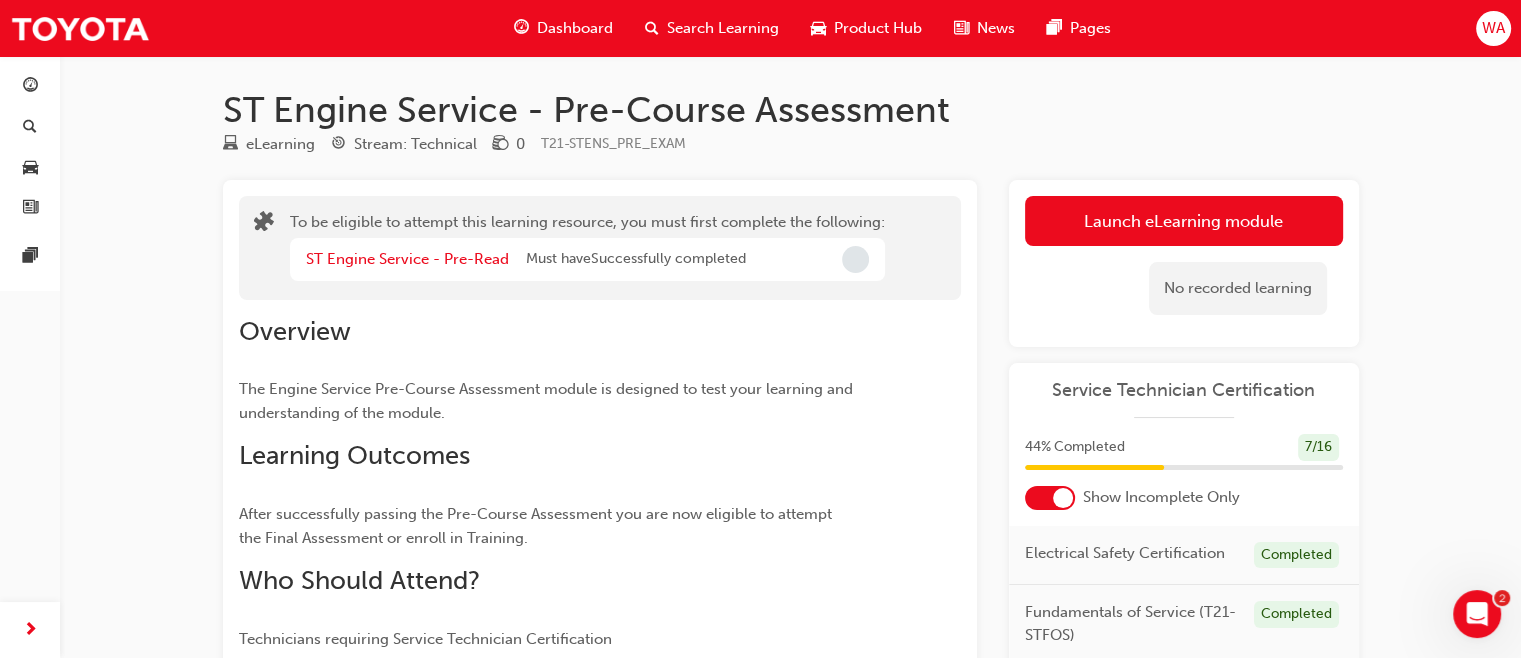 scroll, scrollTop: 0, scrollLeft: 0, axis: both 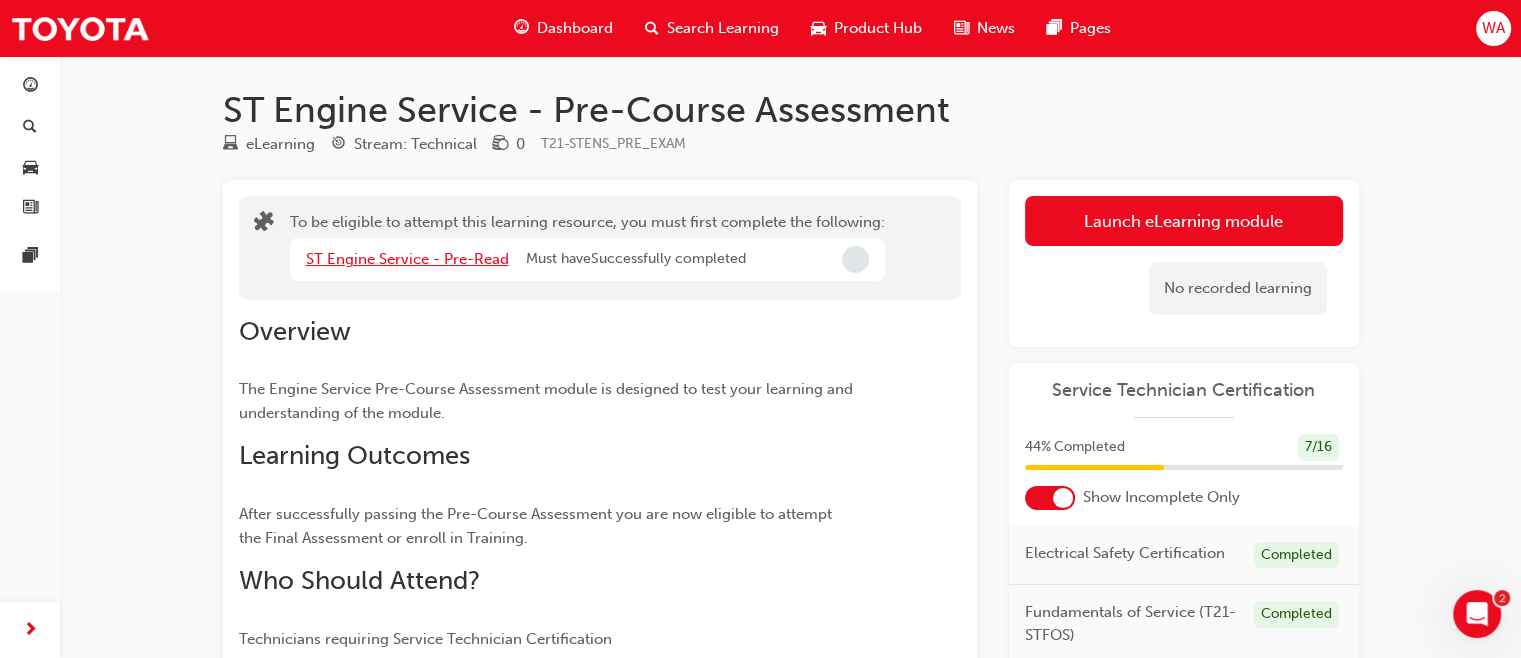 click on "ST Engine Service - Pre-Read" at bounding box center (407, 259) 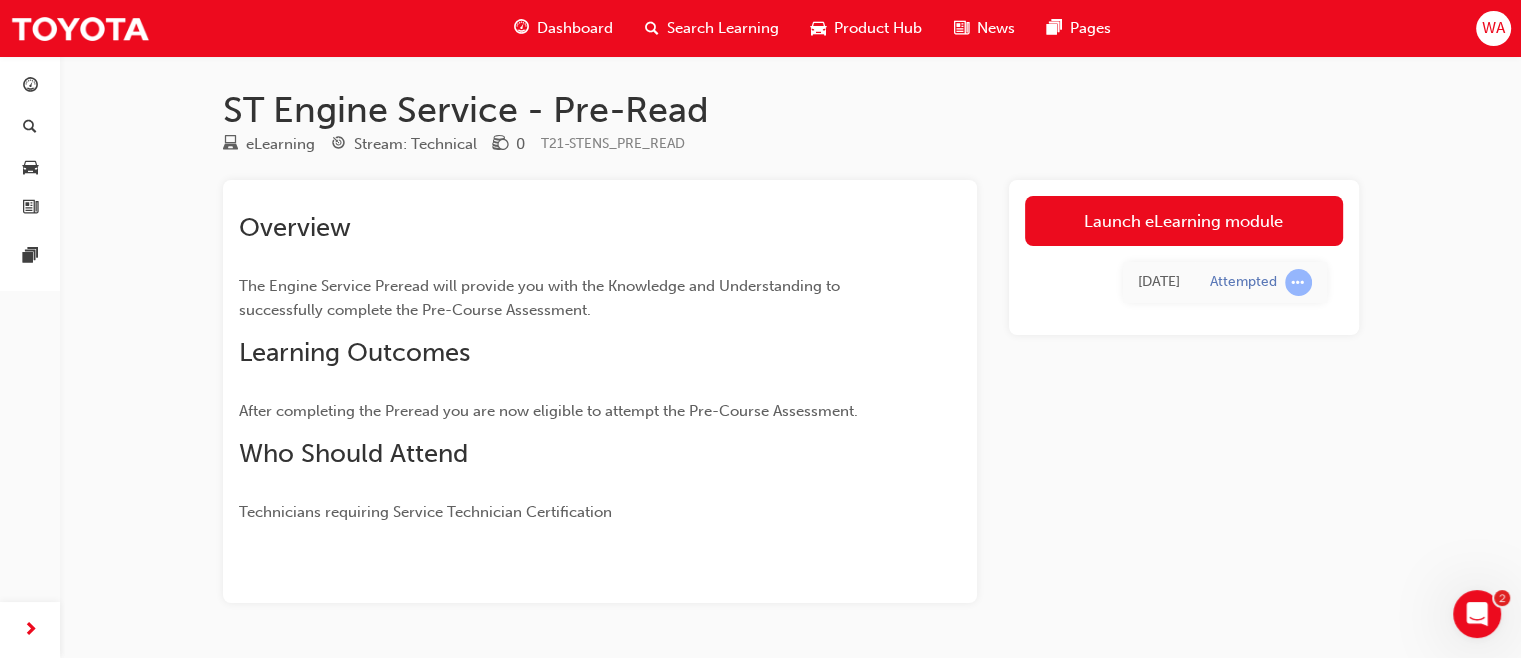 click on "Overview" at bounding box center (295, 227) 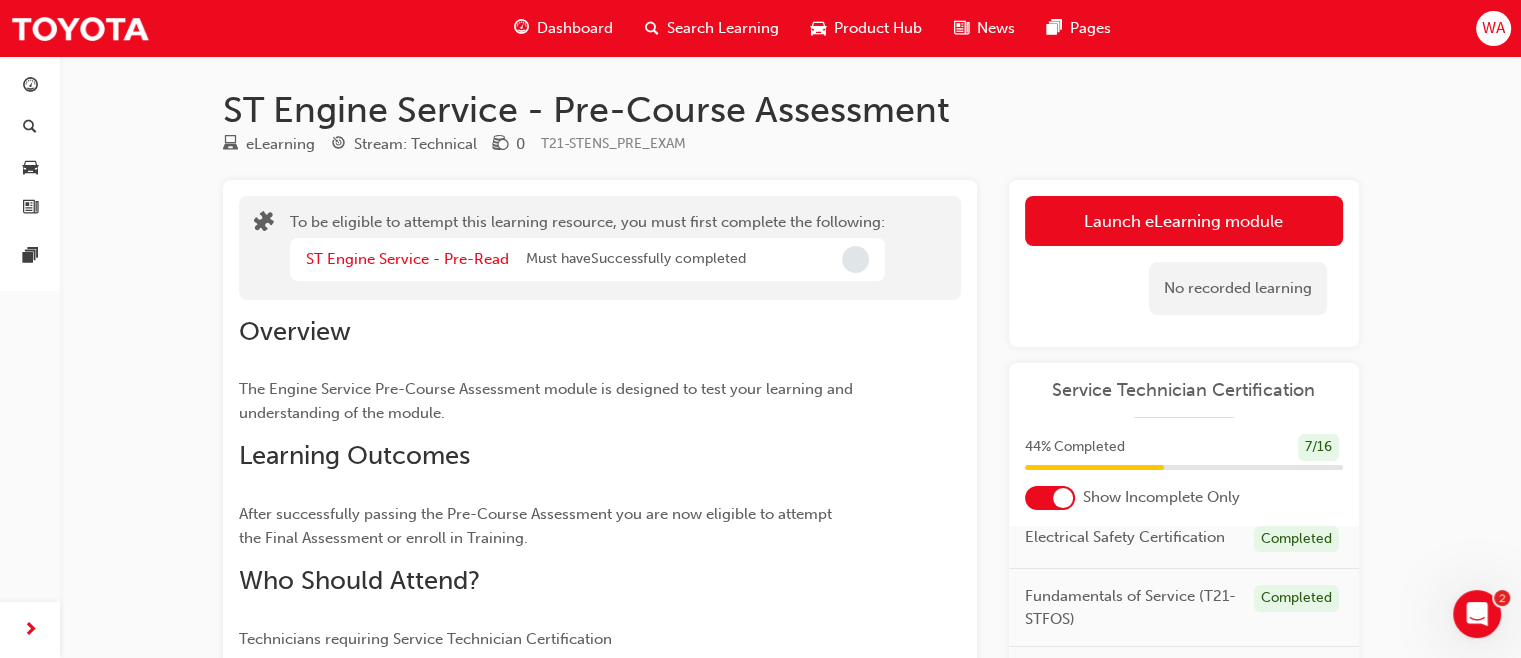 scroll, scrollTop: 0, scrollLeft: 0, axis: both 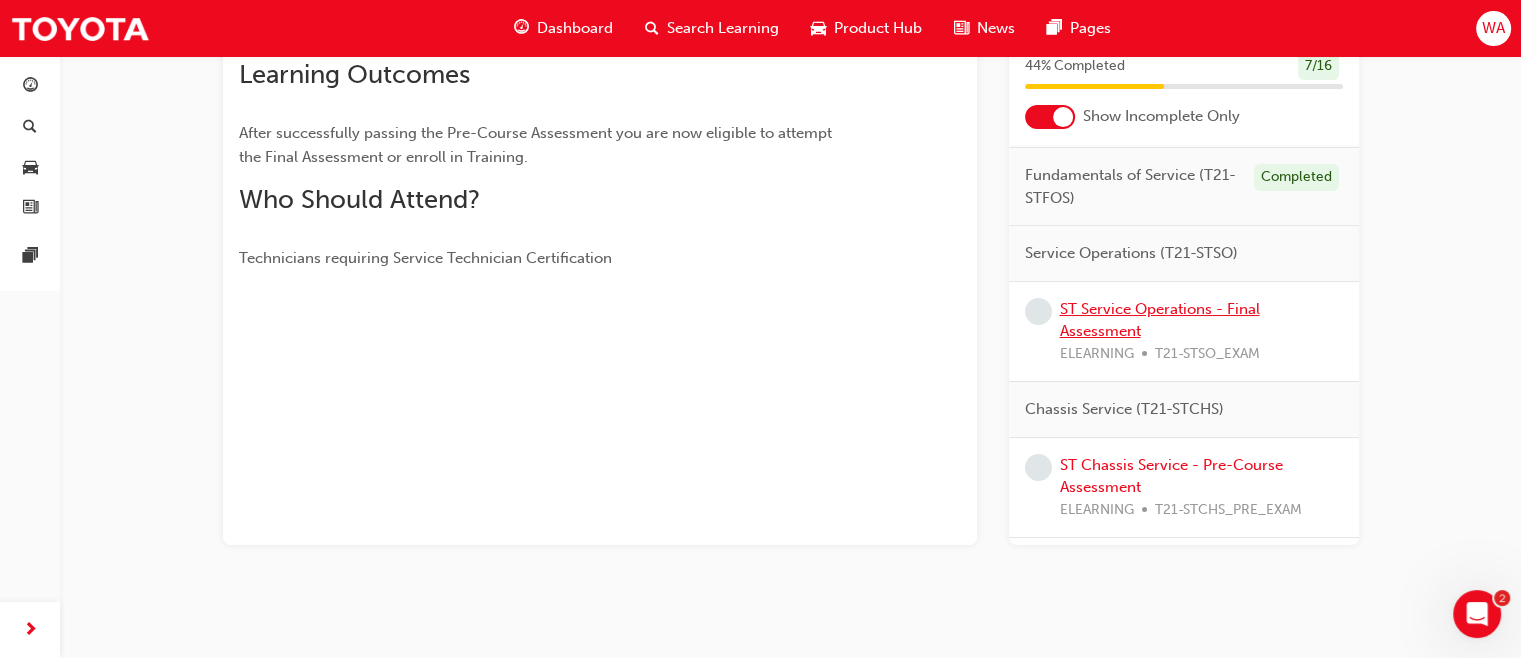 click on "ST Service Operations - Final Assessment" at bounding box center [1160, 320] 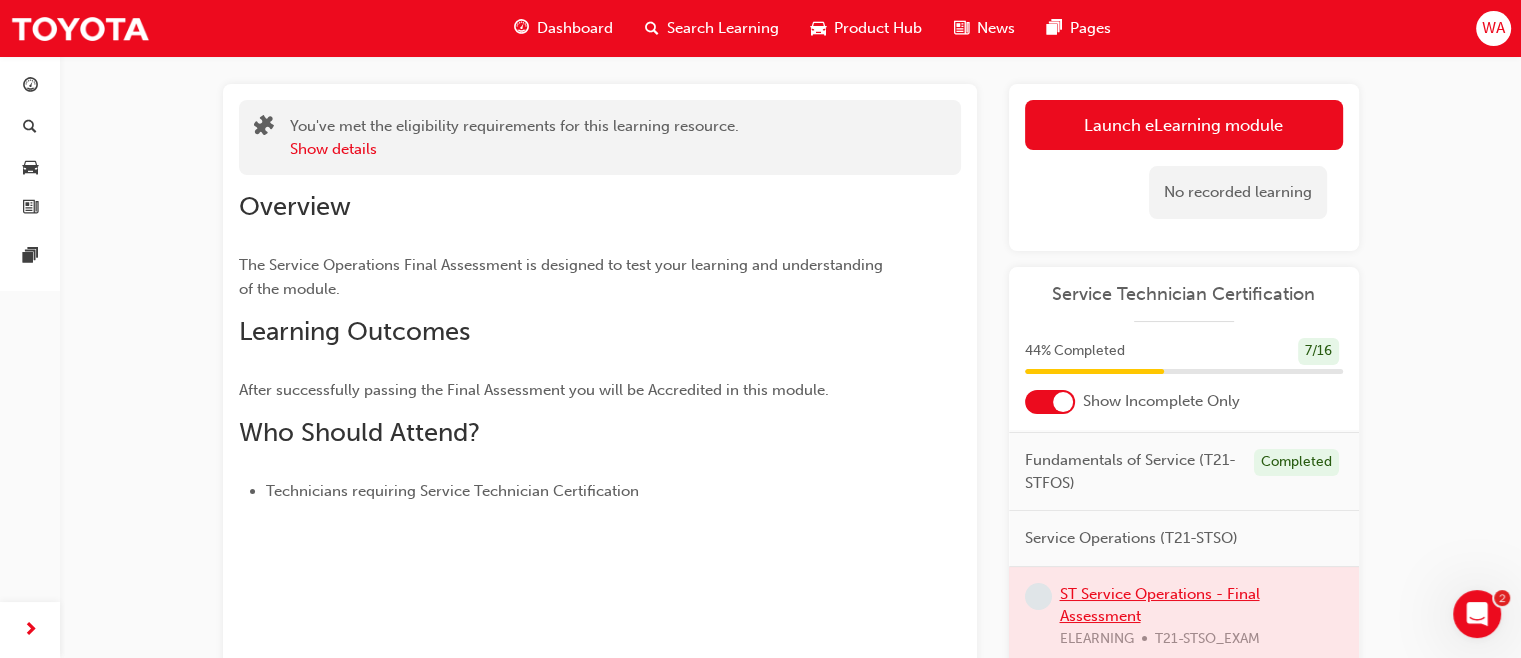 scroll, scrollTop: 97, scrollLeft: 0, axis: vertical 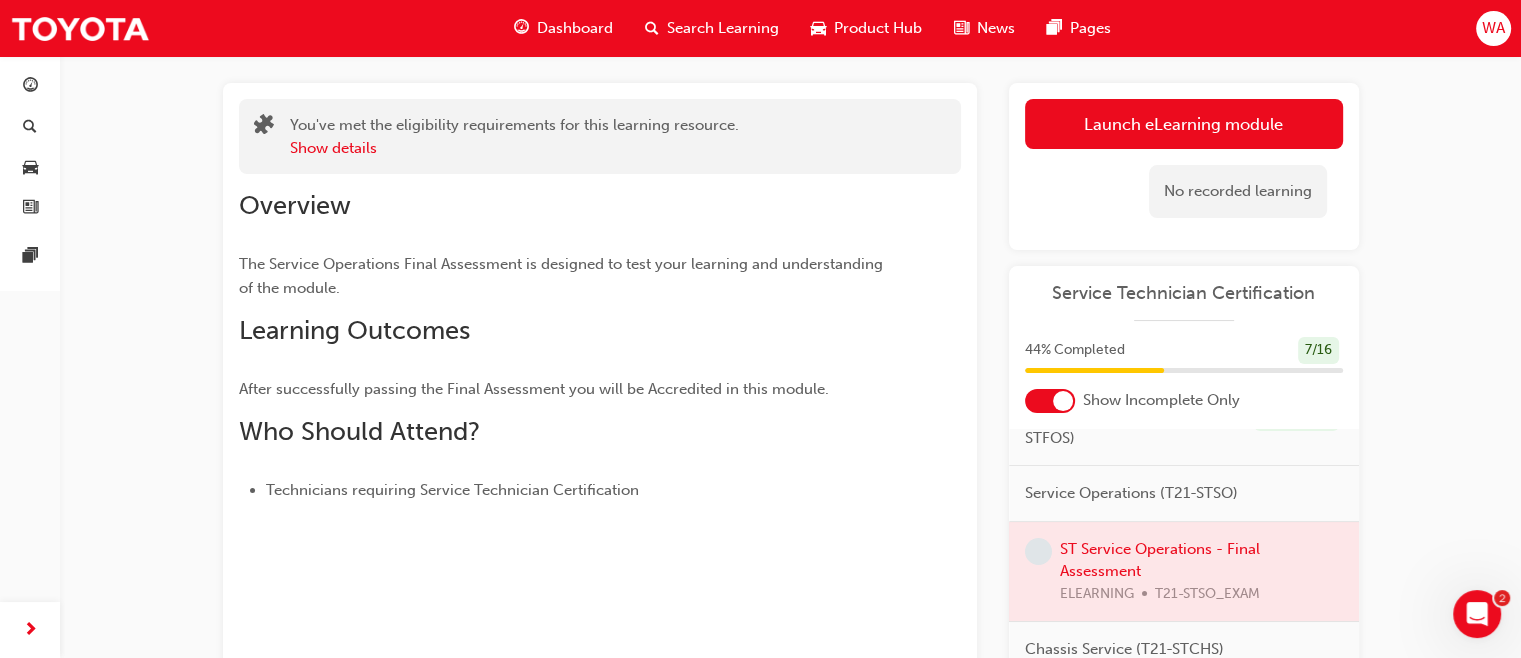 click at bounding box center [1184, 572] 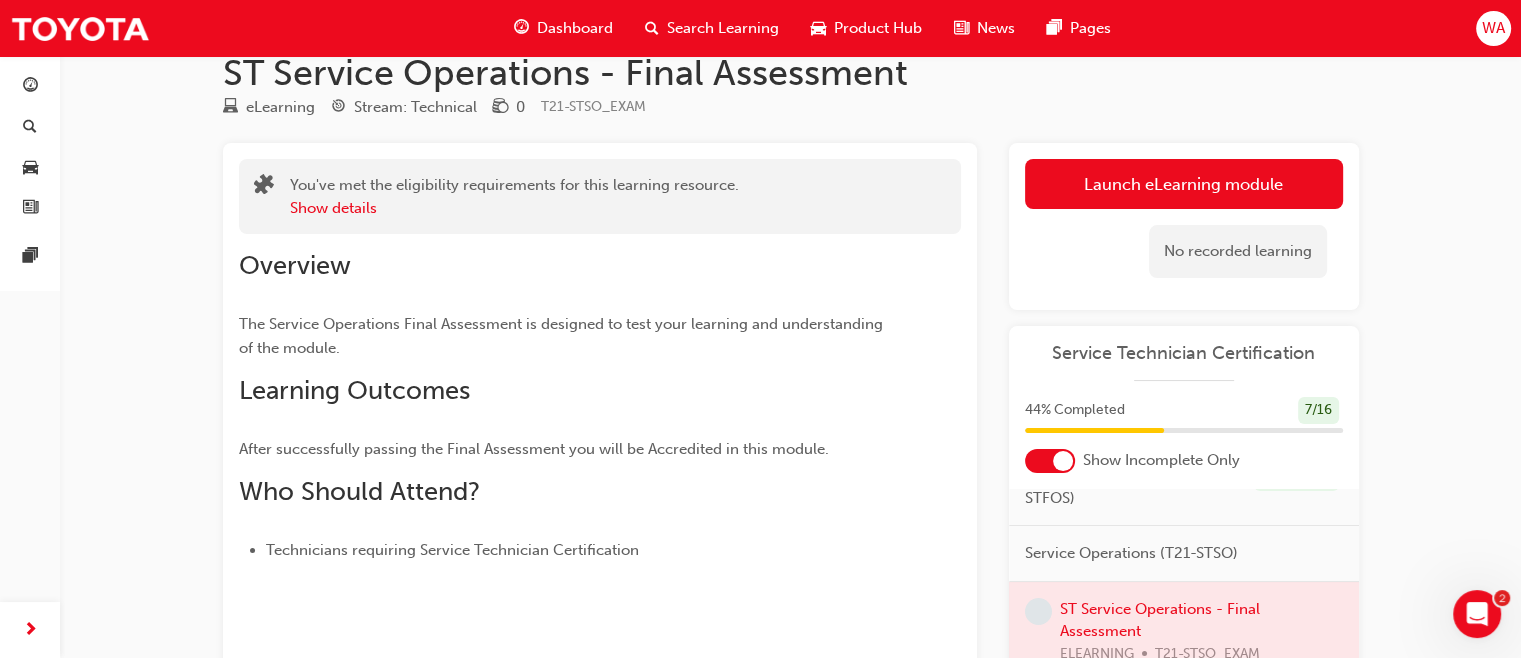 scroll, scrollTop: 0, scrollLeft: 0, axis: both 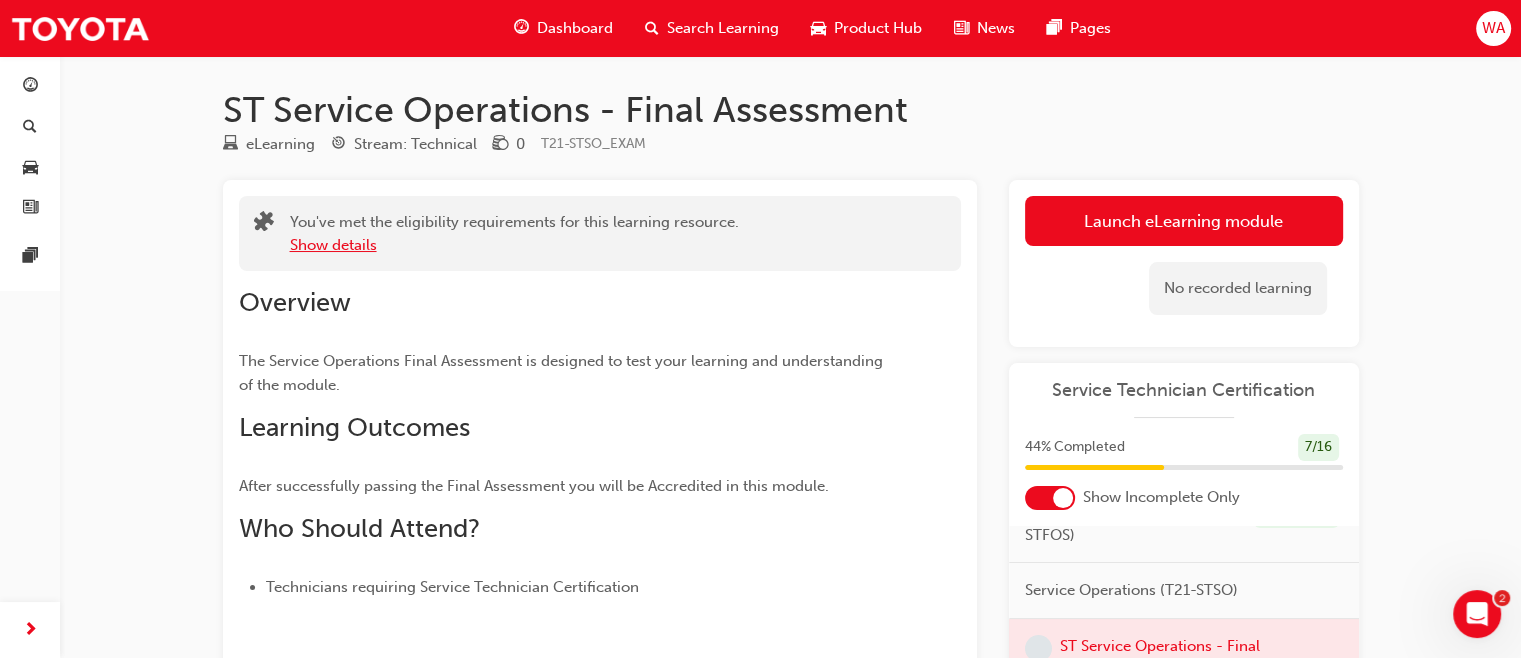 click on "Show details" at bounding box center (333, 245) 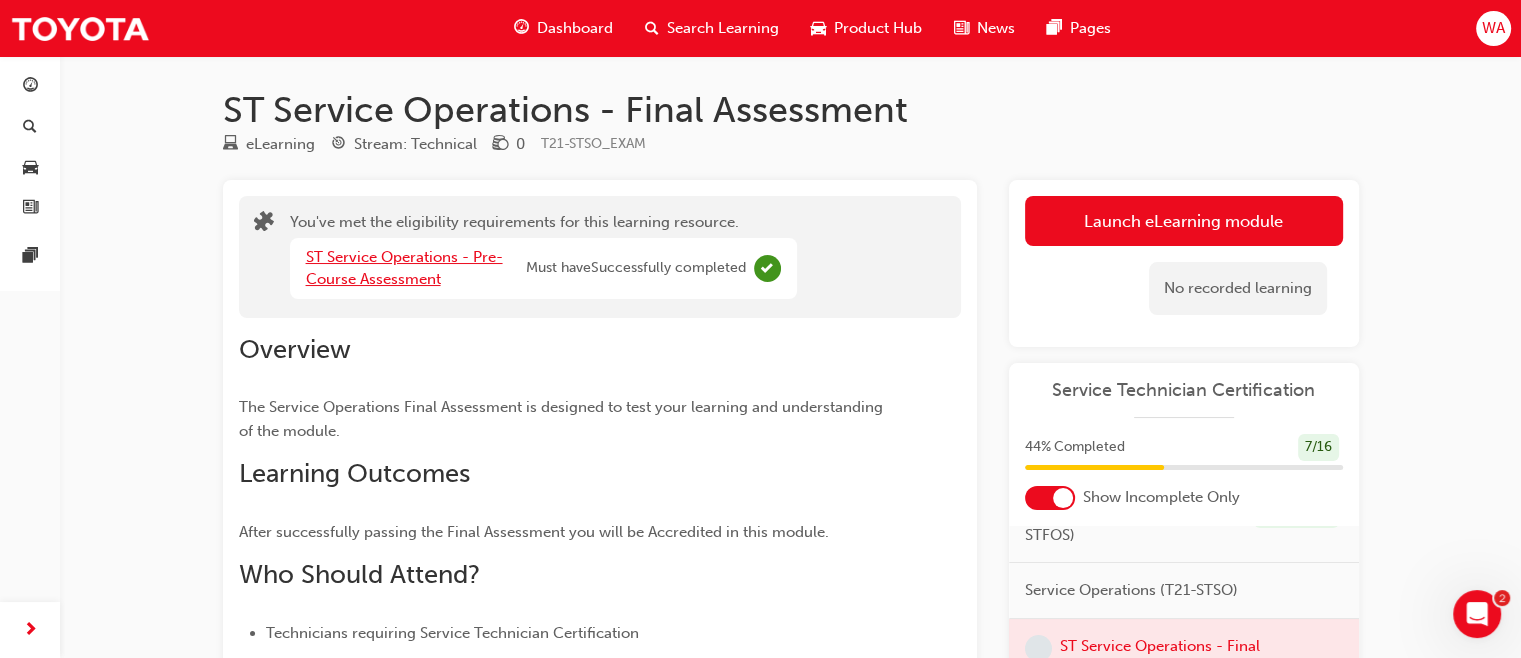 click on "ST Service Operations - Pre-Course Assessment" at bounding box center [404, 268] 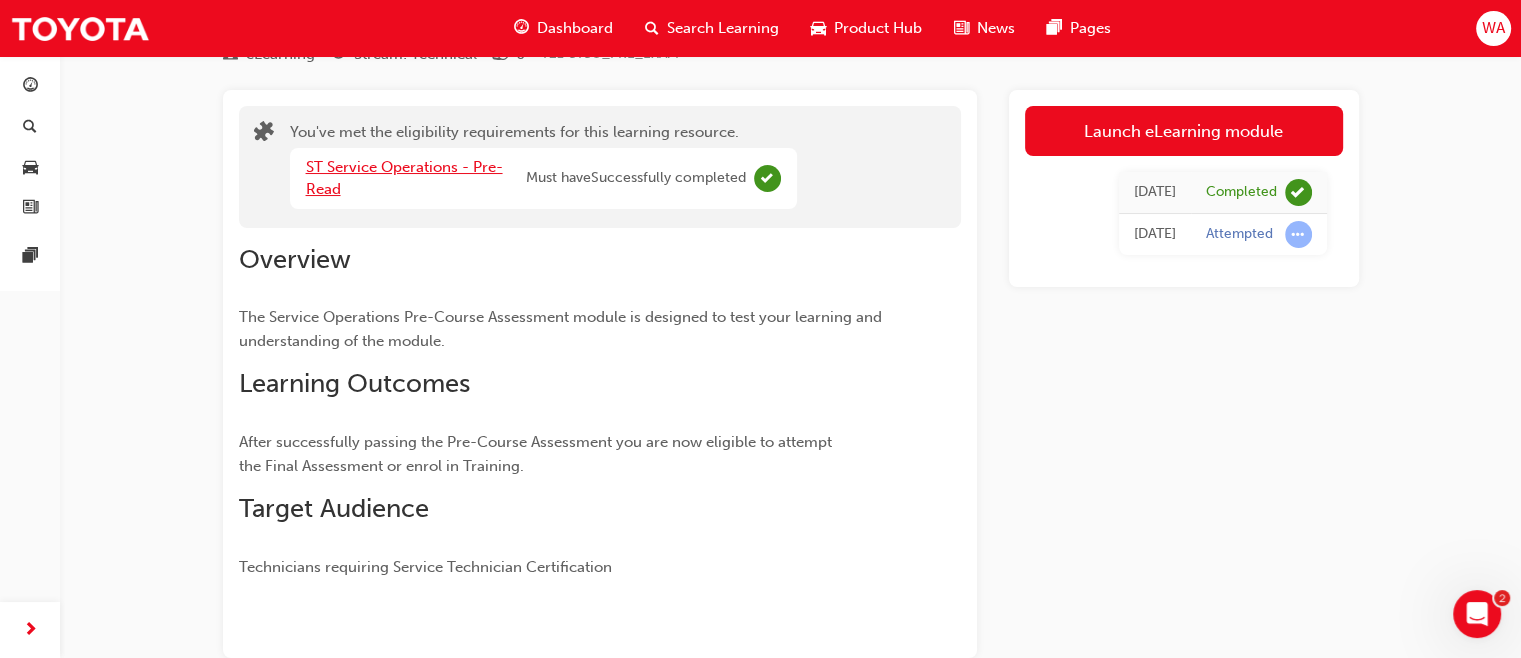 scroll, scrollTop: 0, scrollLeft: 0, axis: both 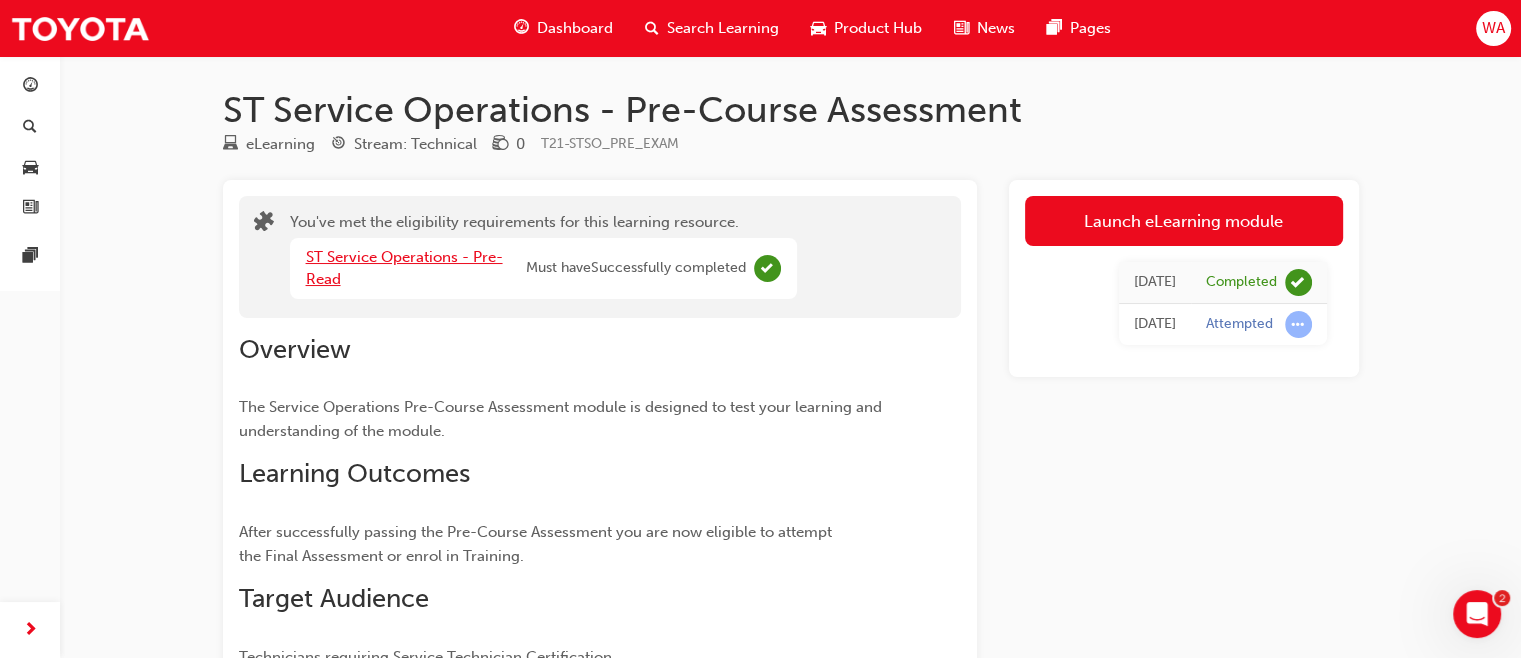 click on "ST Service Operations - Pre-Read" at bounding box center (404, 268) 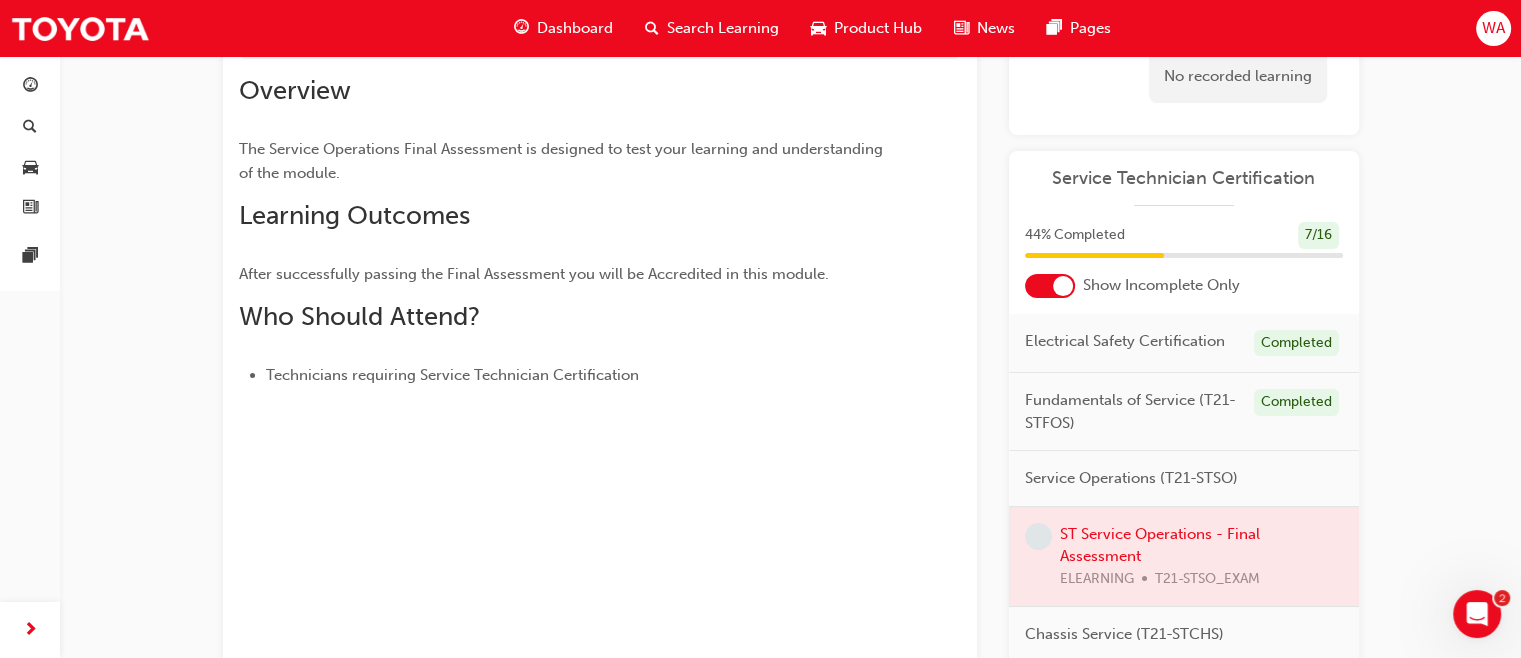 scroll, scrollTop: 213, scrollLeft: 0, axis: vertical 